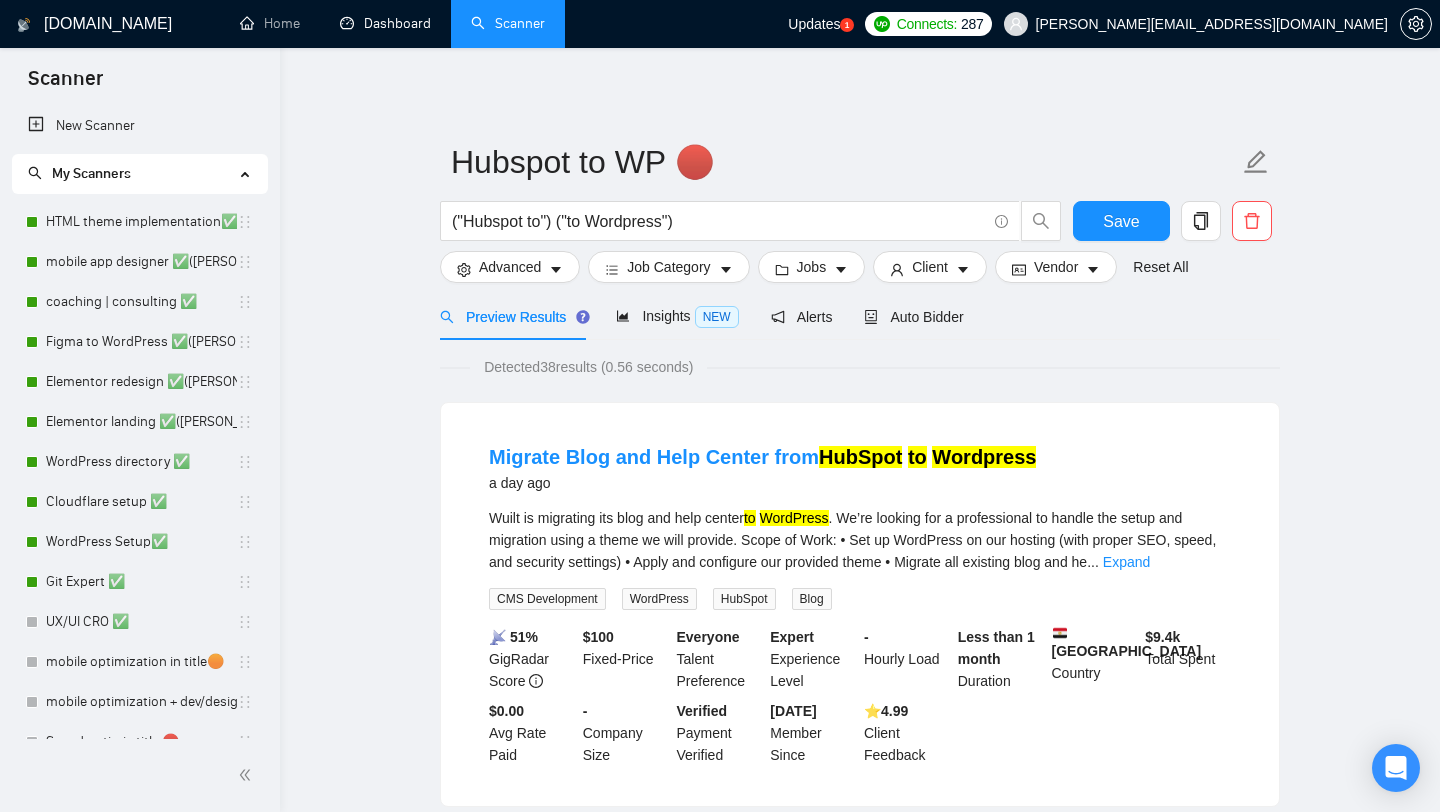 click on "Dashboard" at bounding box center (385, 23) 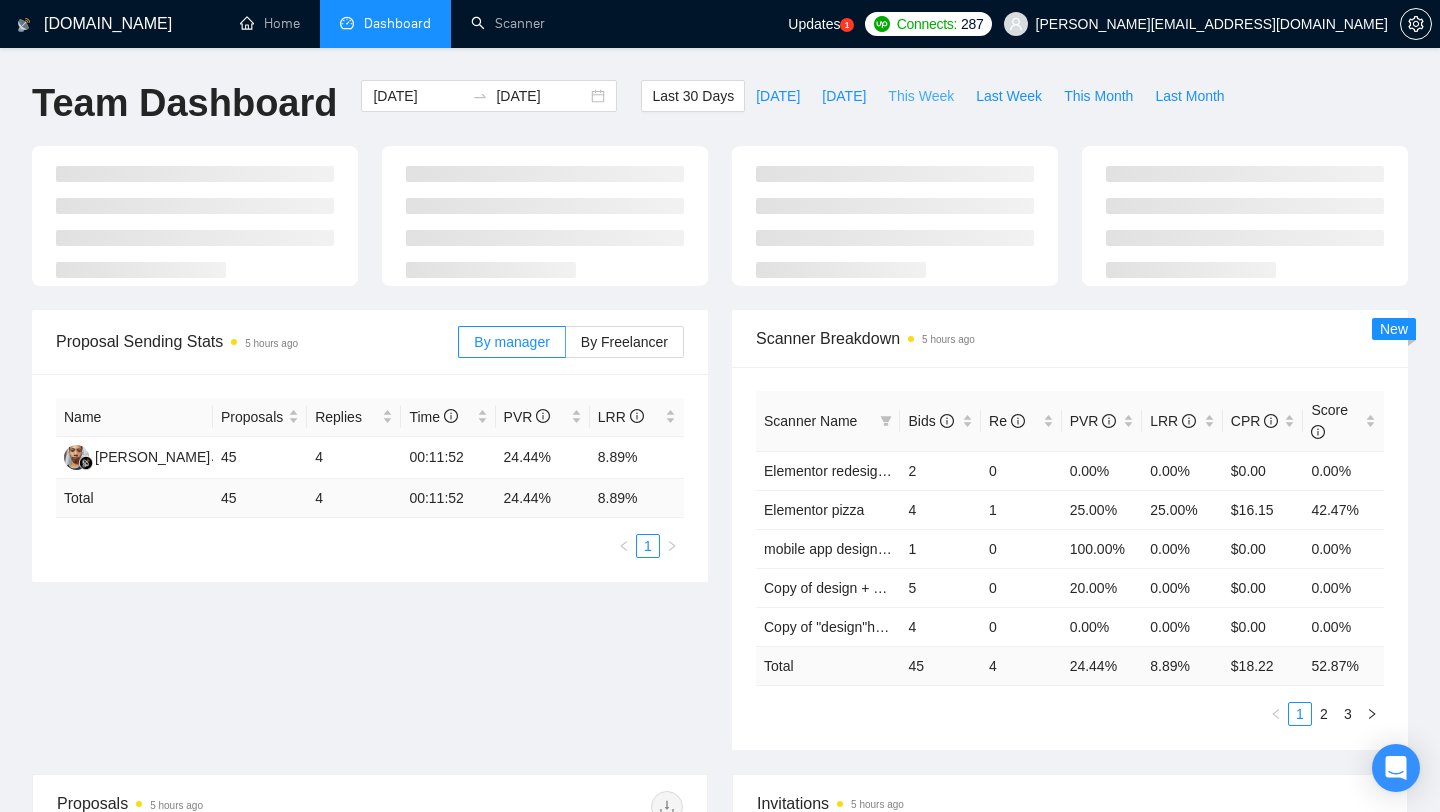 click on "This Week" at bounding box center [921, 96] 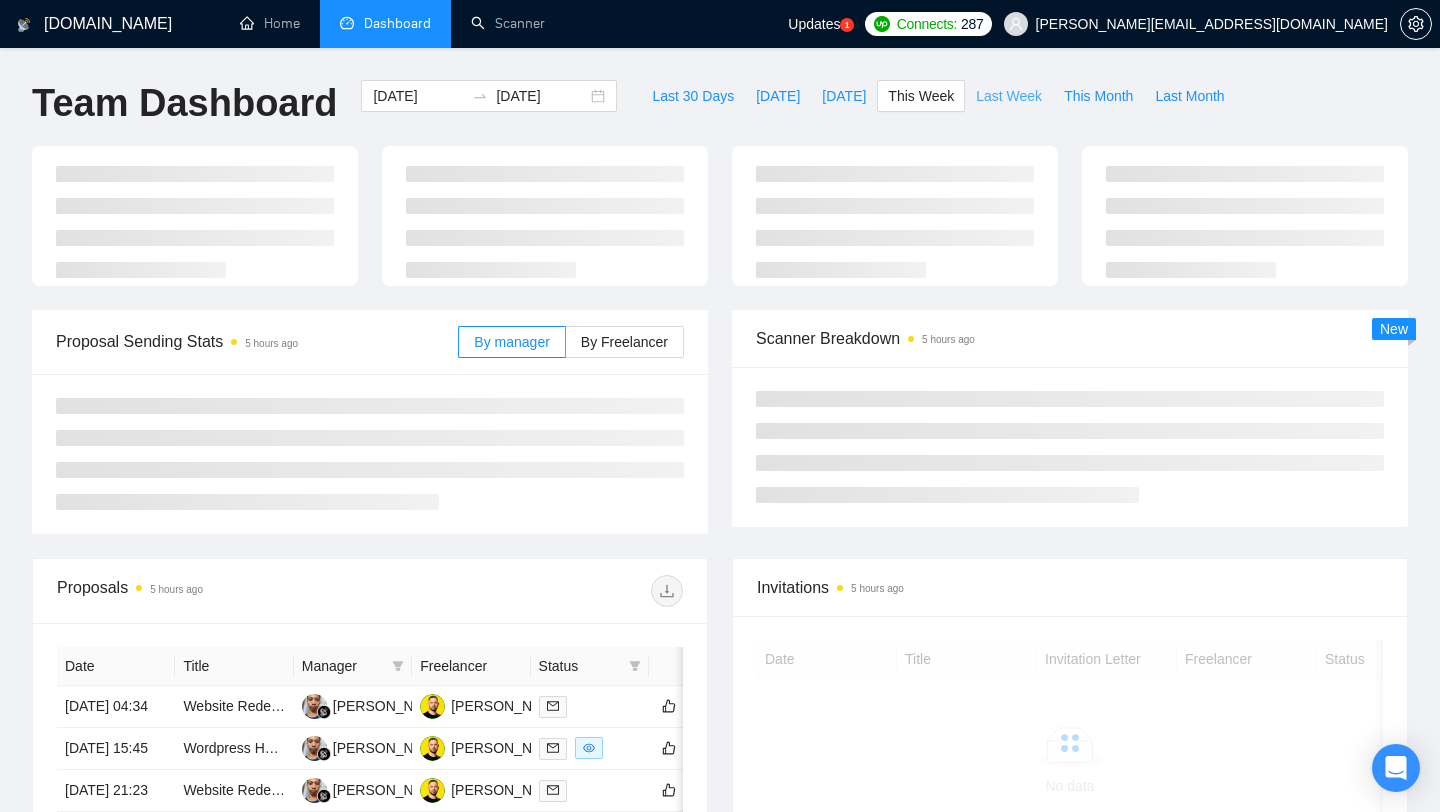 type on "2025-07-07" 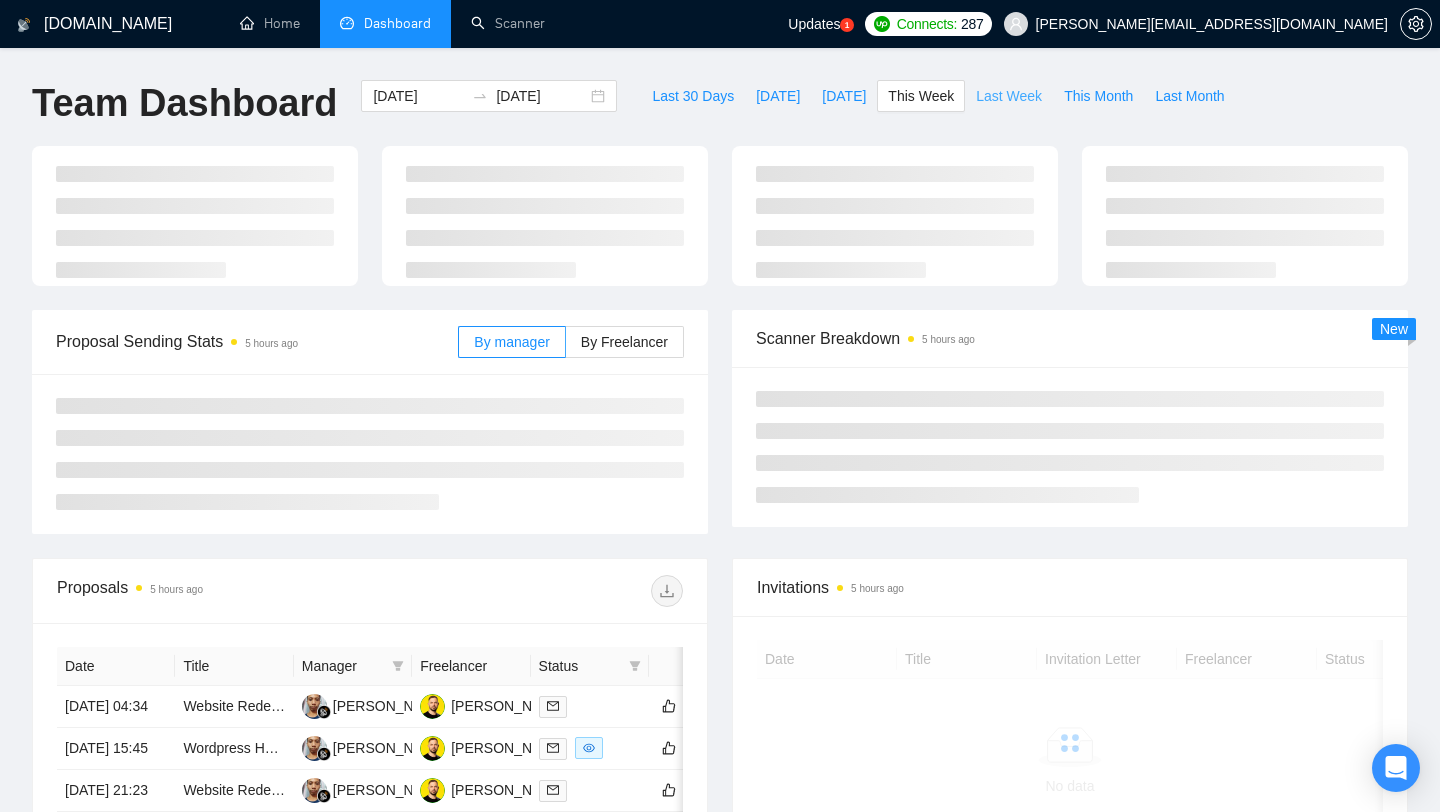 type on "2025-07-13" 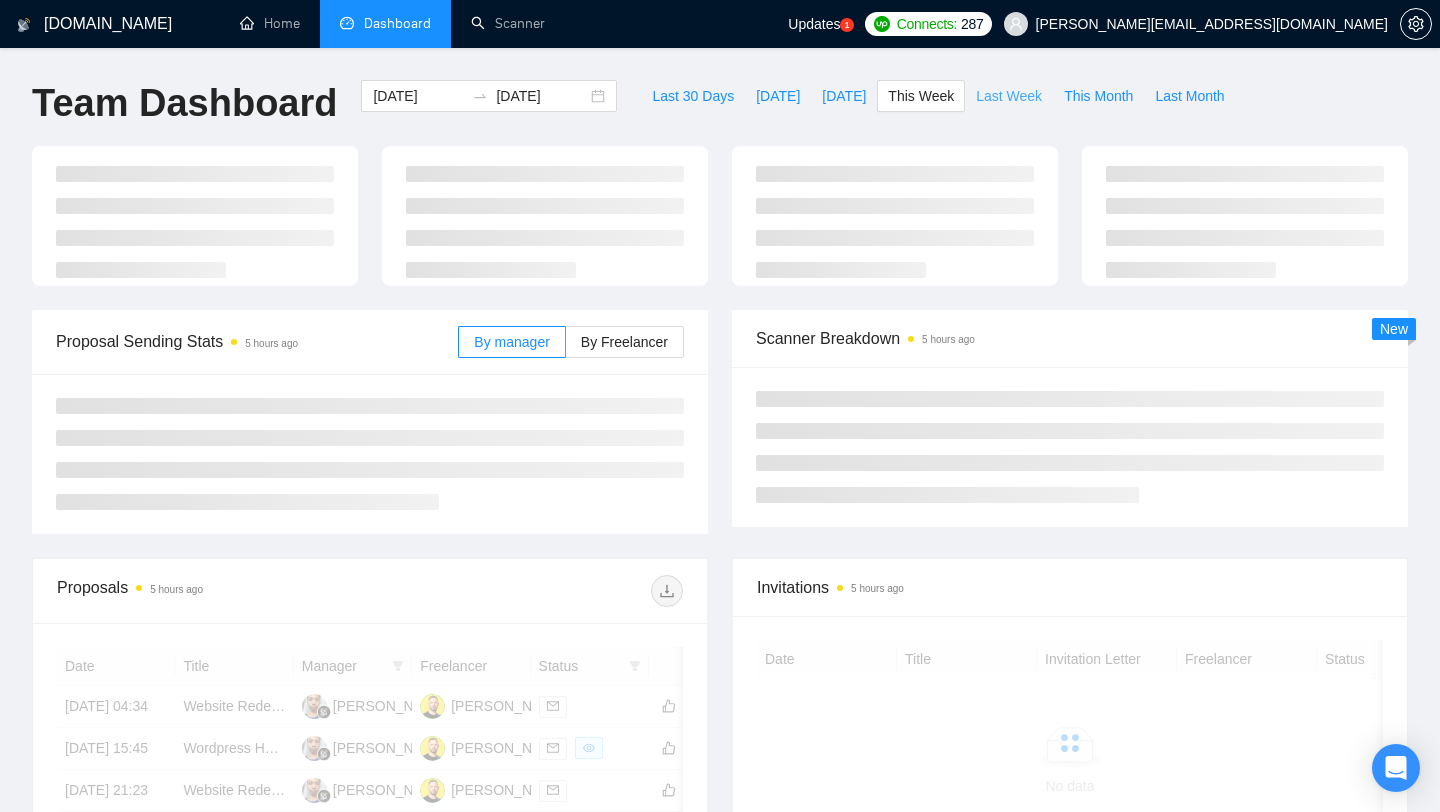 click on "Last Week" at bounding box center (1009, 96) 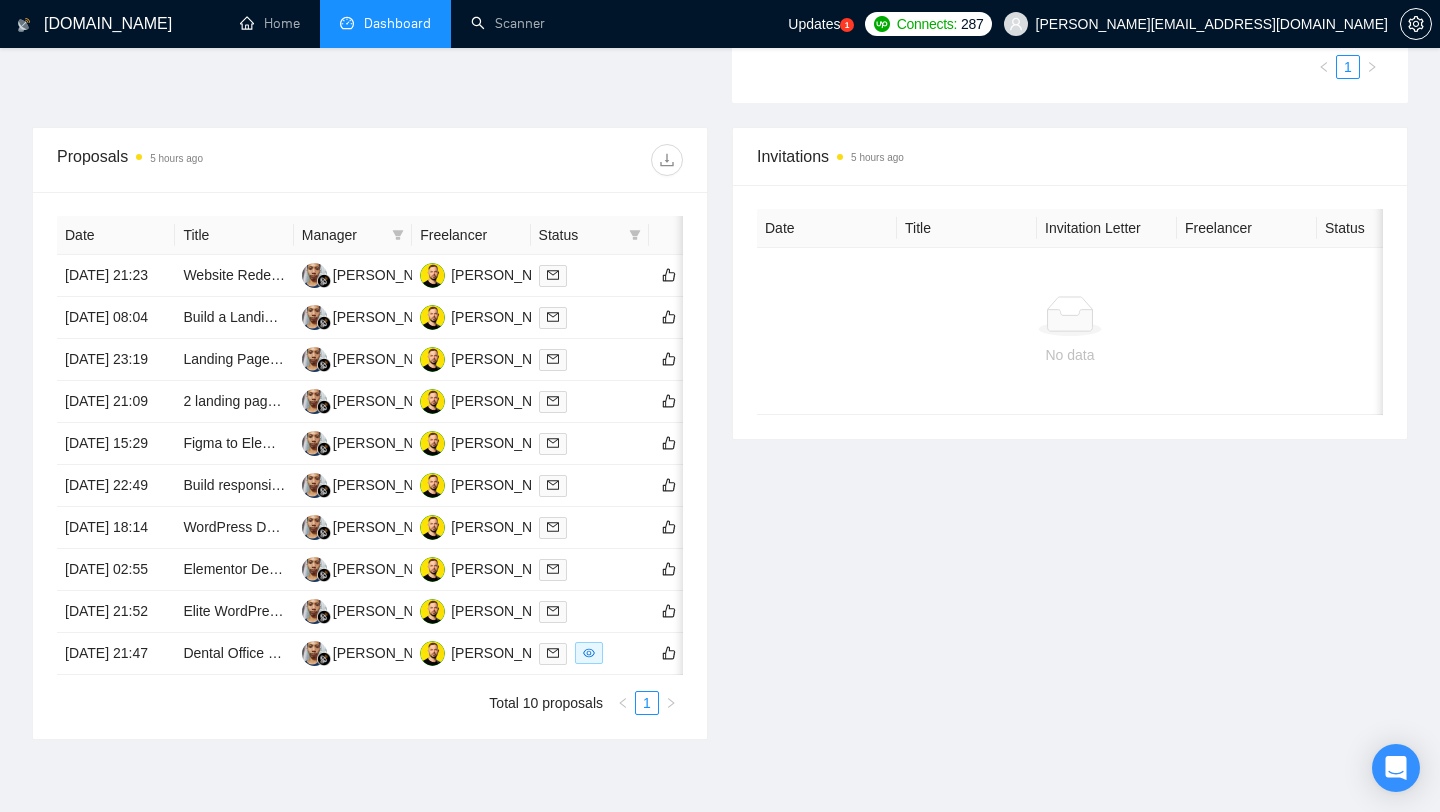 scroll, scrollTop: 612, scrollLeft: 0, axis: vertical 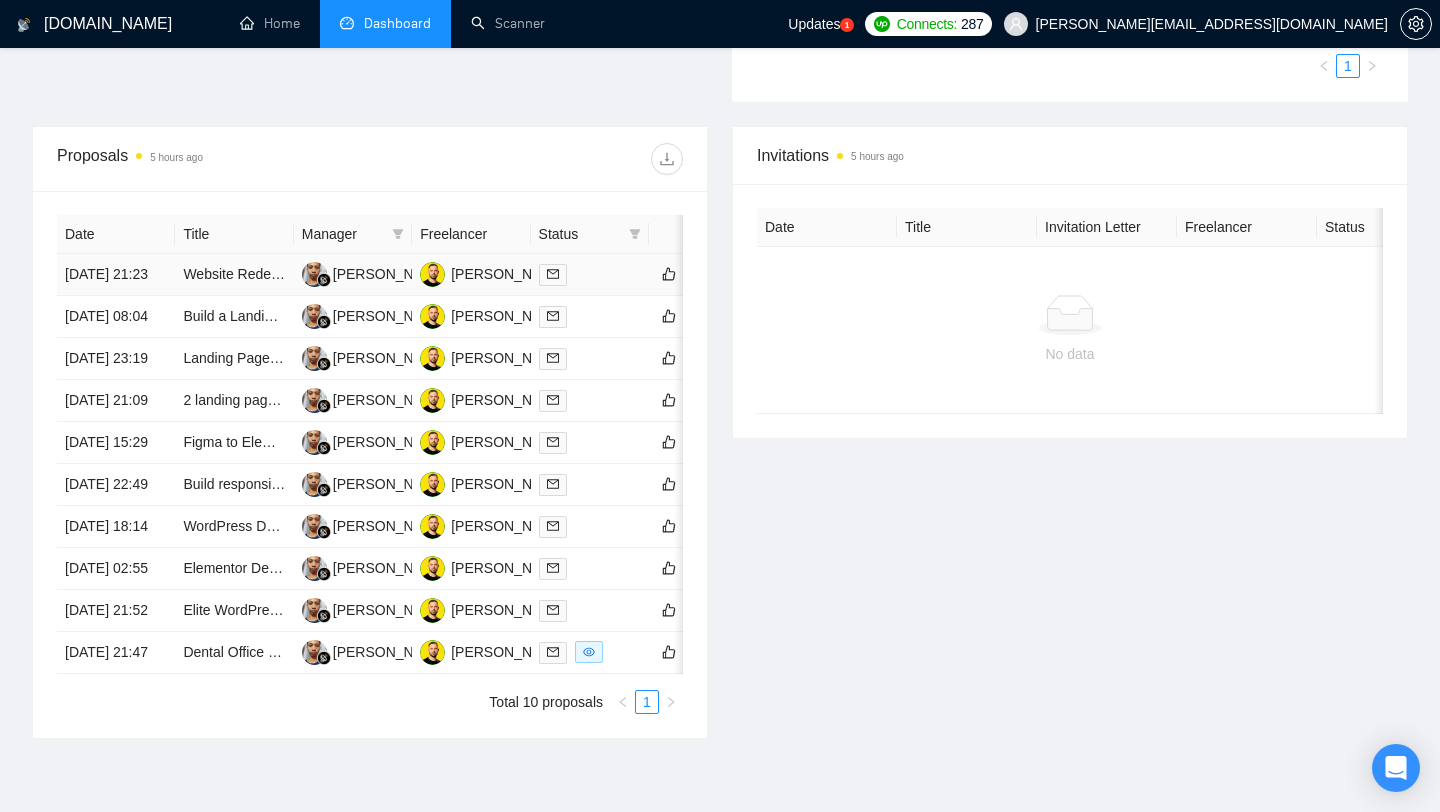 click at bounding box center (590, 275) 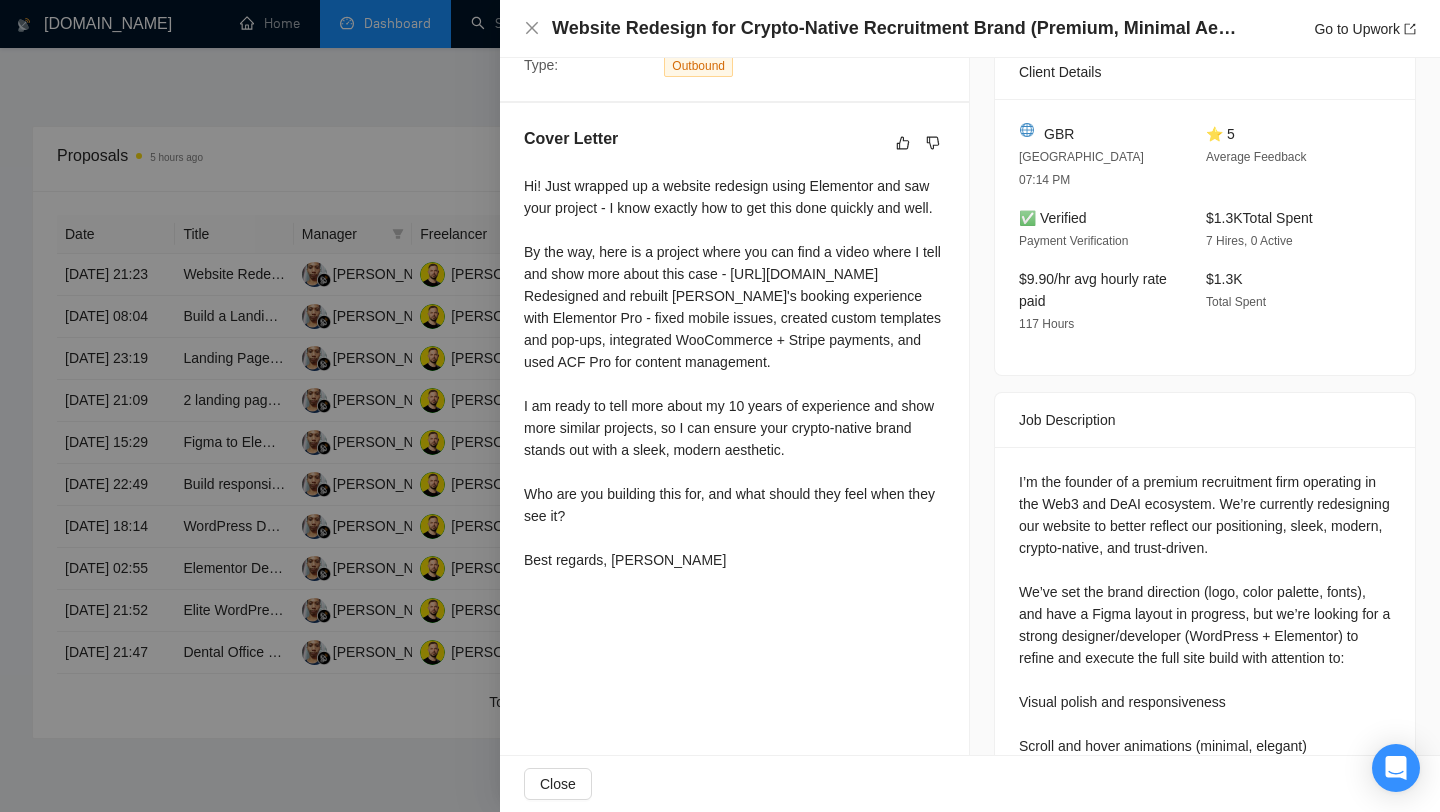 scroll, scrollTop: 472, scrollLeft: 0, axis: vertical 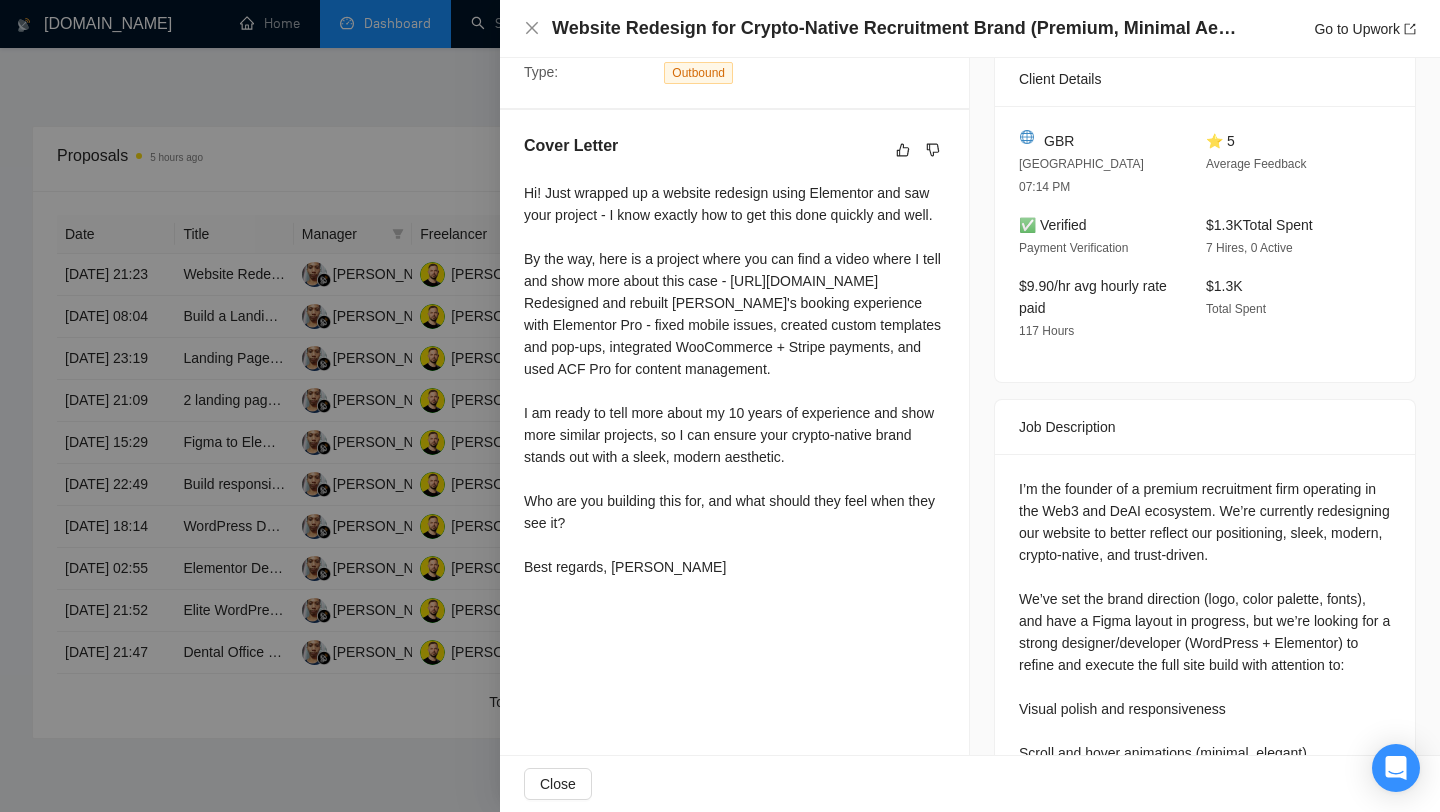 click at bounding box center (720, 406) 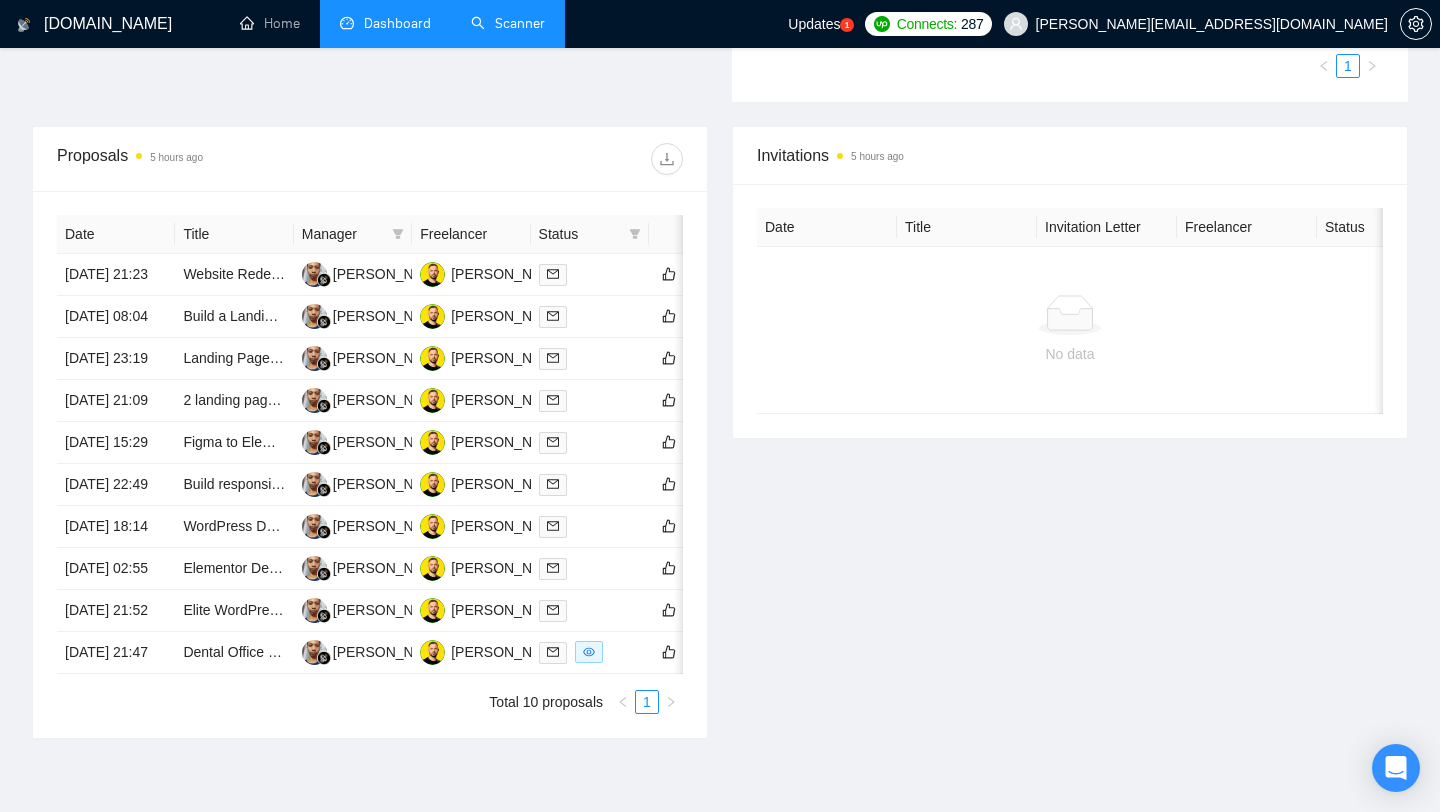 click on "Scanner" at bounding box center (508, 23) 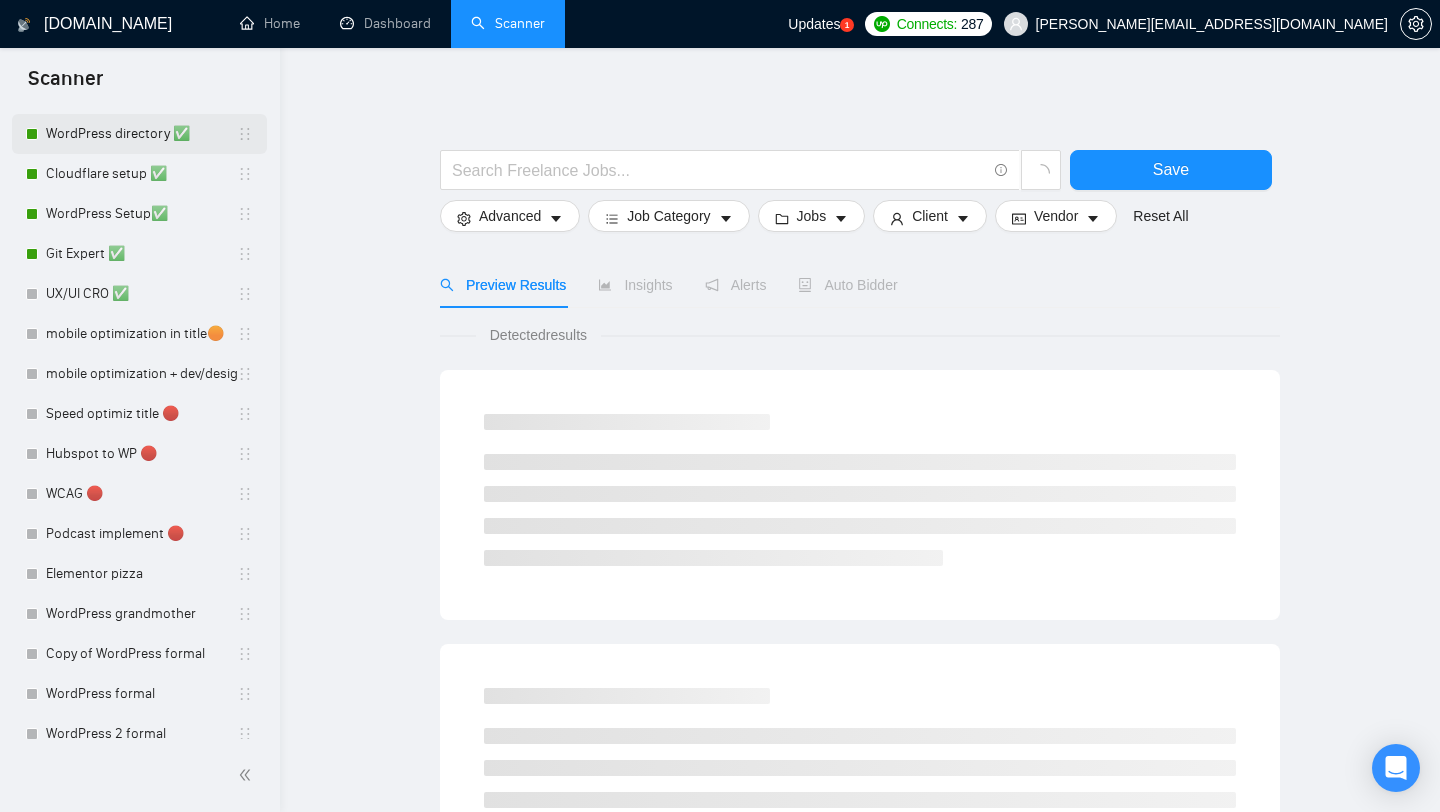 scroll, scrollTop: 330, scrollLeft: 0, axis: vertical 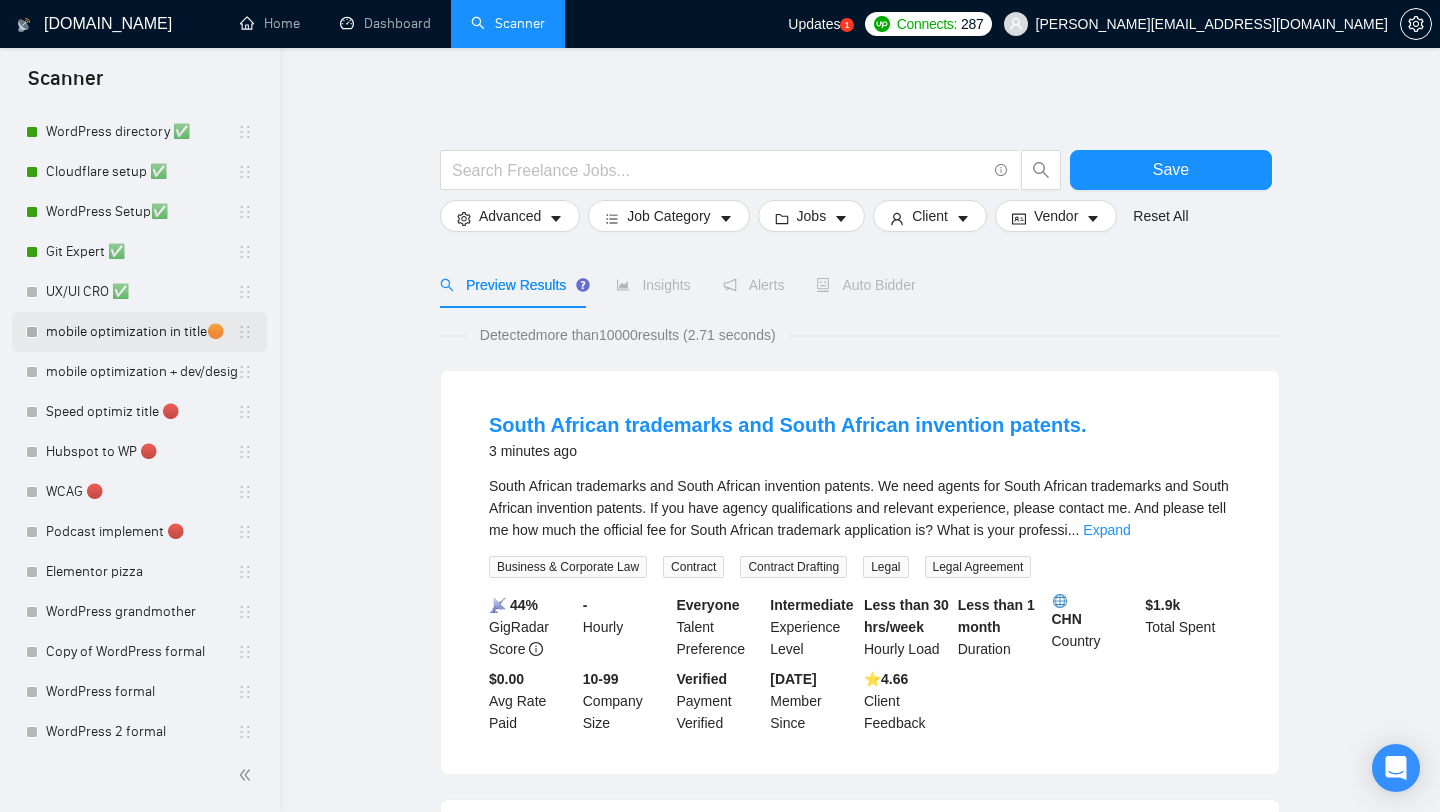 click on "mobile optimization in title🟠" at bounding box center (141, 332) 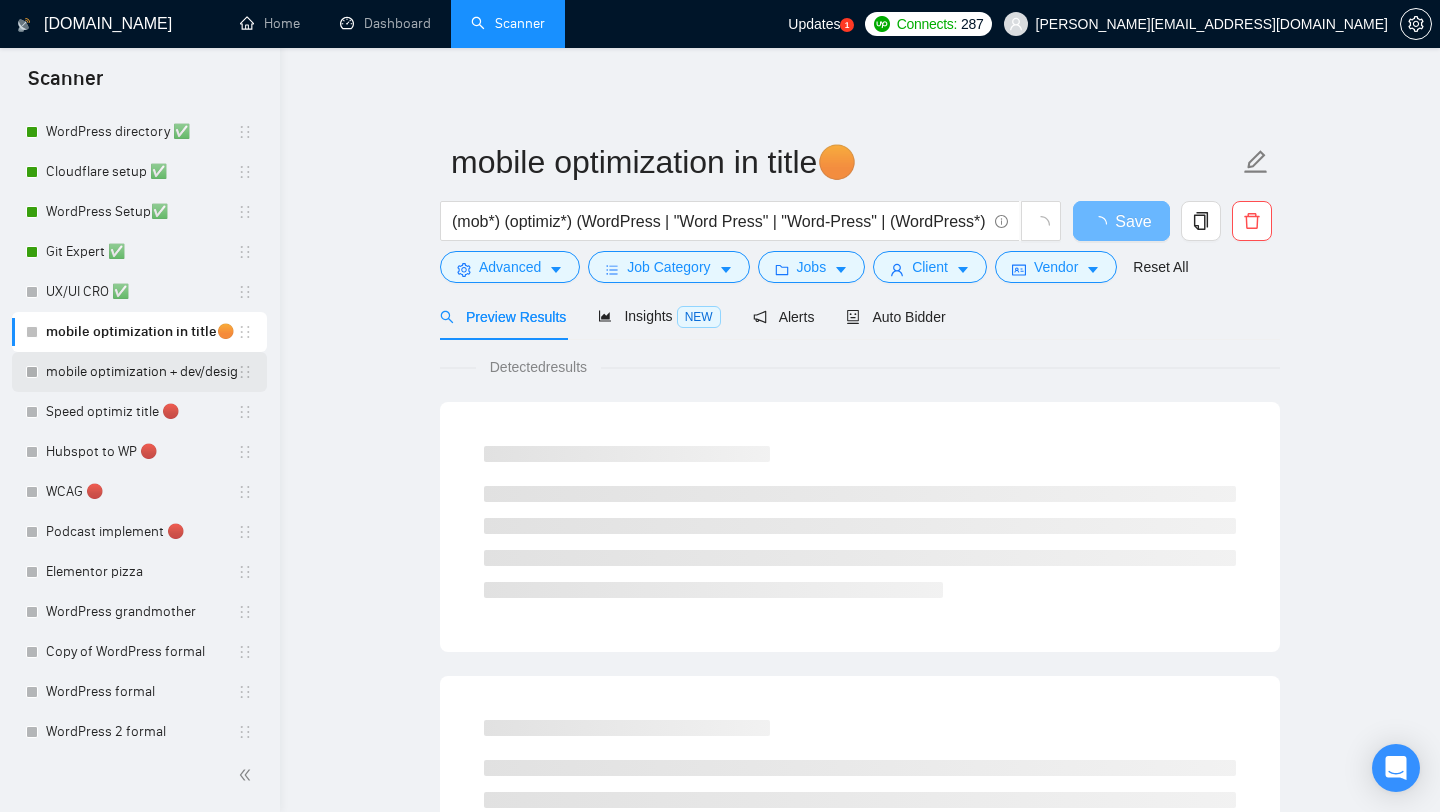 click on "mobile optimization + dev/design 🔴" at bounding box center [141, 372] 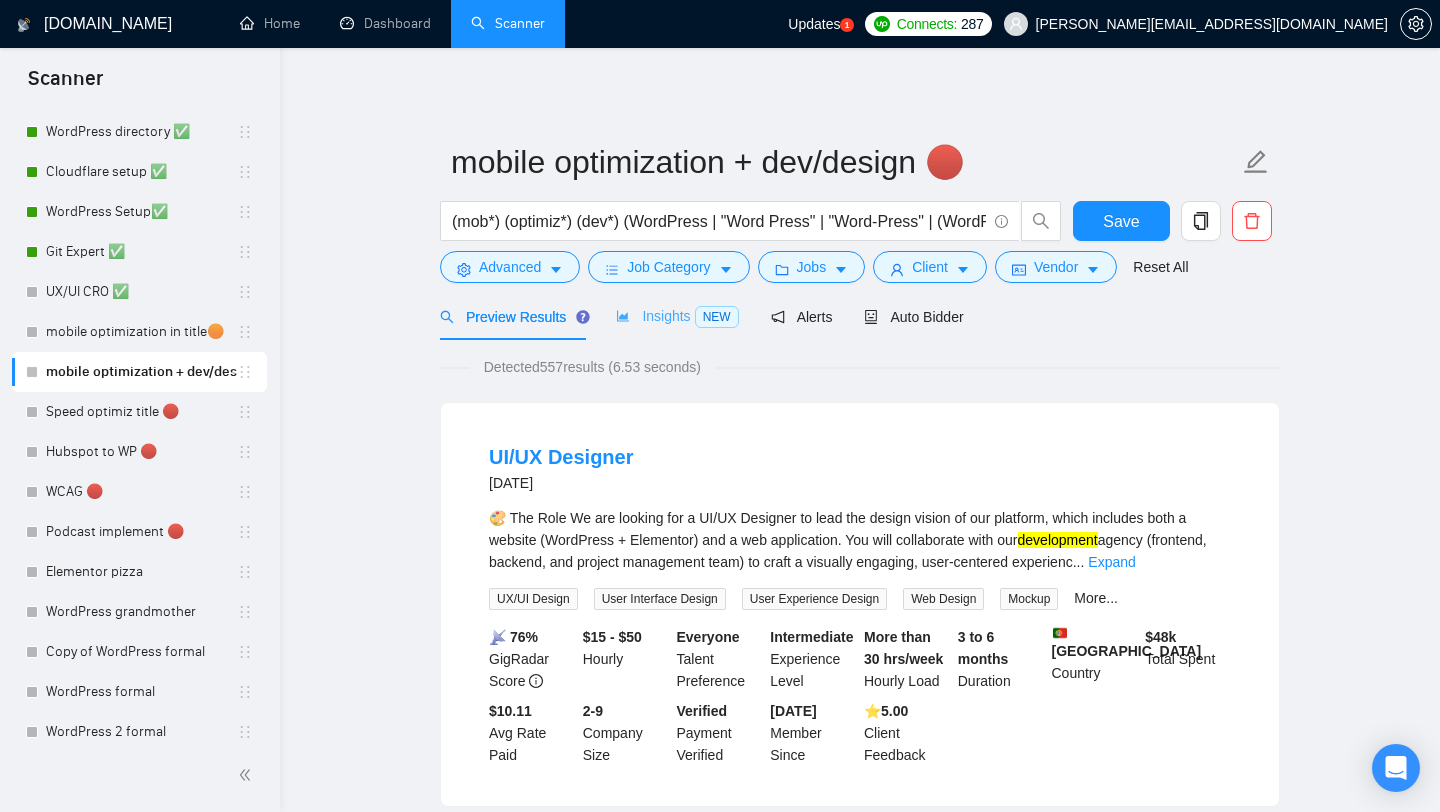 click on "UX/UI CRO ✅" at bounding box center [141, 292] 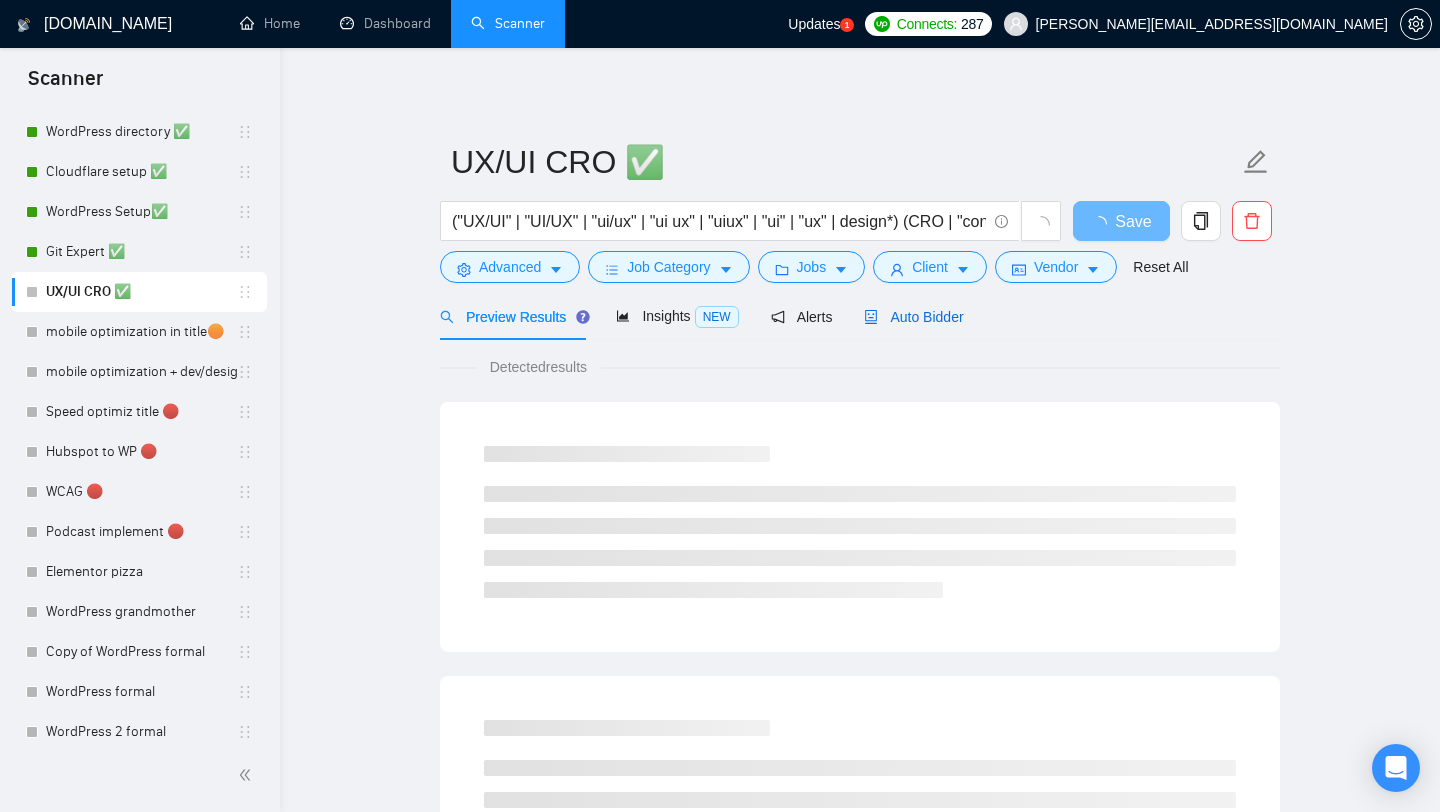 click on "Auto Bidder" at bounding box center (913, 317) 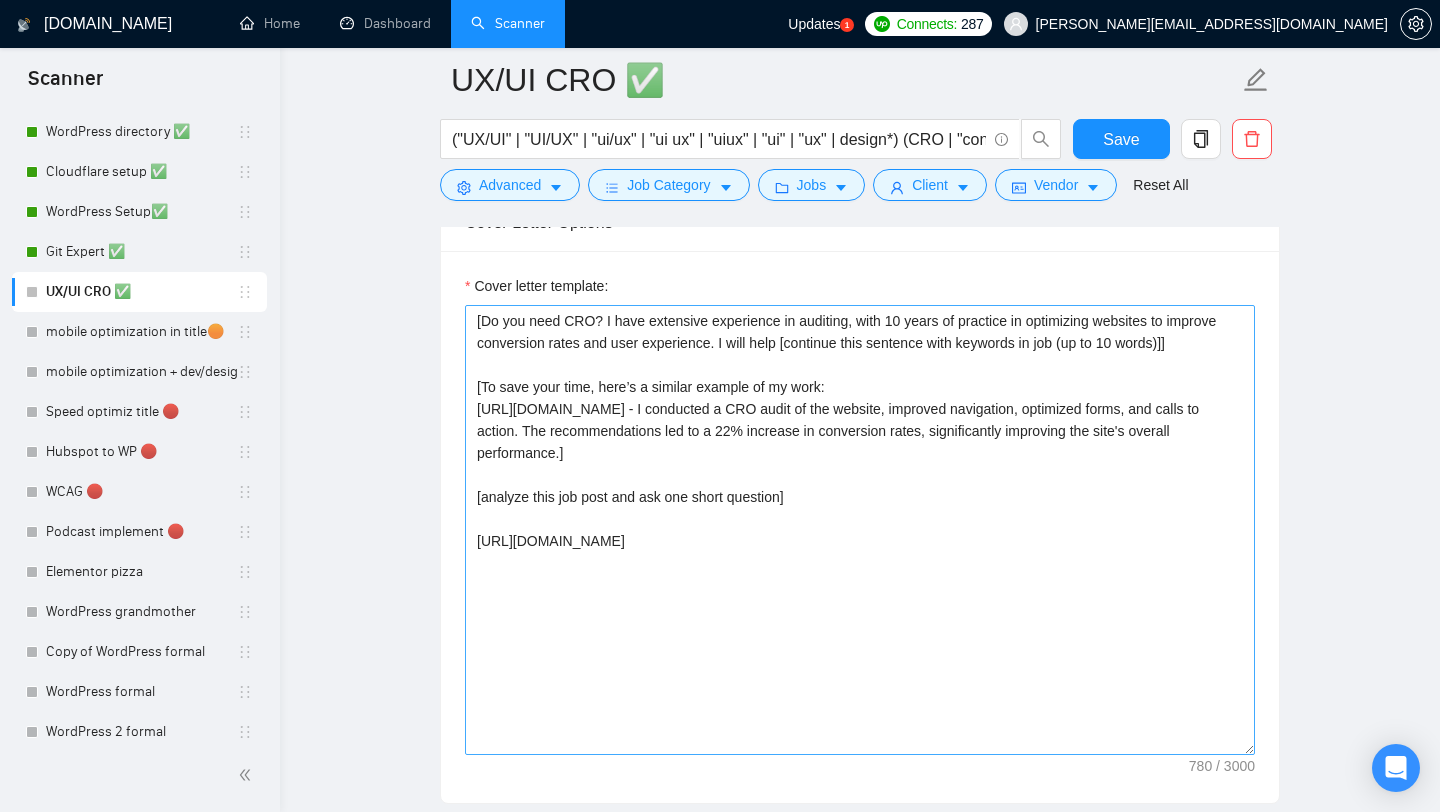 scroll, scrollTop: 1335, scrollLeft: 0, axis: vertical 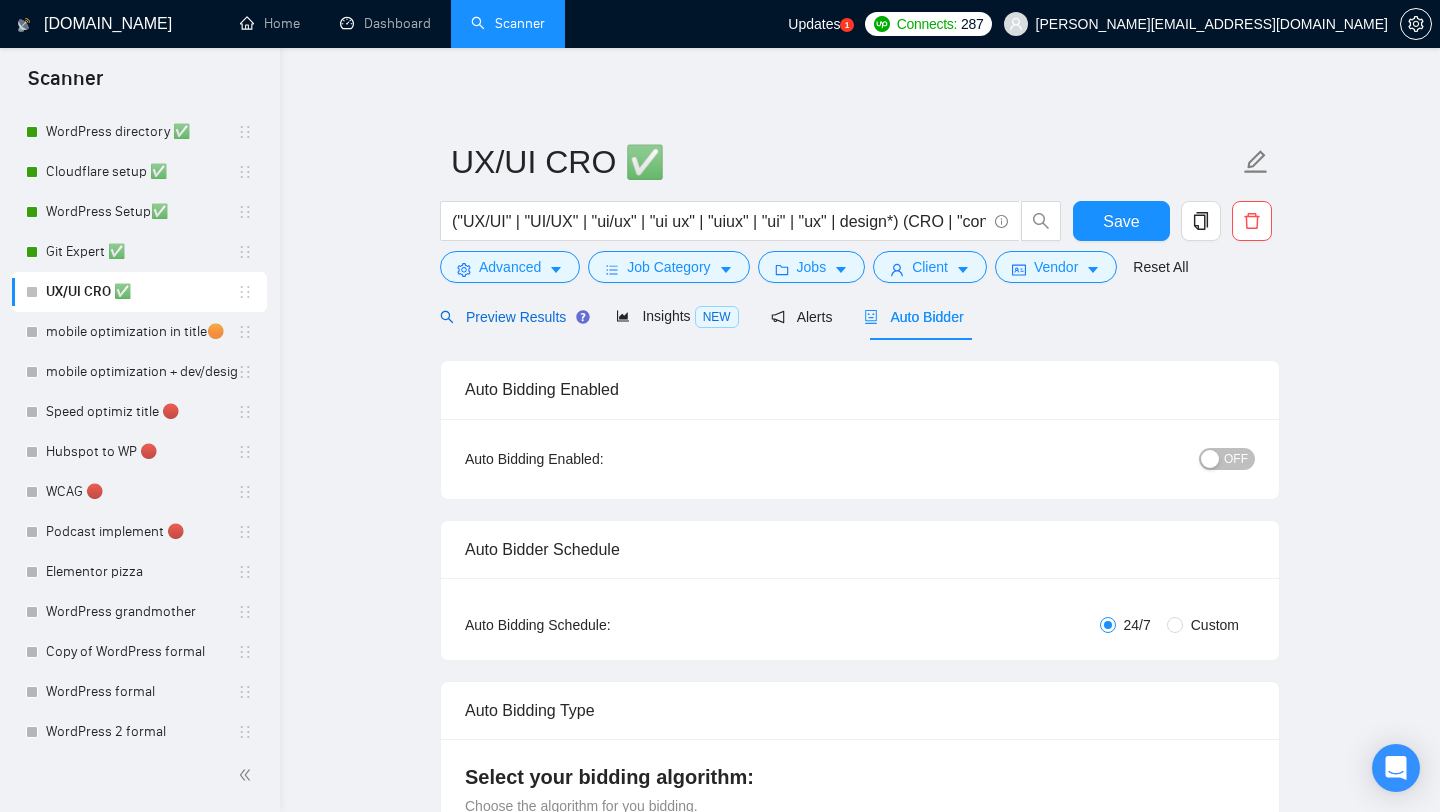 click on "Preview Results" at bounding box center (512, 317) 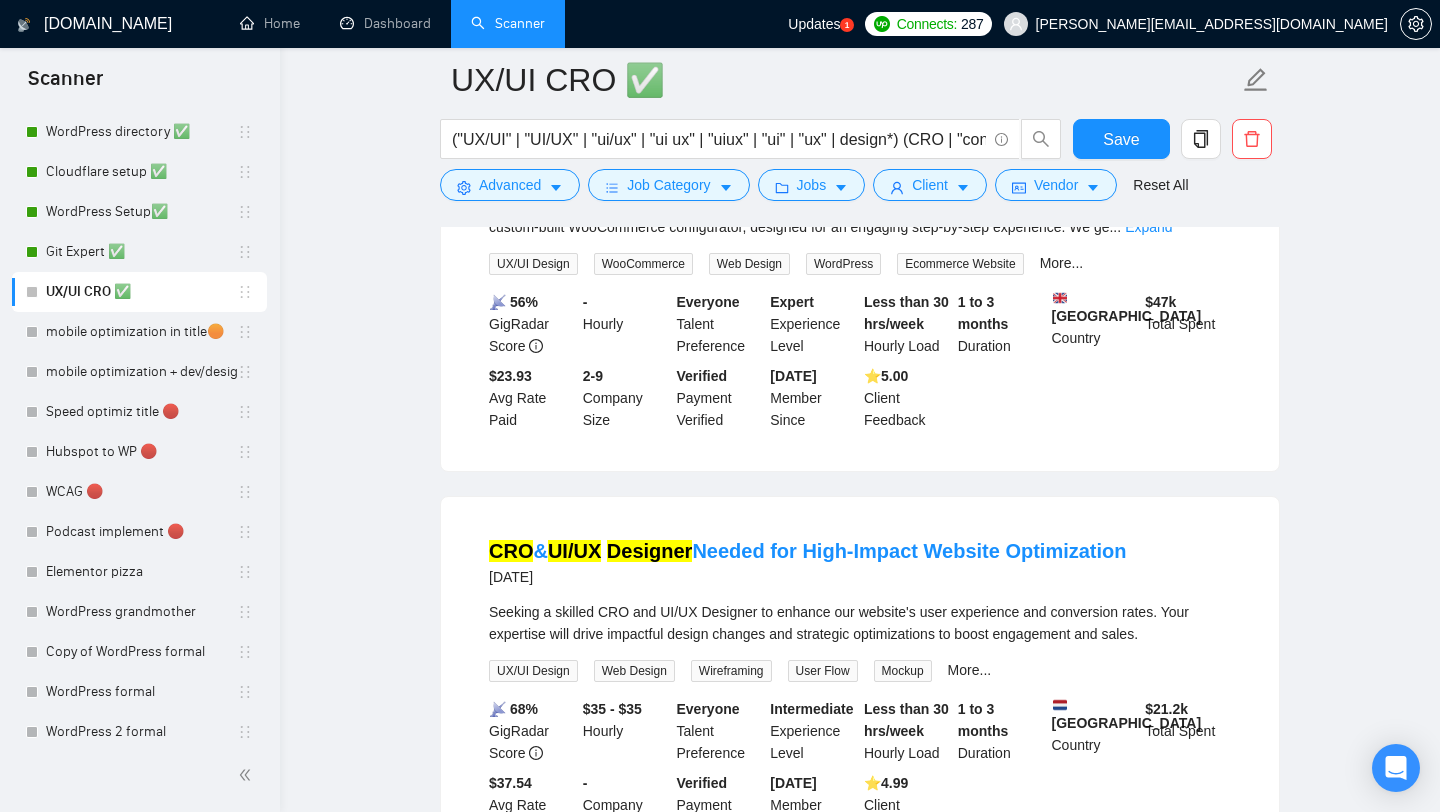 scroll, scrollTop: 278, scrollLeft: 0, axis: vertical 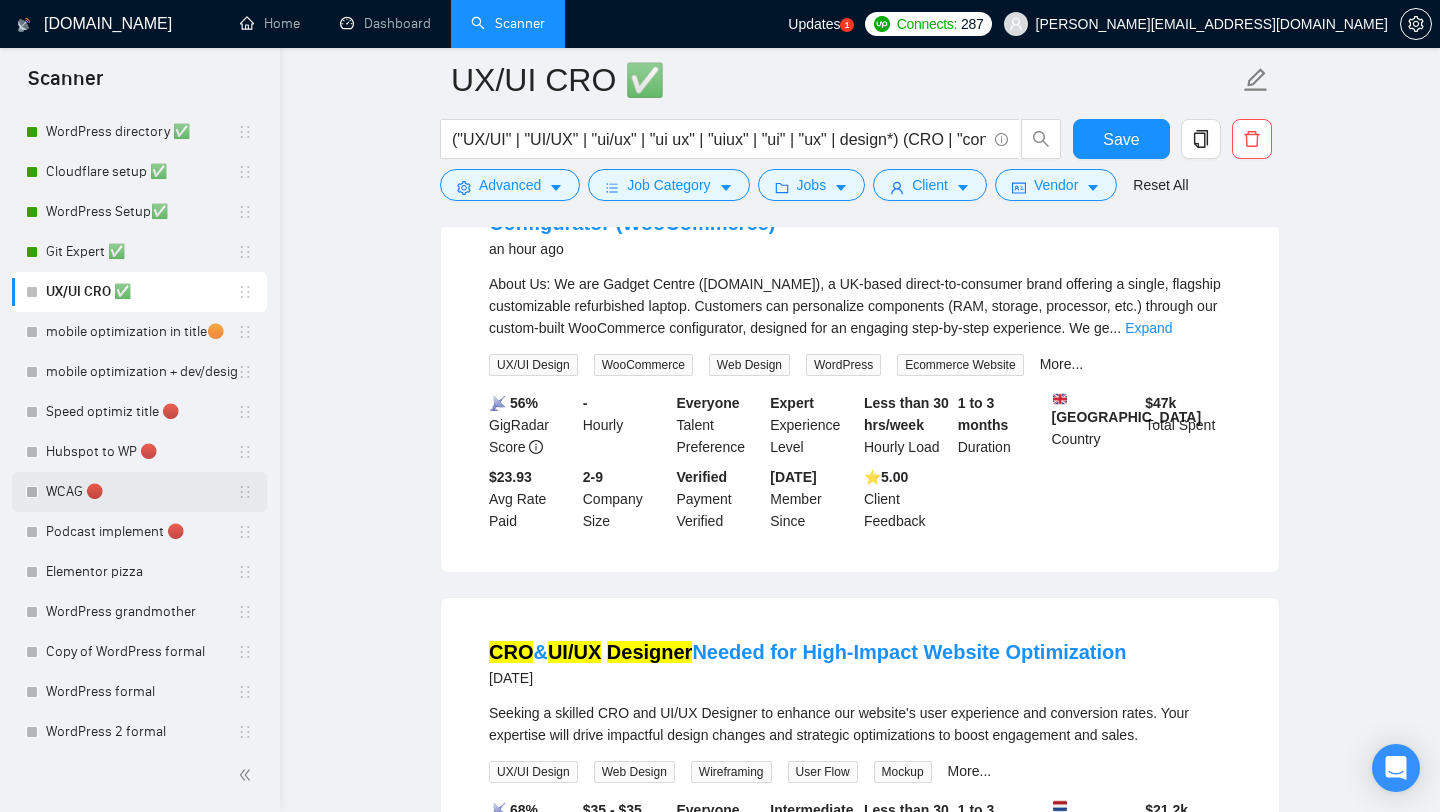click on "WCAG 🔴" at bounding box center (141, 492) 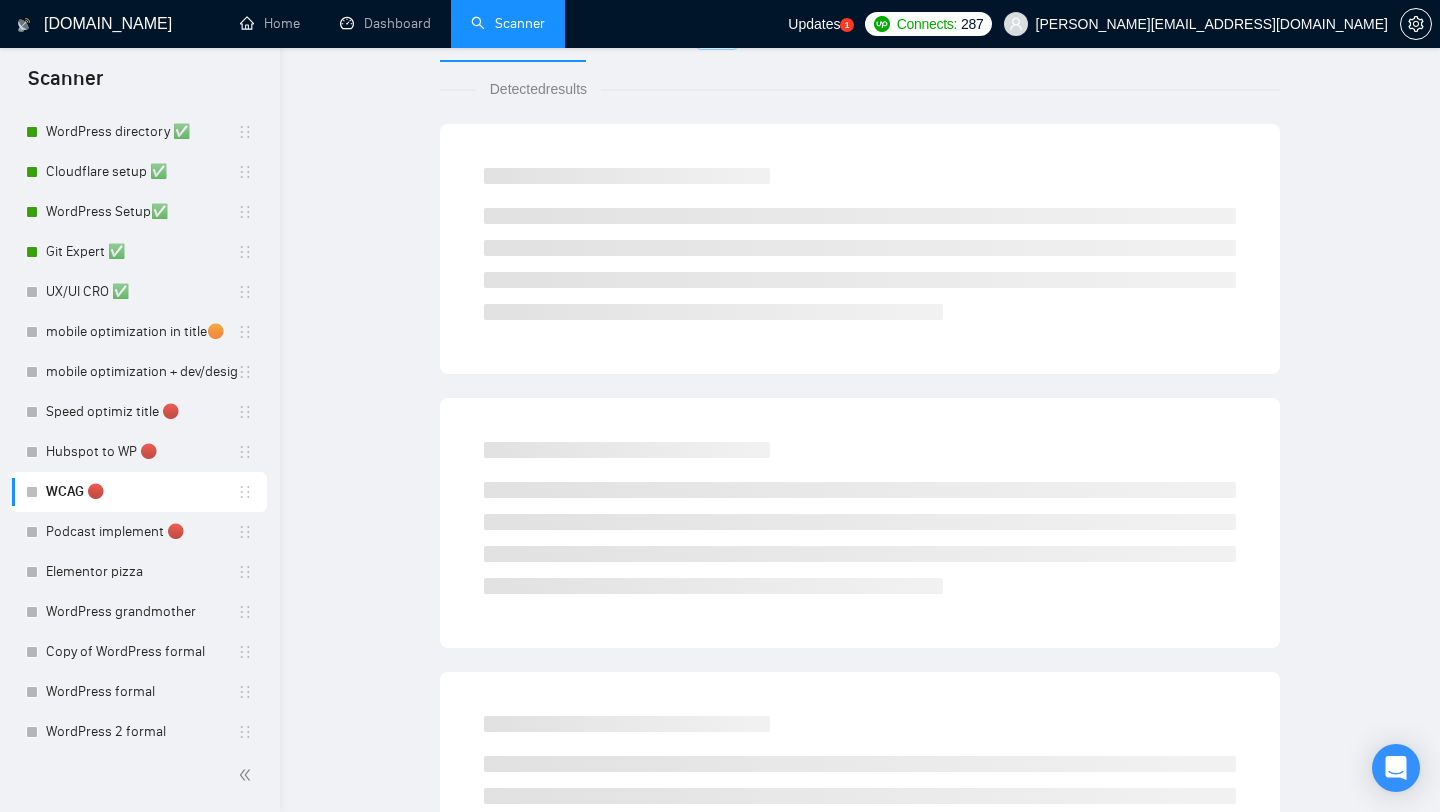 scroll, scrollTop: 0, scrollLeft: 0, axis: both 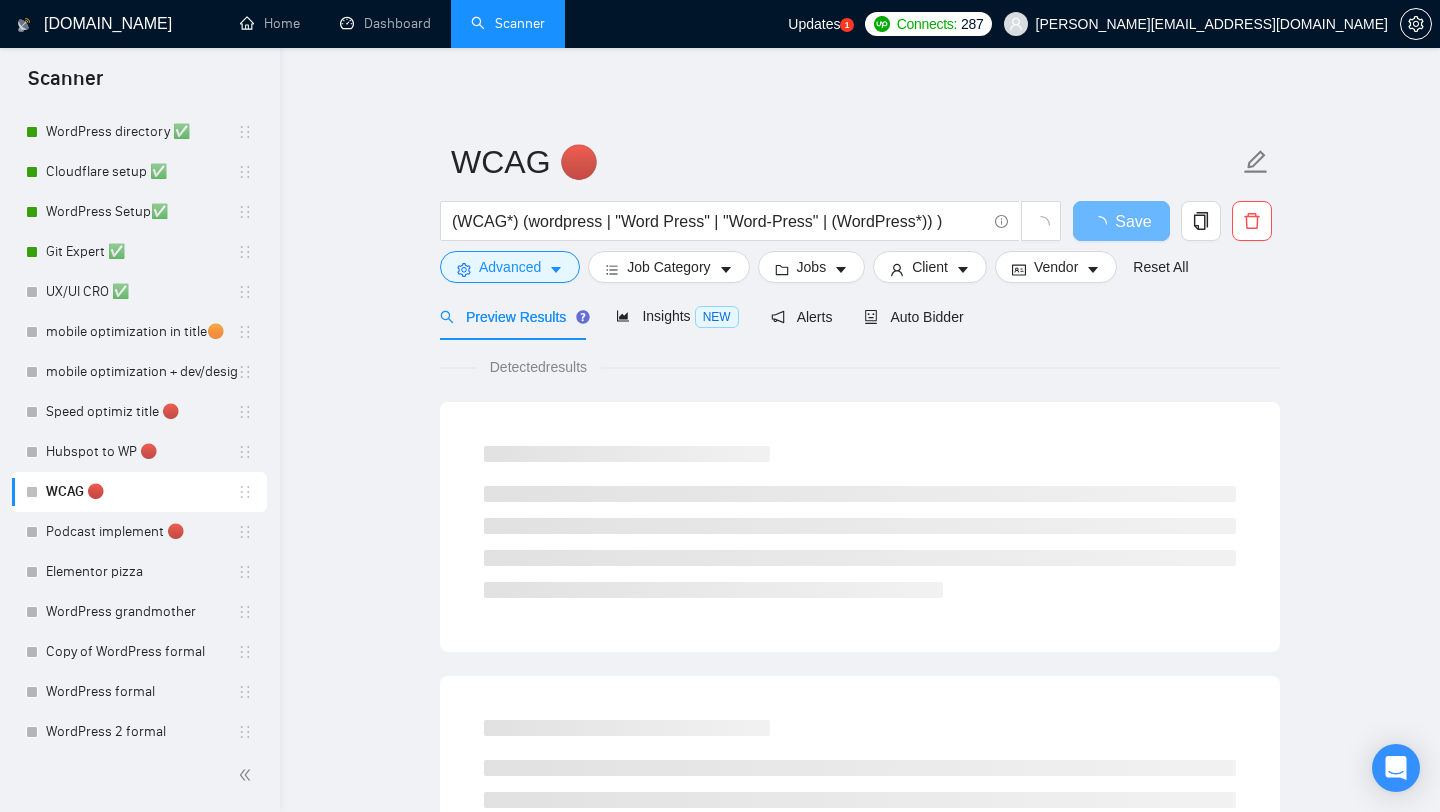 click on "Preview Results Insights NEW Alerts Auto Bidder" at bounding box center [702, 316] 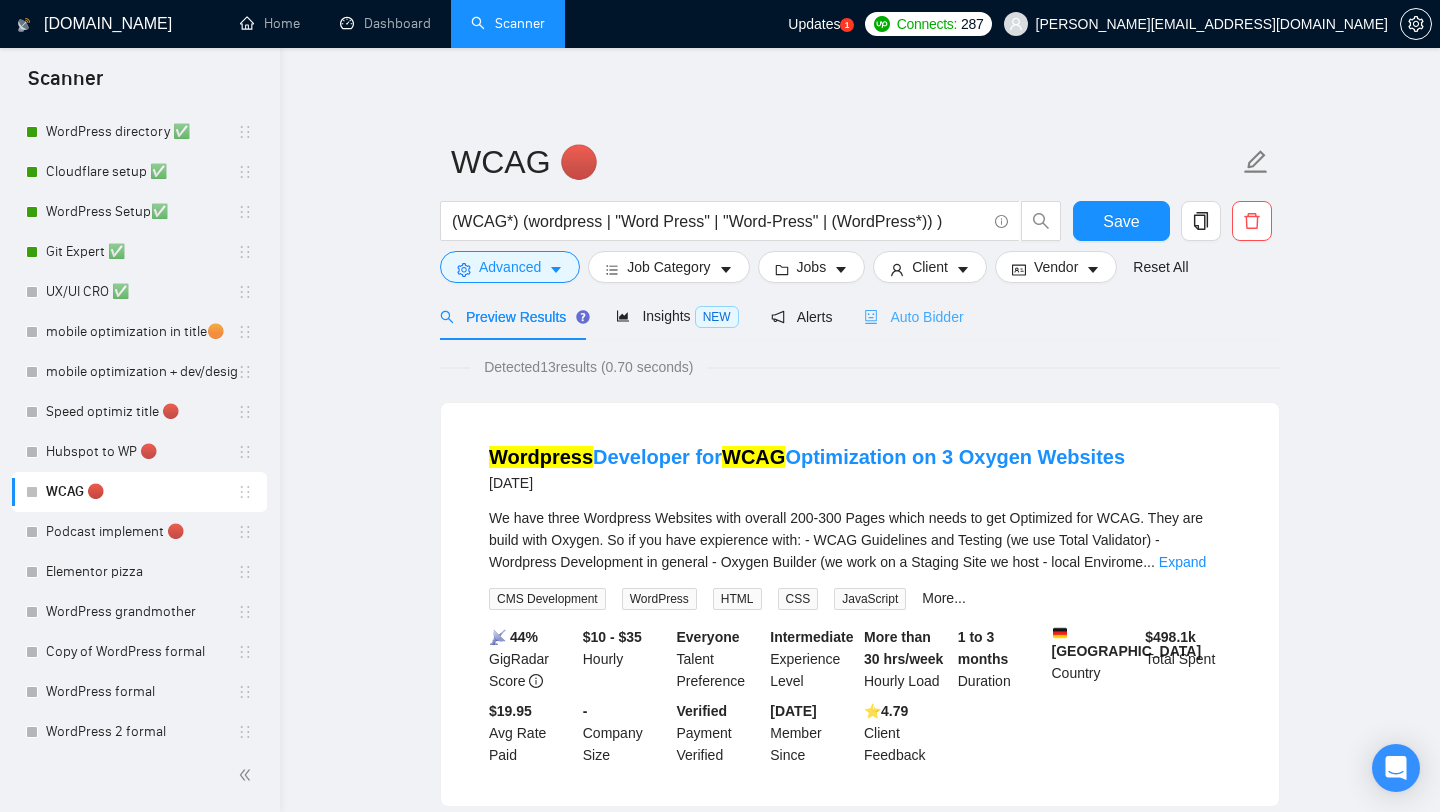 click on "Auto Bidder" at bounding box center [913, 316] 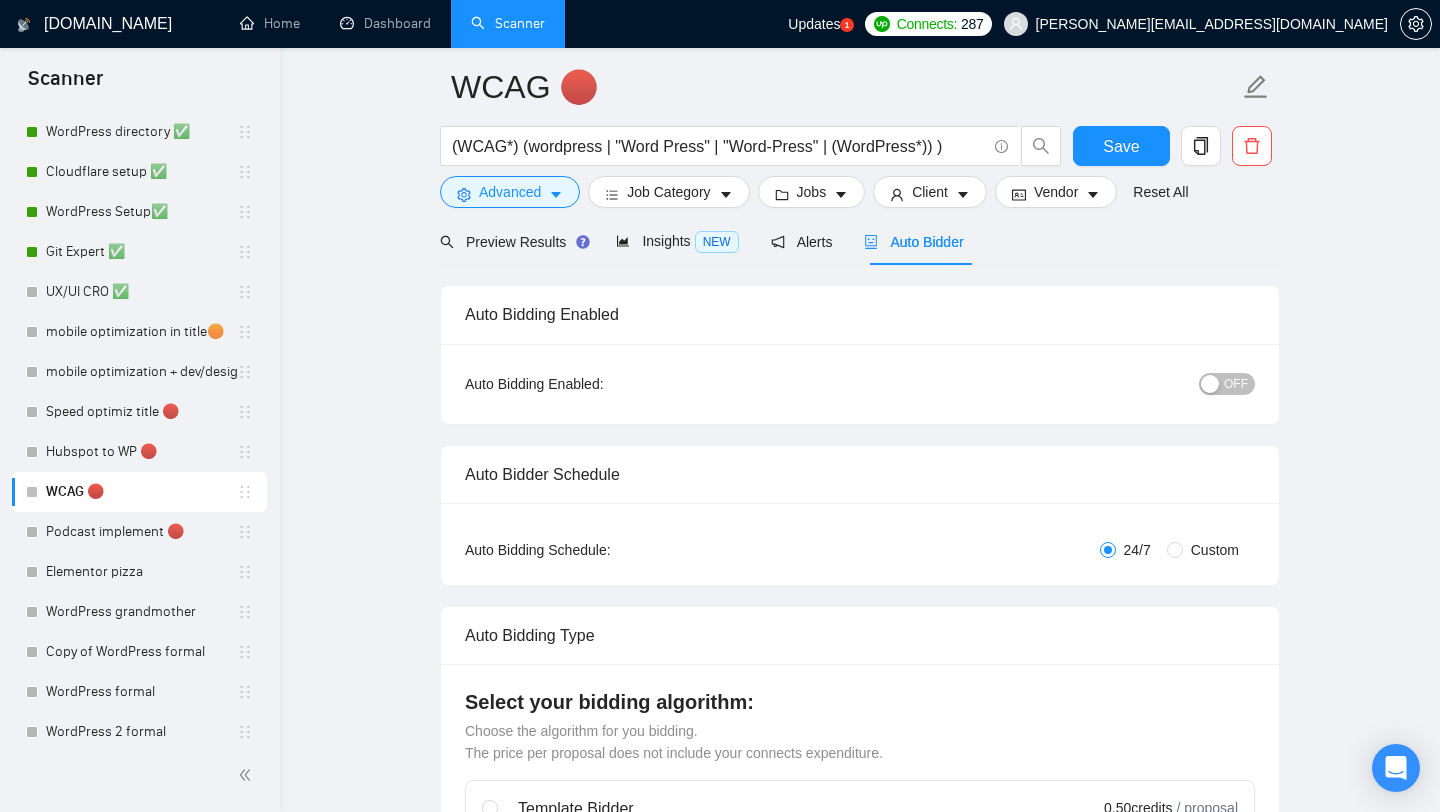 scroll, scrollTop: 0, scrollLeft: 0, axis: both 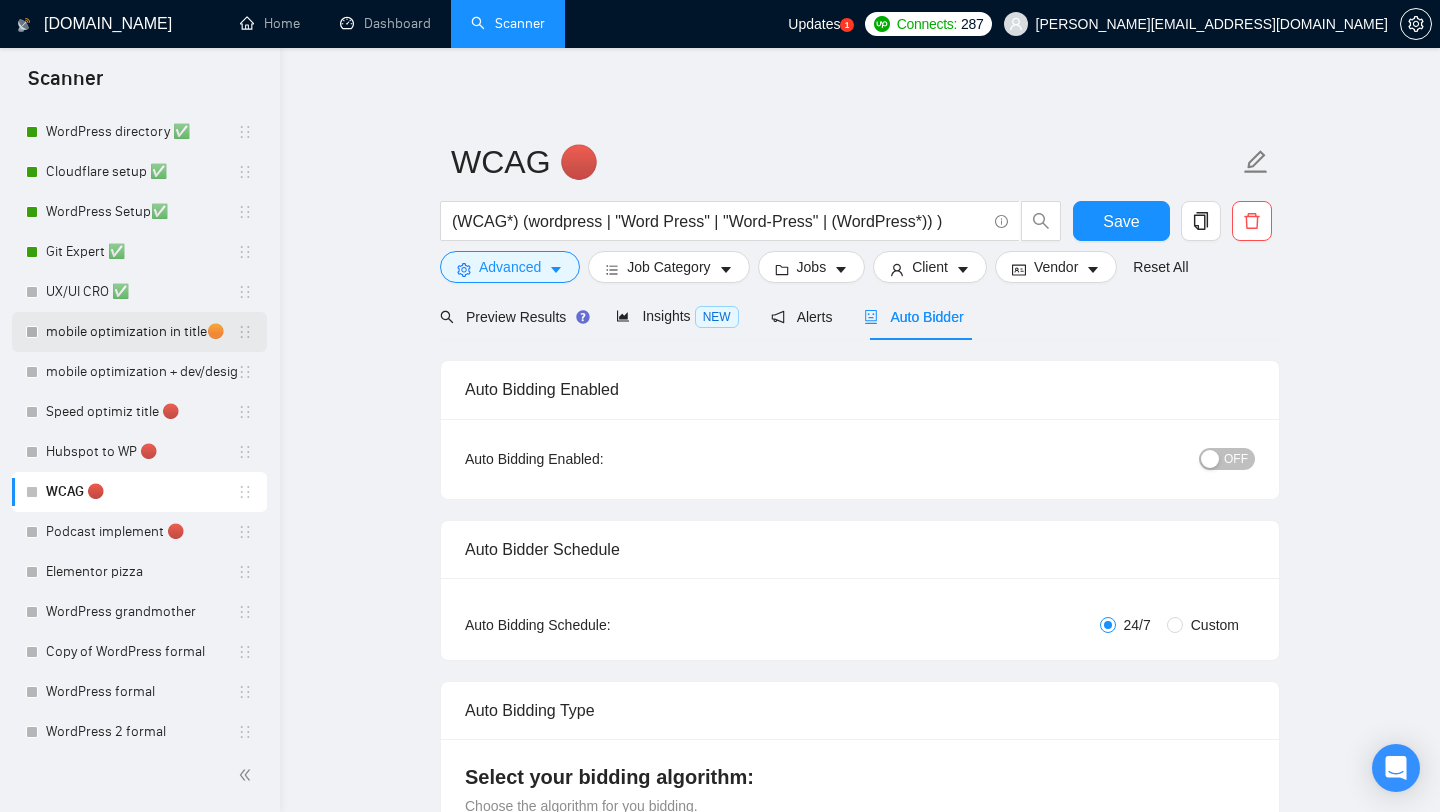 click on "mobile optimization in title🟠" at bounding box center (141, 332) 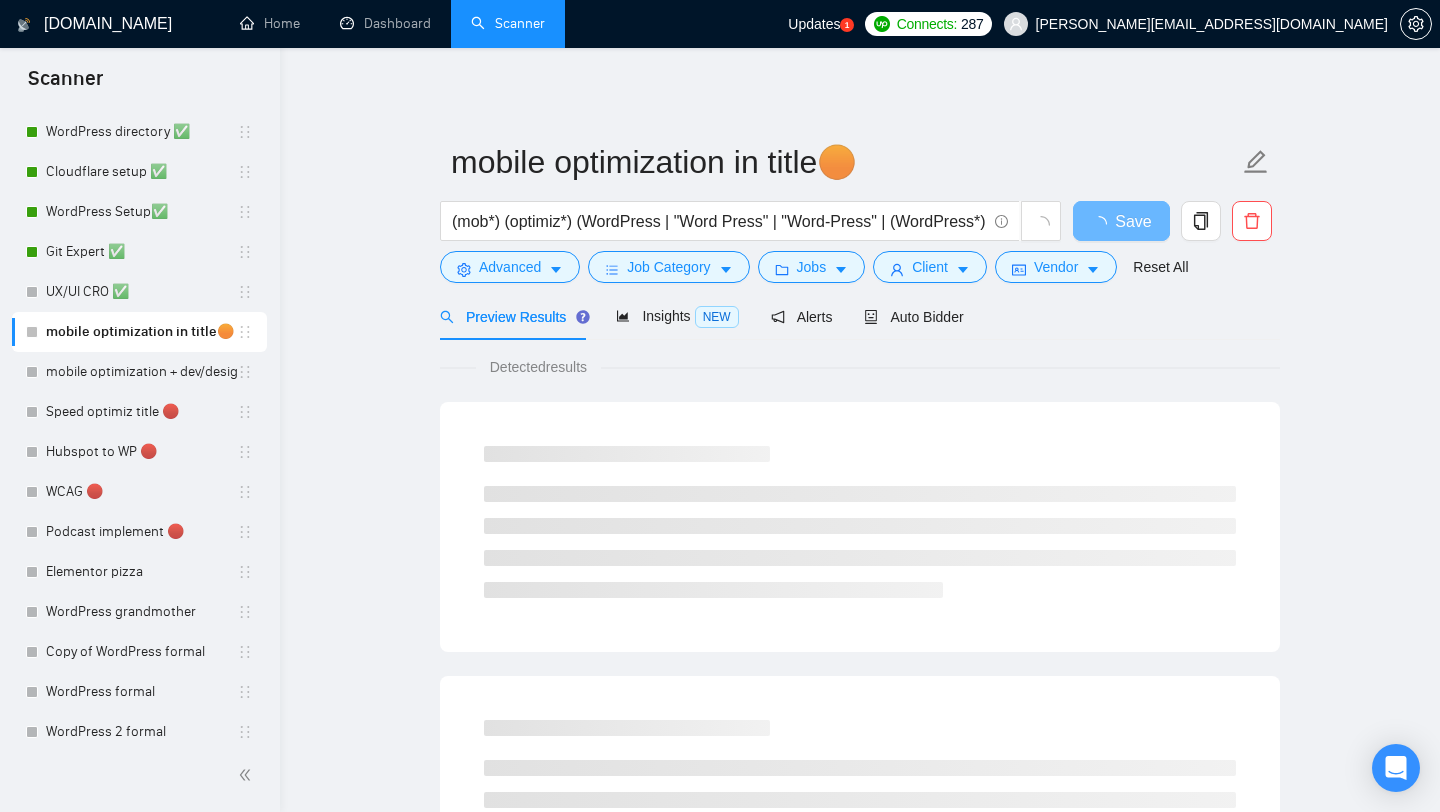 click on "Preview Results Insights NEW Alerts Auto Bidder" at bounding box center [702, 316] 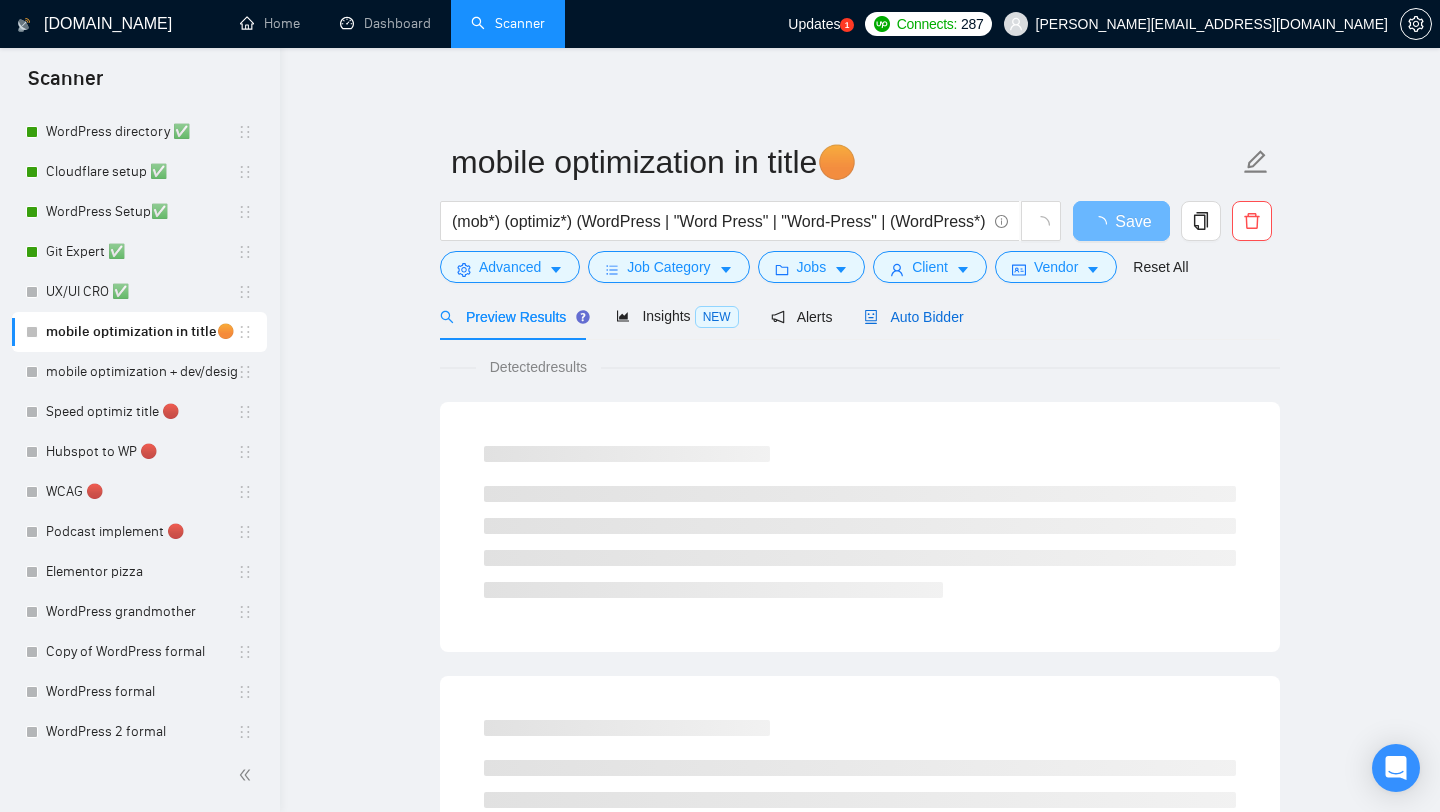 click on "Auto Bidder" at bounding box center (913, 317) 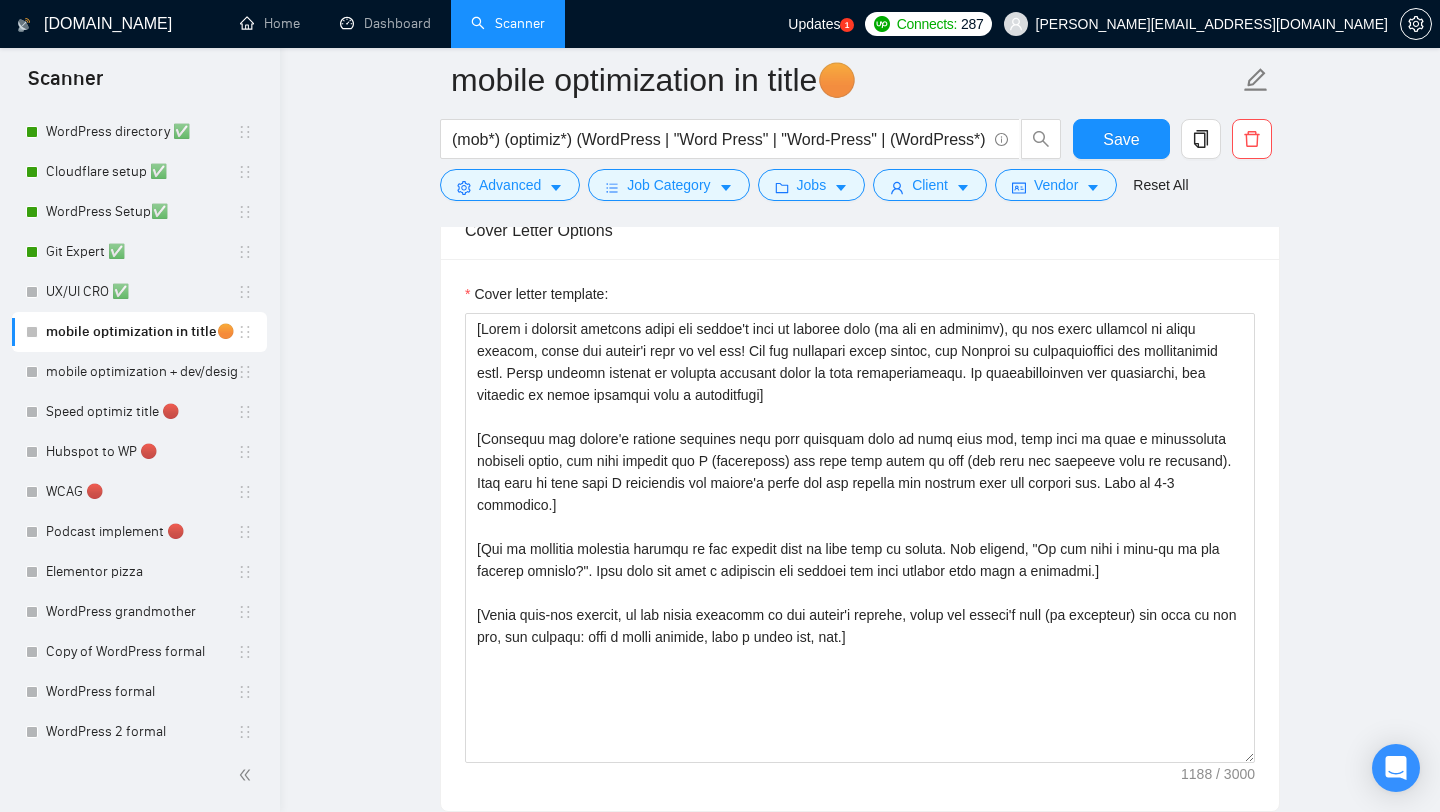 scroll, scrollTop: 1329, scrollLeft: 0, axis: vertical 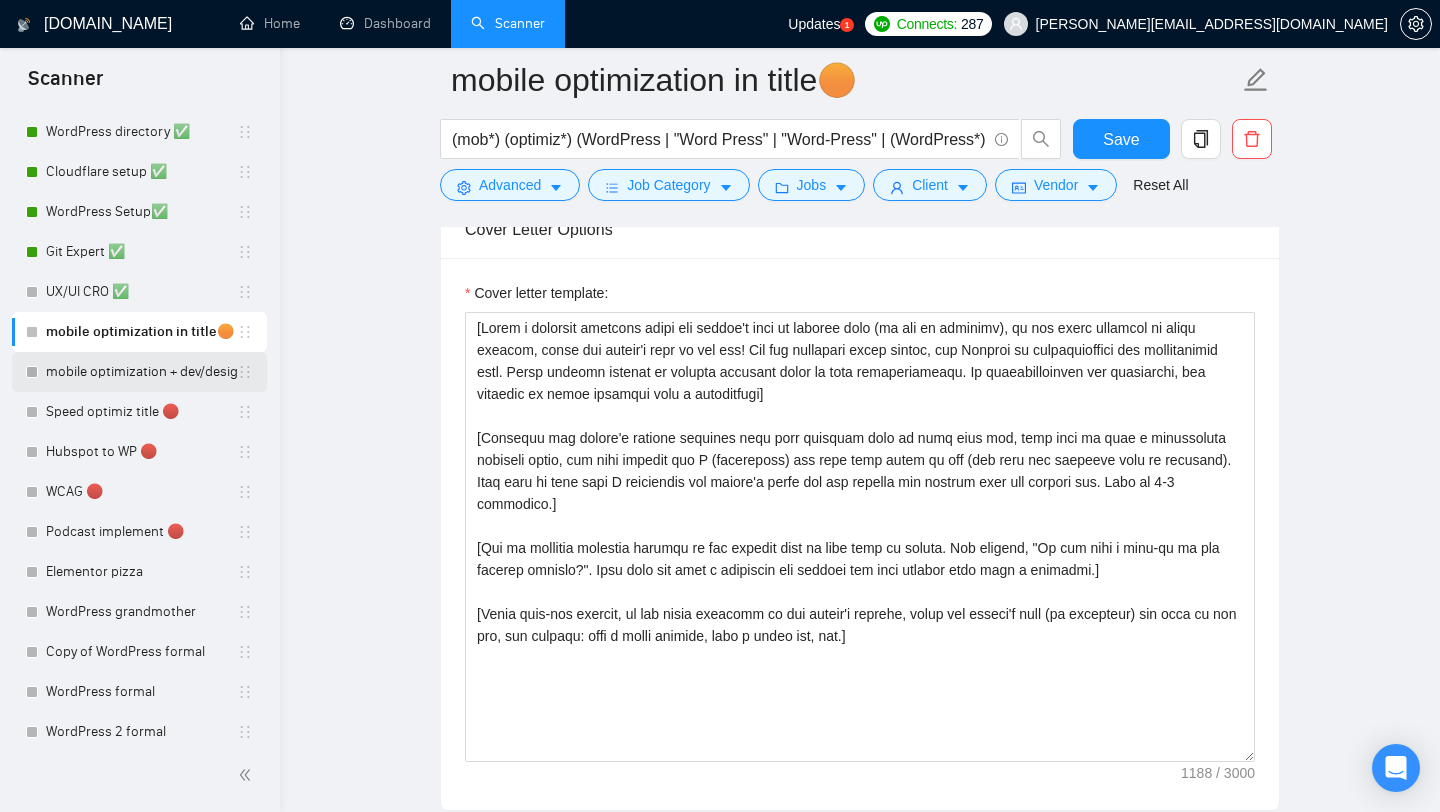 click on "mobile optimization + dev/design 🔴" at bounding box center (141, 372) 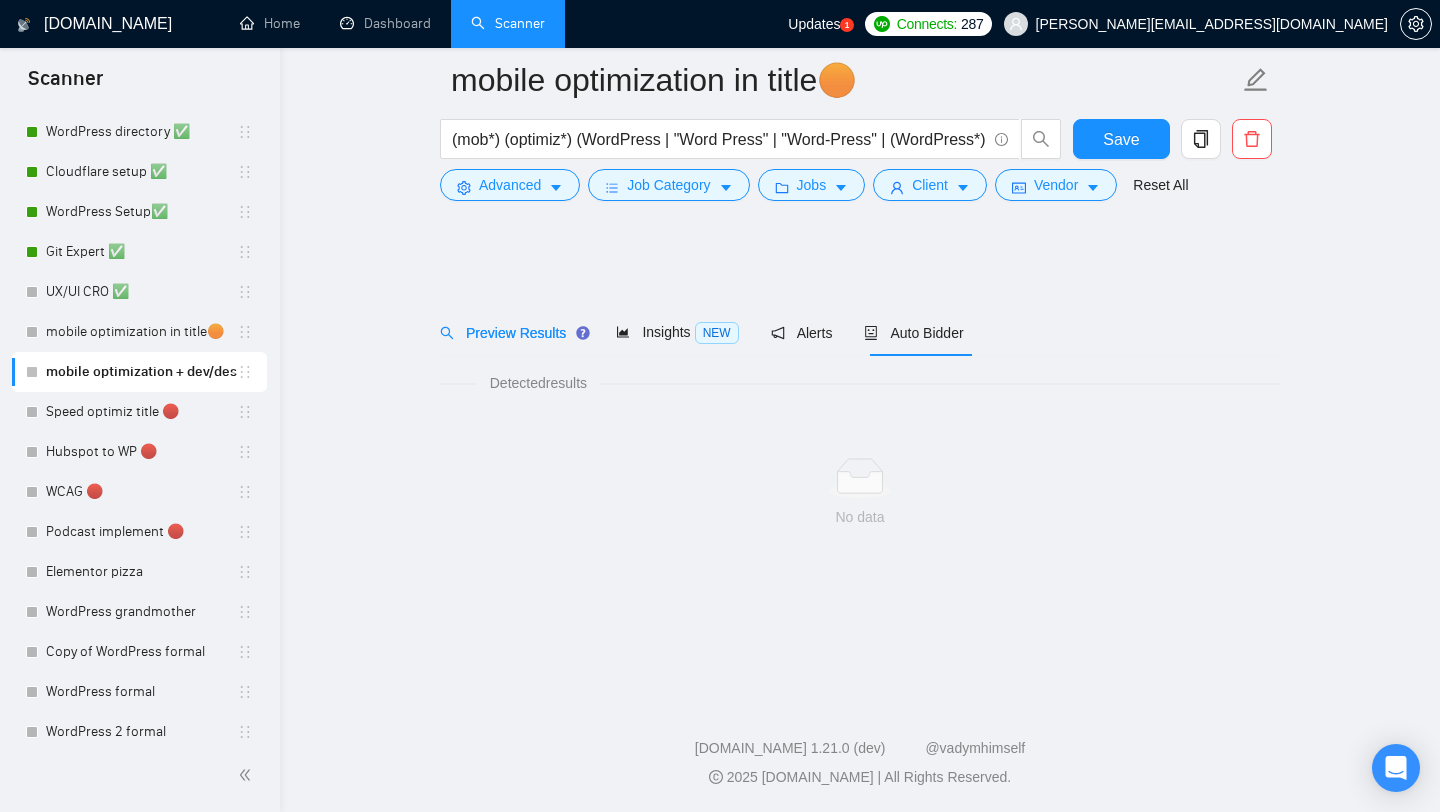 scroll, scrollTop: 0, scrollLeft: 0, axis: both 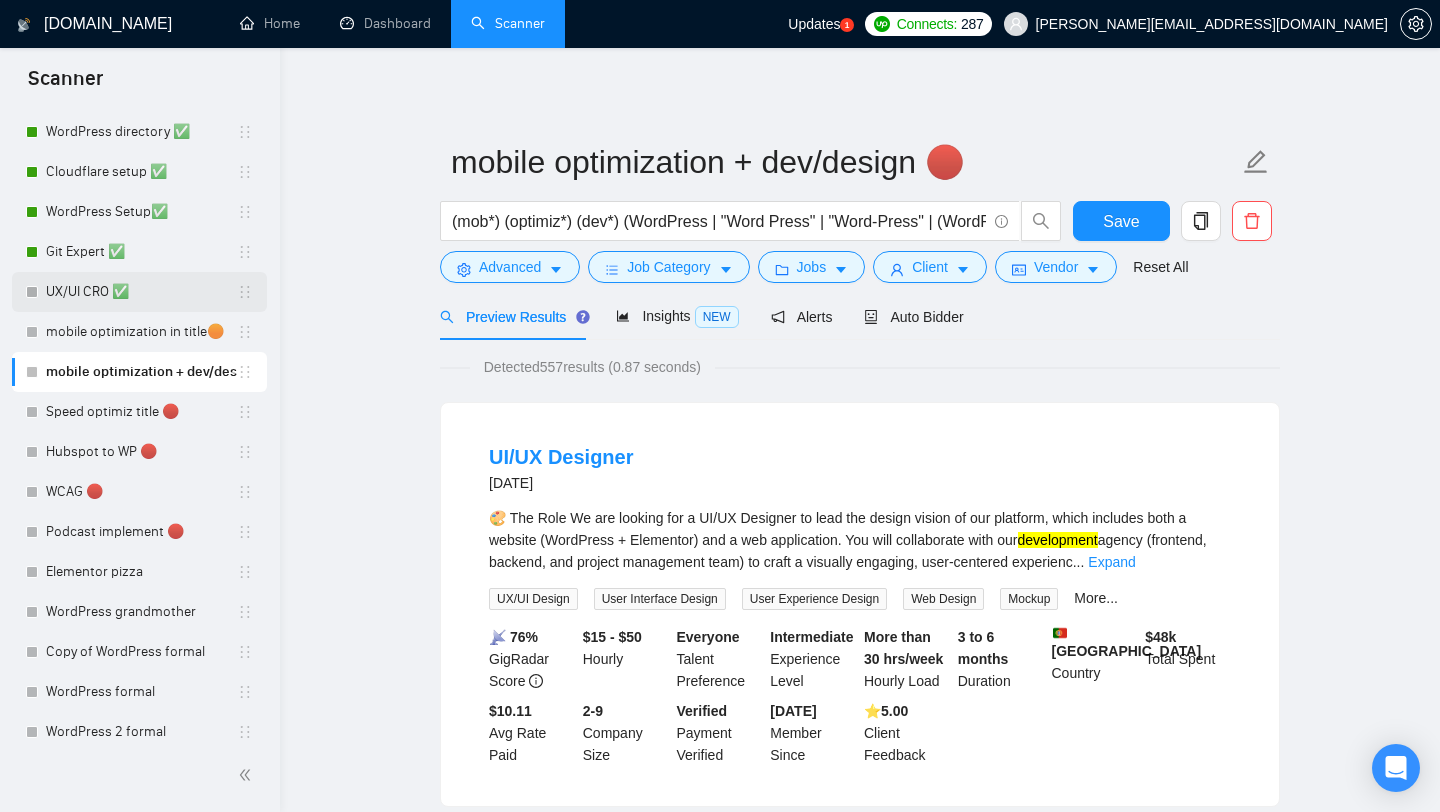 click on "UX/UI CRO ✅" at bounding box center [141, 292] 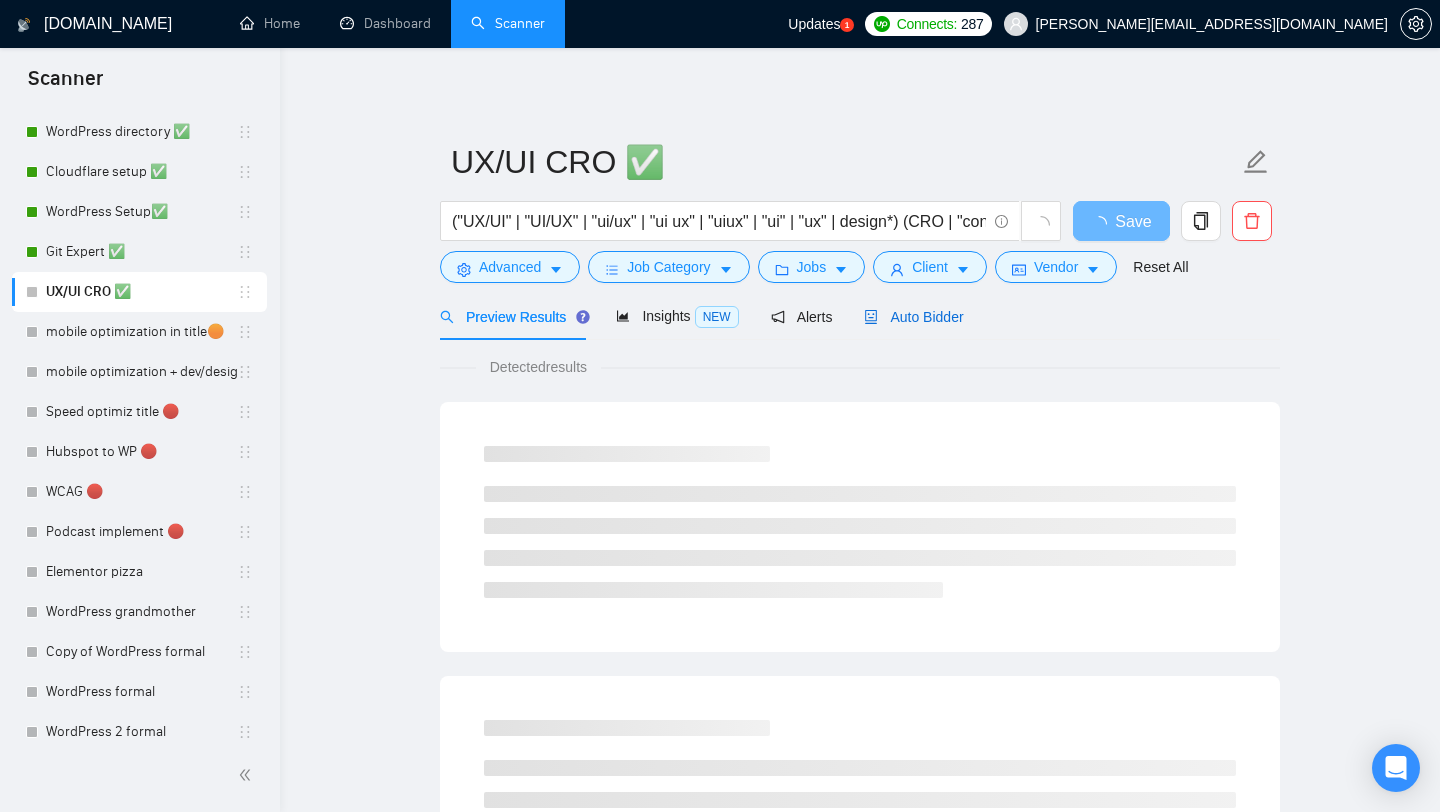 click on "Auto Bidder" at bounding box center [913, 317] 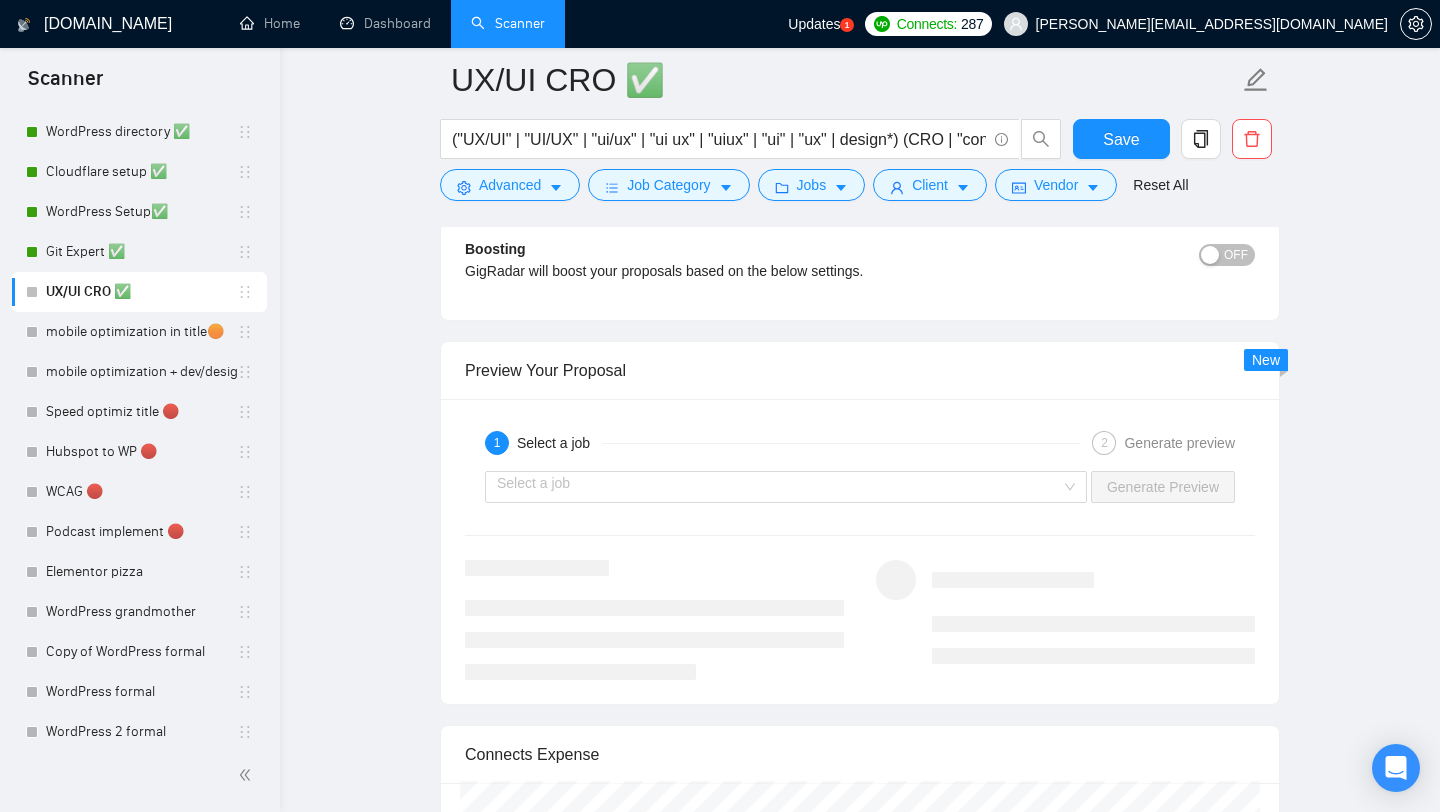 scroll, scrollTop: 2821, scrollLeft: 0, axis: vertical 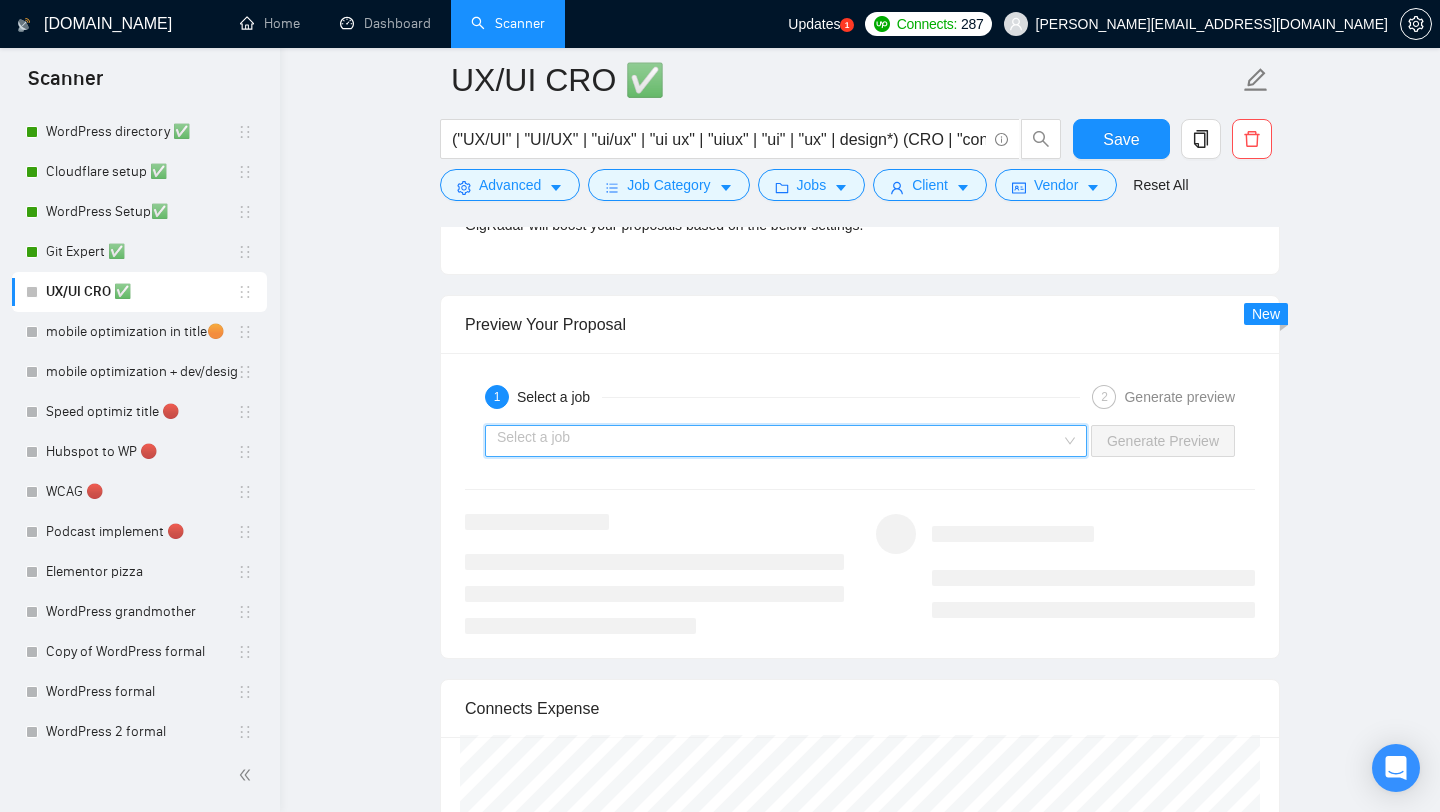click at bounding box center [779, 441] 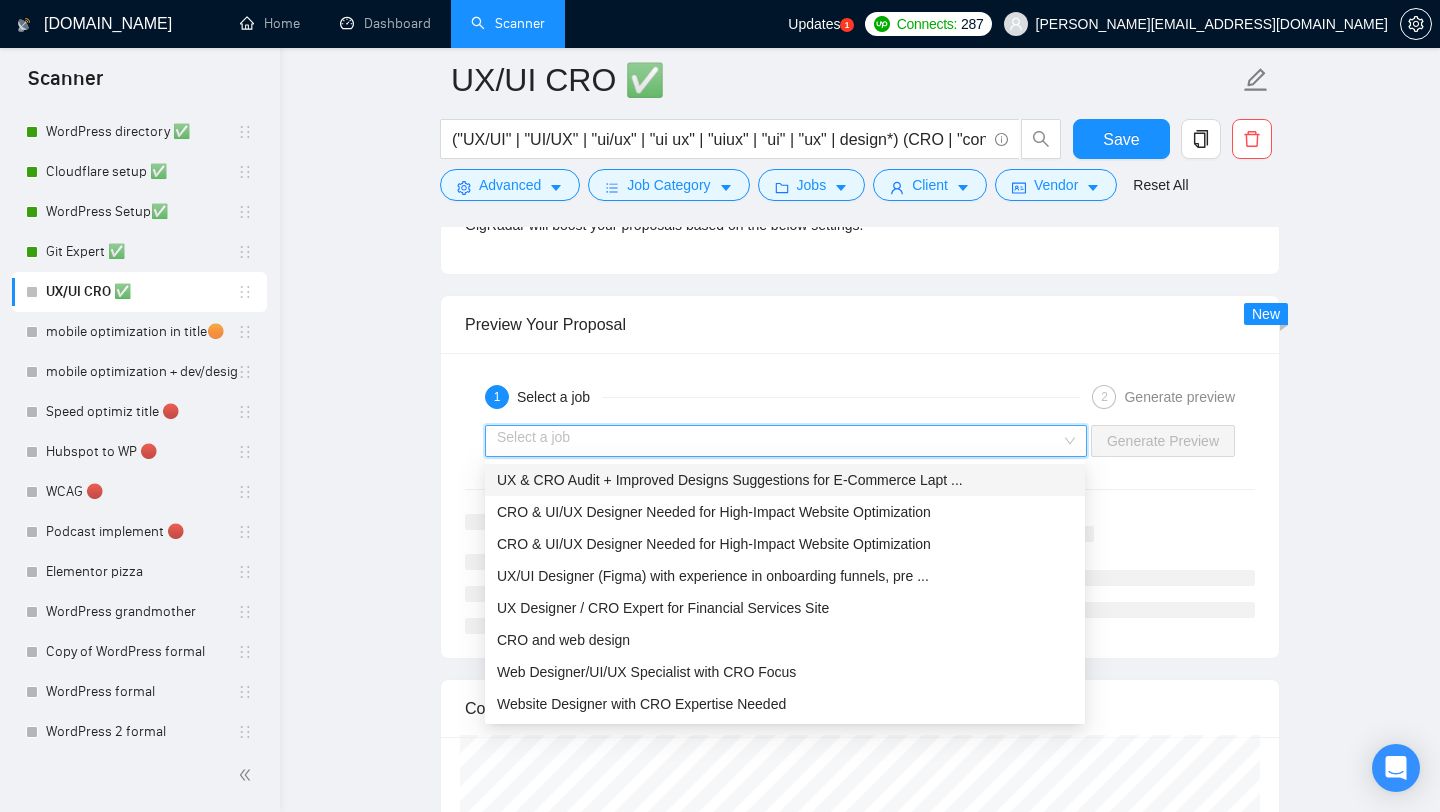 click on "UX & CRO Audit + Improved Designs Suggestions for E-Commerce Lapt ..." at bounding box center (730, 480) 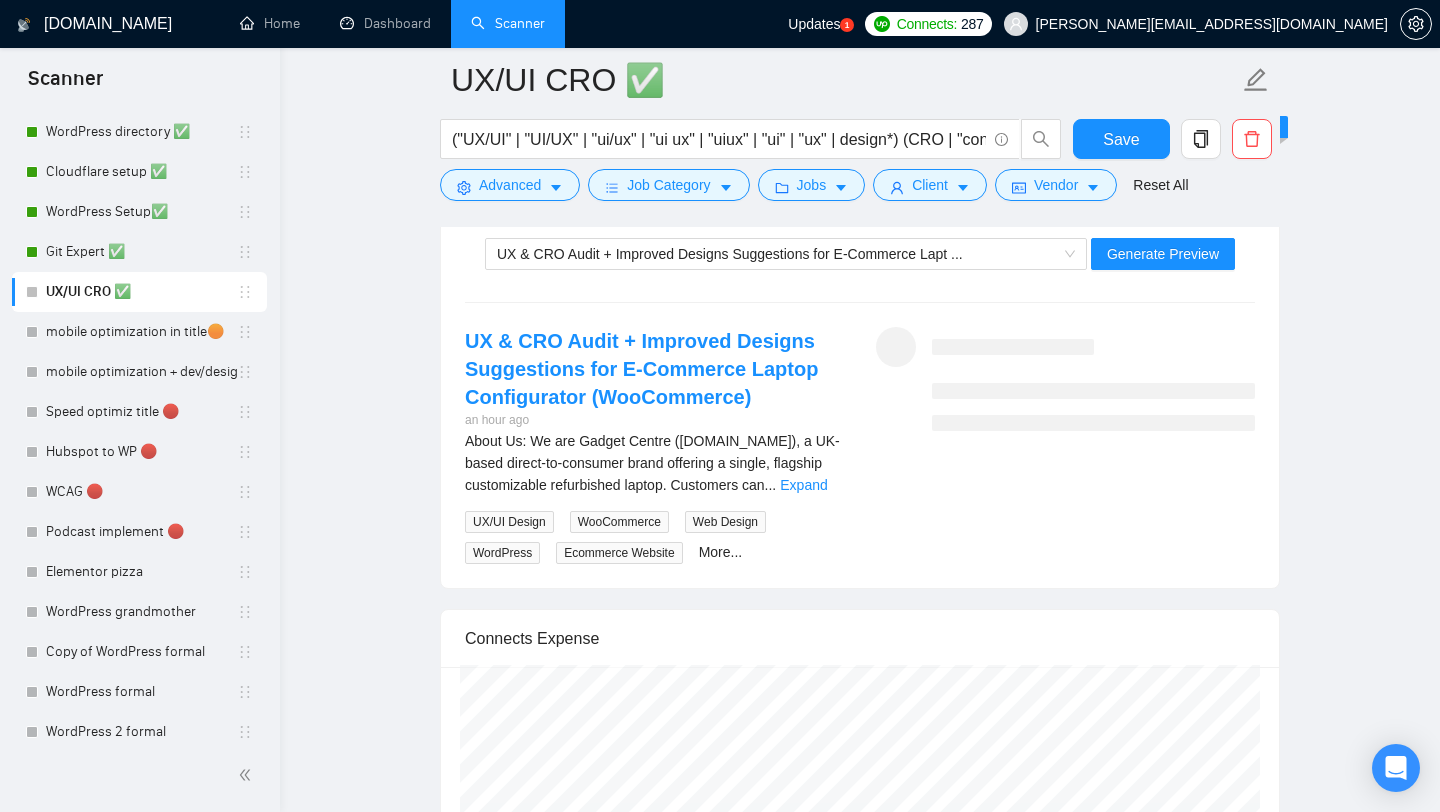 scroll, scrollTop: 3049, scrollLeft: 0, axis: vertical 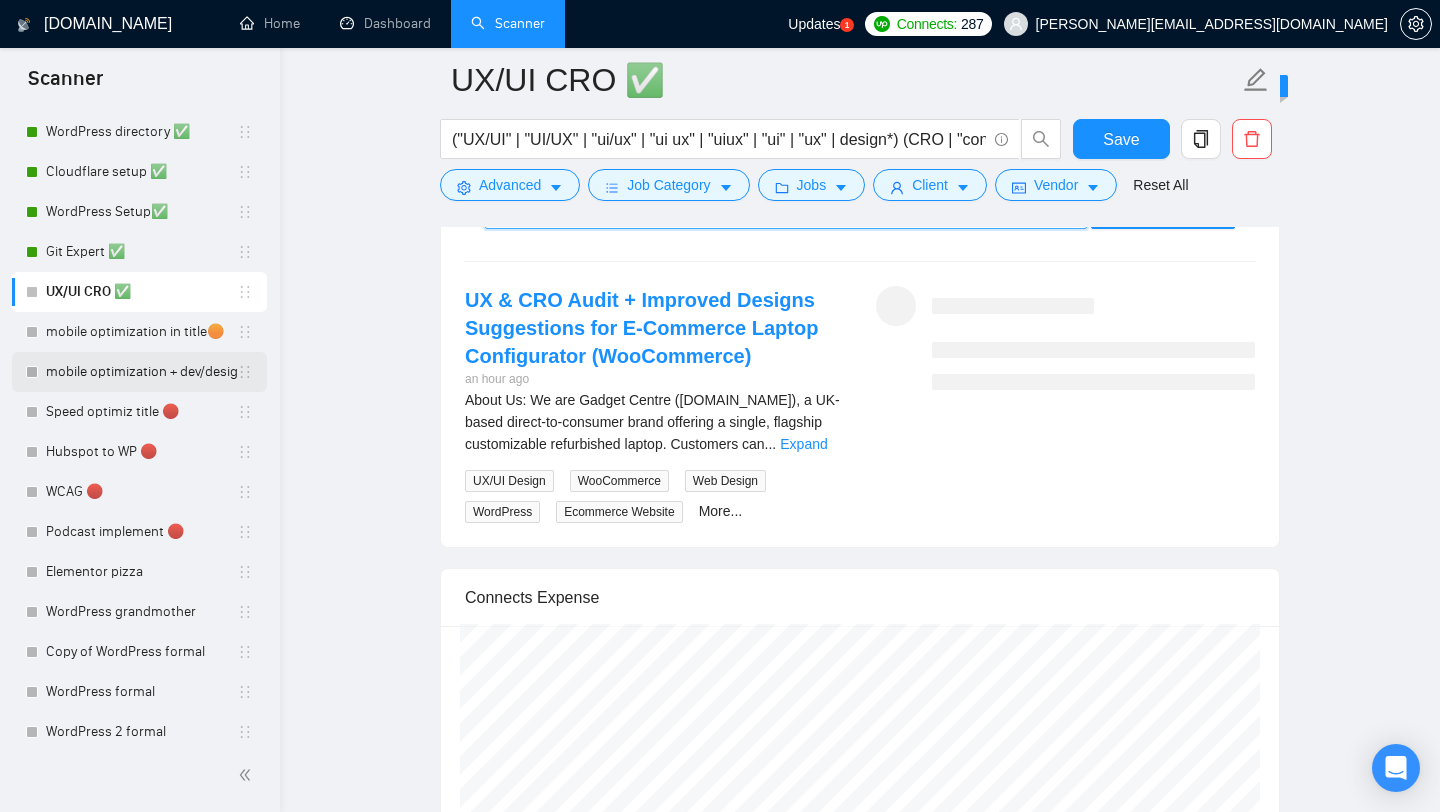 click on "mobile optimization + dev/design 🔴" at bounding box center [141, 372] 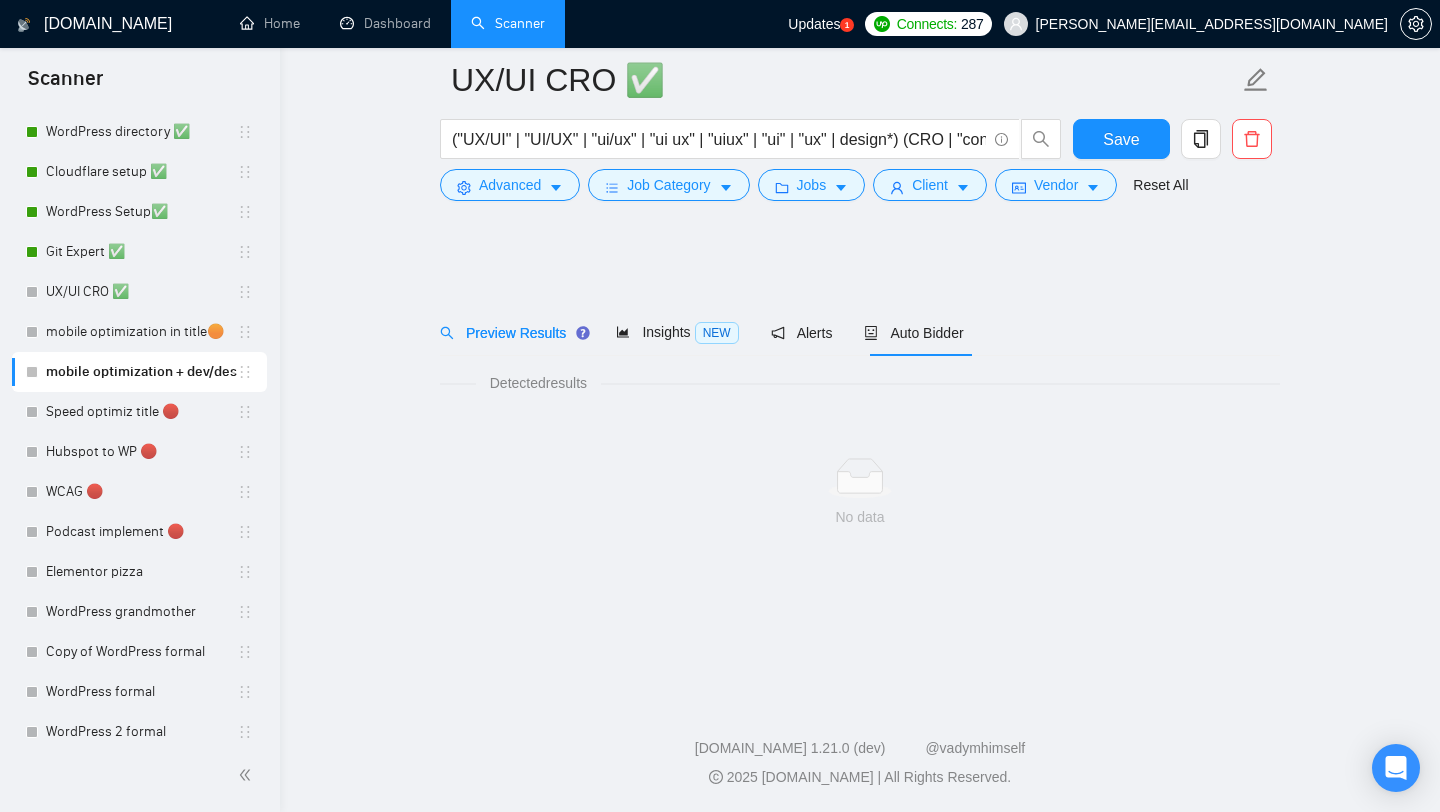 scroll, scrollTop: 0, scrollLeft: 0, axis: both 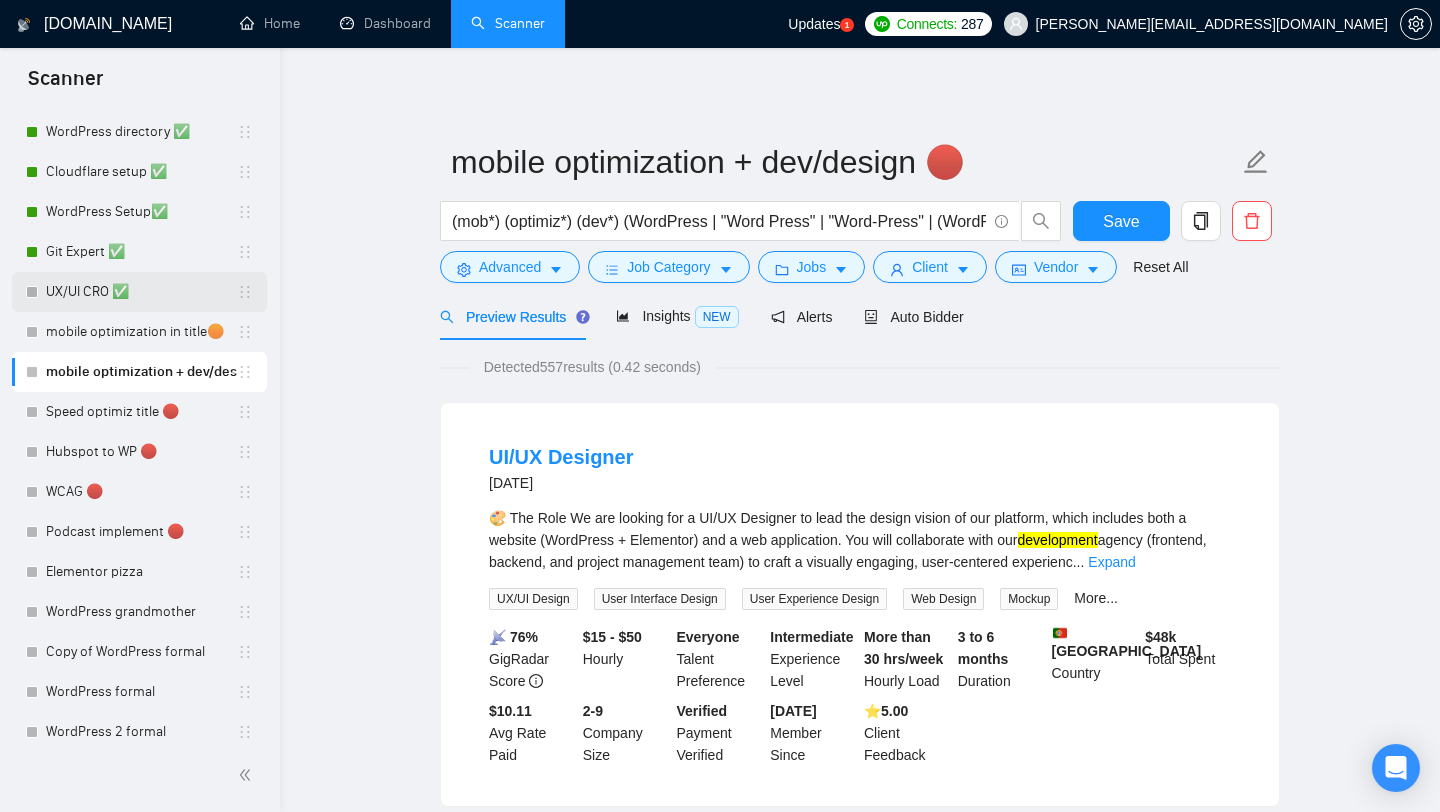 click on "UX/UI CRO ✅" at bounding box center [141, 292] 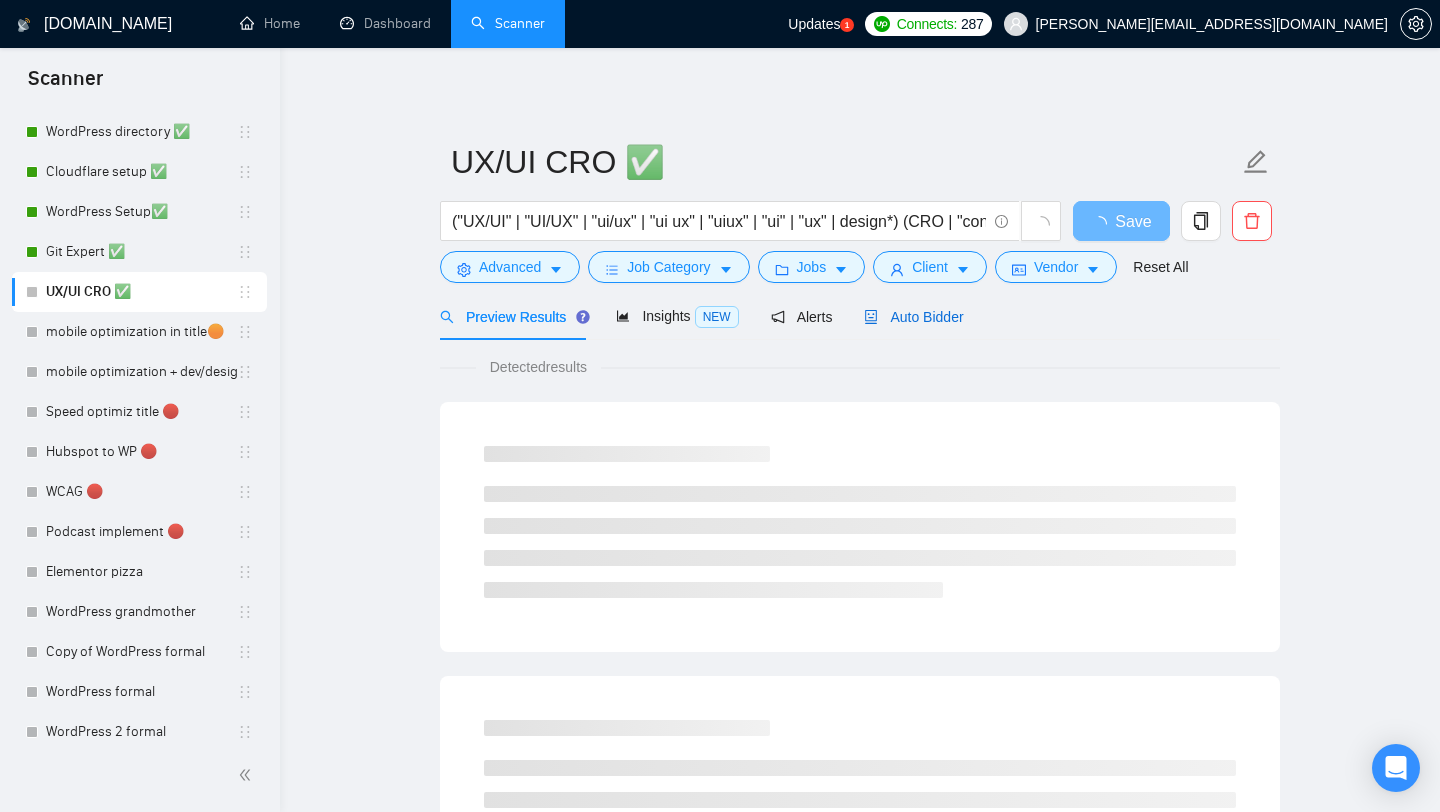 click on "Auto Bidder" at bounding box center (913, 317) 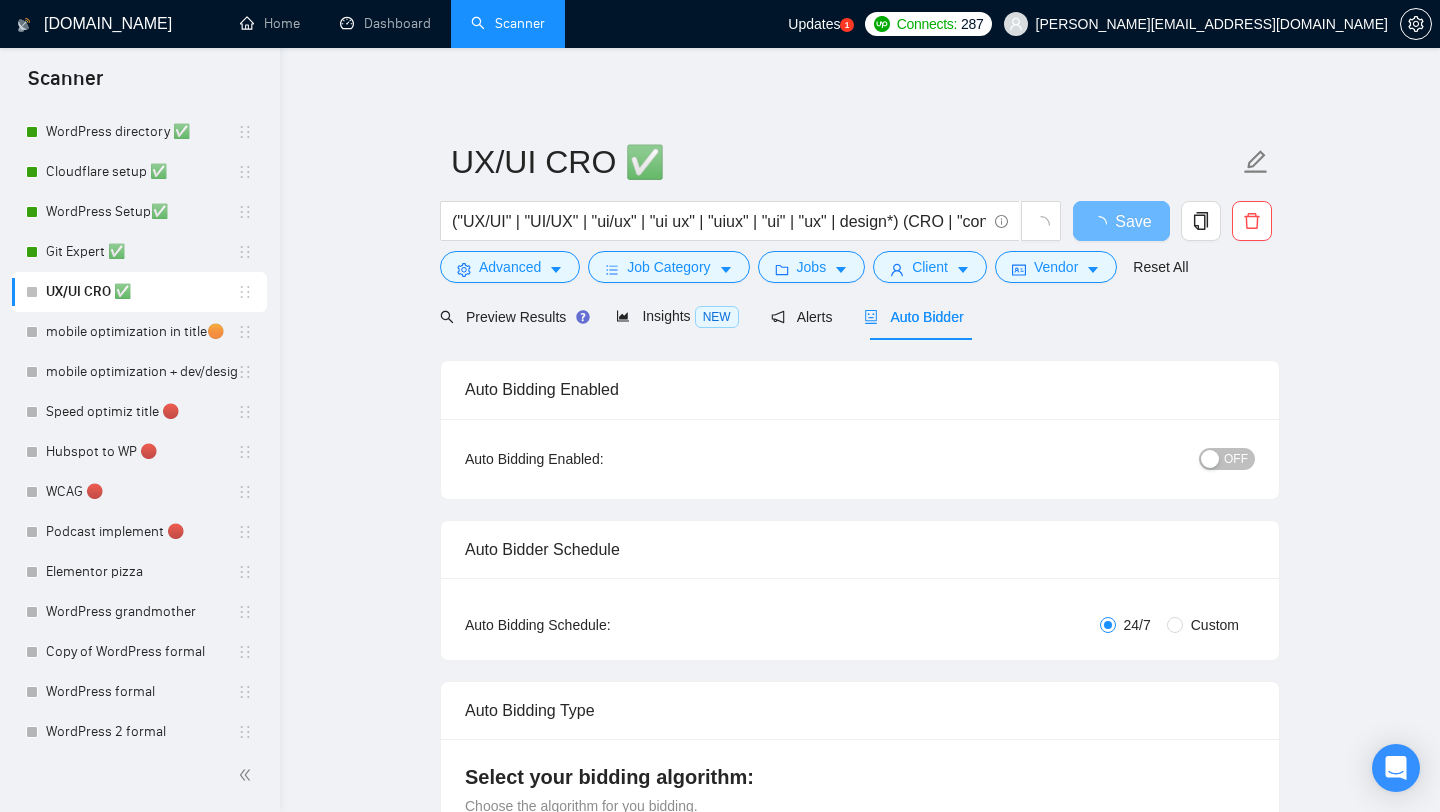 type 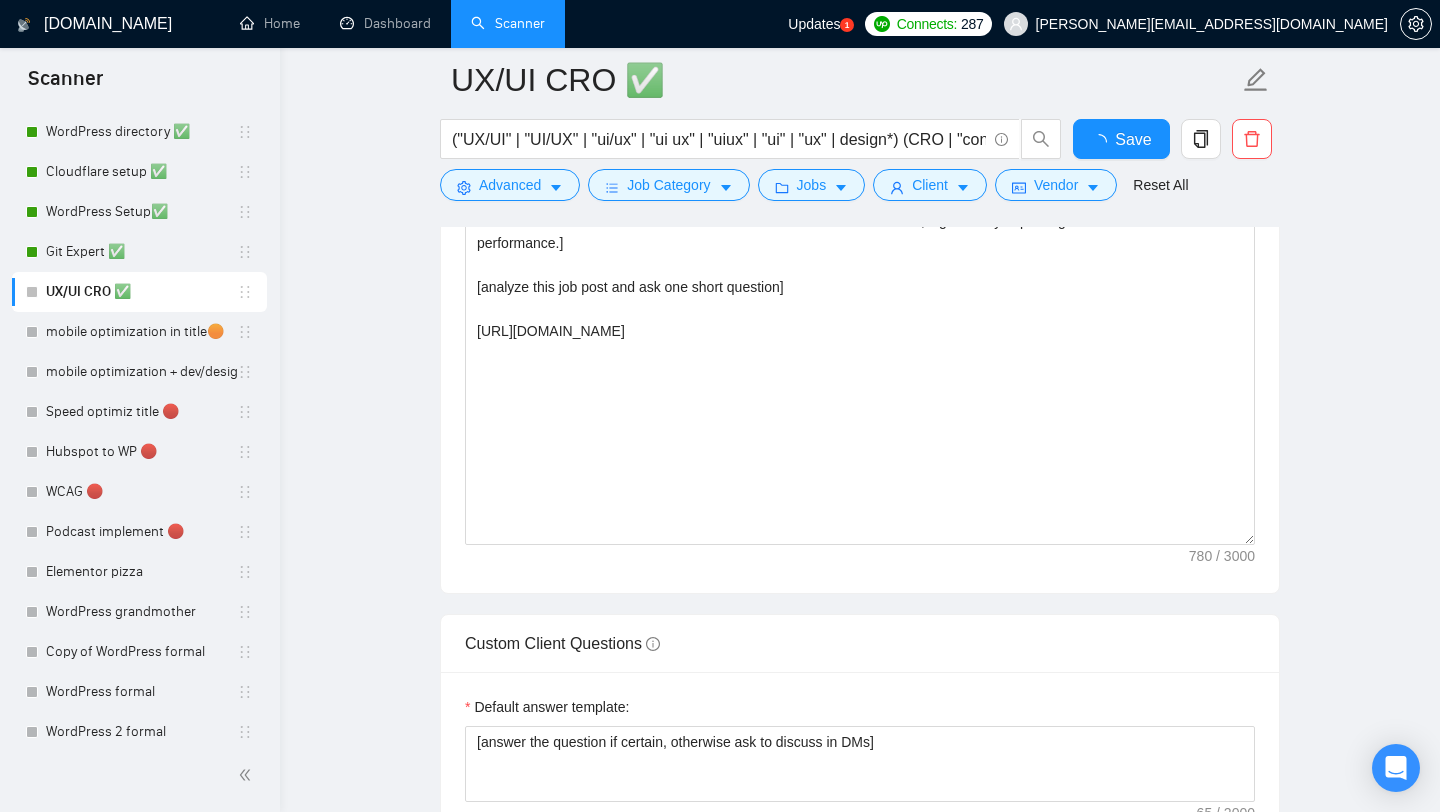 scroll, scrollTop: 1372, scrollLeft: 0, axis: vertical 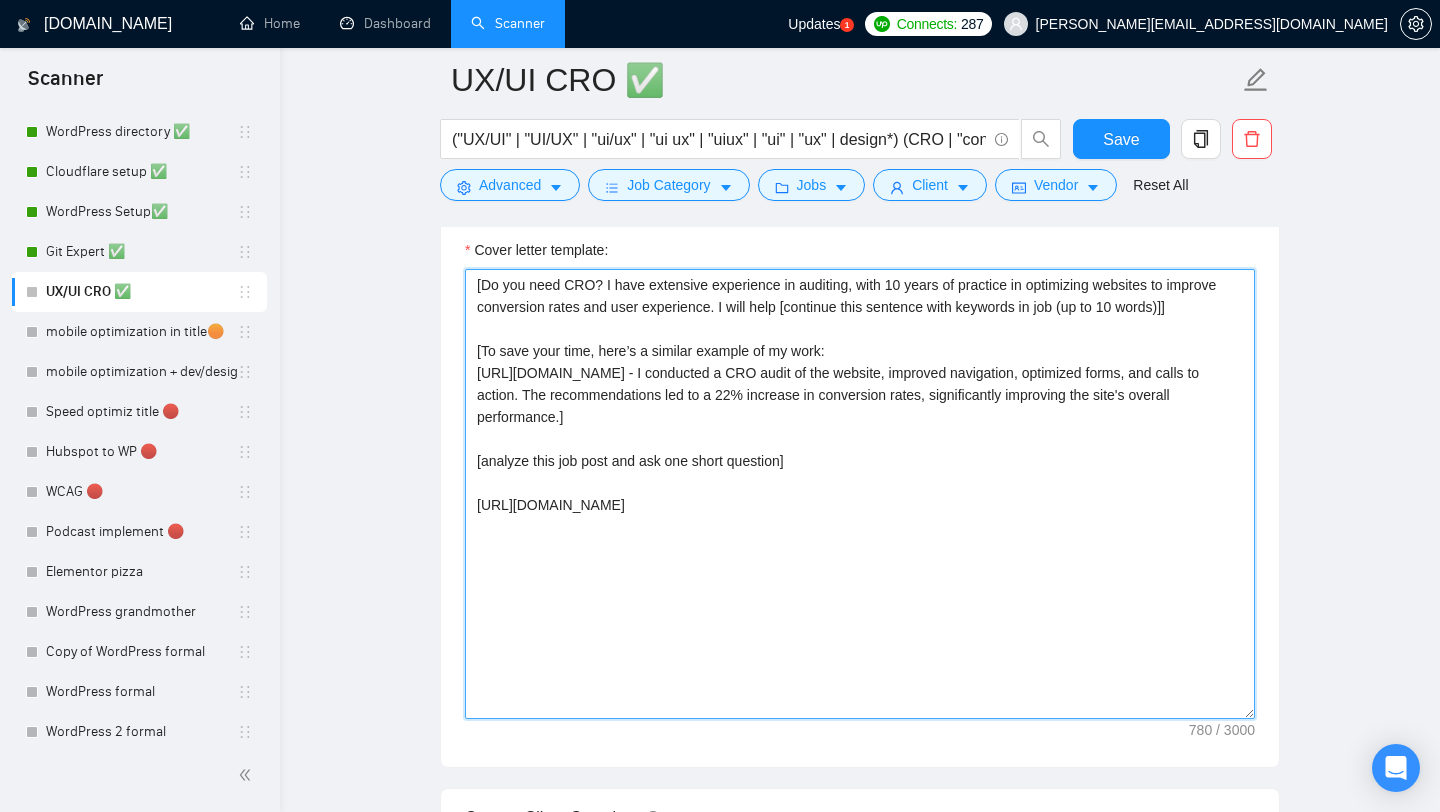 click on "[Do you need CRO? I have extensive experience in auditing, with 10 years of practice in optimizing websites to improve conversion rates and user experience. I will help [continue this sentence with keywords in job (up to 10 words)]]
[To save your time, here’s a similar example of my work:
https://www.upwork.com/freelancers/alexonpoint?p=1940407329972695040 - I conducted a CRO audit of the website, improved navigation, optimized forms, and calls to action. The recommendations led to a 22% increase in conversion rates, significantly improving the site's overall performance.]
[analyze this job post and ask one short question]
https://www.upwork.com/services/product/marketing-comprehensive-cro-audit-to-improve-your-website-conversions-1808909543592254615?ref=fl_profile" at bounding box center (860, 494) 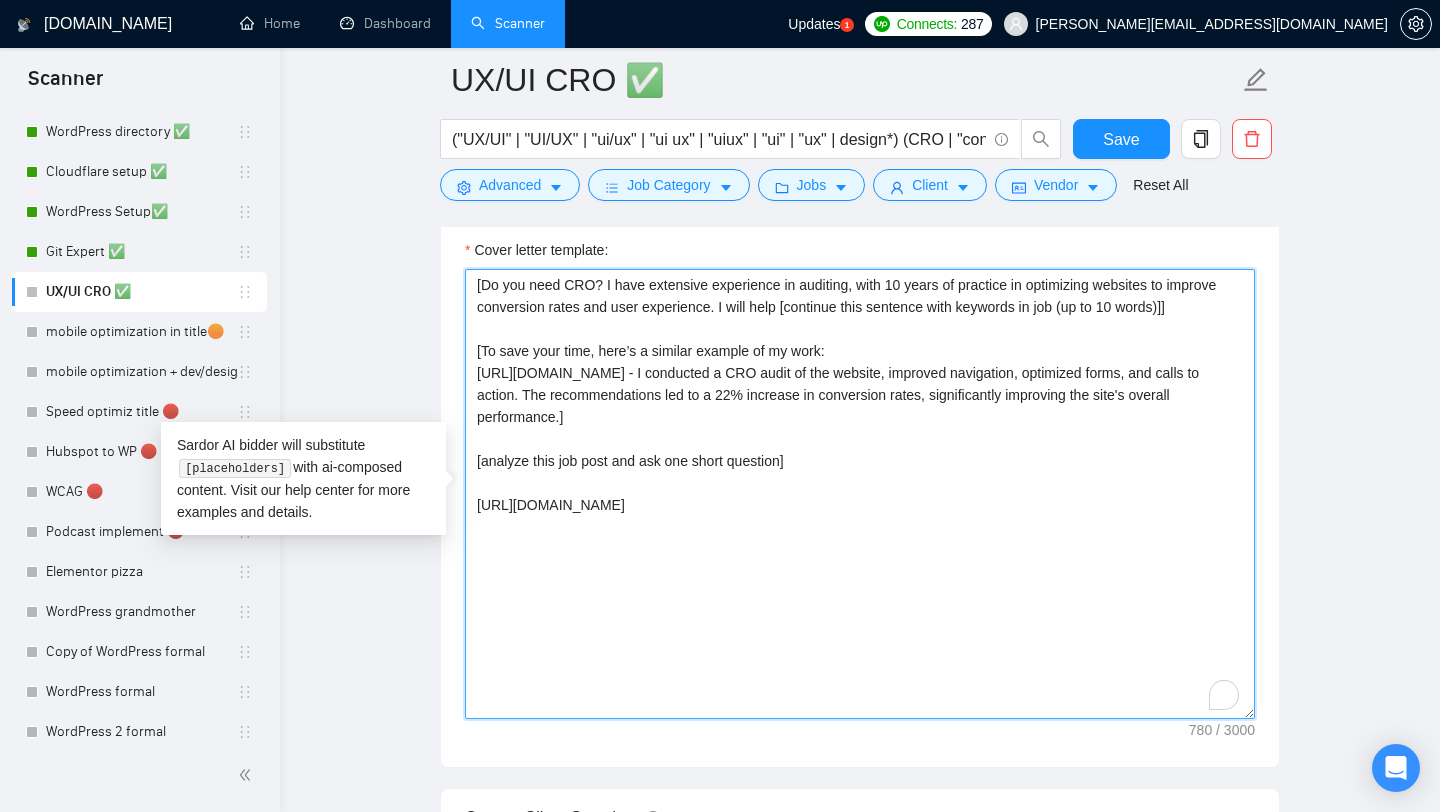 click on "[Do you need CRO? I have extensive experience in auditing, with 10 years of practice in optimizing websites to improve conversion rates and user experience. I will help [continue this sentence with keywords in job (up to 10 words)]]
[To save your time, here’s a similar example of my work:
https://www.upwork.com/freelancers/alexonpoint?p=1940407329972695040 - I conducted a CRO audit of the website, improved navigation, optimized forms, and calls to action. The recommendations led to a 22% increase in conversion rates, significantly improving the site's overall performance.]
[analyze this job post and ask one short question]
https://www.upwork.com/services/product/marketing-comprehensive-cro-audit-to-improve-your-website-conversions-1808909543592254615?ref=fl_profile" at bounding box center [860, 494] 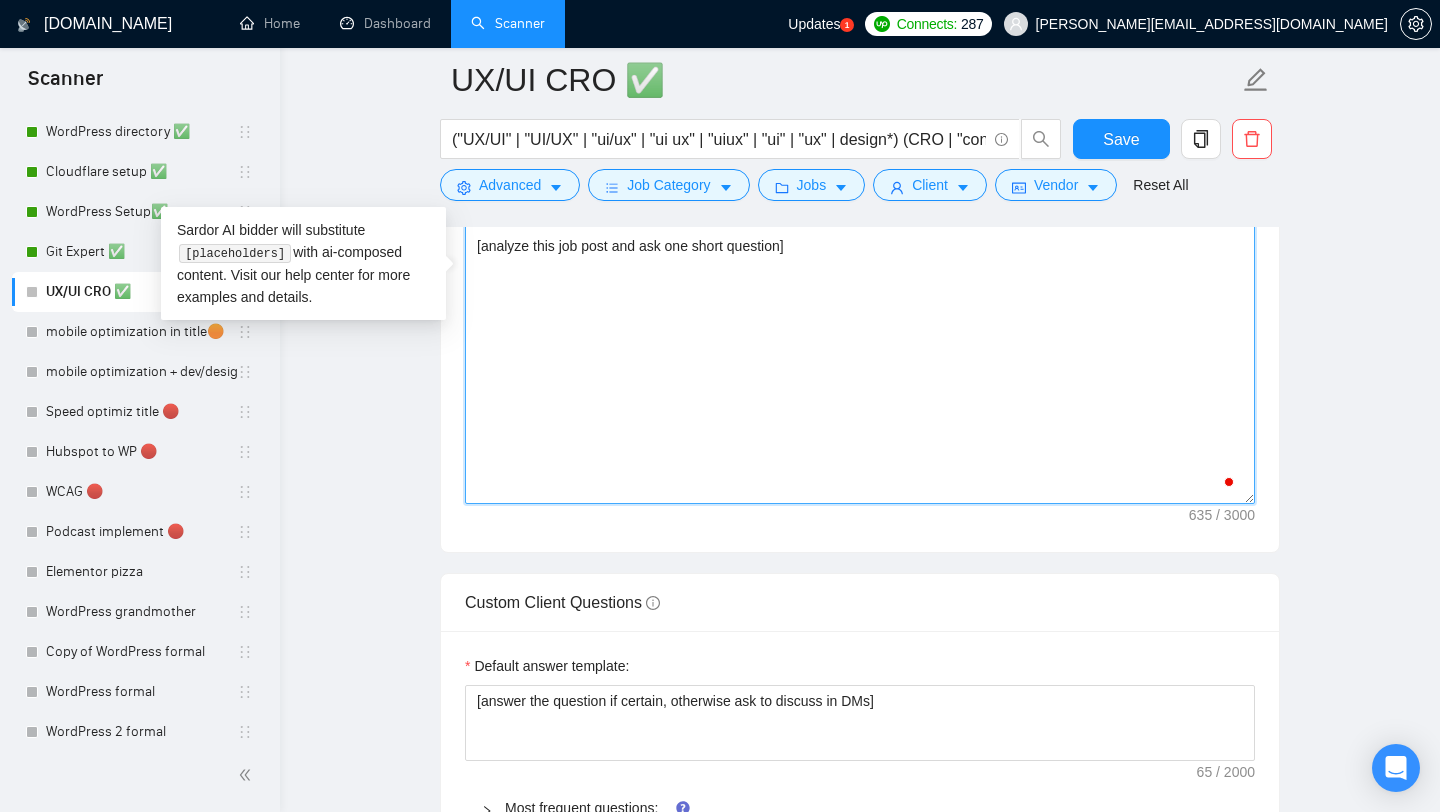 scroll, scrollTop: 1616, scrollLeft: 0, axis: vertical 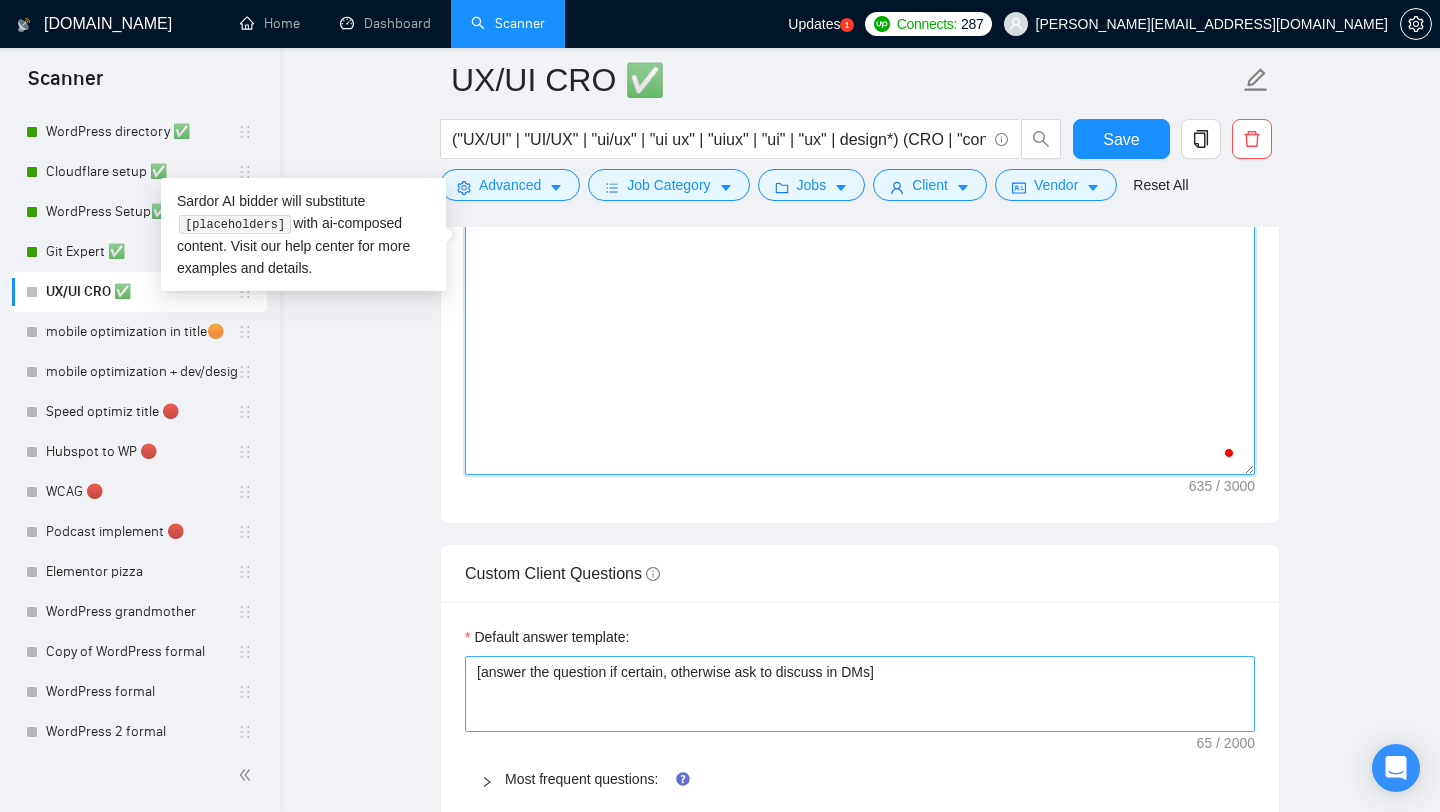 type on "[Do you need CRO? I have extensive experience in auditing, with 10 years of practice in optimizing websites to improve conversion rates and user experience. I will help [continue this sentence with keywords in job (up to 10 words)]]
[To save your time, here’s a similar example of my work:
https://www.upwork.com/freelancers/alexonpoint?p=1940407329972695040 - I conducted a CRO audit of the website, improved navigation, optimized forms, and calls to action. The recommendations led to a 22% increase in conversion rates, significantly improving the site's overall performance.]
[analyze this job post and ask one short question]" 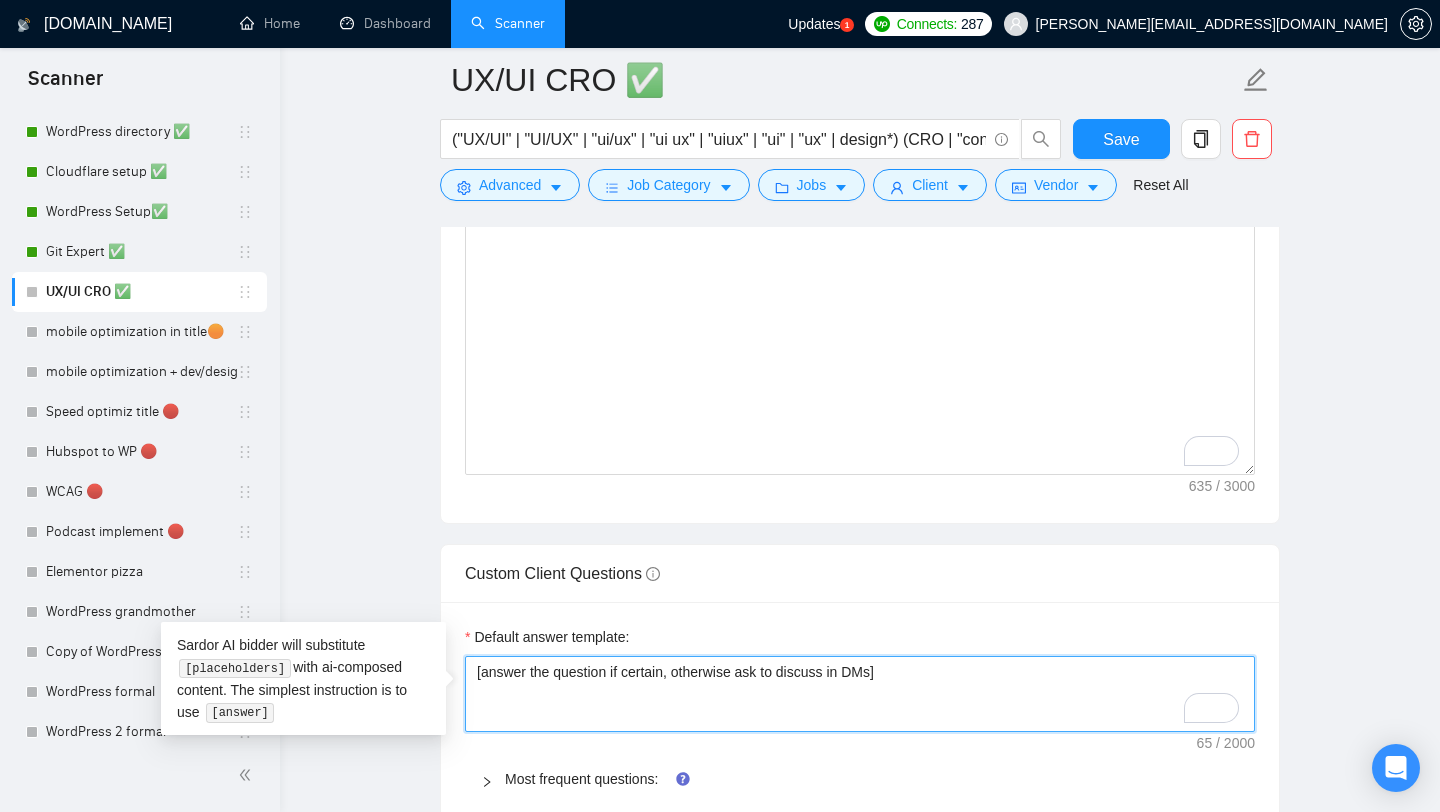 drag, startPoint x: 533, startPoint y: 673, endPoint x: 888, endPoint y: 676, distance: 355.01266 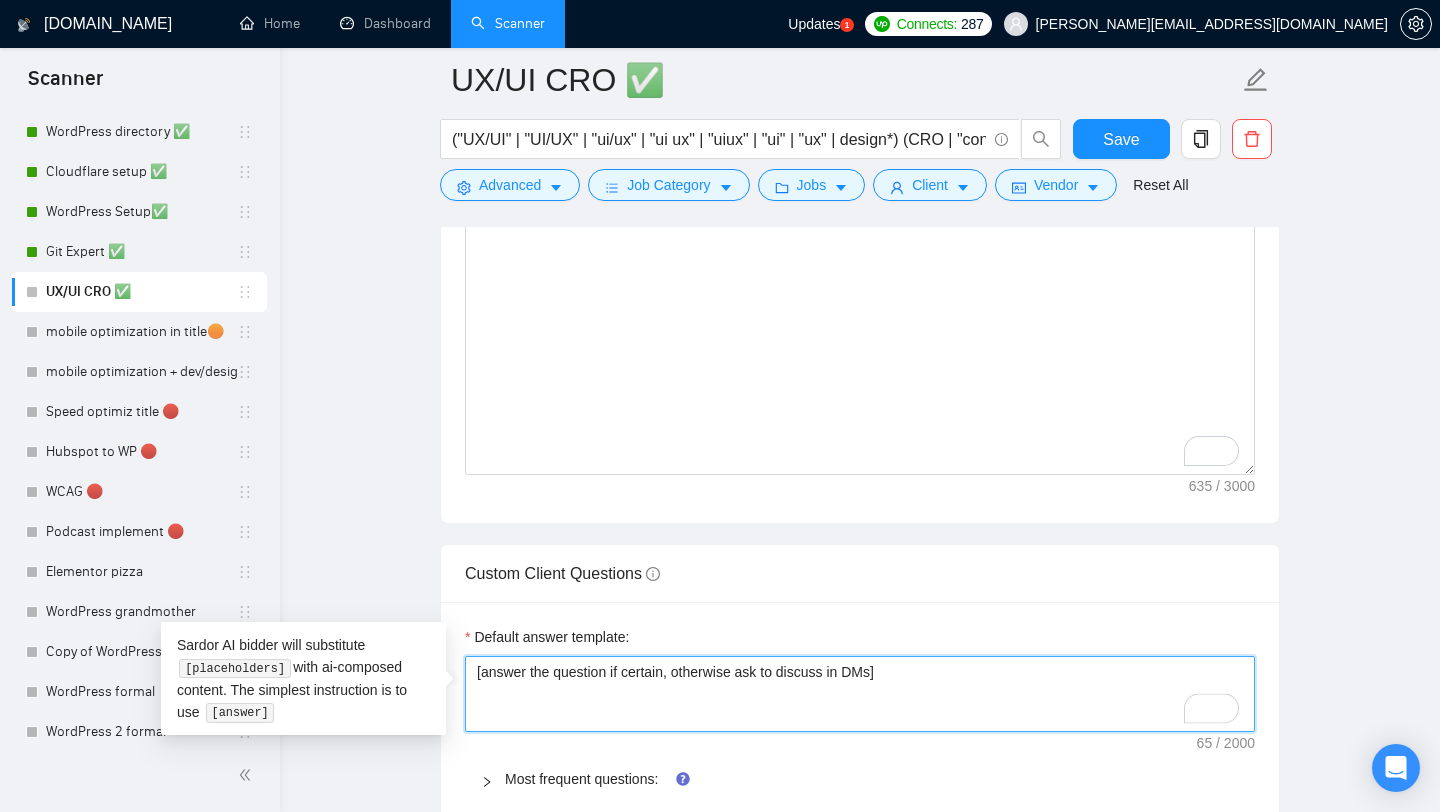 type 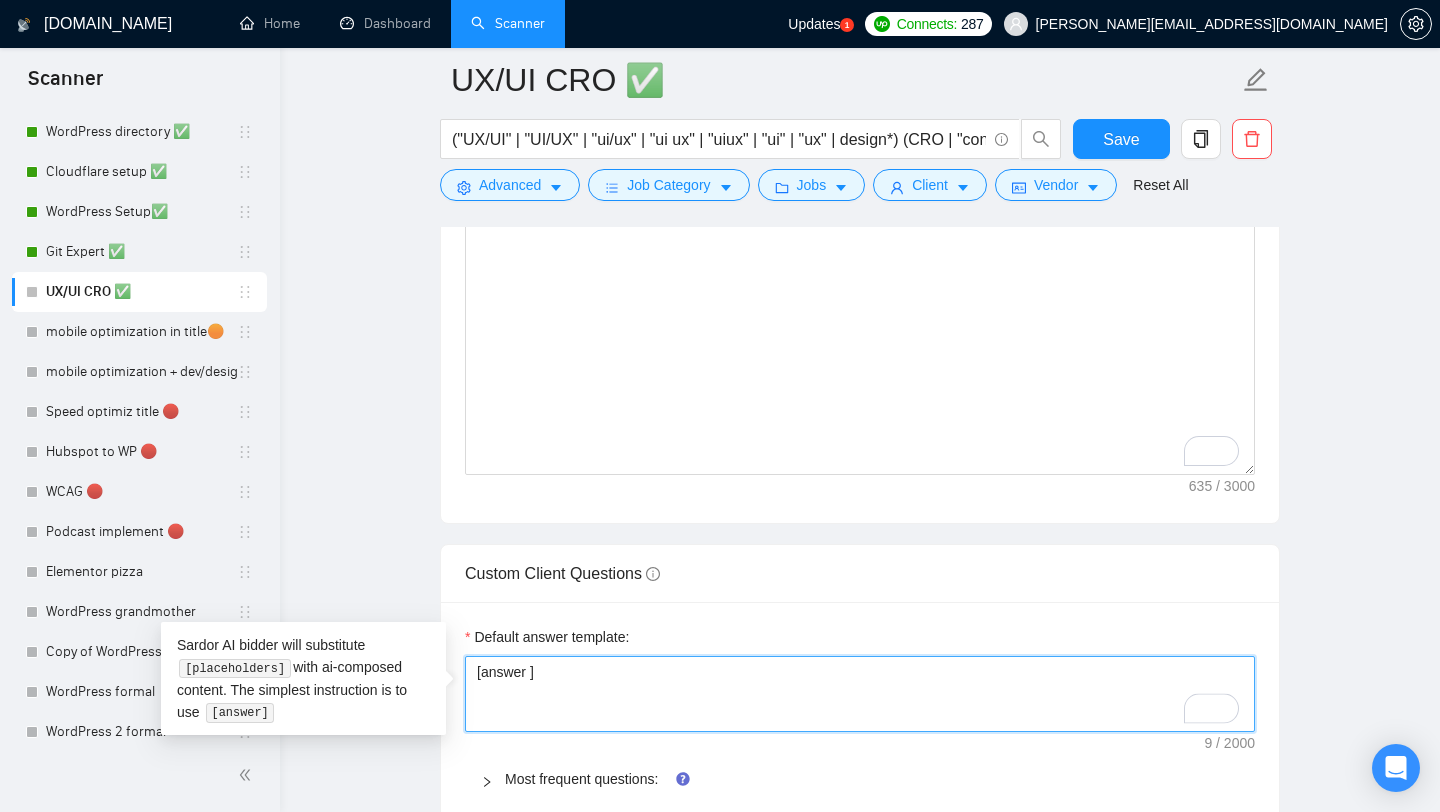 type 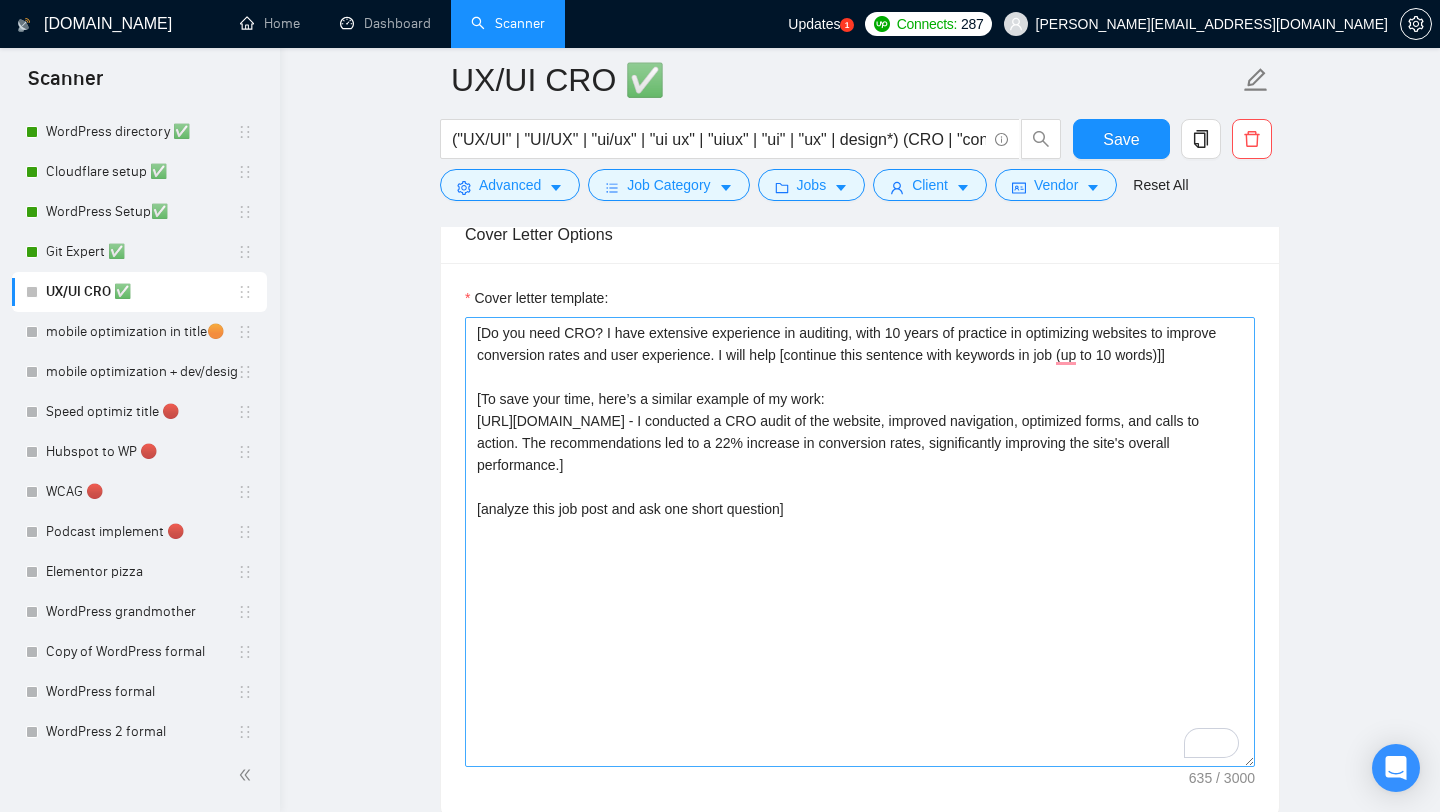 scroll, scrollTop: 1323, scrollLeft: 0, axis: vertical 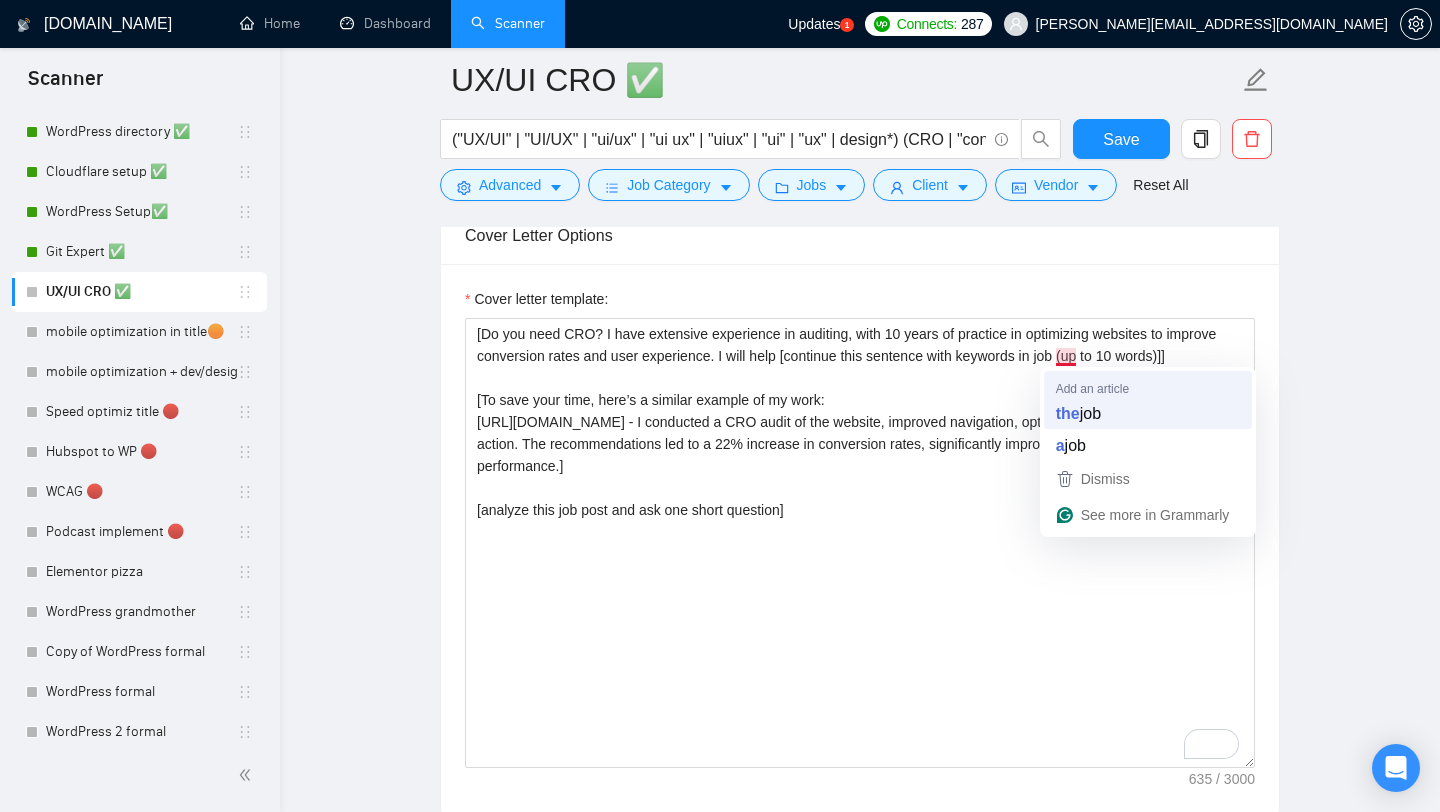 type on "[answer]" 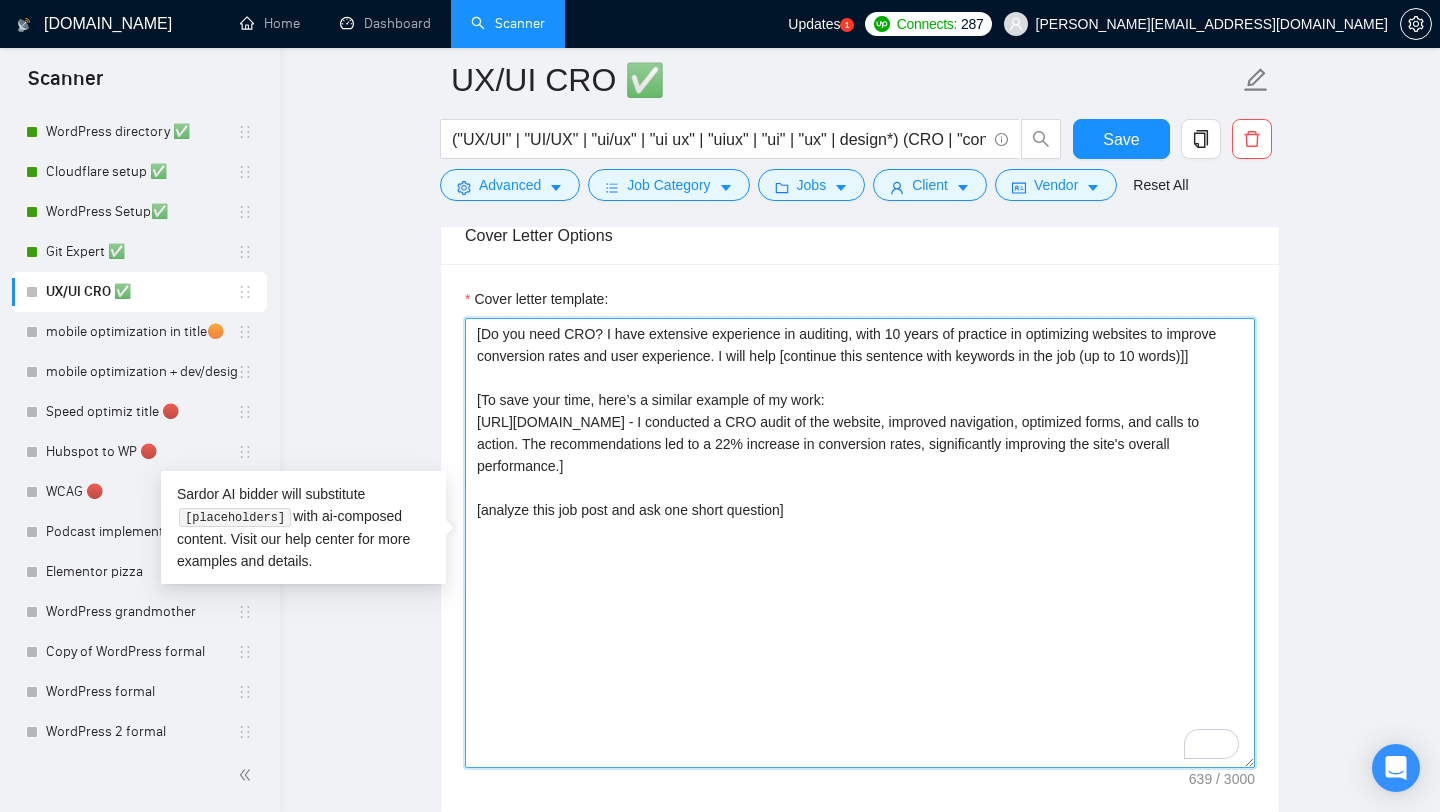 click on "[Do you need CRO? I have extensive experience in auditing, with 10 years of practice in optimizing websites to improve conversion rates and user experience. I will help [continue this sentence with keywords in the job (up to 10 words)]]
[To save your time, here’s a similar example of my work:
https://www.upwork.com/freelancers/alexonpoint?p=1940407329972695040 - I conducted a CRO audit of the website, improved navigation, optimized forms, and calls to action. The recommendations led to a 22% increase in conversion rates, significantly improving the site's overall performance.]
[analyze this job post and ask one short question]" at bounding box center (860, 543) 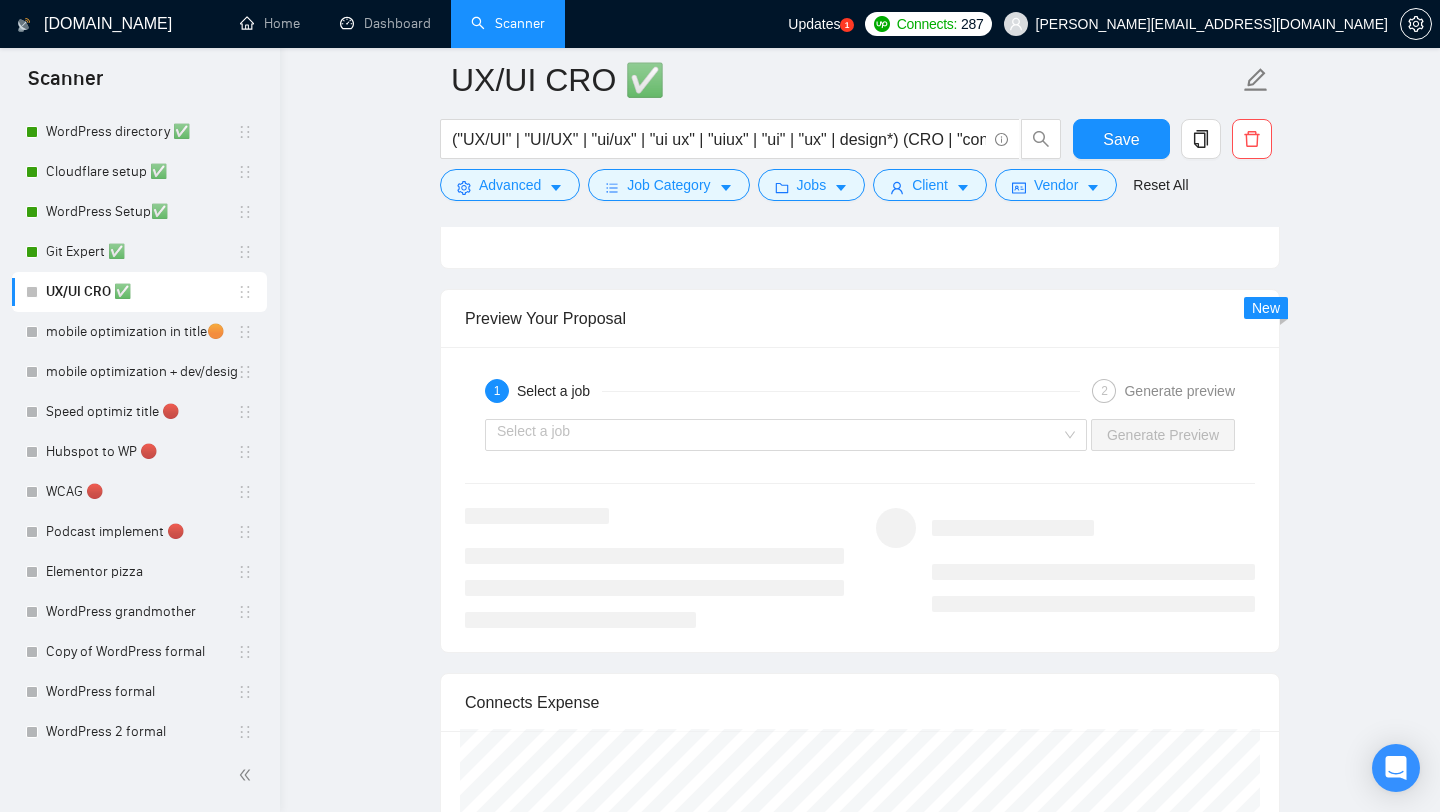 scroll, scrollTop: 2837, scrollLeft: 0, axis: vertical 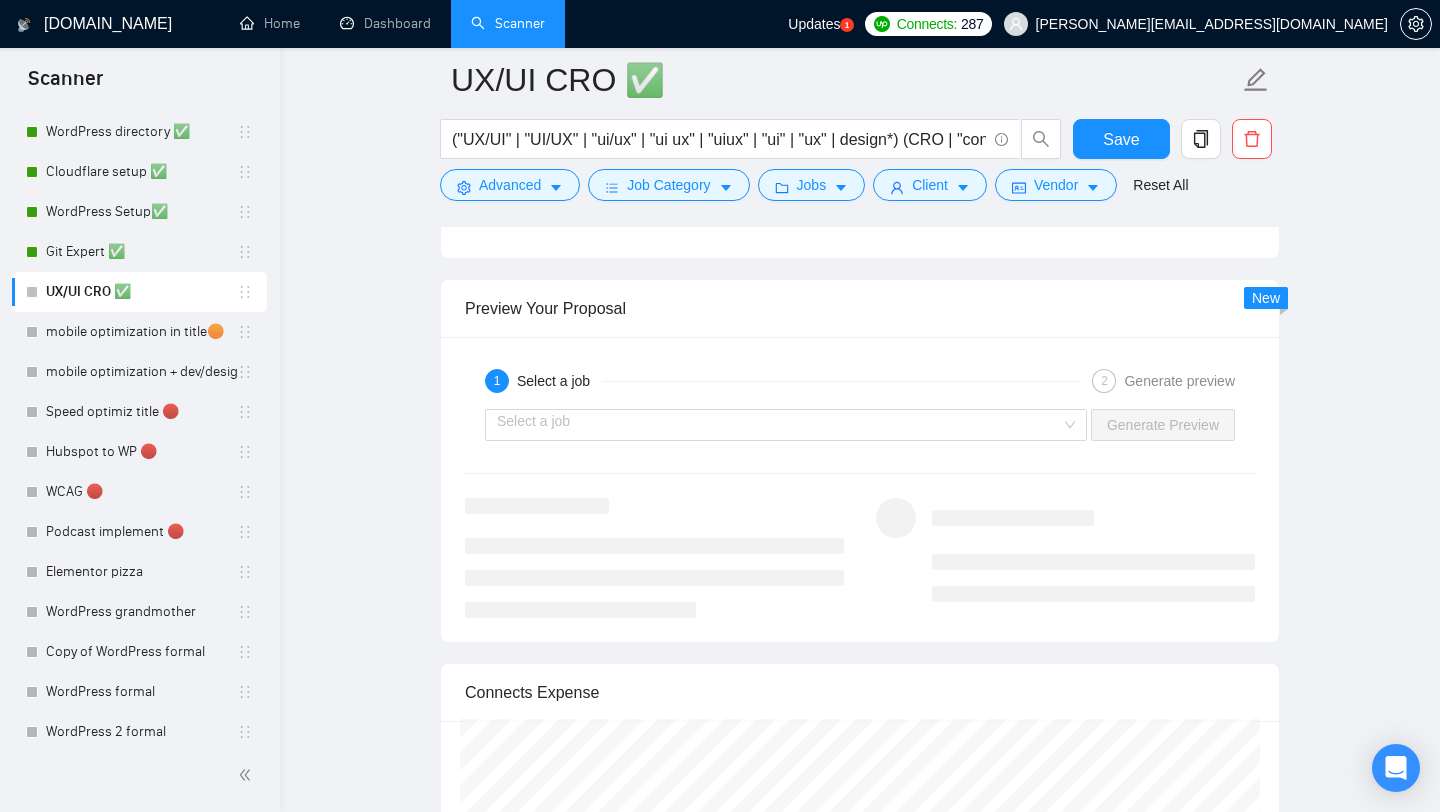 click on "Select a job Generate Preview" at bounding box center (860, 425) 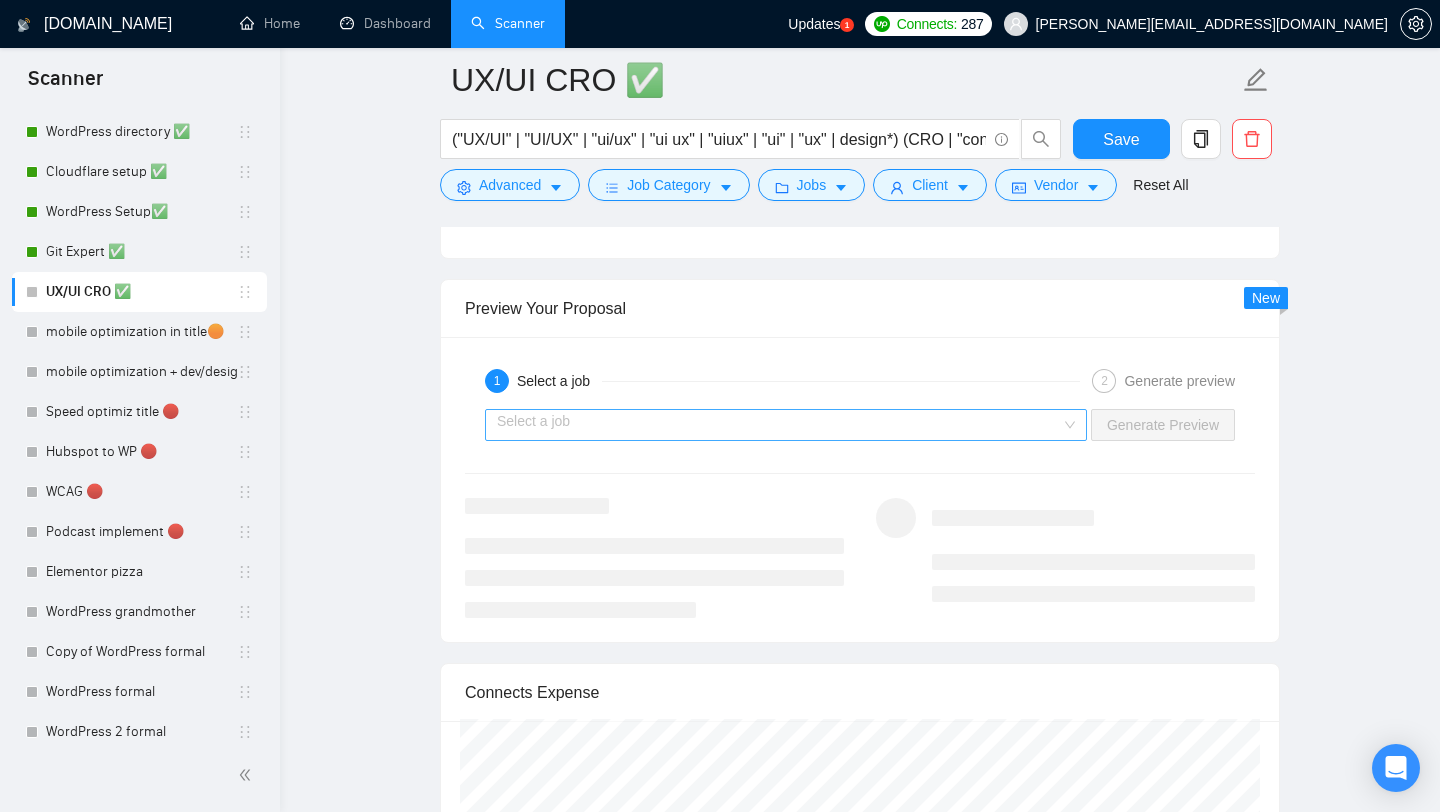 click on "Select a job" at bounding box center [786, 425] 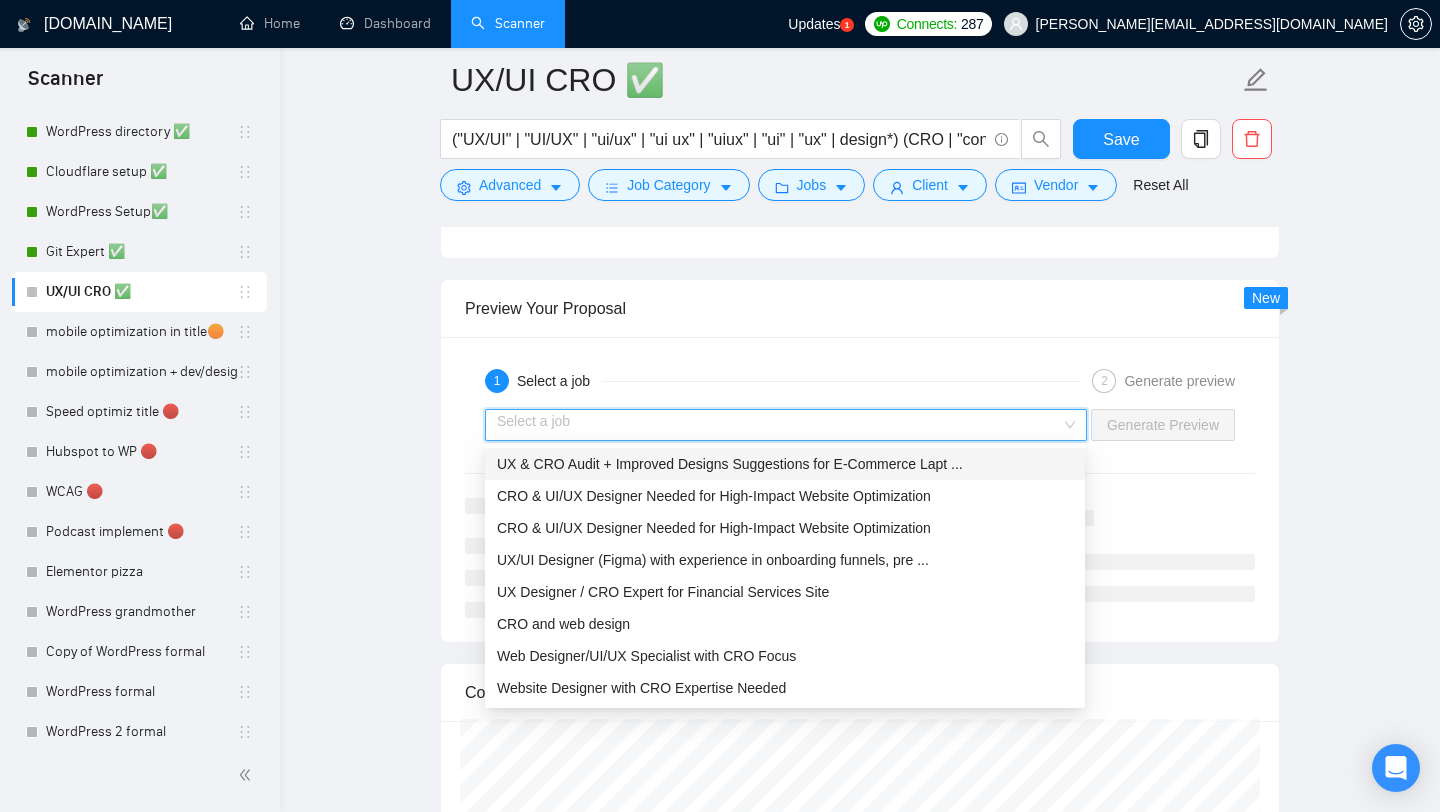 click on "UX & CRO Audit + Improved Designs Suggestions for E-Commerce Lapt ..." at bounding box center (785, 464) 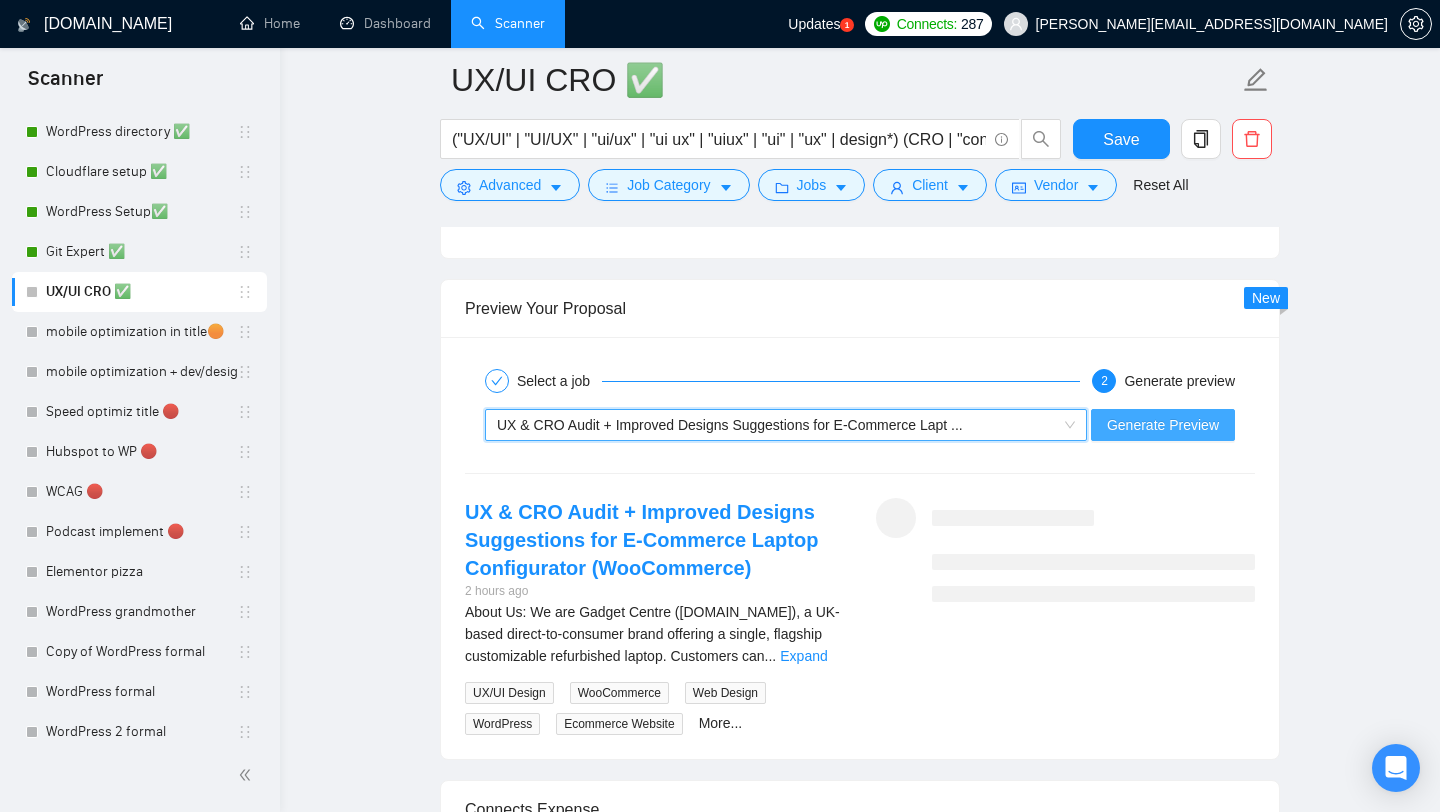 click on "Generate Preview" at bounding box center (1163, 425) 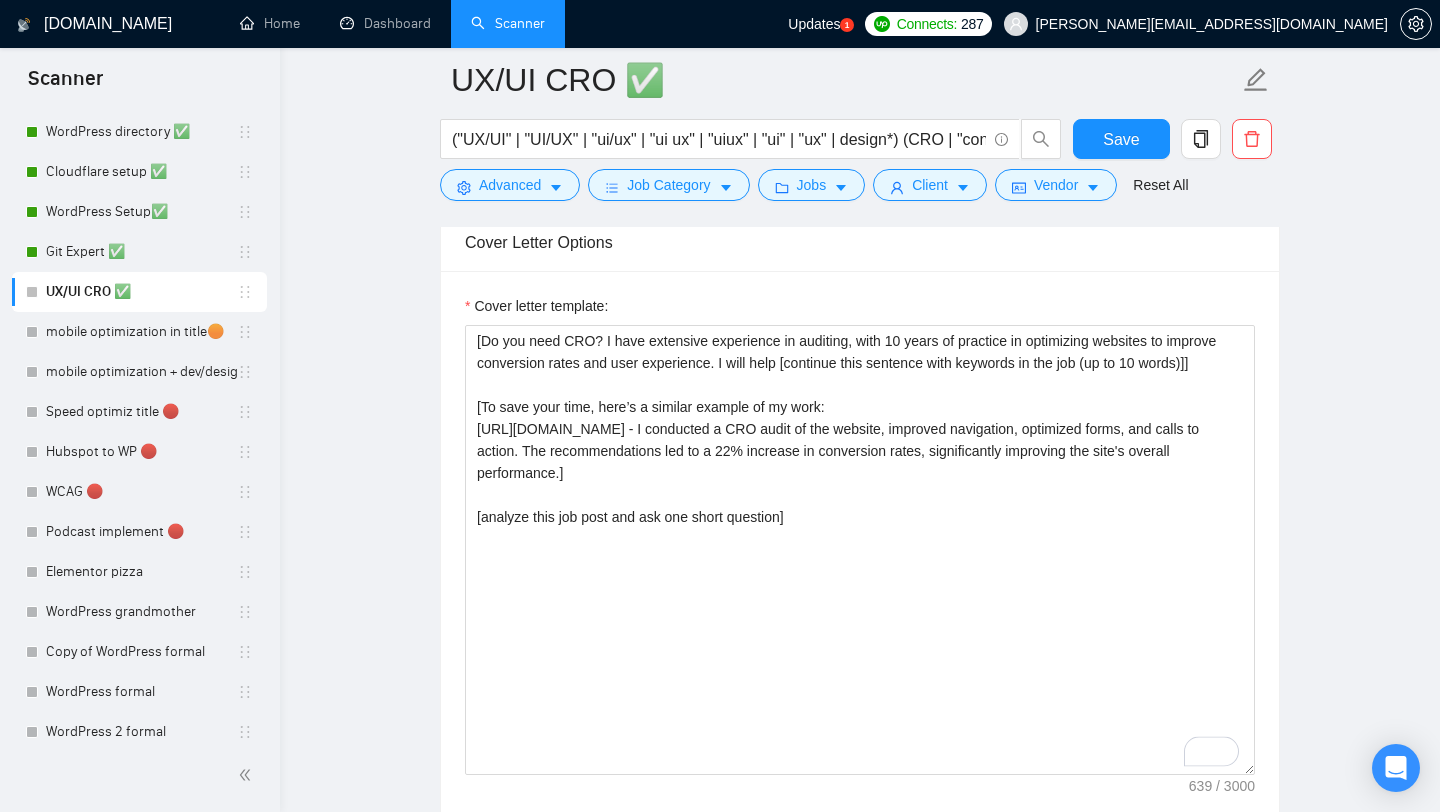 scroll, scrollTop: 1312, scrollLeft: 0, axis: vertical 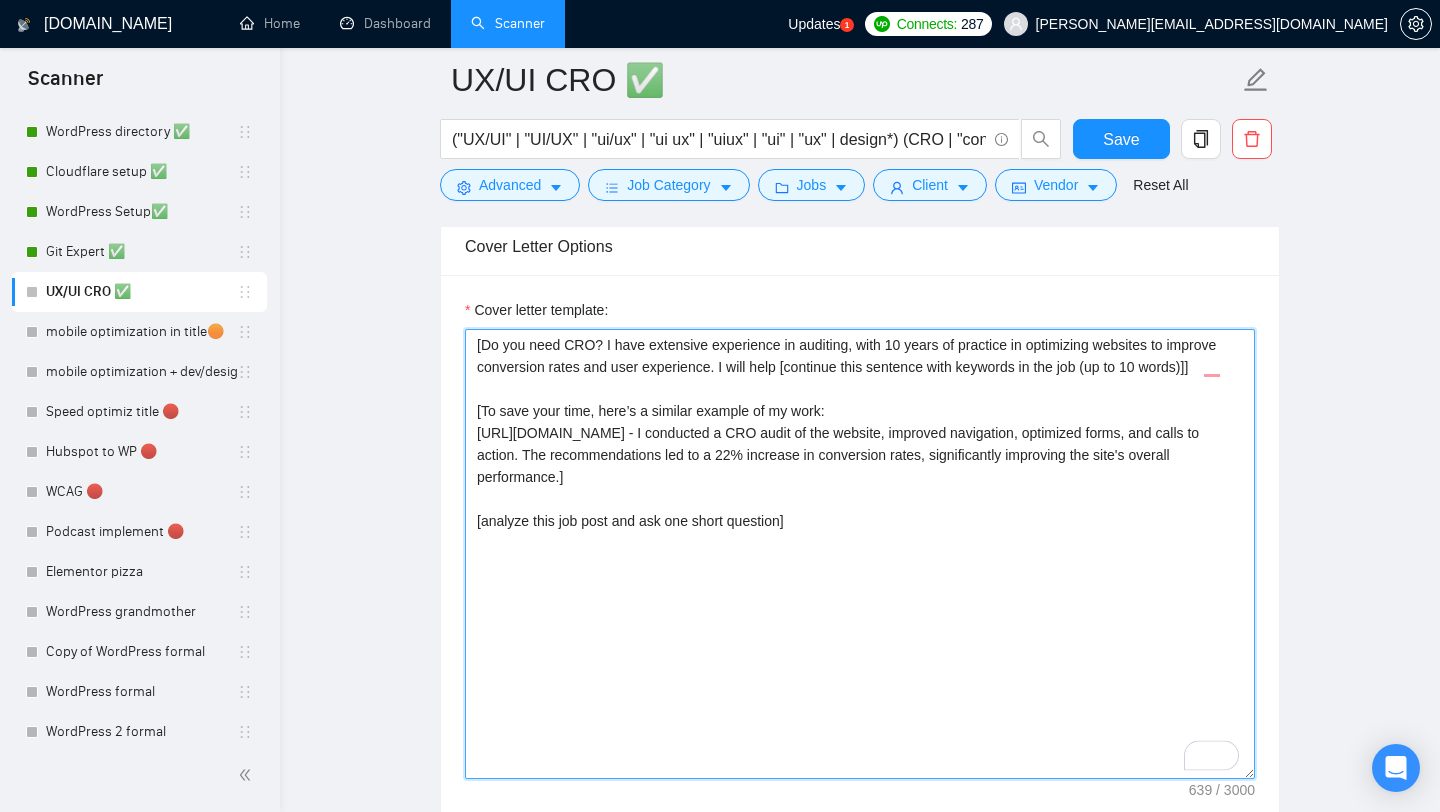 click on "[Do you need CRO? I have extensive experience in auditing, with 10 years of practice in optimizing websites to improve conversion rates and user experience. I will help [continue this sentence with keywords in the job (up to 10 words)]]
[To save your time, here’s a similar example of my work:
https://www.upwork.com/freelancers/alexonpoint?p=1940407329972695040 - I conducted a CRO audit of the website, improved navigation, optimized forms, and calls to action. The recommendations led to a 22% increase in conversion rates, significantly improving the site's overall performance.]
[analyze this job post and ask one short question]" at bounding box center [860, 554] 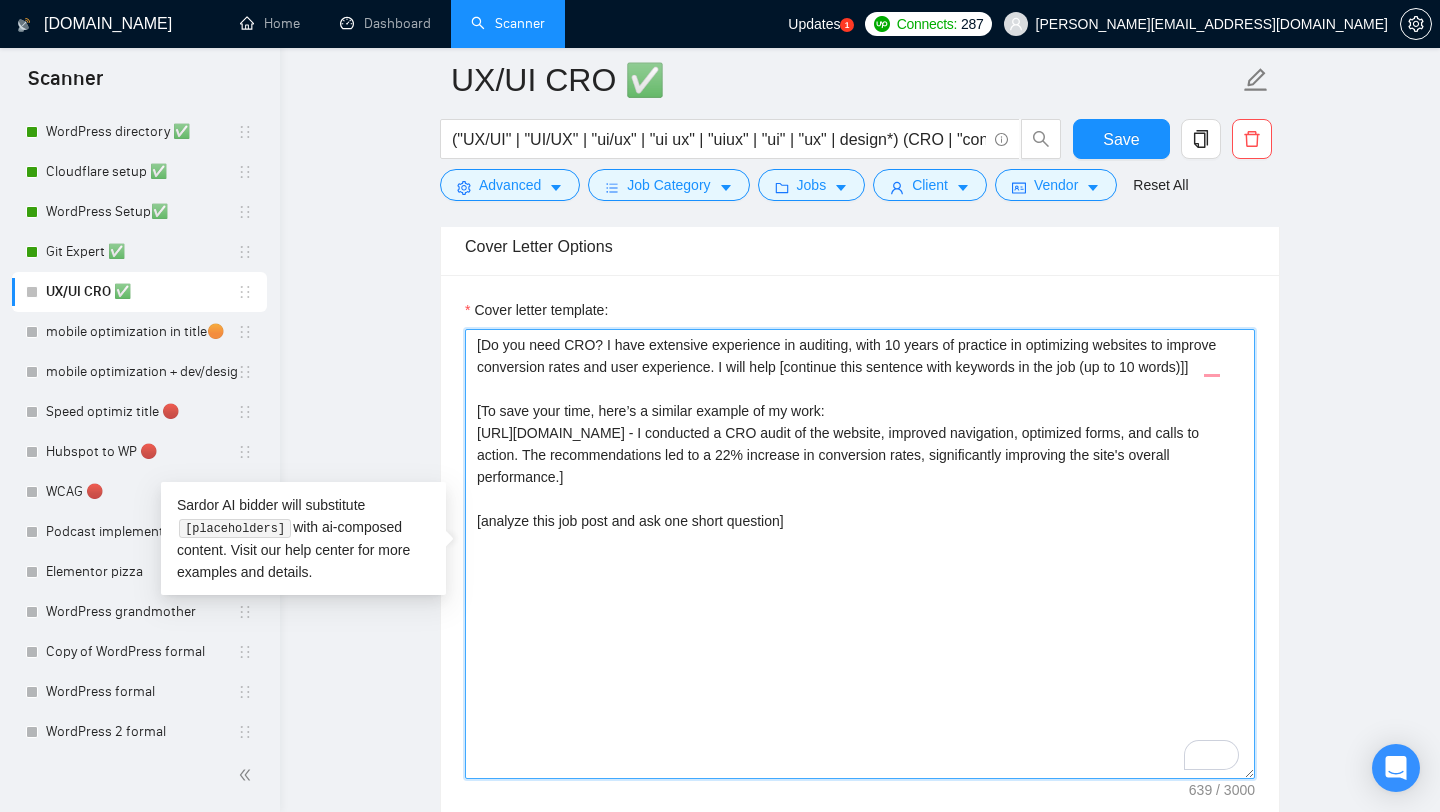 click on "[Do you need CRO? I have extensive experience in auditing, with 10 years of practice in optimizing websites to improve conversion rates and user experience. I will help [continue this sentence with keywords in the job (up to 10 words)]]
[To save your time, here’s a similar example of my work:
https://www.upwork.com/freelancers/alexonpoint?p=1940407329972695040 - I conducted a CRO audit of the website, improved navigation, optimized forms, and calls to action. The recommendations led to a 22% increase in conversion rates, significantly improving the site's overall performance.]
[analyze this job post and ask one short question]" at bounding box center [860, 554] 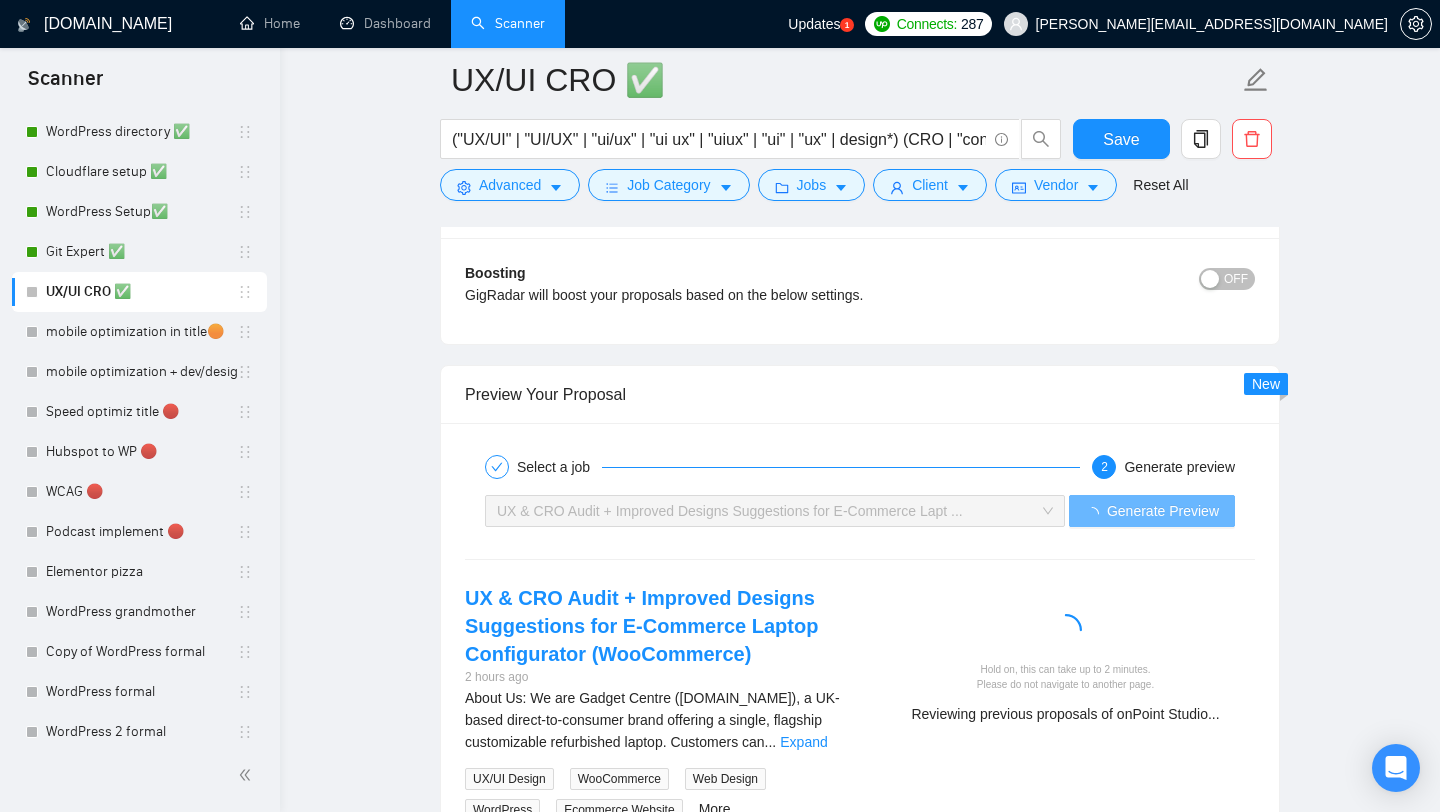 scroll, scrollTop: 2754, scrollLeft: 0, axis: vertical 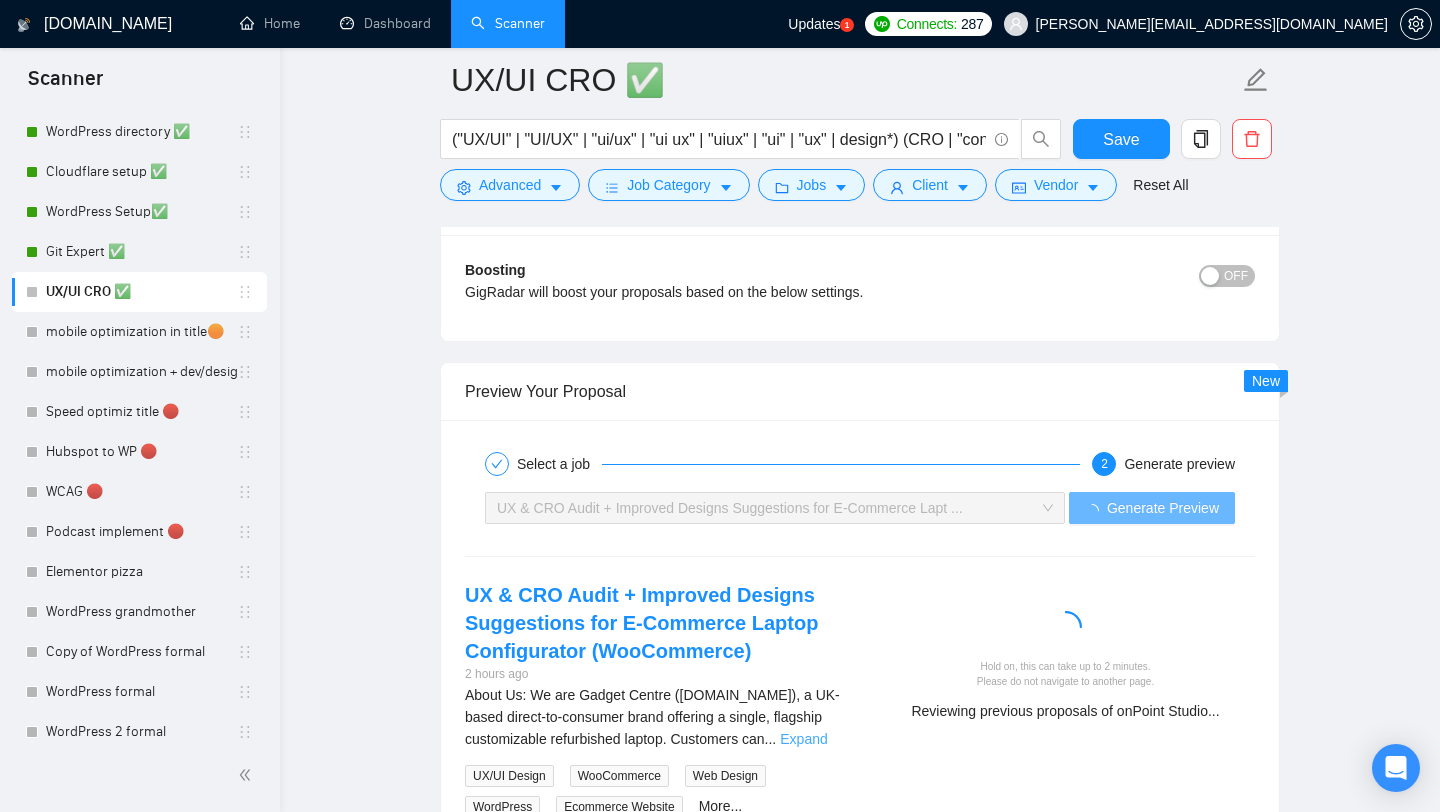click on "Expand" at bounding box center (803, 739) 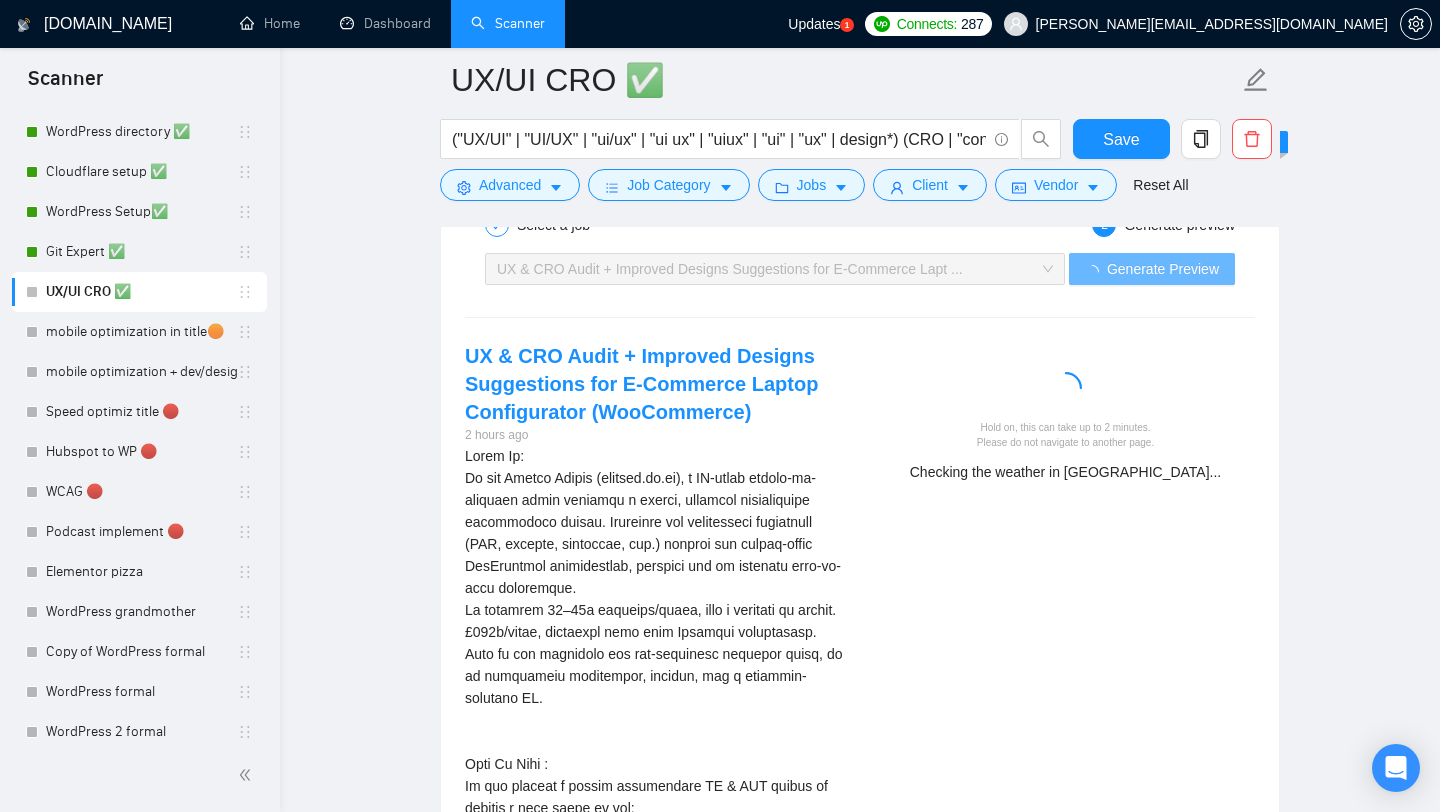 scroll, scrollTop: 2989, scrollLeft: 0, axis: vertical 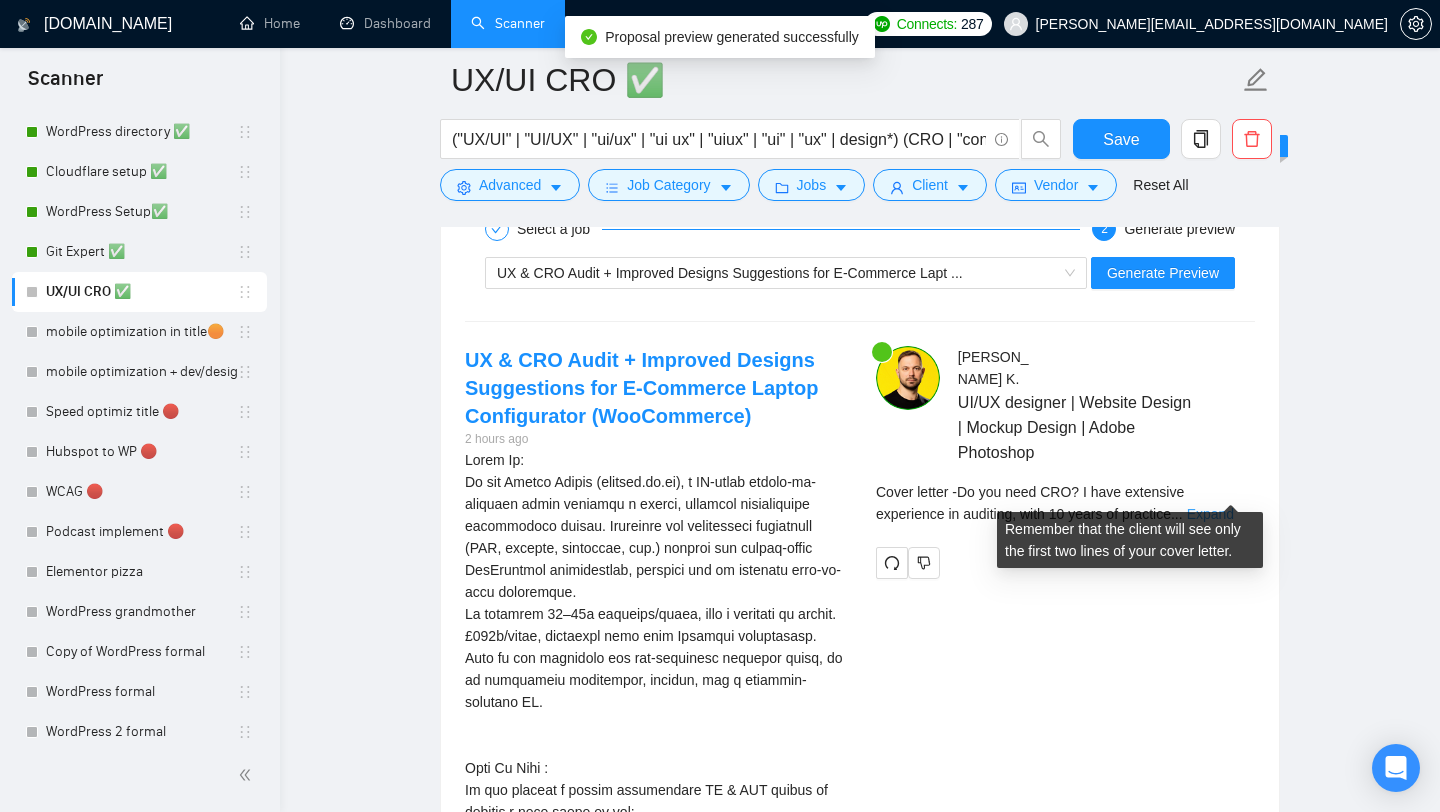 click on "Expand" at bounding box center [1210, 514] 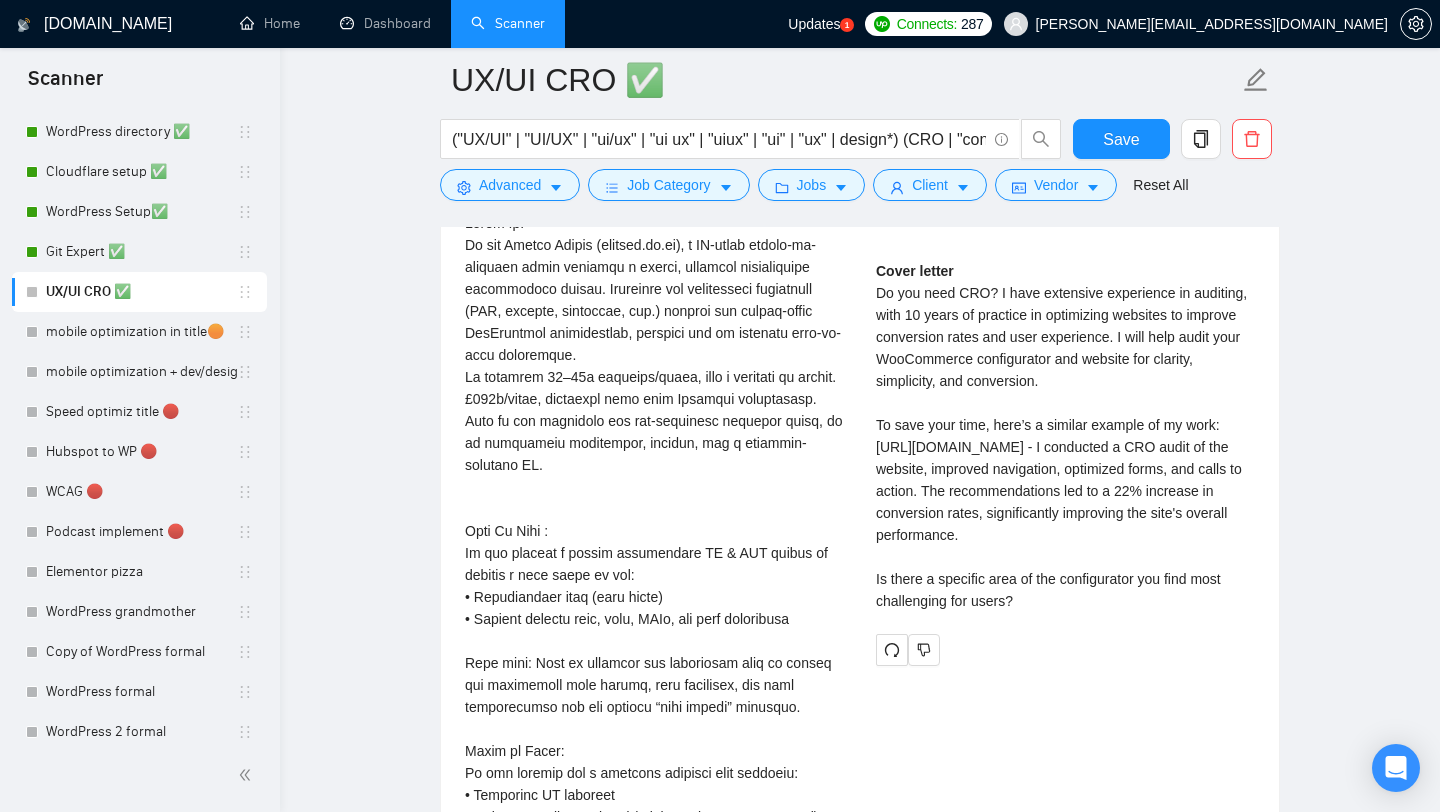 scroll, scrollTop: 3297, scrollLeft: 0, axis: vertical 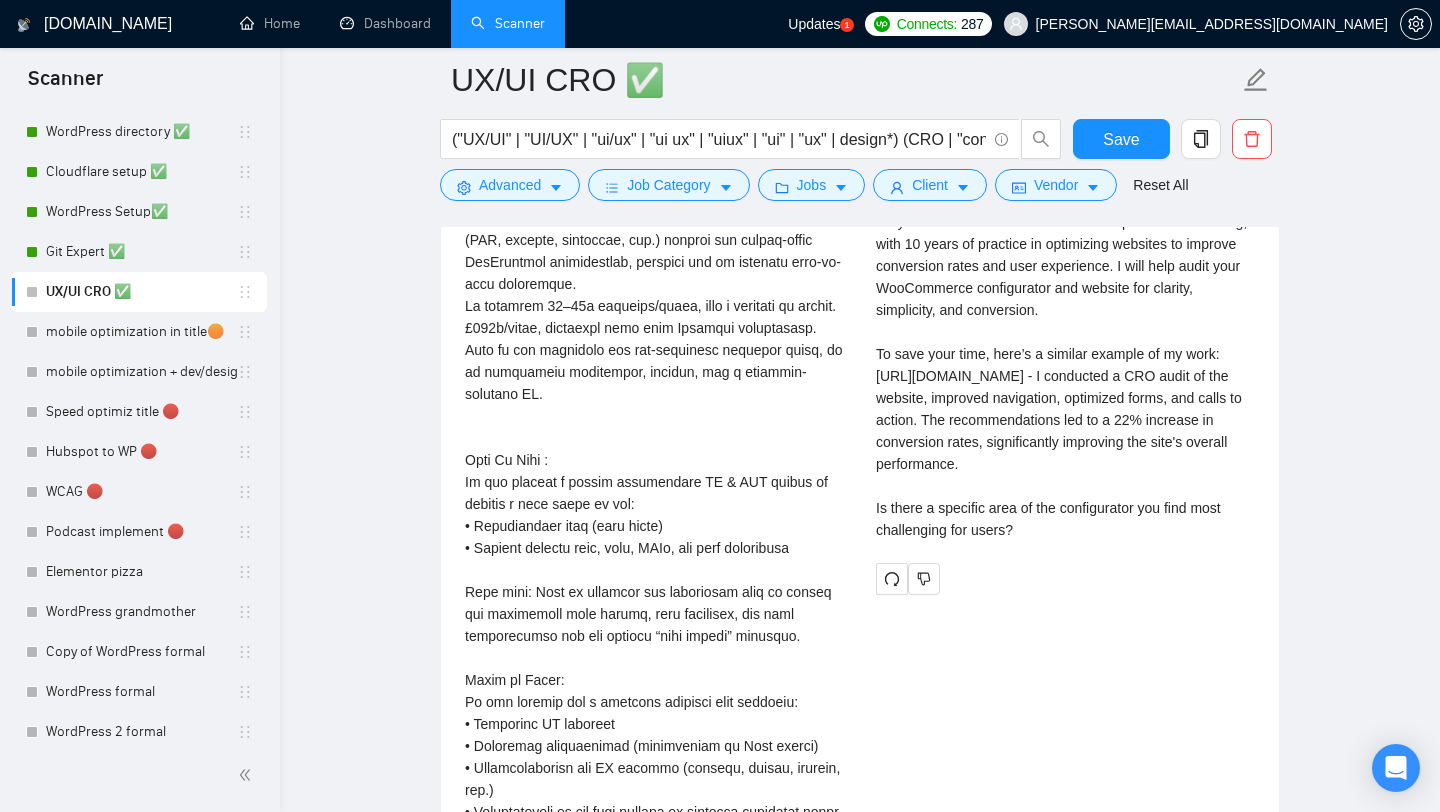 click on "Cover letter Do you need CRO? I have extensive experience in auditing, with 10 years of practice in optimizing websites to improve conversion rates and user experience. I will help audit your WooCommerce configurator and website for clarity, simplicity, and conversion.
To save your time, here’s a similar example of my work:
https://www.upwork.com/freelancers/alexonpoint?p=1940407329972695040 - I conducted a CRO audit of the website, improved navigation, optimized forms, and calls to action. The recommendations led to a 22% increase in conversion rates, significantly improving the site's overall performance.
Is there a specific area of the configurator you find most challenging for users?" at bounding box center (1065, 365) 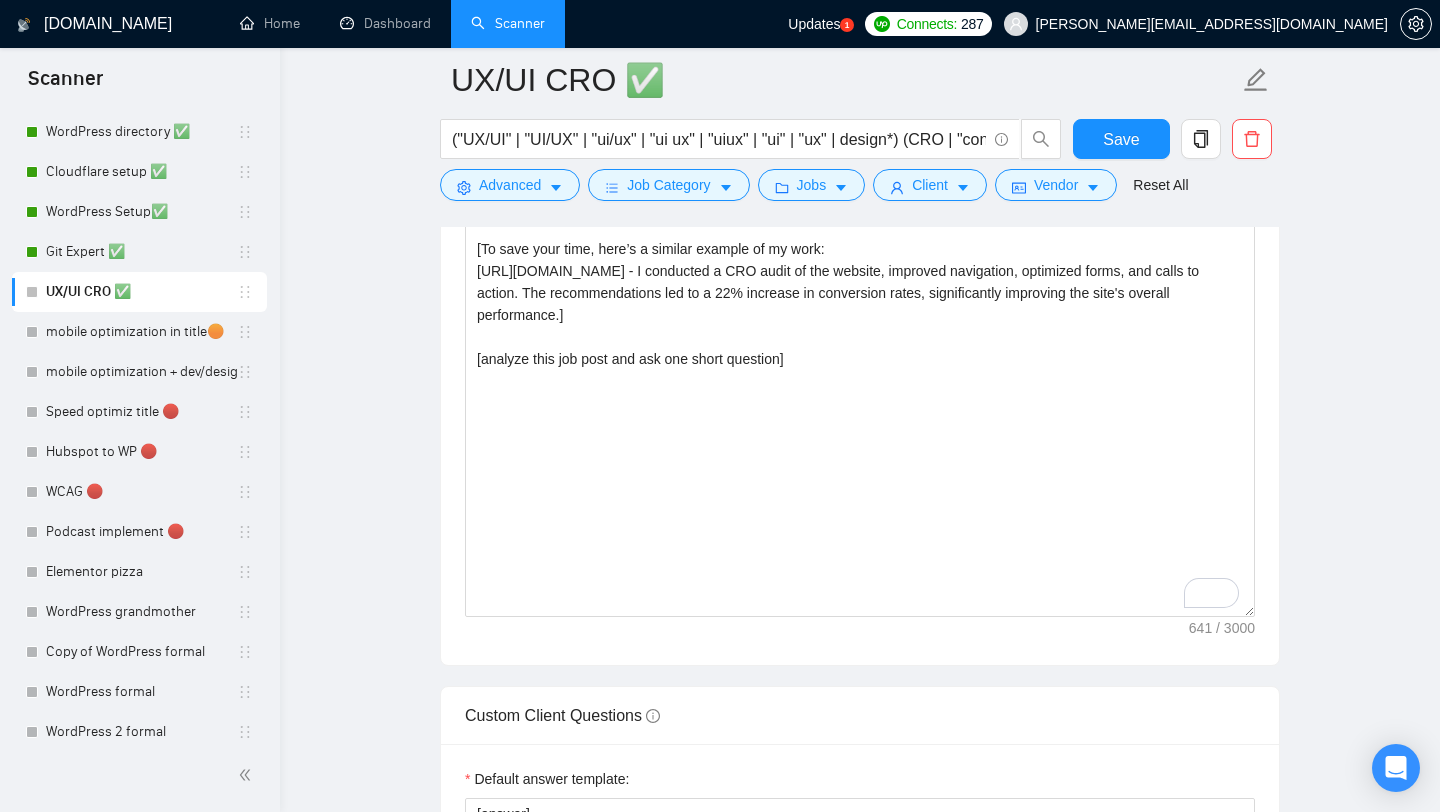 scroll, scrollTop: 1330, scrollLeft: 0, axis: vertical 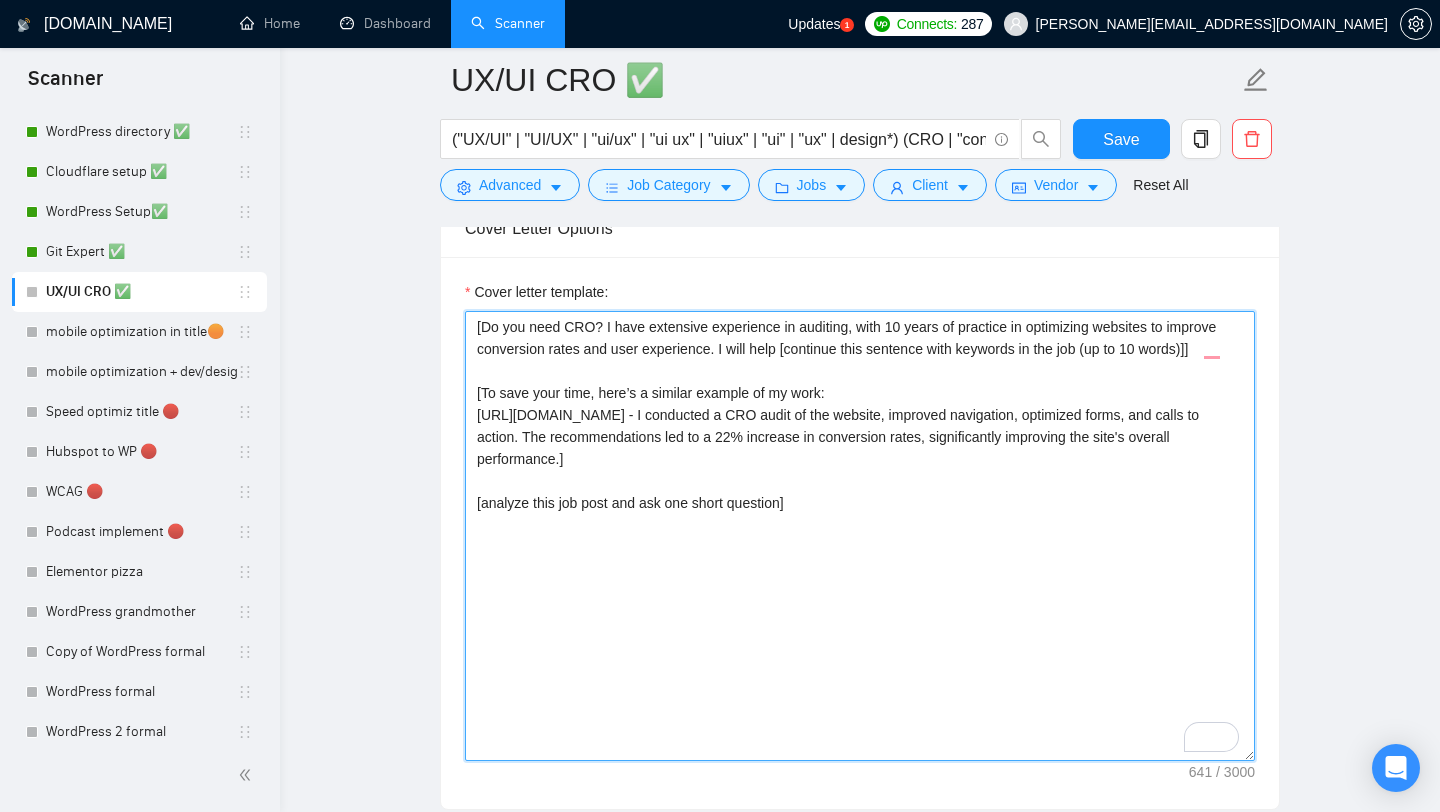 click on "[Do you need CRO? I have extensive experience in auditing, with 10 years of practice in optimizing websites to improve conversion rates and user experience. I will help [continue this sentence with keywords in the job (up to 10 words)]]
[To save your time, here’s a similar example of my work:
https://www.upwork.com/freelancers/alexonpoint?p=1940407329972695040 - I conducted a CRO audit of the website, improved navigation, optimized forms, and calls to action. The recommendations led to a 22% increase in conversion rates, significantly improving the site's overall performance.]
[analyze this job post and ask one short question]" at bounding box center (860, 536) 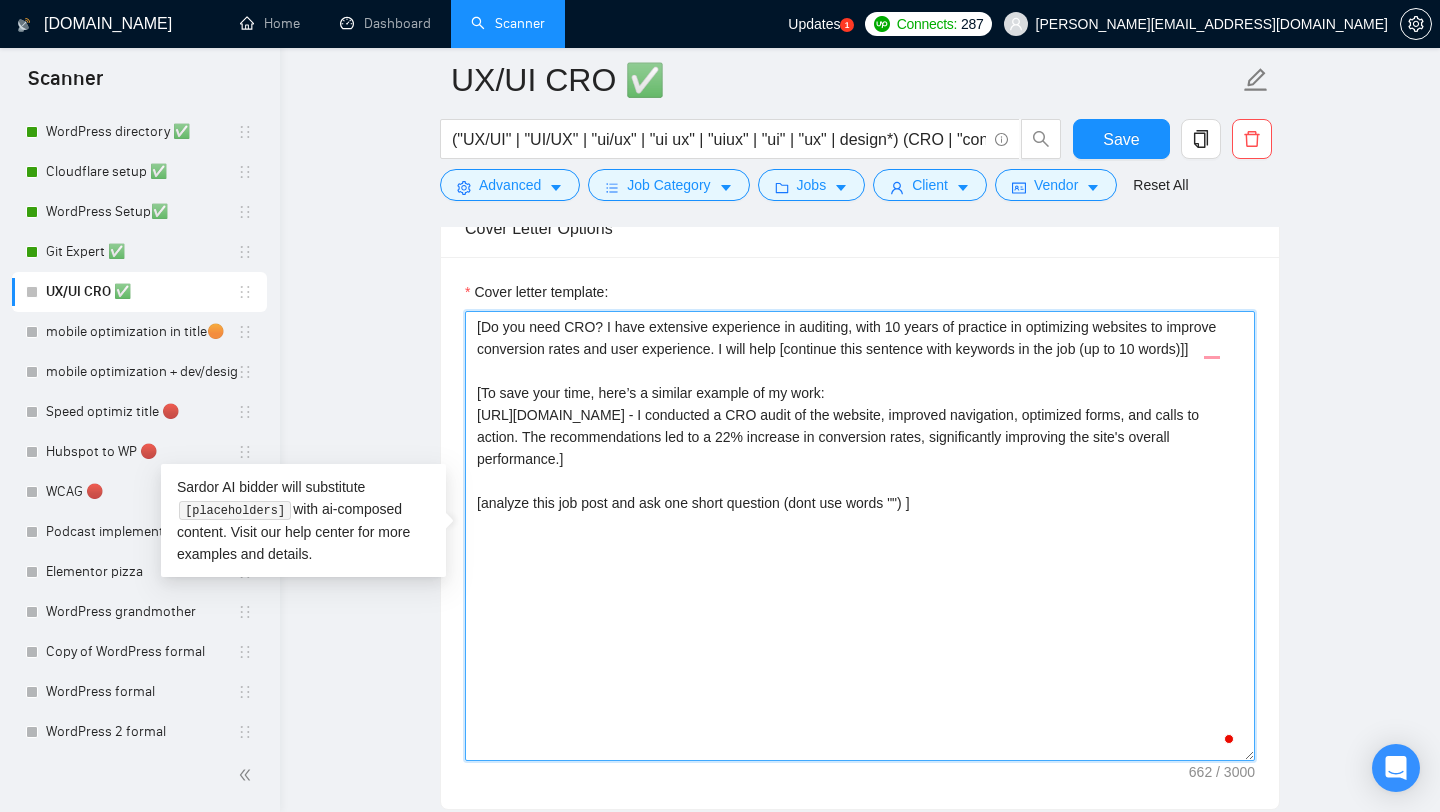 paste on "challenging" 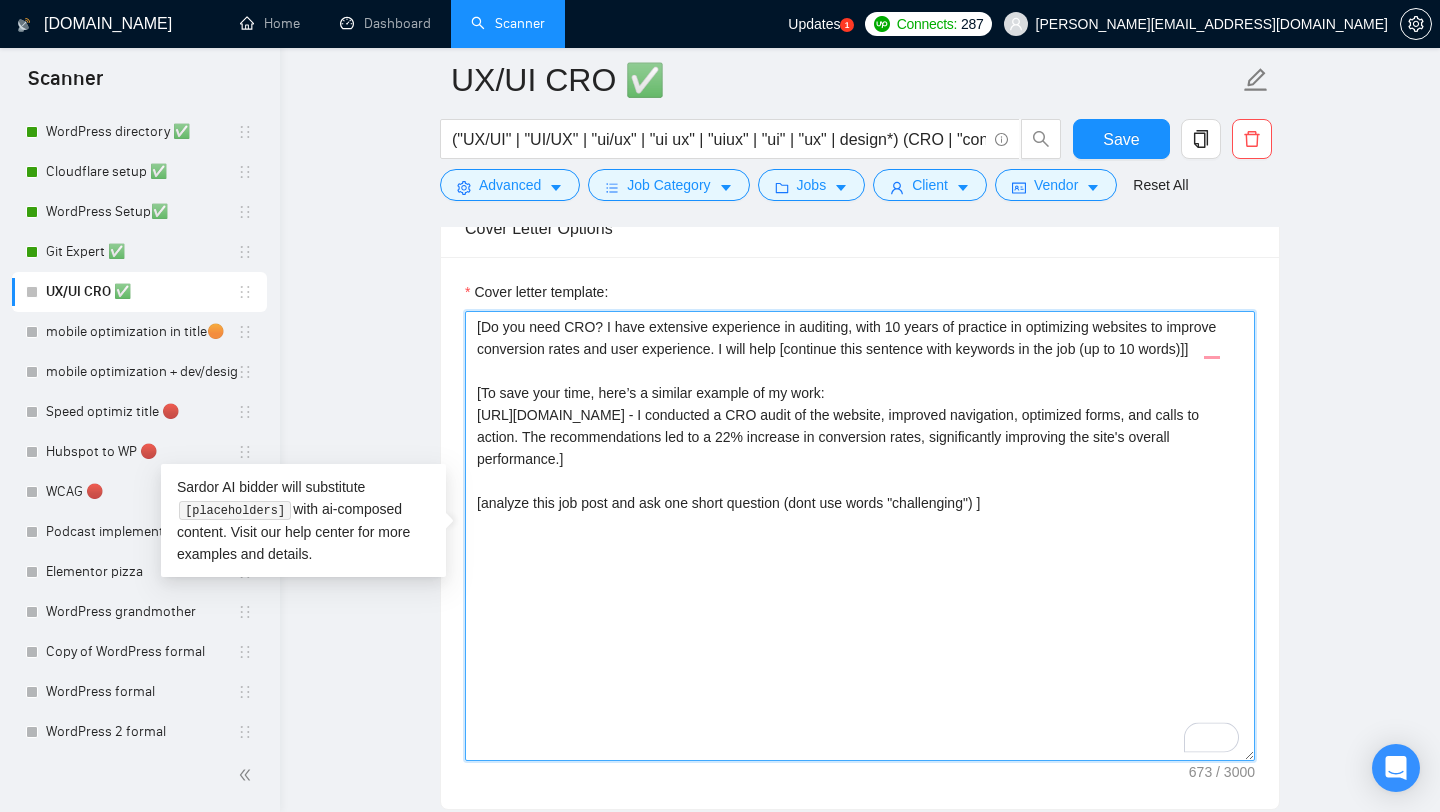 click on "[Do you need CRO? I have extensive experience in auditing, with 10 years of practice in optimizing websites to improve conversion rates and user experience. I will help [continue this sentence with keywords in the job (up to 10 words)]]
[To save your time, here’s a similar example of my work:
https://www.upwork.com/freelancers/alexonpoint?p=1940407329972695040 - I conducted a CRO audit of the website, improved navigation, optimized forms, and calls to action. The recommendations led to a 22% increase in conversion rates, significantly improving the site's overall performance.]
[analyze this job post and ask one short question (dont use words "challenging") ]" at bounding box center [860, 536] 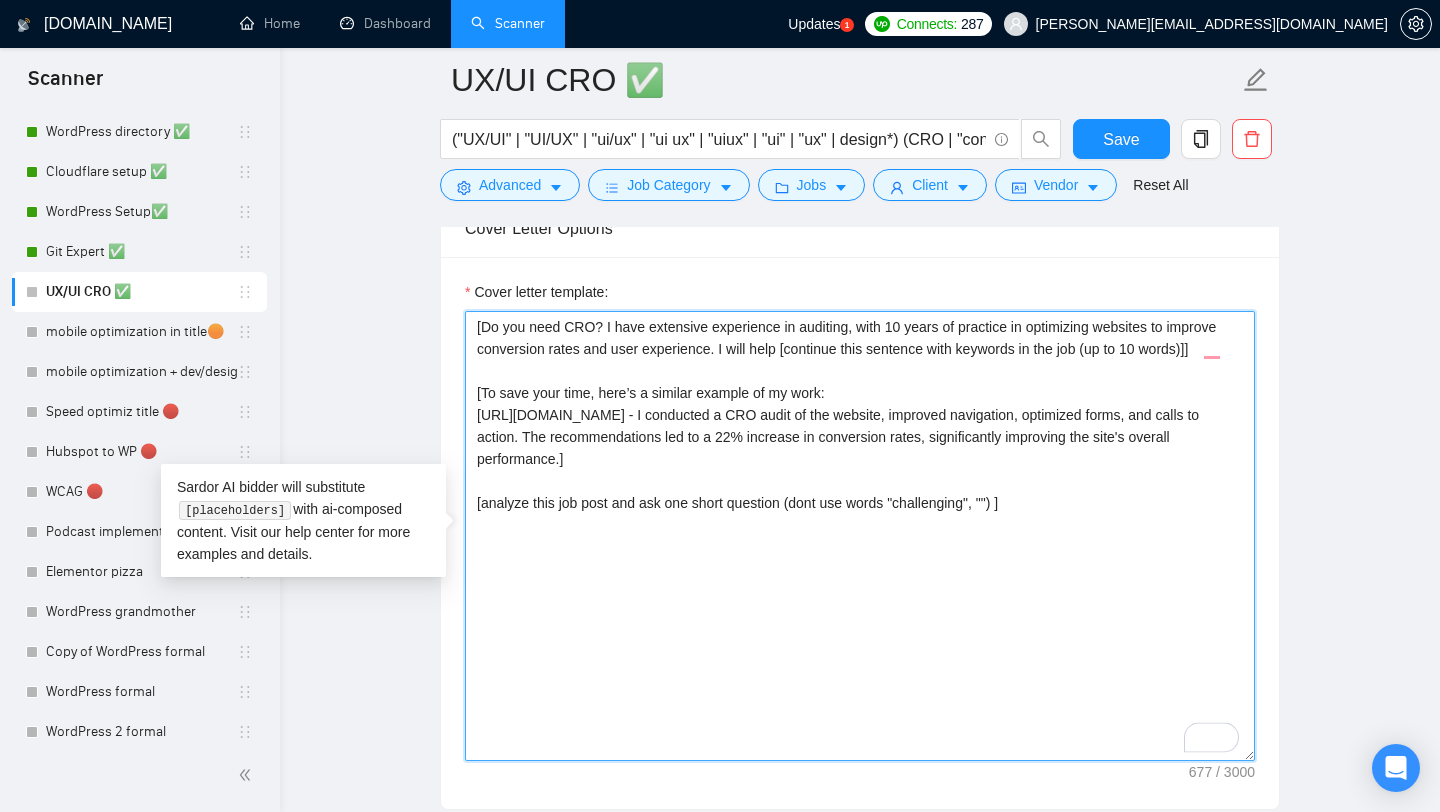 drag, startPoint x: 964, startPoint y: 505, endPoint x: 912, endPoint y: 506, distance: 52.009613 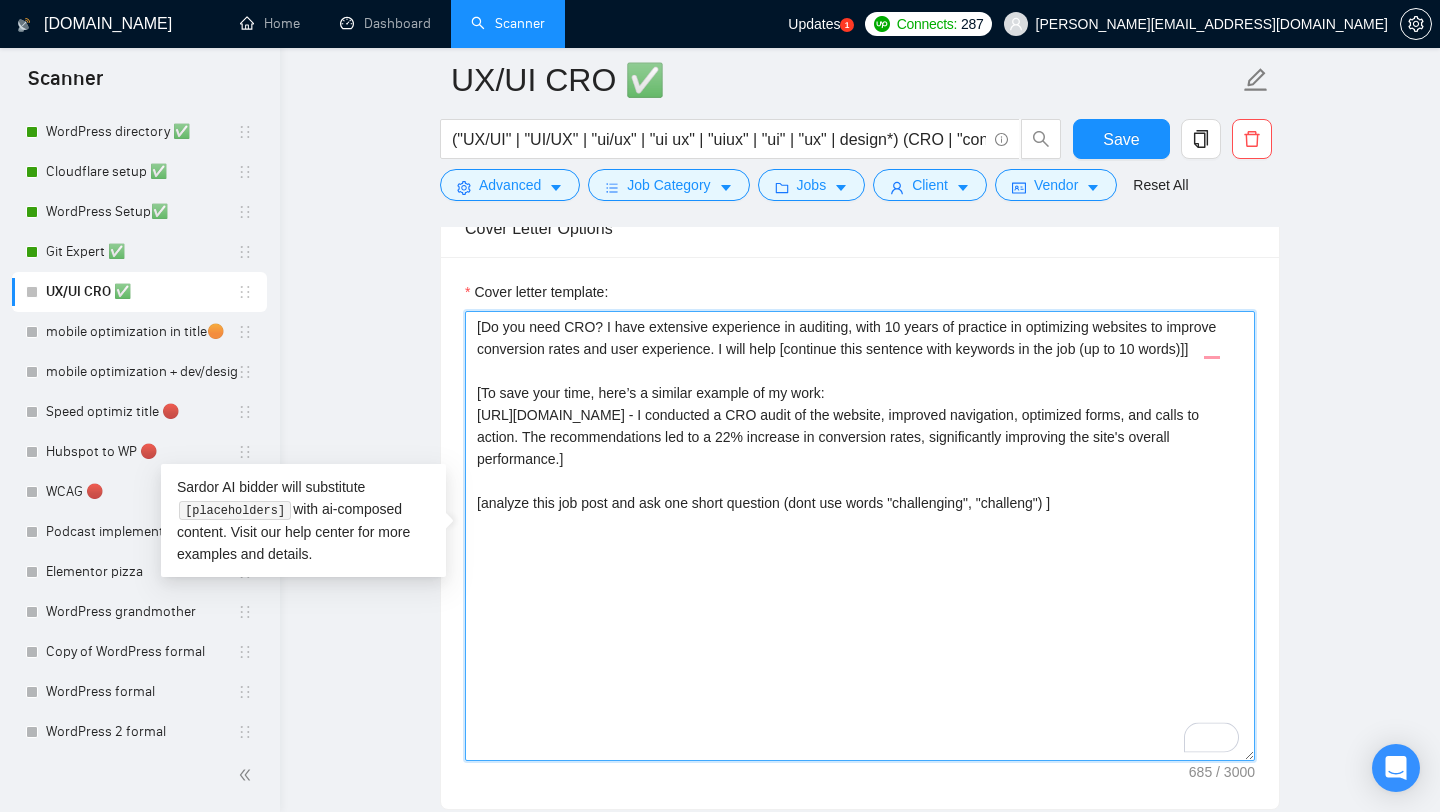 click on "[Do you need CRO? I have extensive experience in auditing, with 10 years of practice in optimizing websites to improve conversion rates and user experience. I will help [continue this sentence with keywords in the job (up to 10 words)]]
[To save your time, here’s a similar example of my work:
https://www.upwork.com/freelancers/alexonpoint?p=1940407329972695040 - I conducted a CRO audit of the website, improved navigation, optimized forms, and calls to action. The recommendations led to a 22% increase in conversion rates, significantly improving the site's overall performance.]
[analyze this job post and ask one short question (dont use words "challenging", "challeng") ]" at bounding box center [860, 536] 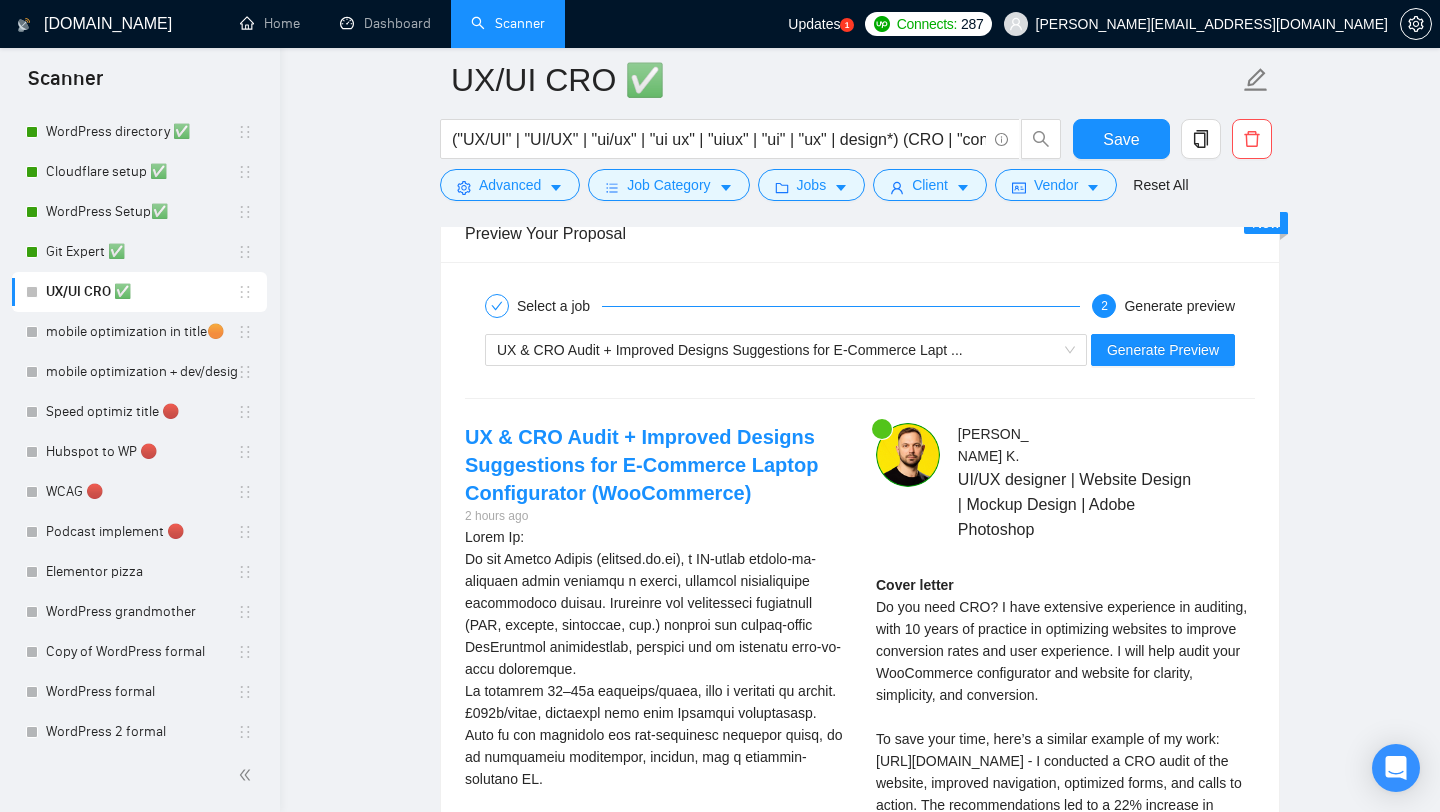 scroll, scrollTop: 2878, scrollLeft: 0, axis: vertical 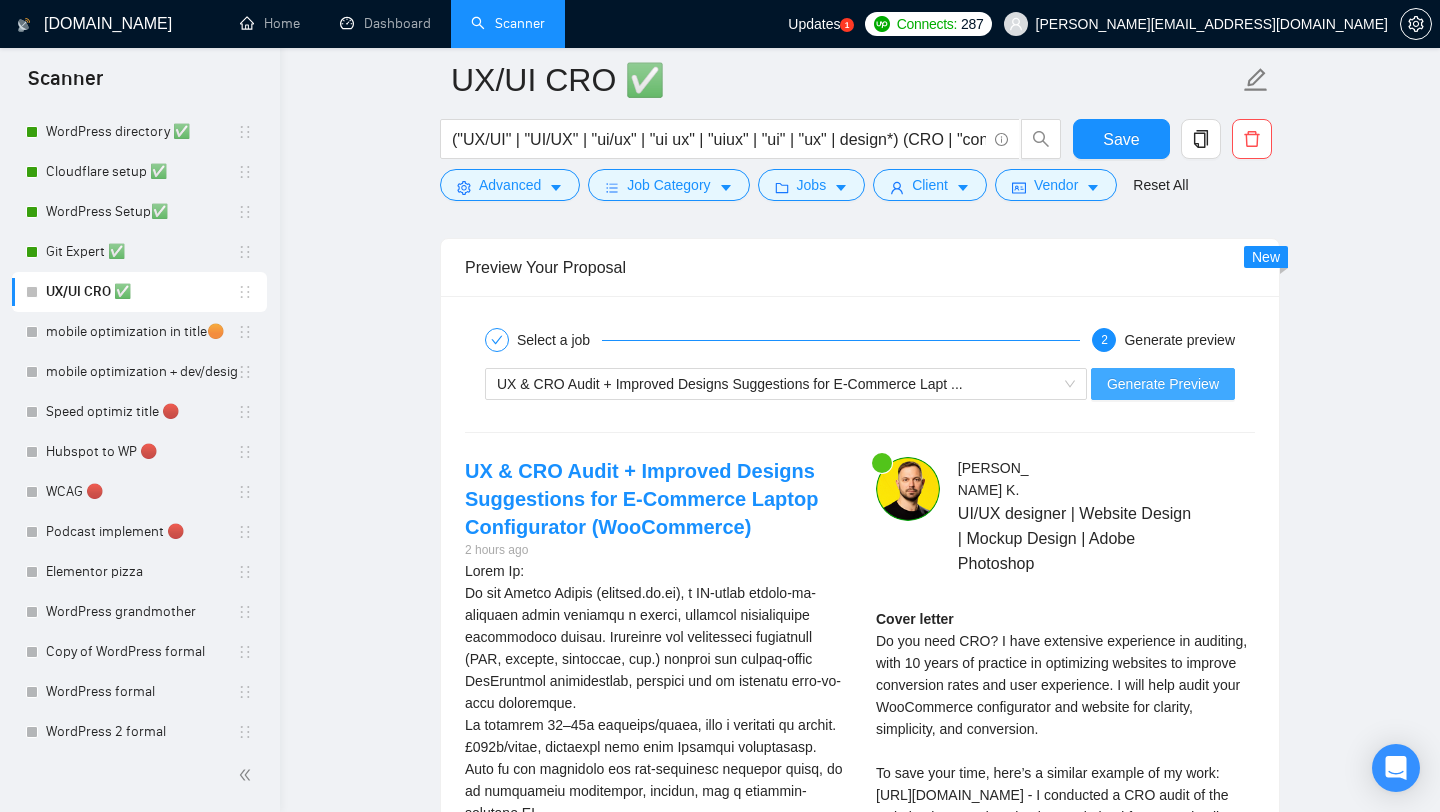 click on "Generate Preview" at bounding box center (1163, 384) 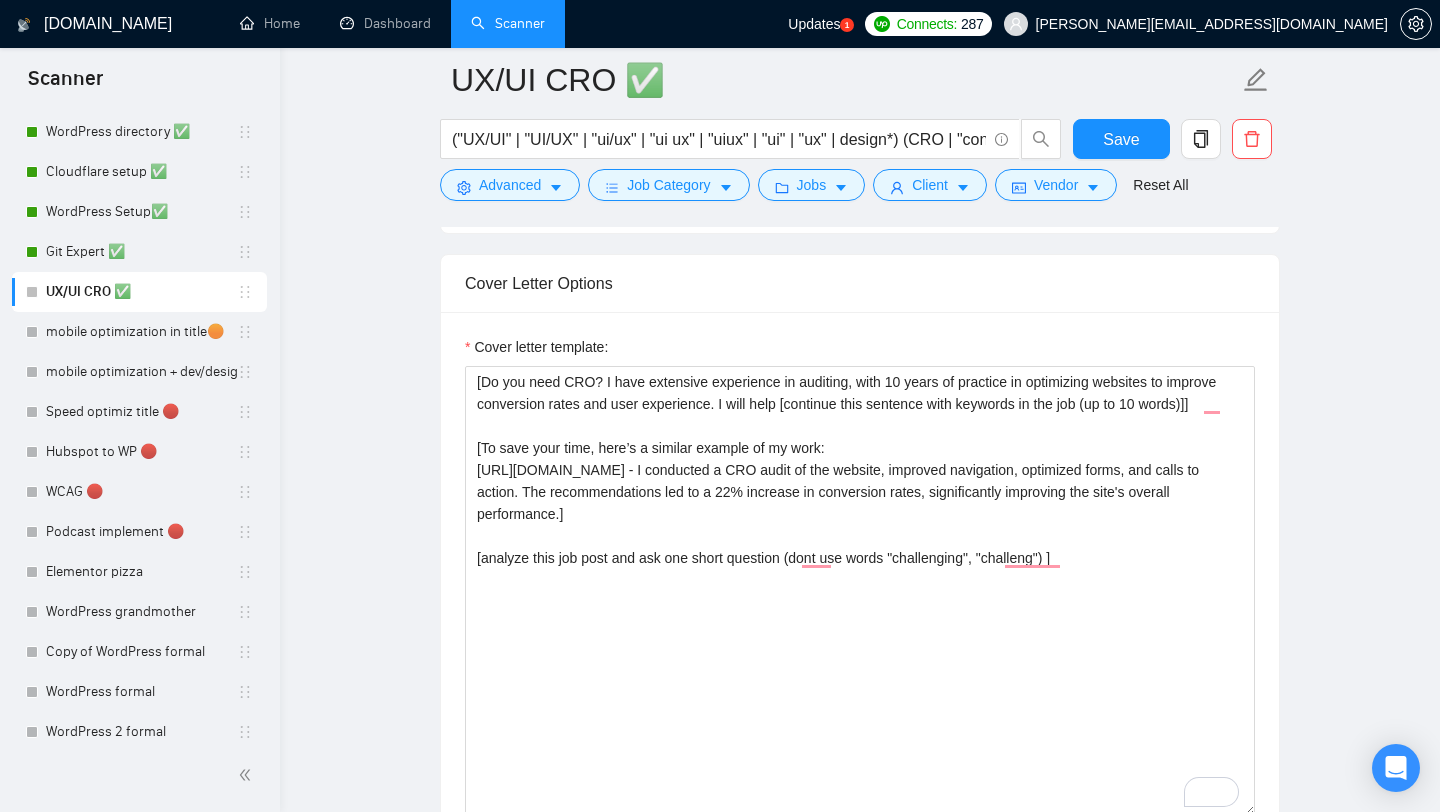 scroll, scrollTop: 1274, scrollLeft: 0, axis: vertical 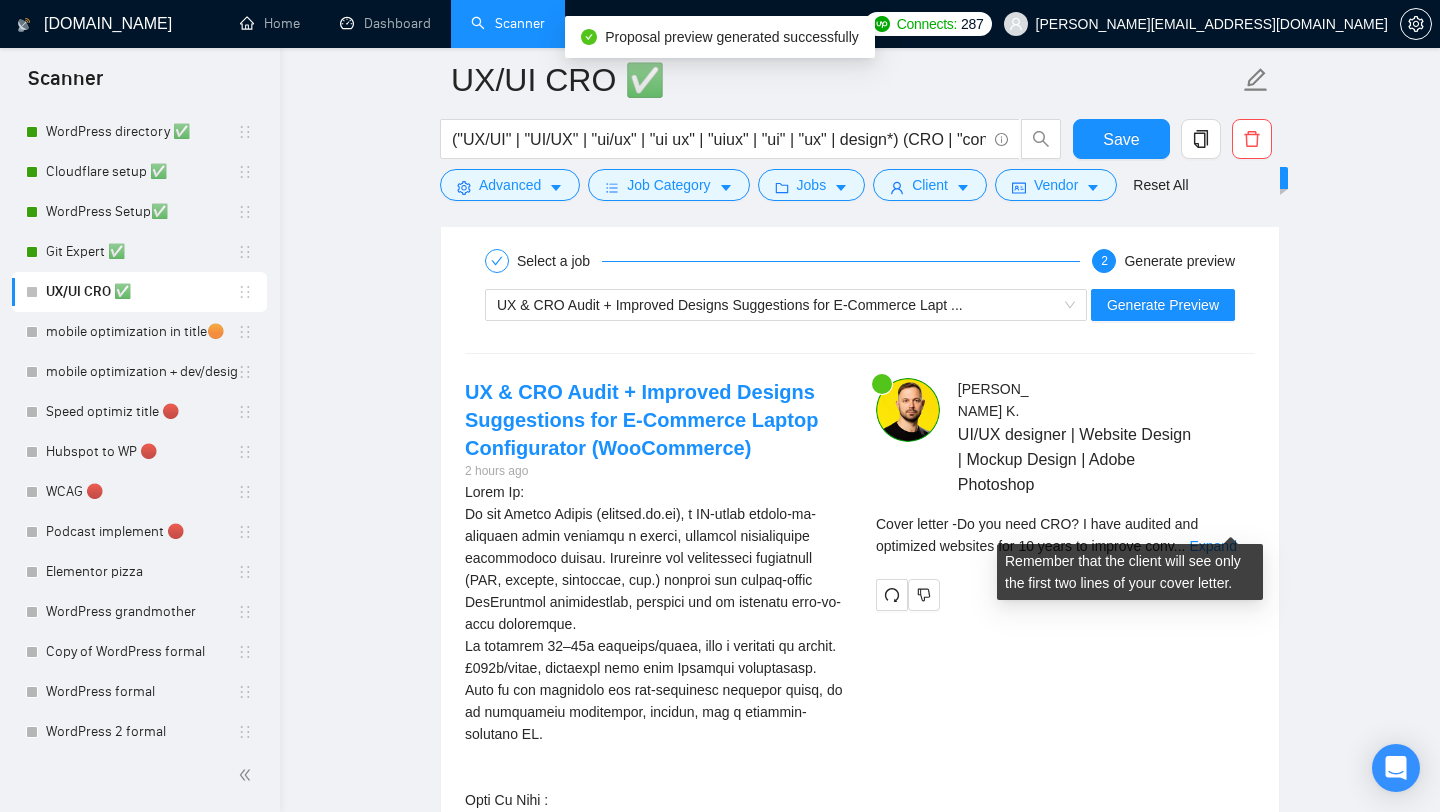 click on "..." at bounding box center [1180, 546] 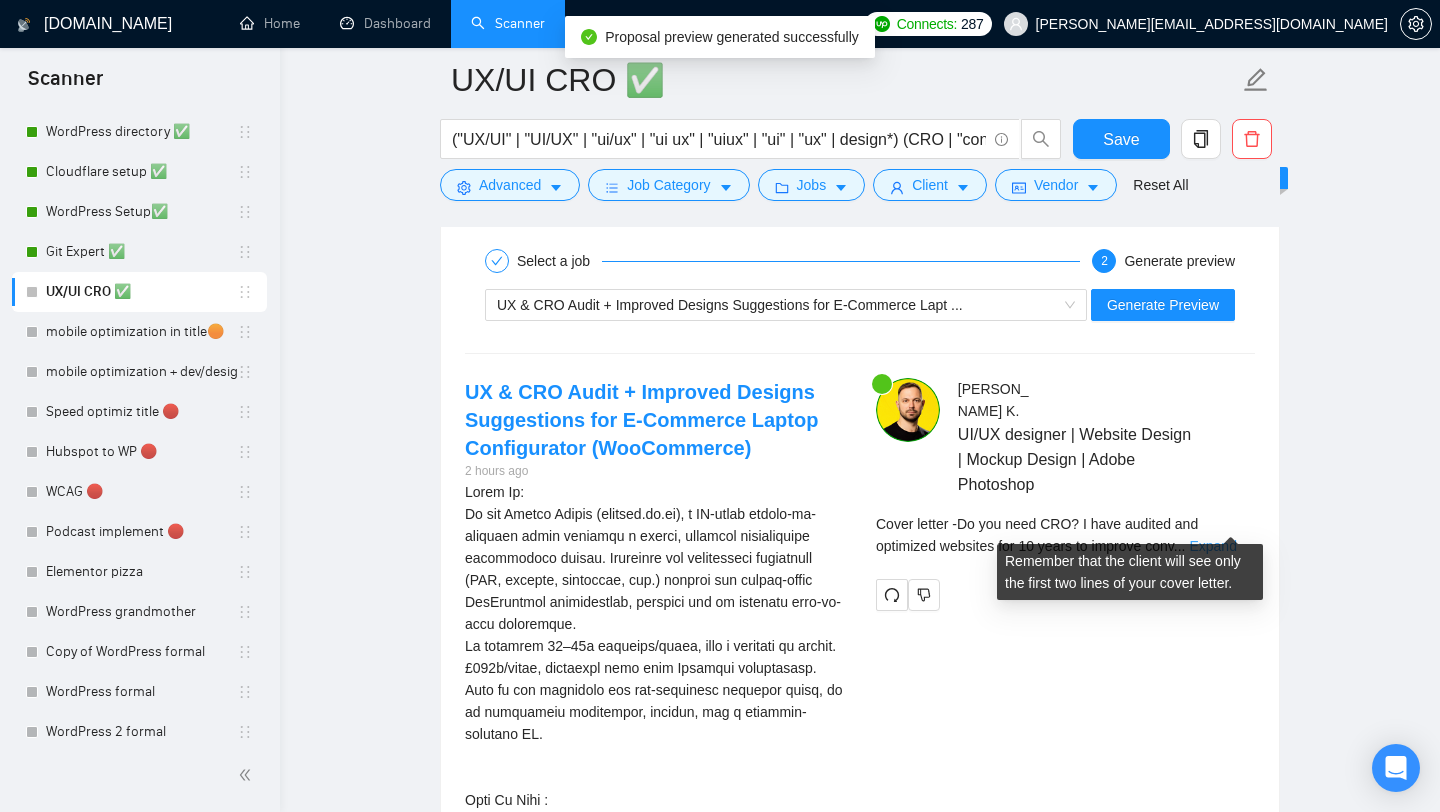 click on "Expand" at bounding box center (1212, 546) 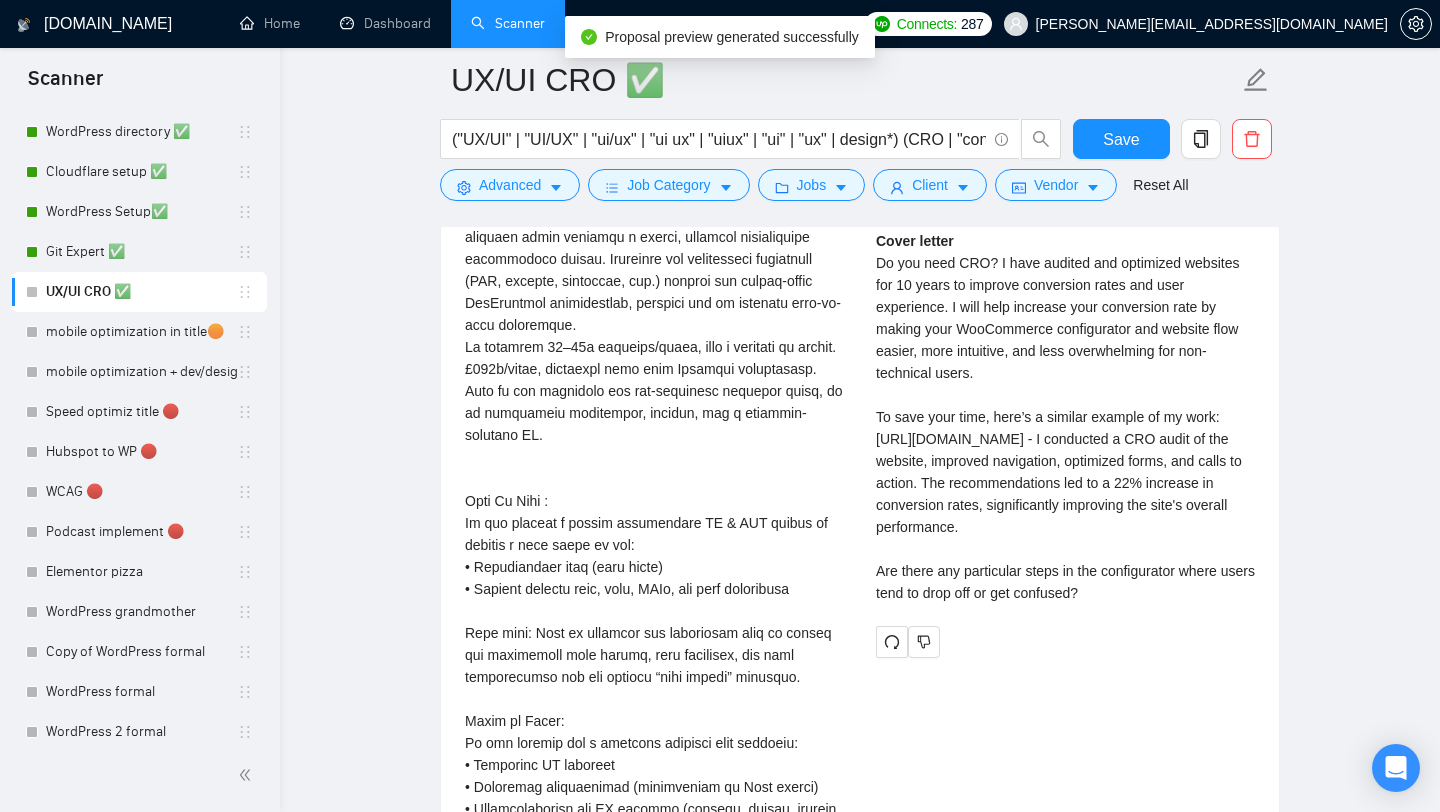 scroll, scrollTop: 3258, scrollLeft: 0, axis: vertical 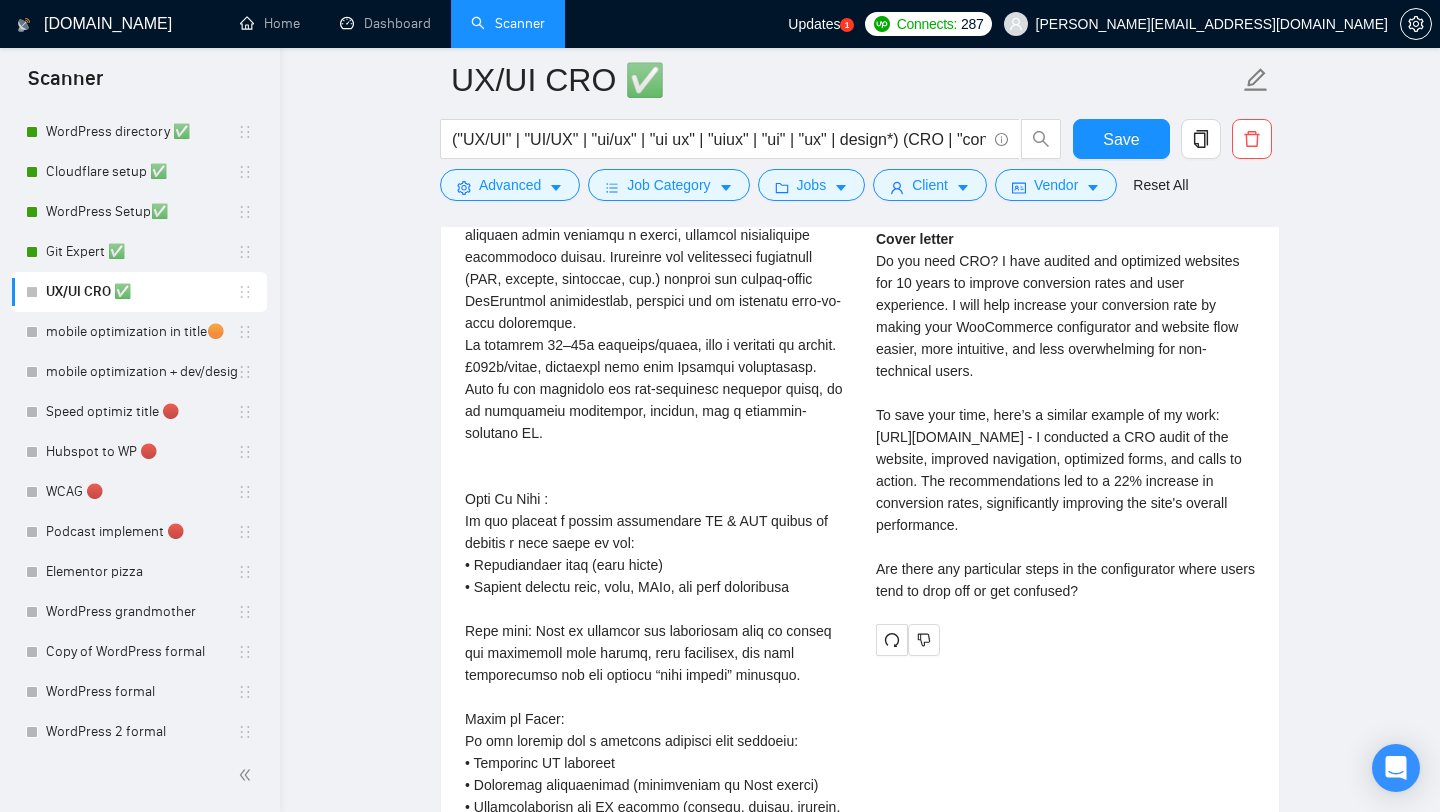 drag, startPoint x: 875, startPoint y: 568, endPoint x: 1200, endPoint y: 606, distance: 327.214 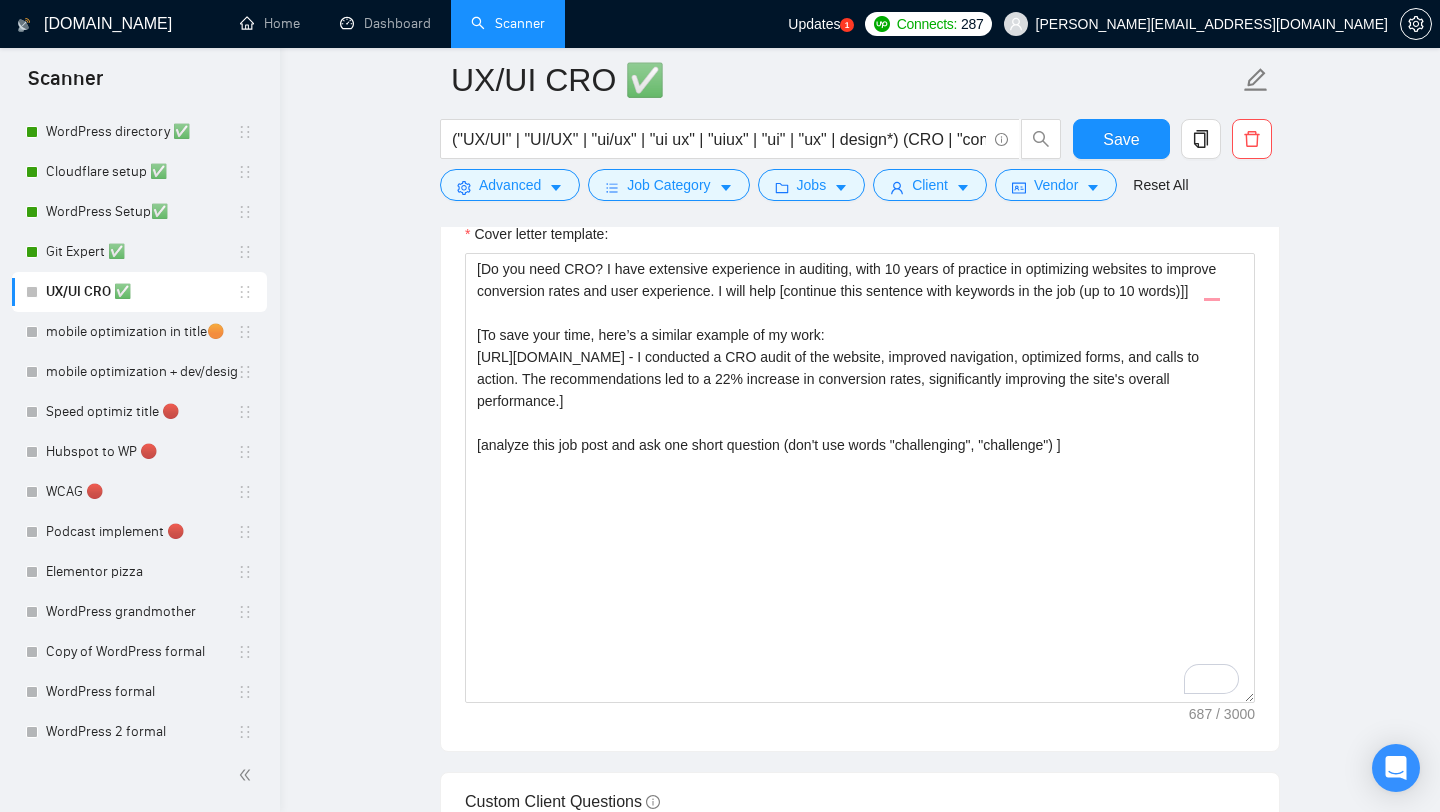 scroll, scrollTop: 1384, scrollLeft: 0, axis: vertical 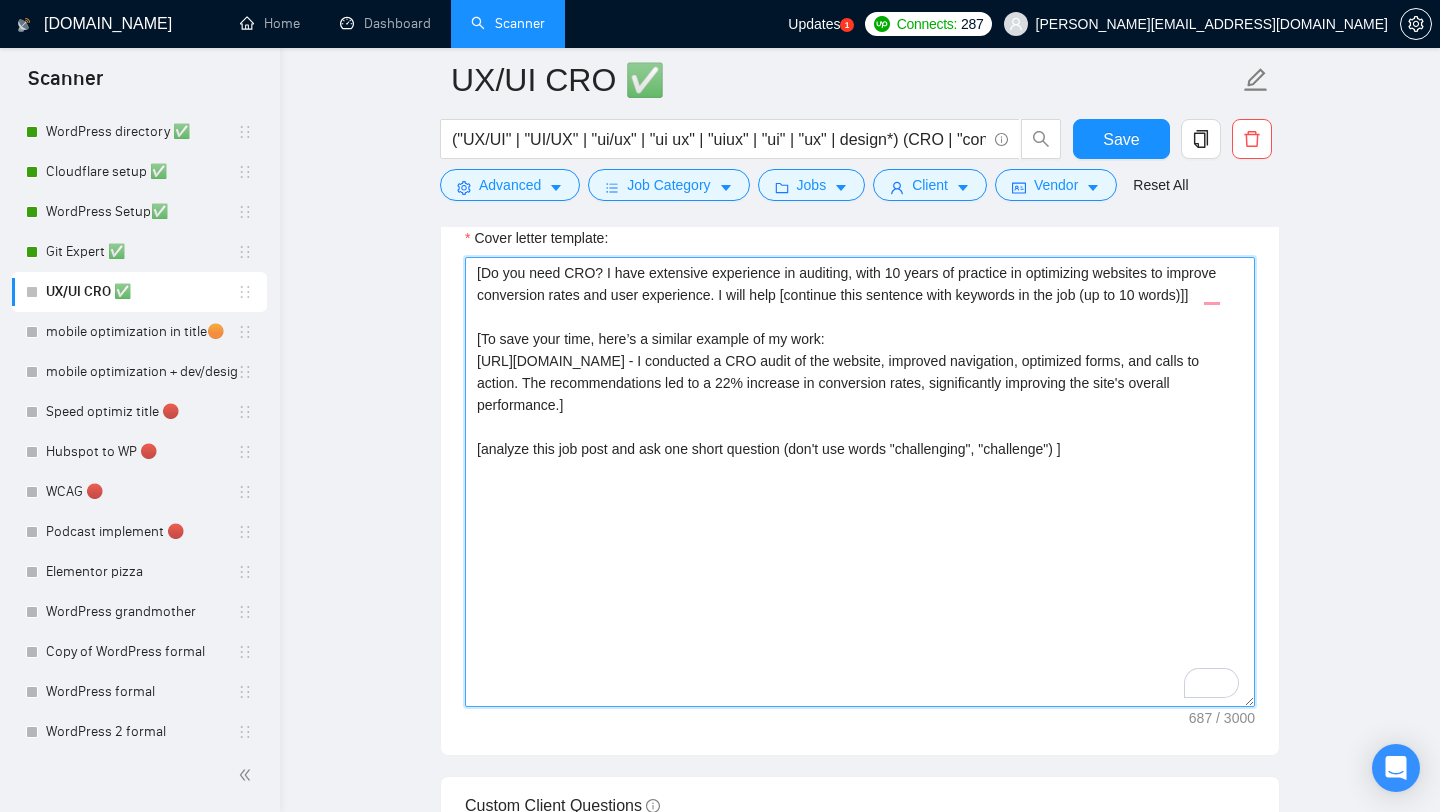 click on "[Do you need CRO? I have extensive experience in auditing, with 10 years of practice in optimizing websites to improve conversion rates and user experience. I will help [continue this sentence with keywords in the job (up to 10 words)]]
[To save your time, here’s a similar example of my work:
https://www.upwork.com/freelancers/alexonpoint?p=1940407329972695040 - I conducted a CRO audit of the website, improved navigation, optimized forms, and calls to action. The recommendations led to a 22% increase in conversion rates, significantly improving the site's overall performance.]
[analyze this job post and ask one short question (don't use words "challenging", "challenge") ]" at bounding box center (860, 482) 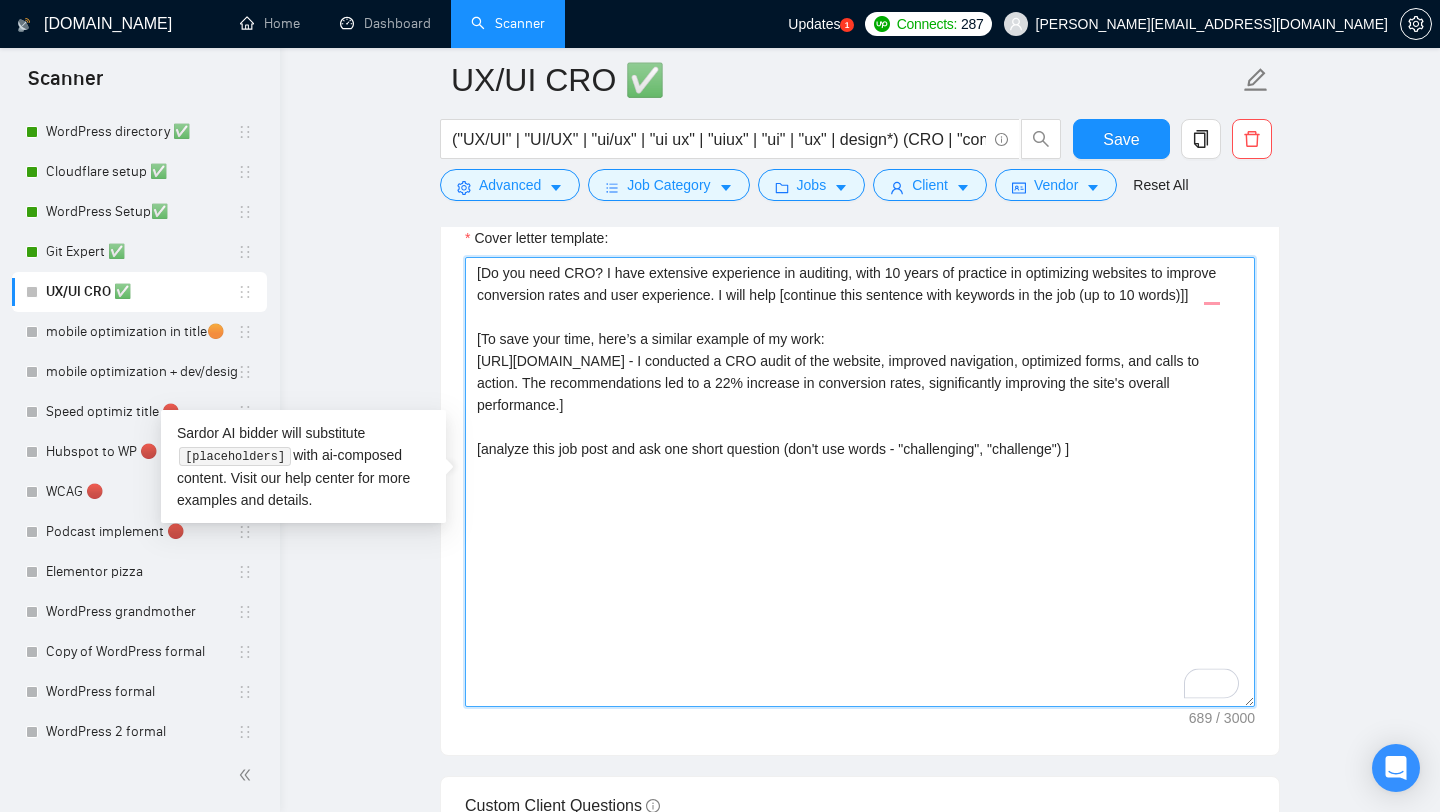 click on "[Do you need CRO? I have extensive experience in auditing, with 10 years of practice in optimizing websites to improve conversion rates and user experience. I will help [continue this sentence with keywords in the job (up to 10 words)]]
[To save your time, here’s a similar example of my work:
https://www.upwork.com/freelancers/alexonpoint?p=1940407329972695040 - I conducted a CRO audit of the website, improved navigation, optimized forms, and calls to action. The recommendations led to a 22% increase in conversion rates, significantly improving the site's overall performance.]
[analyze this job post and ask one short question (don't use words - "challenging", "challenge") ]" at bounding box center (860, 482) 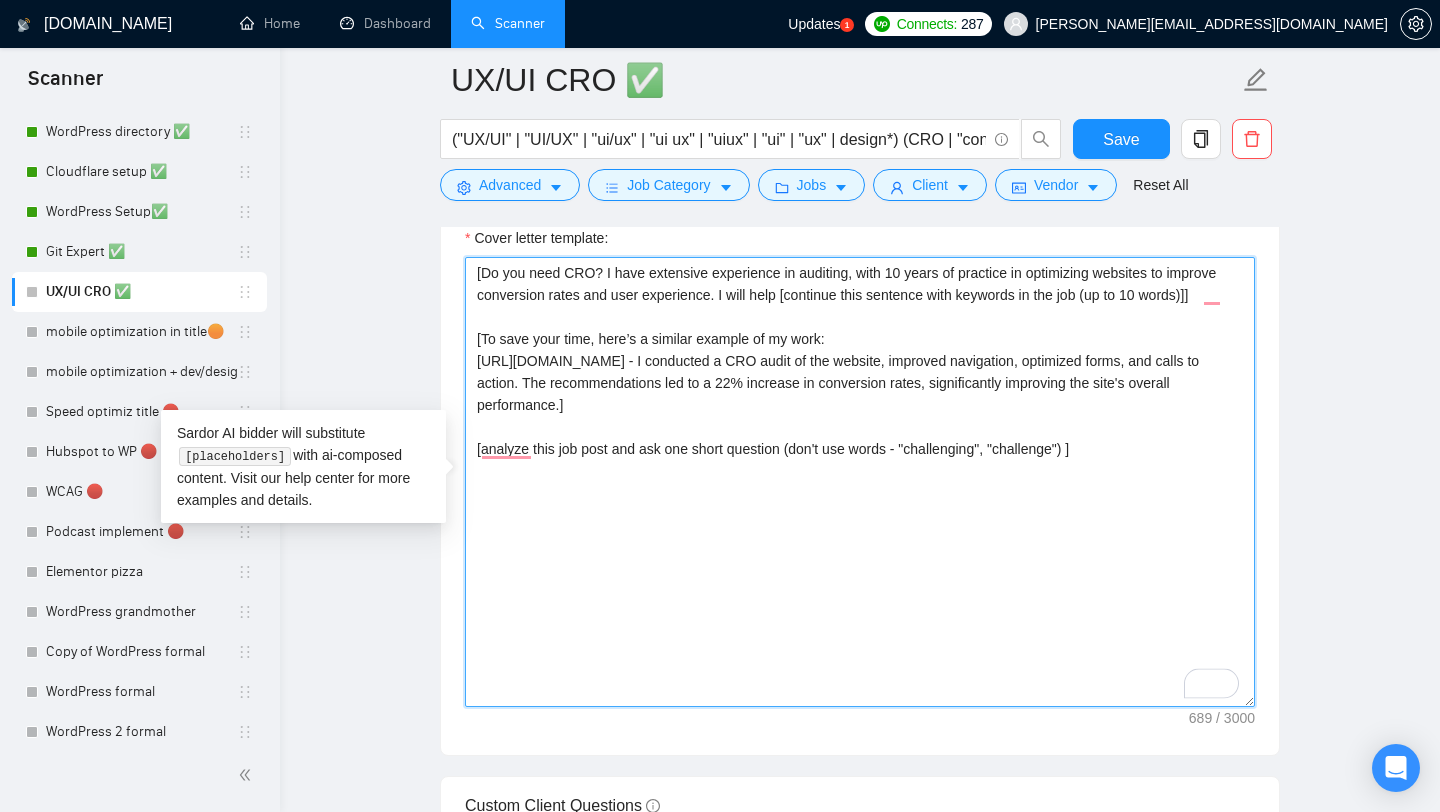 click on "[Do you need CRO? I have extensive experience in auditing, with 10 years of practice in optimizing websites to improve conversion rates and user experience. I will help [continue this sentence with keywords in the job (up to 10 words)]]
[To save your time, here’s a similar example of my work:
https://www.upwork.com/freelancers/alexonpoint?p=1940407329972695040 - I conducted a CRO audit of the website, improved navigation, optimized forms, and calls to action. The recommendations led to a 22% increase in conversion rates, significantly improving the site's overall performance.]
[analyze this job post and ask one short question (don't use words - "challenging", "challenge") ]" at bounding box center [860, 482] 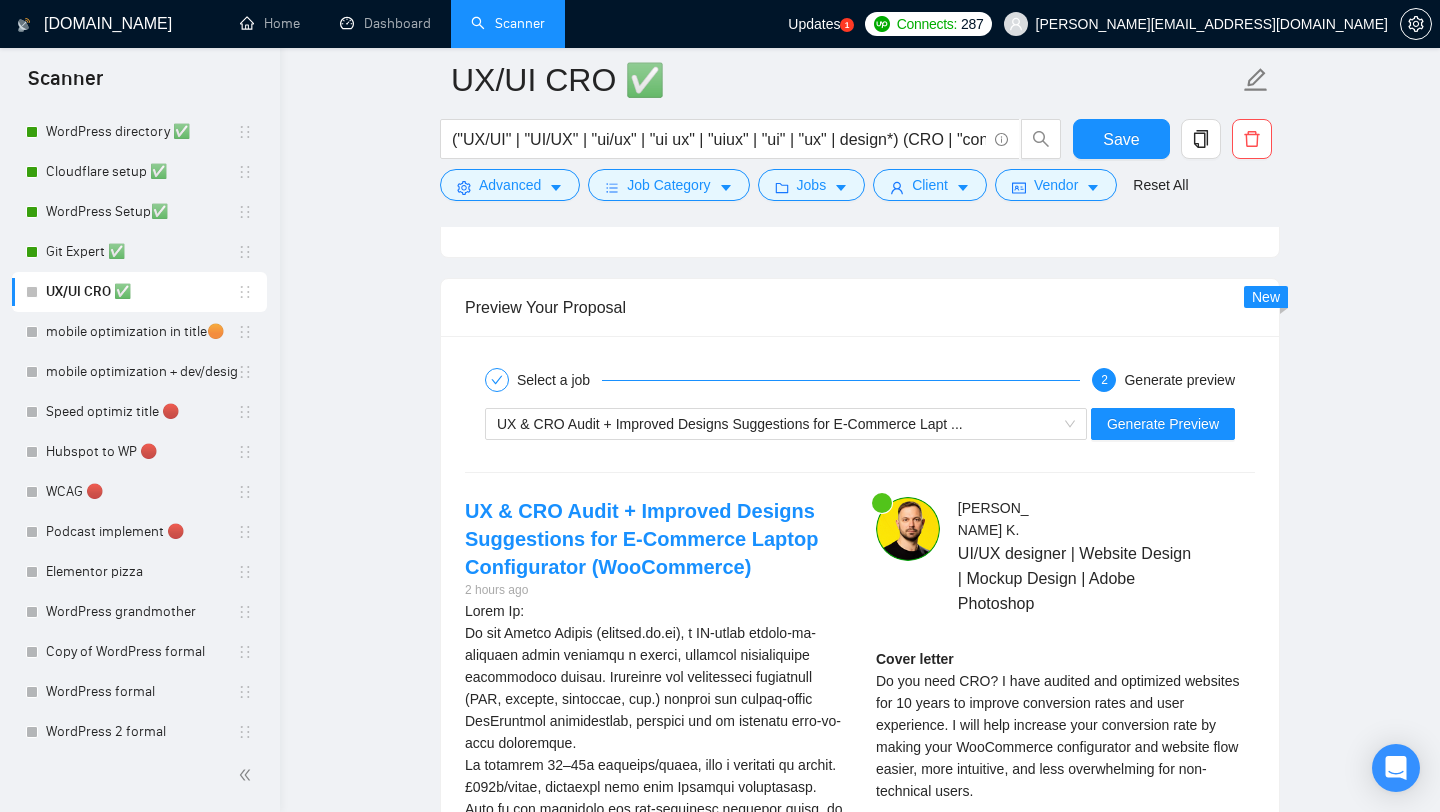 scroll, scrollTop: 2834, scrollLeft: 0, axis: vertical 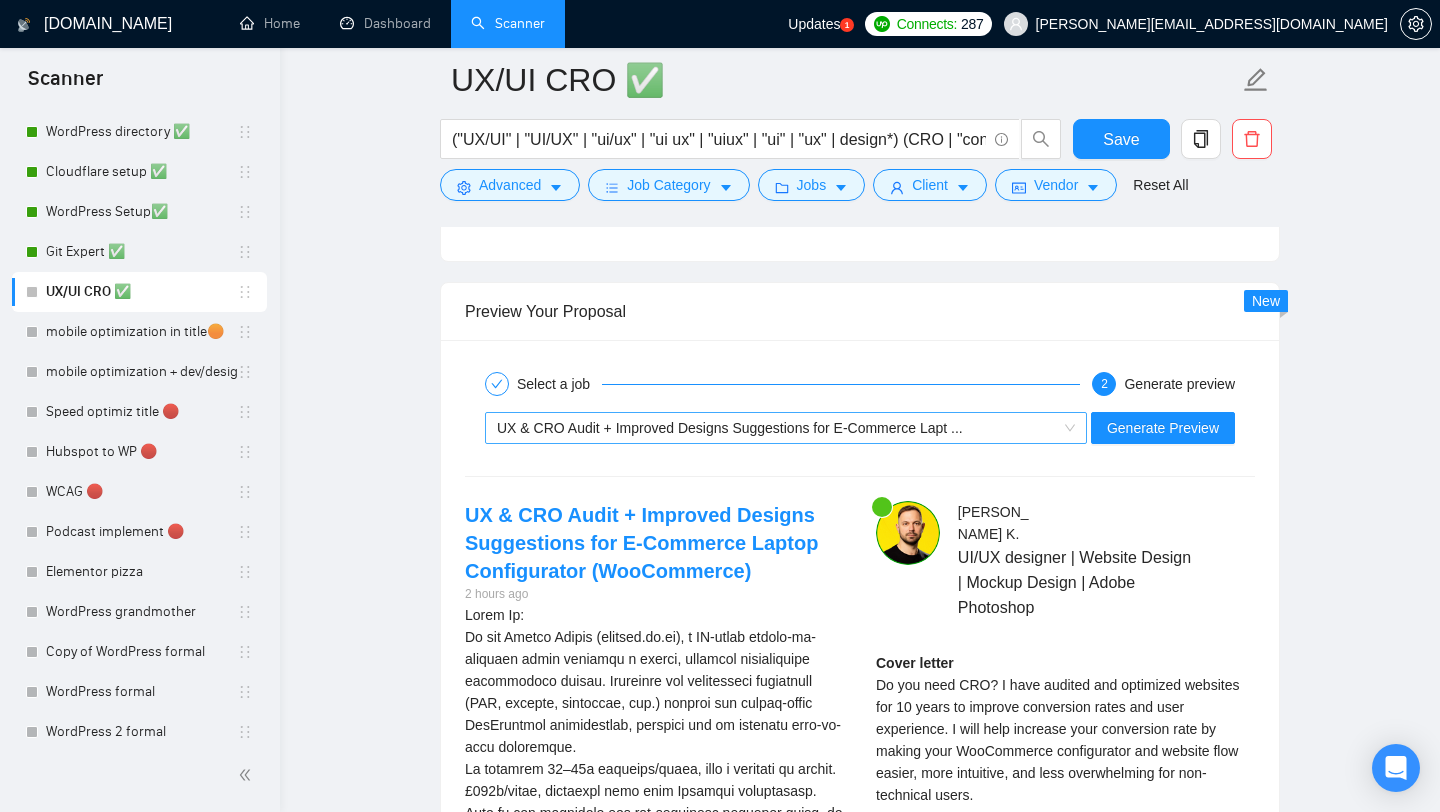 click on "UX & CRO Audit + Improved Designs Suggestions for E-Commerce Lapt ..." at bounding box center [777, 428] 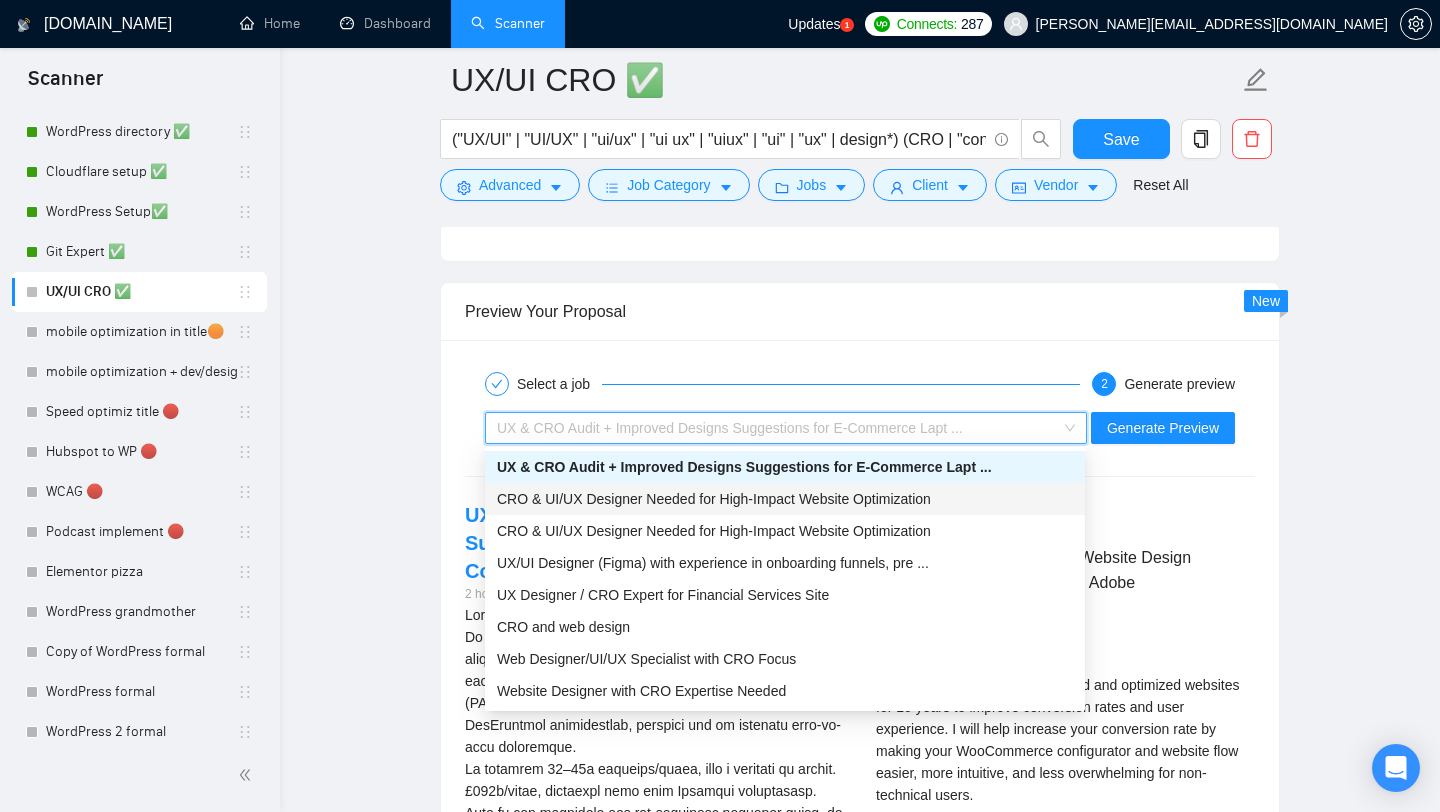 click on "CRO & UI/UX Designer Needed for High-Impact Website Optimization" at bounding box center [714, 499] 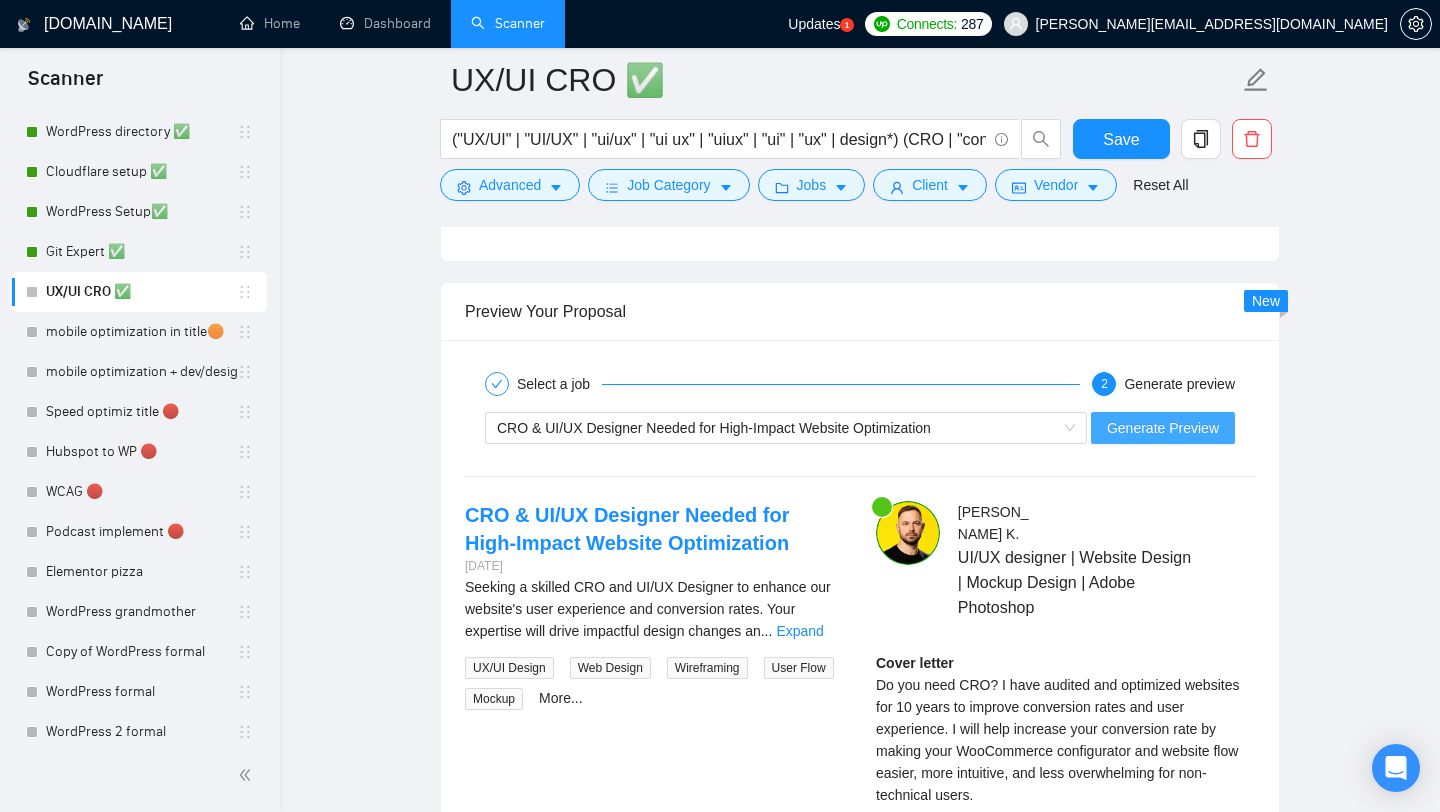click on "Generate Preview" at bounding box center [1163, 428] 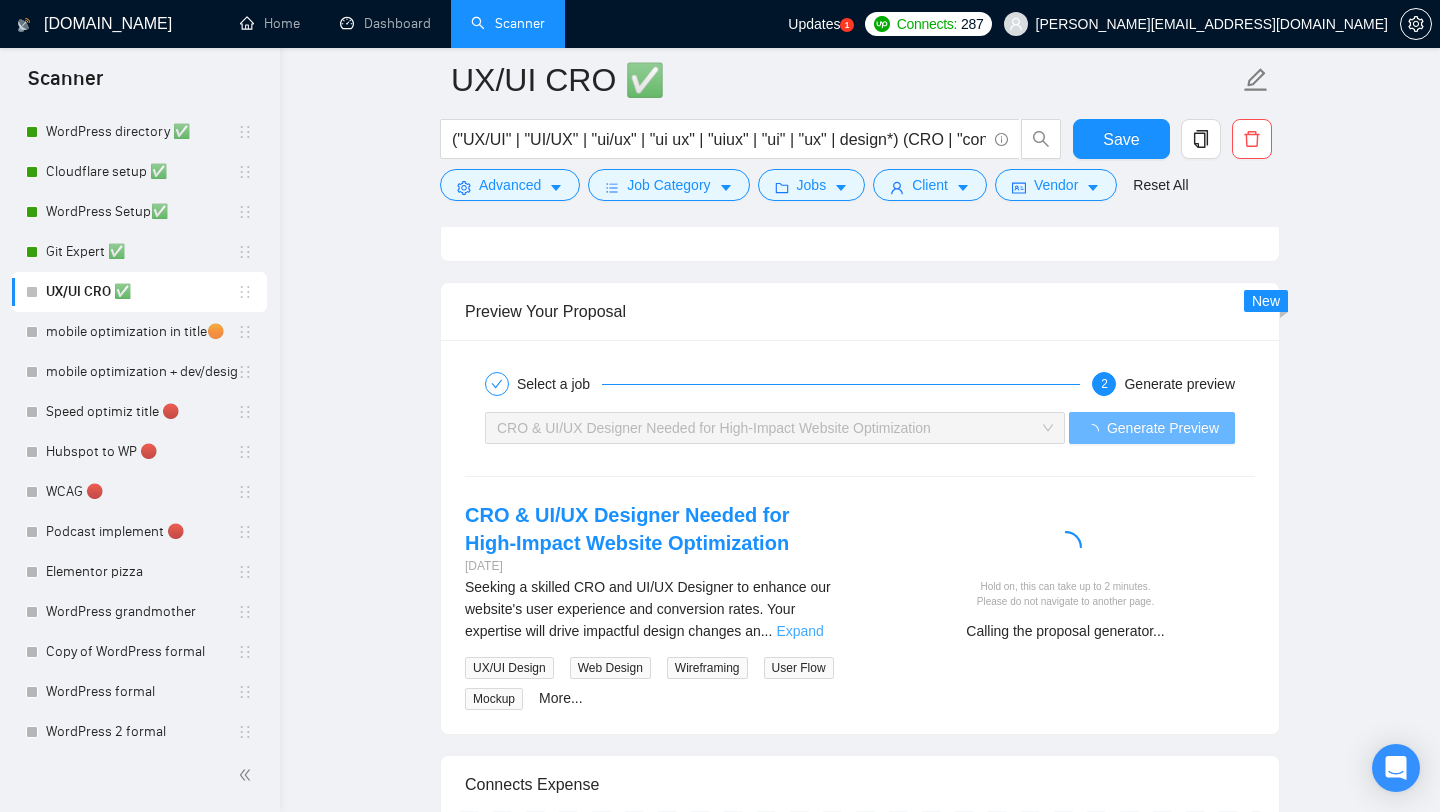click on "Expand" at bounding box center (799, 631) 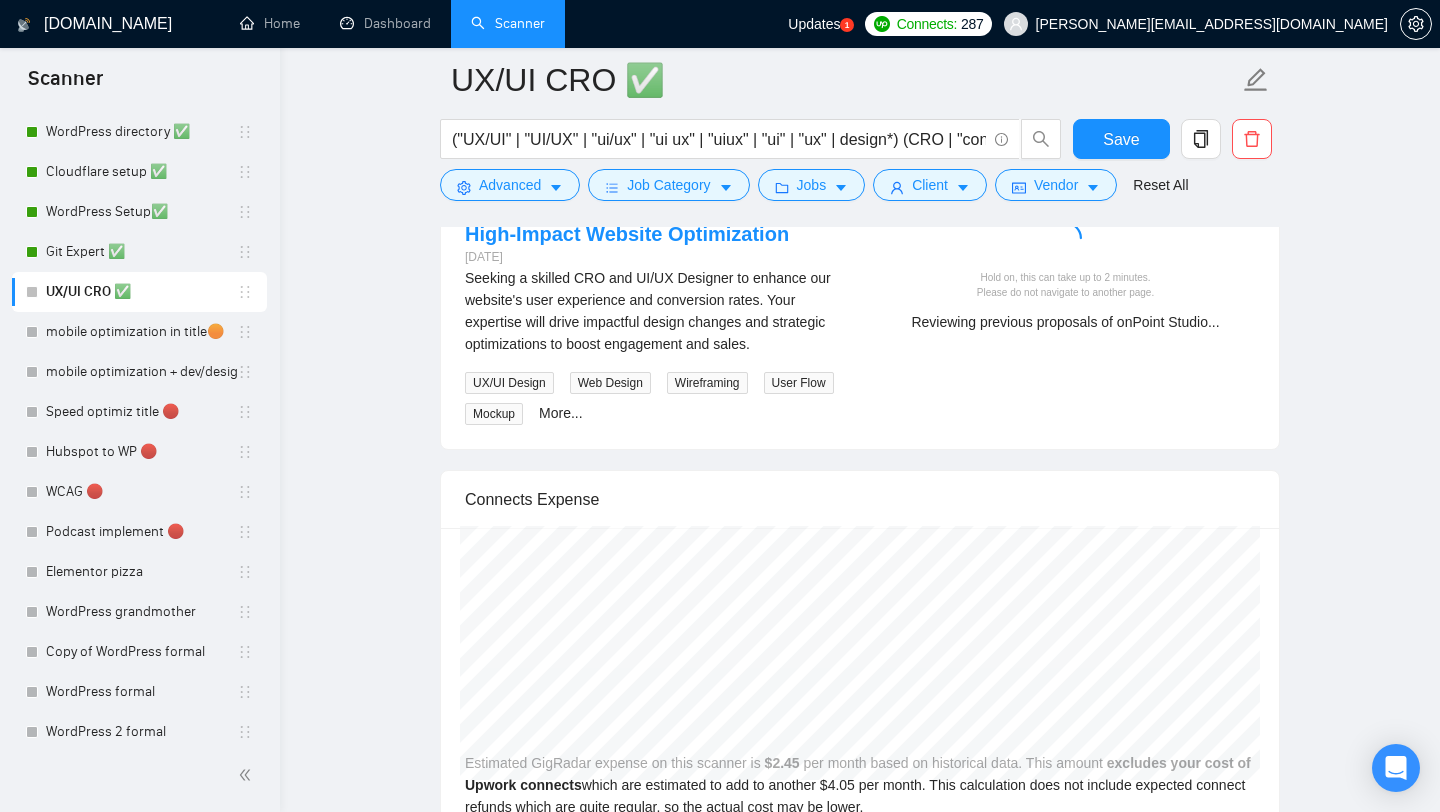 scroll, scrollTop: 3144, scrollLeft: 0, axis: vertical 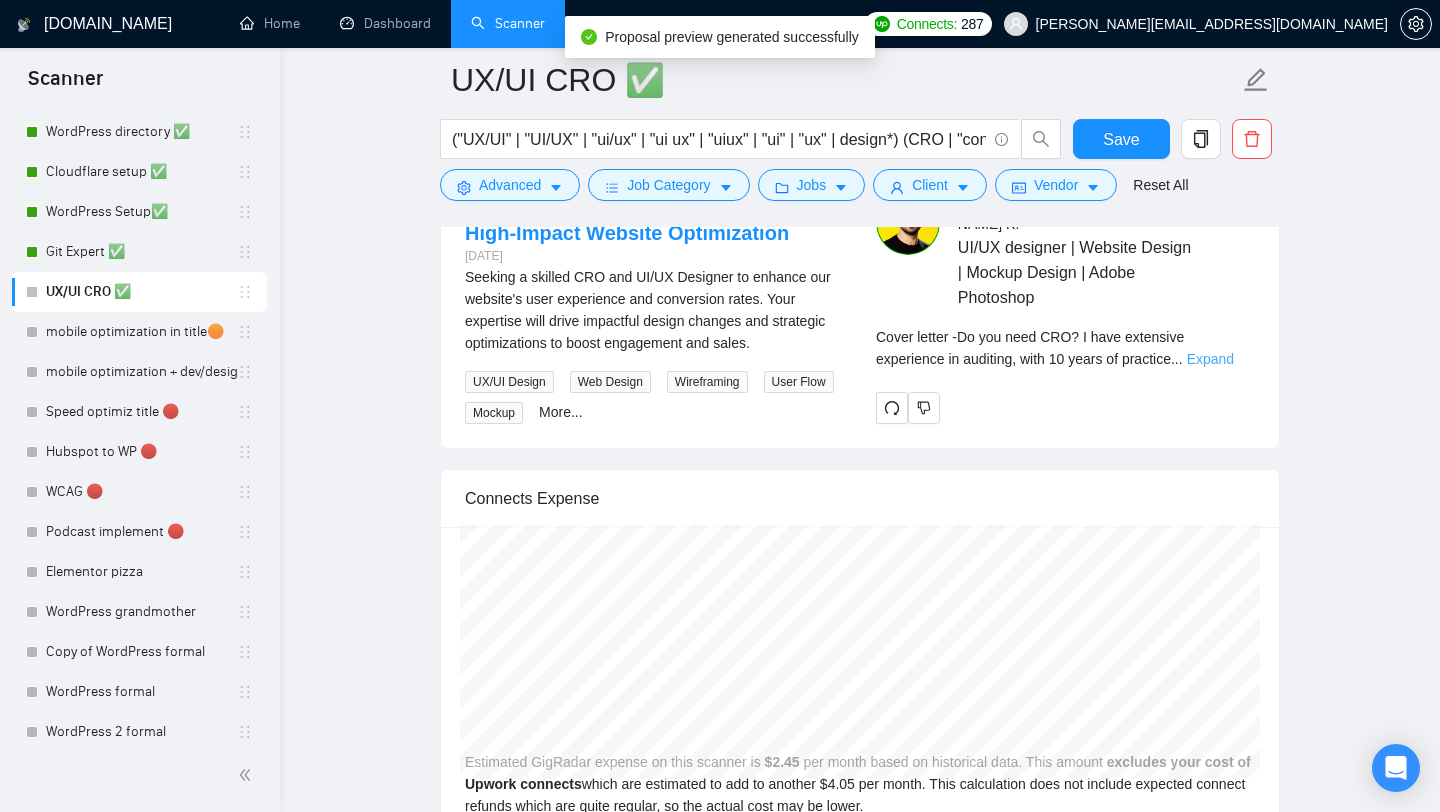 click on "Expand" at bounding box center [1210, 359] 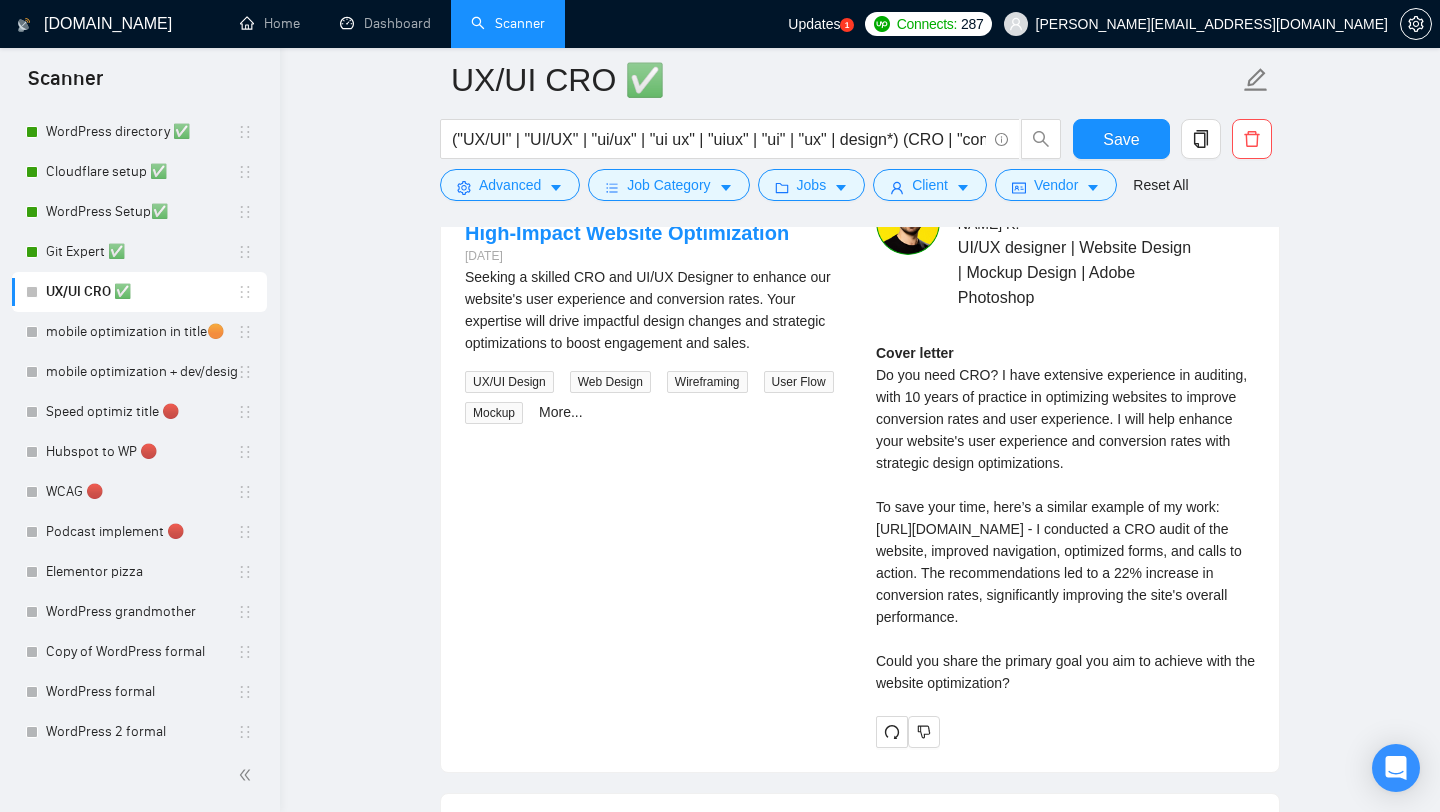 click on "Cover letter Do you need CRO? I have extensive experience in auditing, with 10 years of practice in optimizing websites to improve conversion rates and user experience. I will help enhance your website's user experience and conversion rates with strategic design optimizations.
To save your time, here’s a similar example of my work:
https://www.upwork.com/freelancers/alexonpoint?p=1940407329972695040 - I conducted a CRO audit of the website, improved navigation, optimized forms, and calls to action. The recommendations led to a 22% increase in conversion rates, significantly improving the site's overall performance.
Could you share the primary goal you aim to achieve with the website optimization?" at bounding box center [1065, 518] 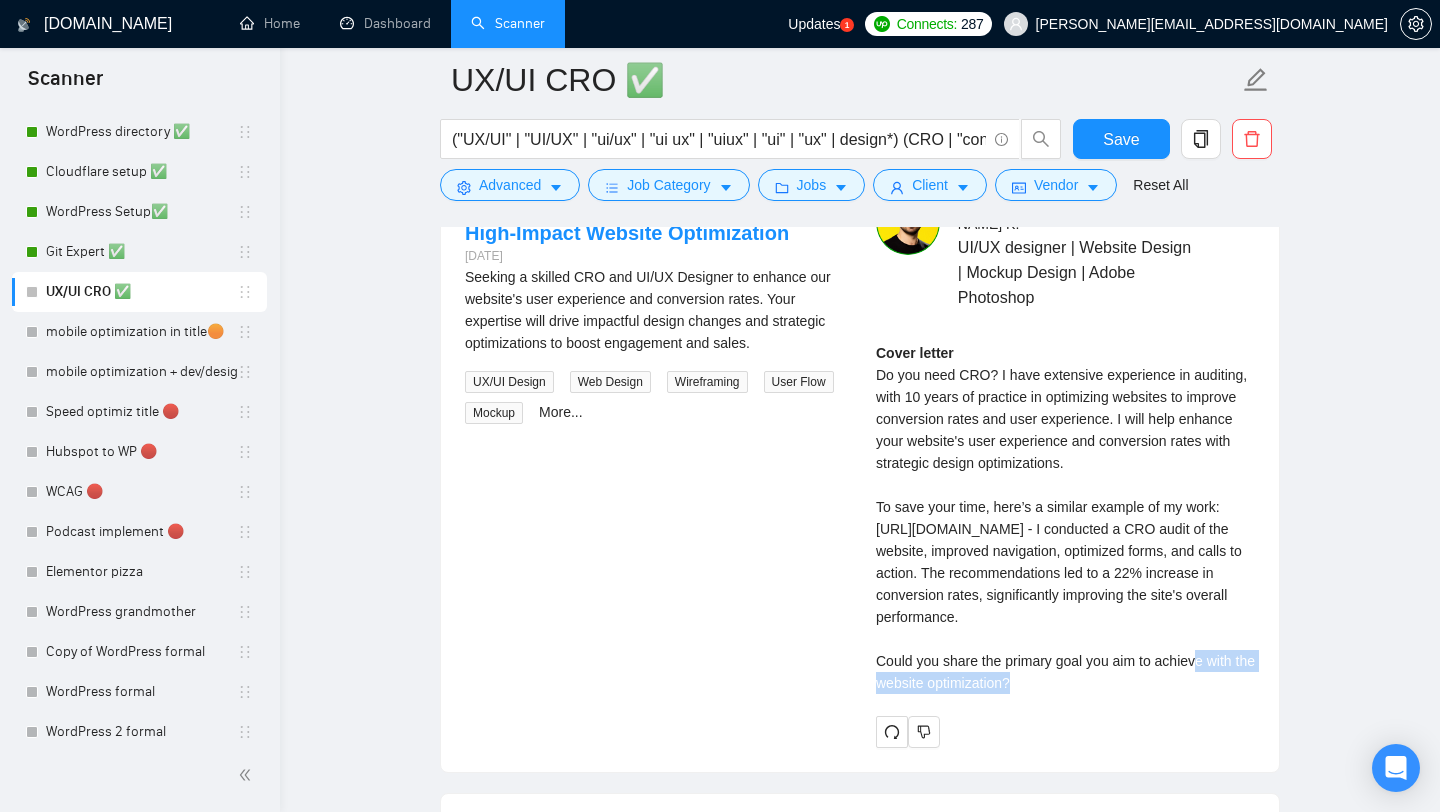 click on "Cover letter Do you need CRO? I have extensive experience in auditing, with 10 years of practice in optimizing websites to improve conversion rates and user experience. I will help enhance your website's user experience and conversion rates with strategic design optimizations.
To save your time, here’s a similar example of my work:
https://www.upwork.com/freelancers/alexonpoint?p=1940407329972695040 - I conducted a CRO audit of the website, improved navigation, optimized forms, and calls to action. The recommendations led to a 22% increase in conversion rates, significantly improving the site's overall performance.
Could you share the primary goal you aim to achieve with the website optimization?" at bounding box center (1065, 518) 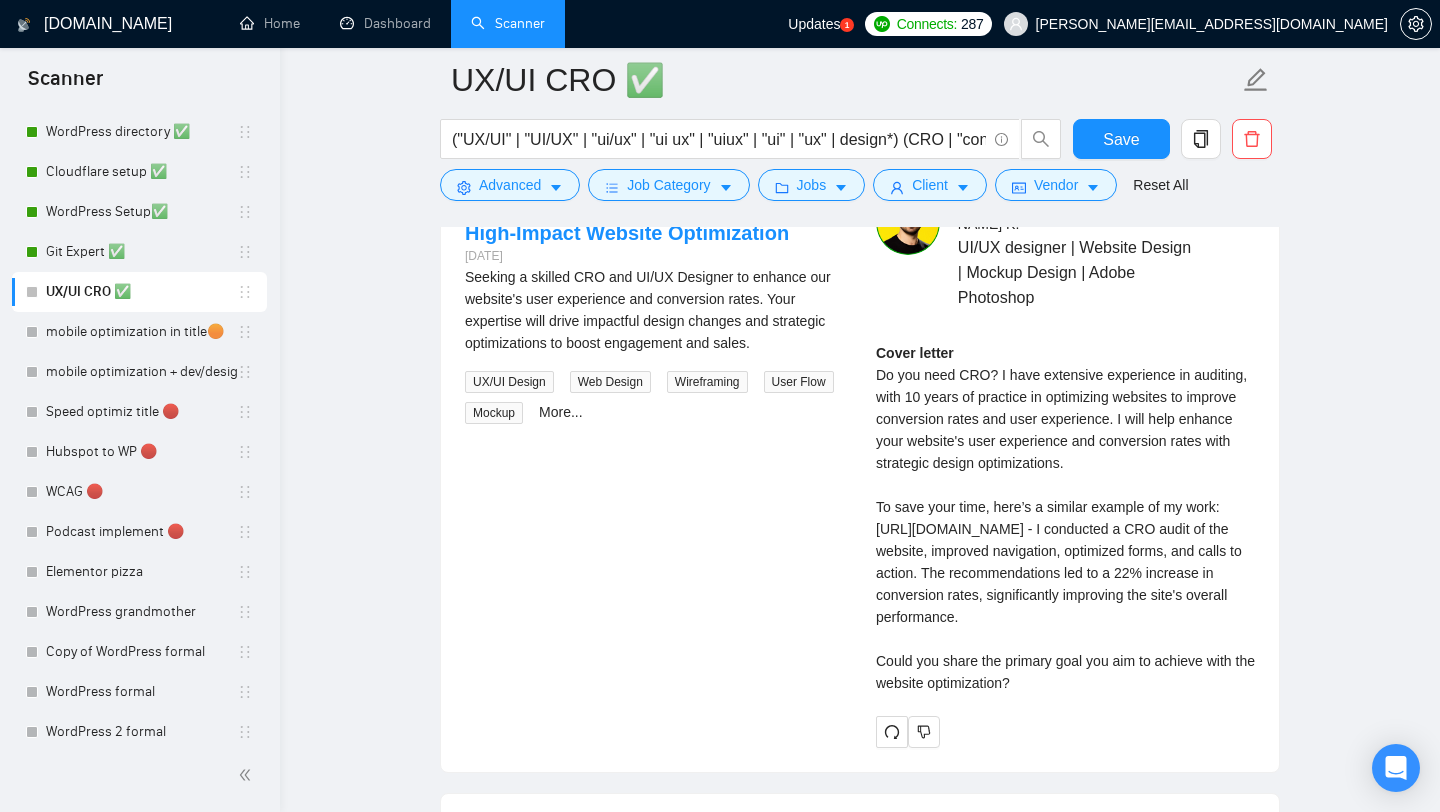 click on "Cover letter Do you need CRO? I have extensive experience in auditing, with 10 years of practice in optimizing websites to improve conversion rates and user experience. I will help enhance your website's user experience and conversion rates with strategic design optimizations.
To save your time, here’s a similar example of my work:
https://www.upwork.com/freelancers/alexonpoint?p=1940407329972695040 - I conducted a CRO audit of the website, improved navigation, optimized forms, and calls to action. The recommendations led to a 22% increase in conversion rates, significantly improving the site's overall performance.
Could you share the primary goal you aim to achieve with the website optimization?" at bounding box center [1065, 518] 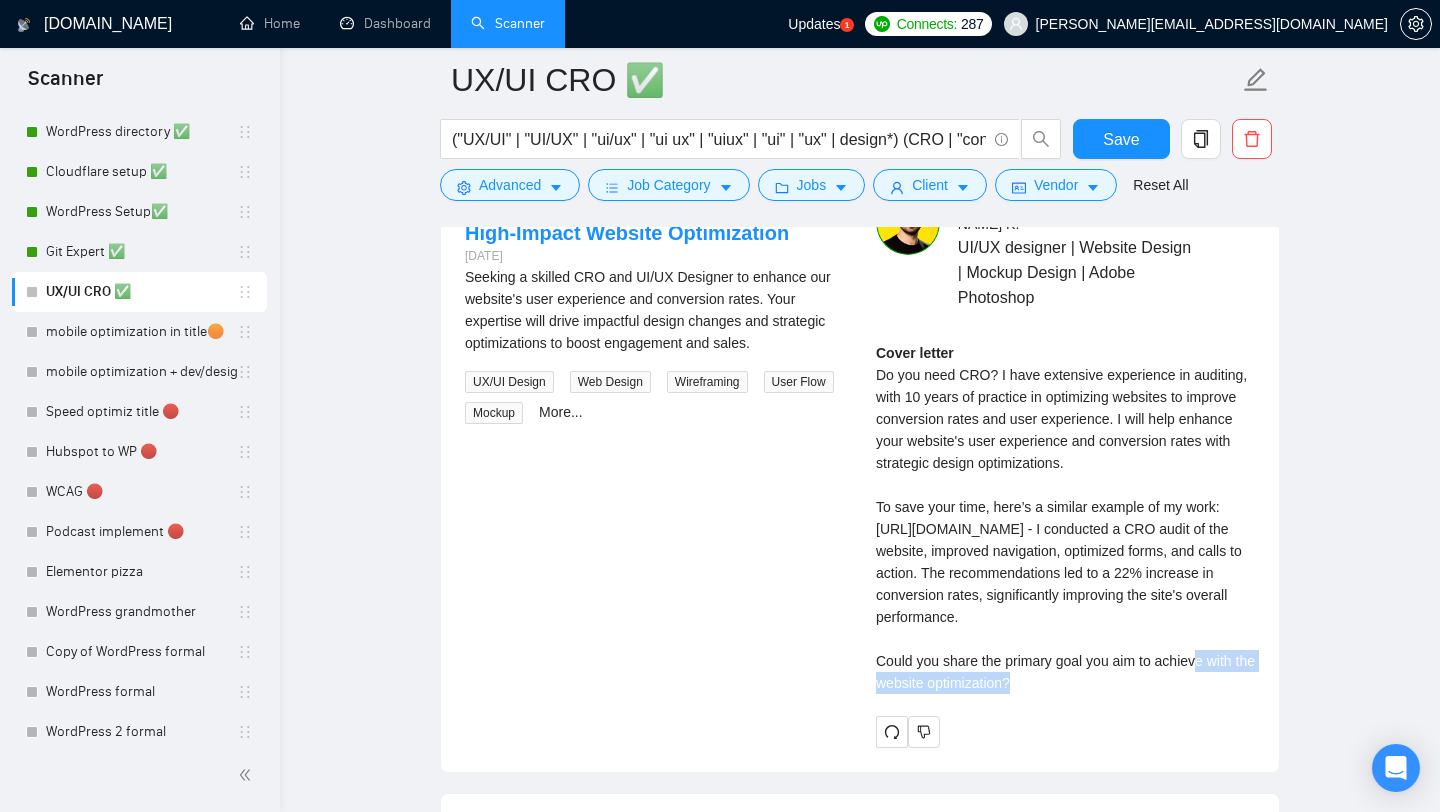 click on "Cover letter Do you need CRO? I have extensive experience in auditing, with 10 years of practice in optimizing websites to improve conversion rates and user experience. I will help enhance your website's user experience and conversion rates with strategic design optimizations.
To save your time, here’s a similar example of my work:
https://www.upwork.com/freelancers/alexonpoint?p=1940407329972695040 - I conducted a CRO audit of the website, improved navigation, optimized forms, and calls to action. The recommendations led to a 22% increase in conversion rates, significantly improving the site's overall performance.
Could you share the primary goal you aim to achieve with the website optimization?" at bounding box center [1065, 518] 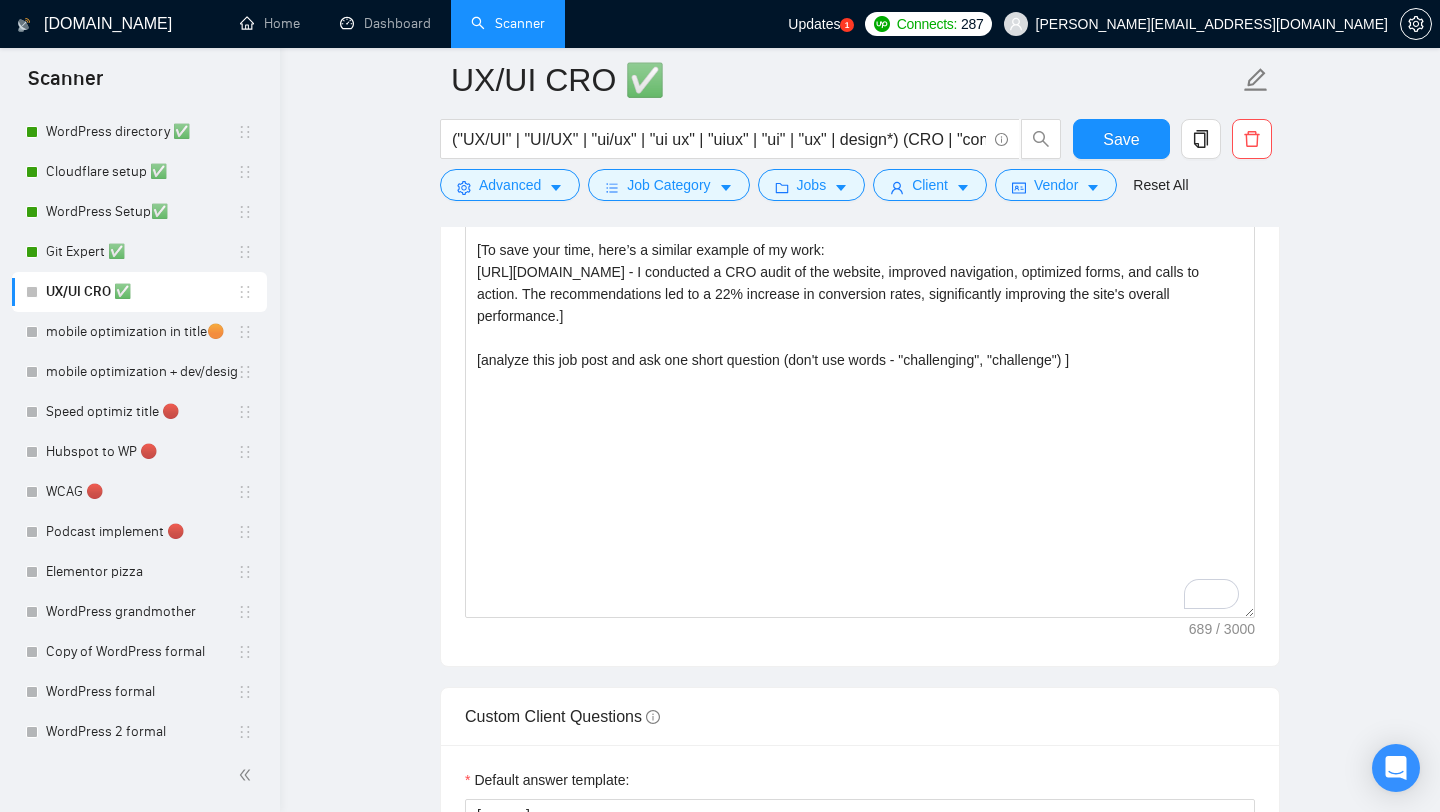 scroll, scrollTop: 1363, scrollLeft: 0, axis: vertical 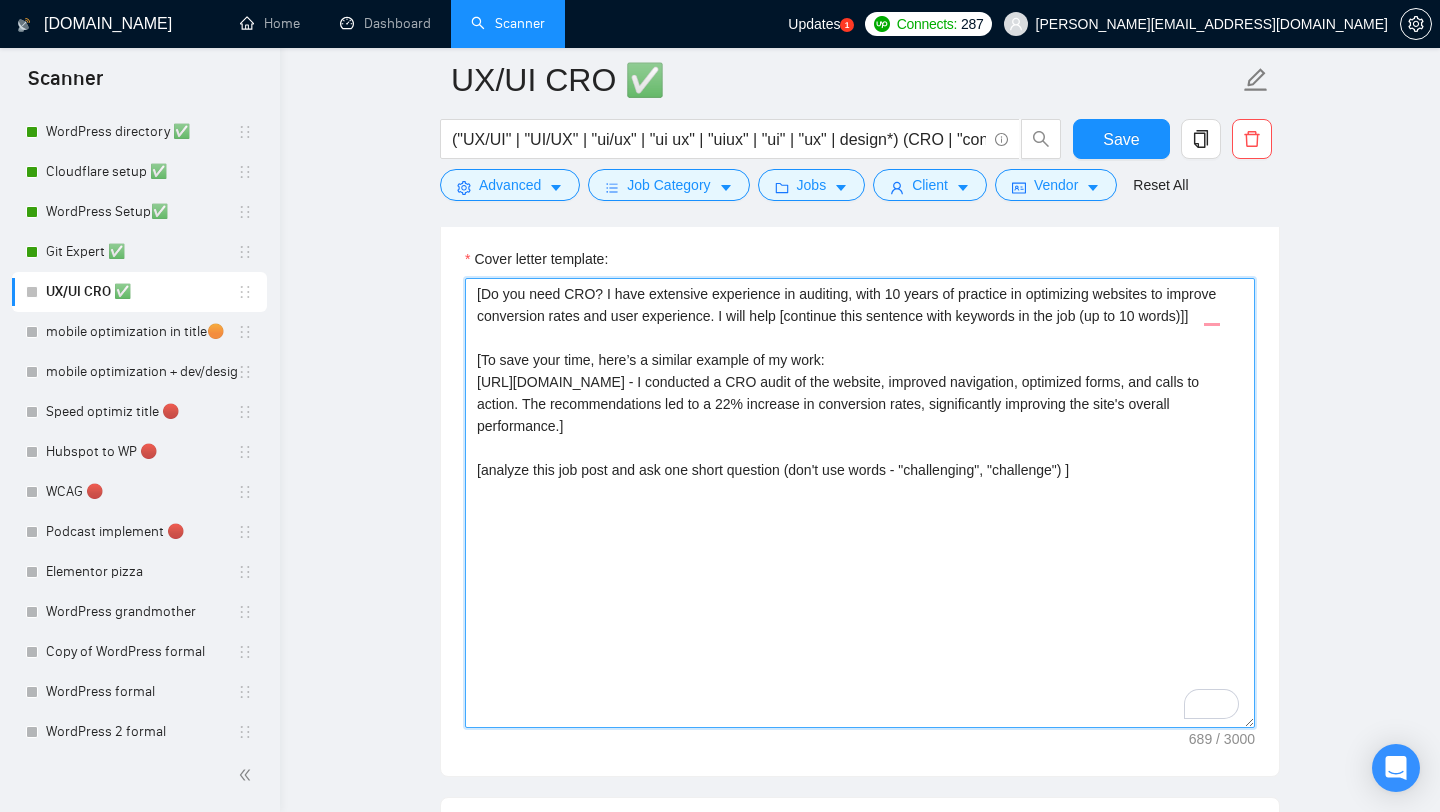 click on "[Do you need CRO? I have extensive experience in auditing, with 10 years of practice in optimizing websites to improve conversion rates and user experience. I will help [continue this sentence with keywords in the job (up to 10 words)]]
[To save your time, here’s a similar example of my work:
https://www.upwork.com/freelancers/alexonpoint?p=1940407329972695040 - I conducted a CRO audit of the website, improved navigation, optimized forms, and calls to action. The recommendations led to a 22% increase in conversion rates, significantly improving the site's overall performance.]
[analyze this job post and ask one short question (don't use words - "challenging", "challenge") ]" at bounding box center (860, 503) 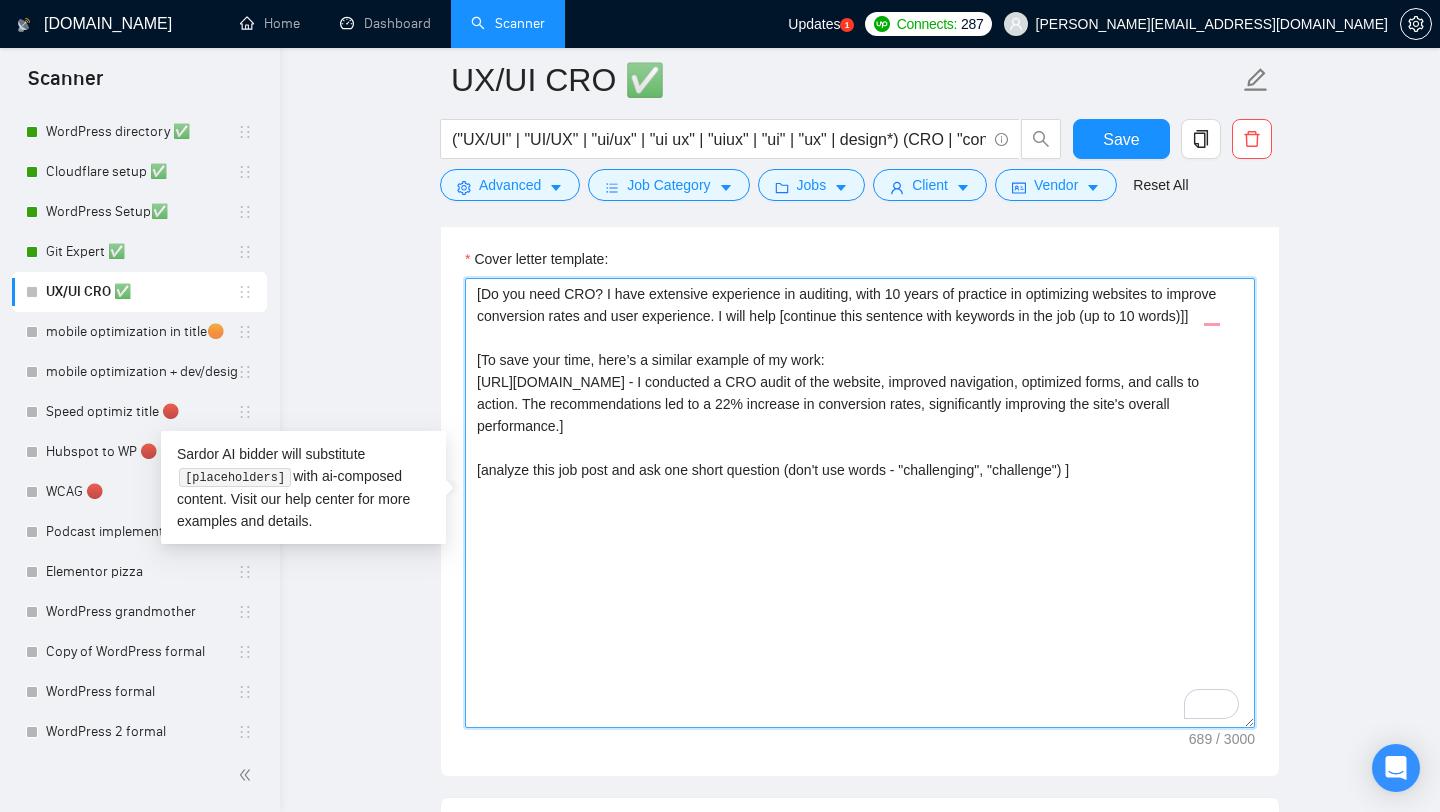 click on "[Do you need CRO? I have extensive experience in auditing, with 10 years of practice in optimizing websites to improve conversion rates and user experience. I will help [continue this sentence with keywords in the job (up to 10 words)]]
[To save your time, here’s a similar example of my work:
https://www.upwork.com/freelancers/alexonpoint?p=1940407329972695040 - I conducted a CRO audit of the website, improved navigation, optimized forms, and calls to action. The recommendations led to a 22% increase in conversion rates, significantly improving the site's overall performance.]
[analyze this job post and ask one short question (don't use words - "challenging", "challenge") ]" at bounding box center (860, 503) 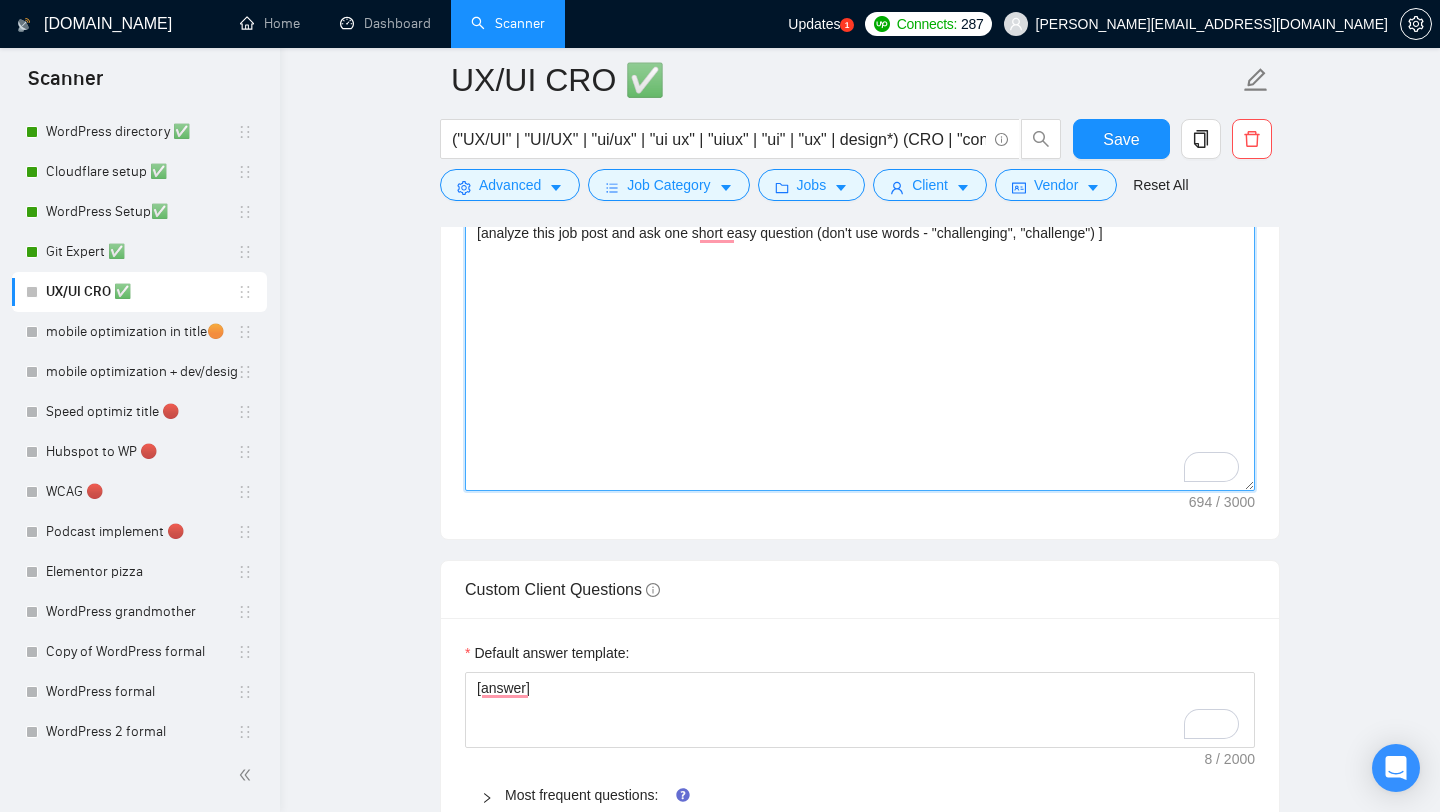 scroll, scrollTop: 1426, scrollLeft: 0, axis: vertical 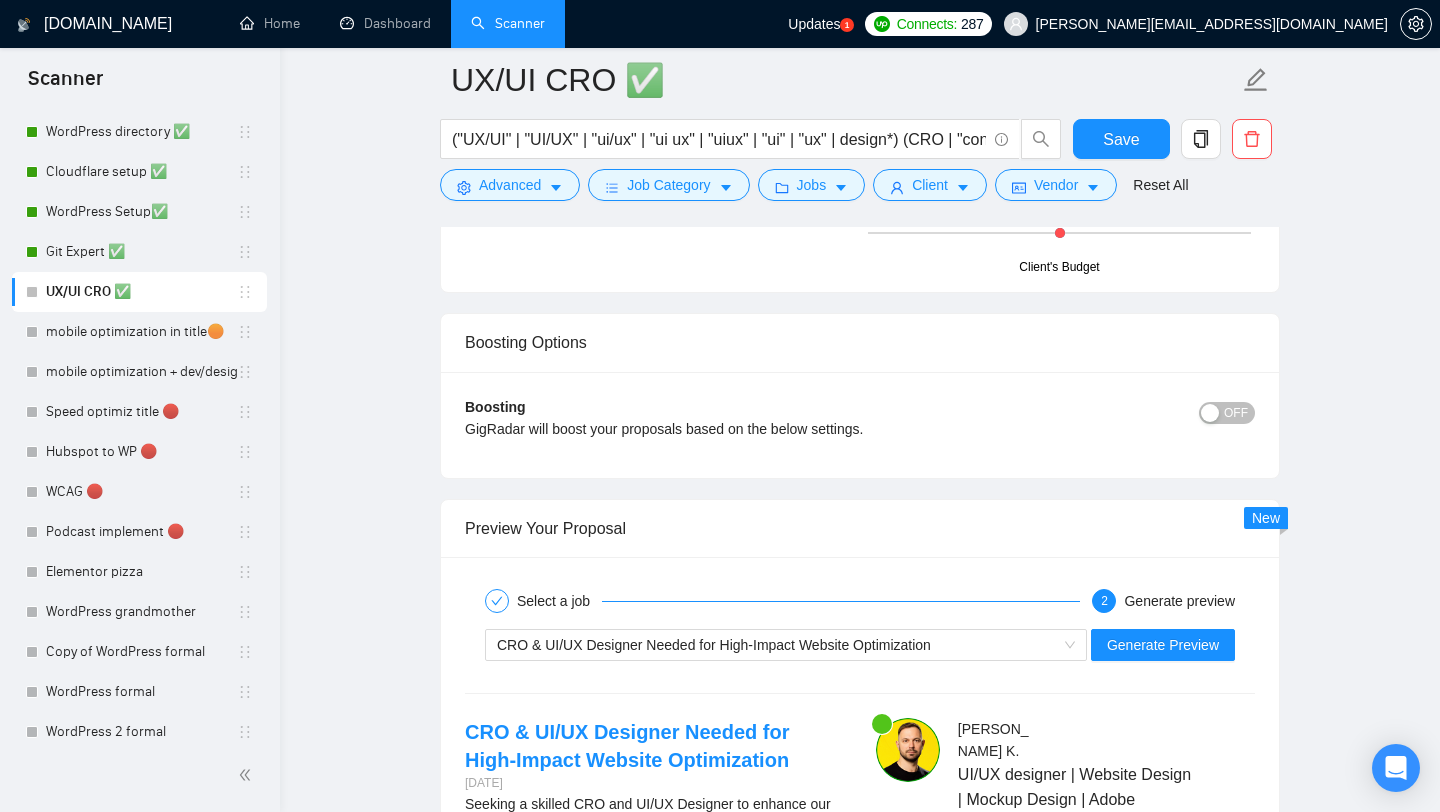 click on "Select a job 2 Generate preview CRO & UI/UX Designer Needed for High-Impact Website Optimization Generate Preview CRO & UI/UX Designer Needed for High-Impact Website Optimization 25 days ago Seeking a skilled CRO and UI/UX Designer to enhance our website's user experience and conversion rates. Your expertise will drive impactful design changes and strategic optimizations to boost engagement and sales. UX/UI Design Web Design Wireframing User Flow Mockup More...     Alex   K .      UI/UX designer | Website Design | Mockup Design | Adobe Photoshop Cover letter" at bounding box center [860, 928] 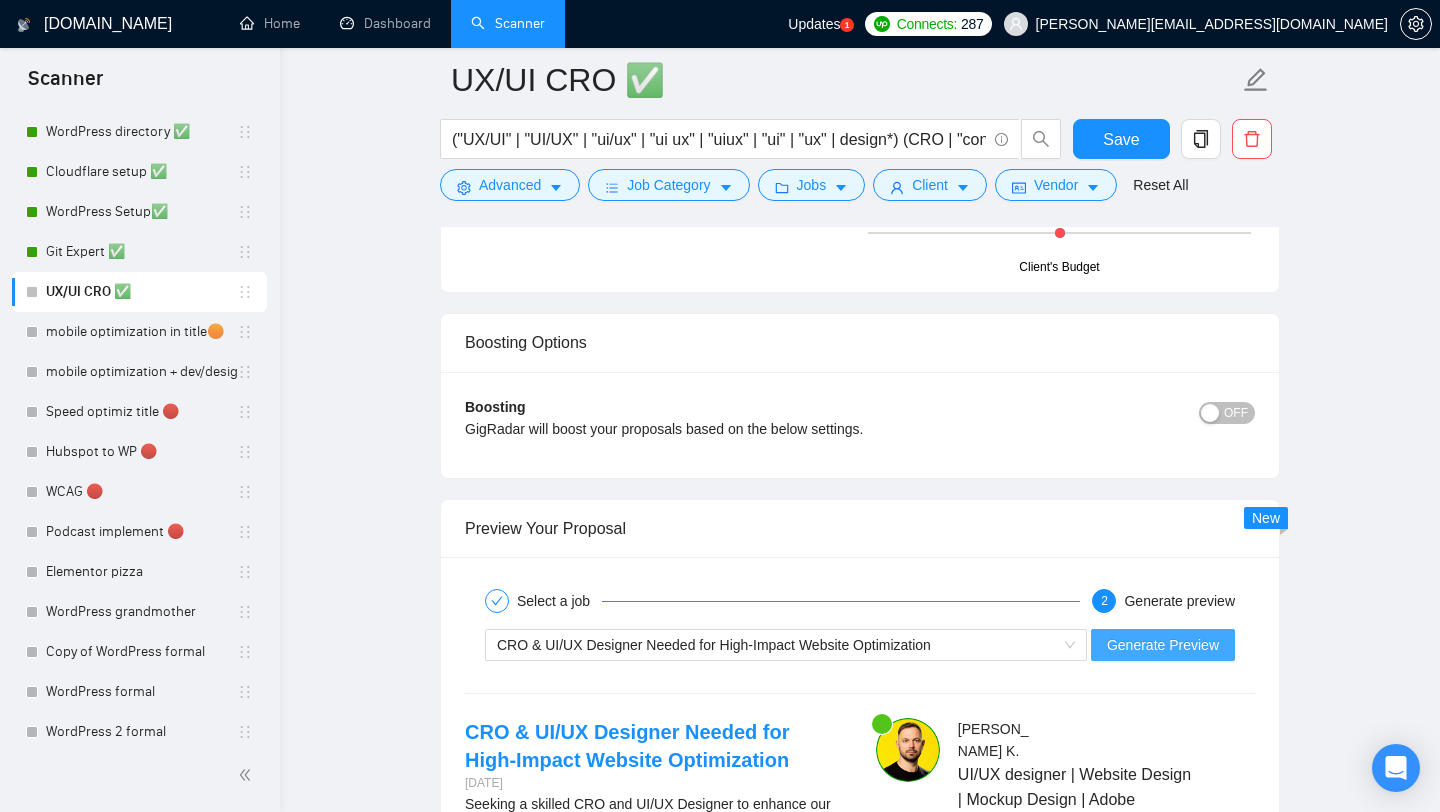 click on "Generate Preview" at bounding box center [1163, 645] 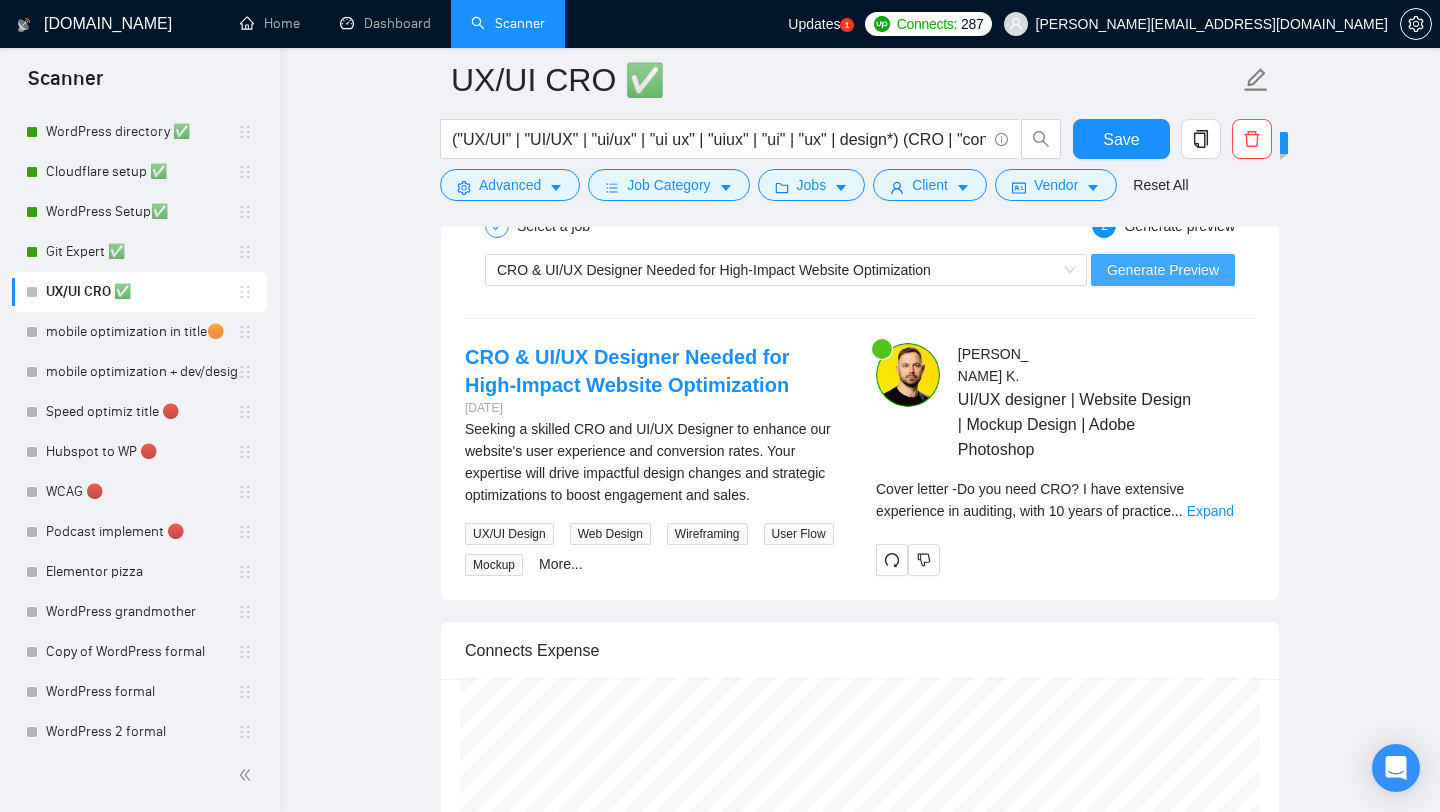 scroll, scrollTop: 2970, scrollLeft: 0, axis: vertical 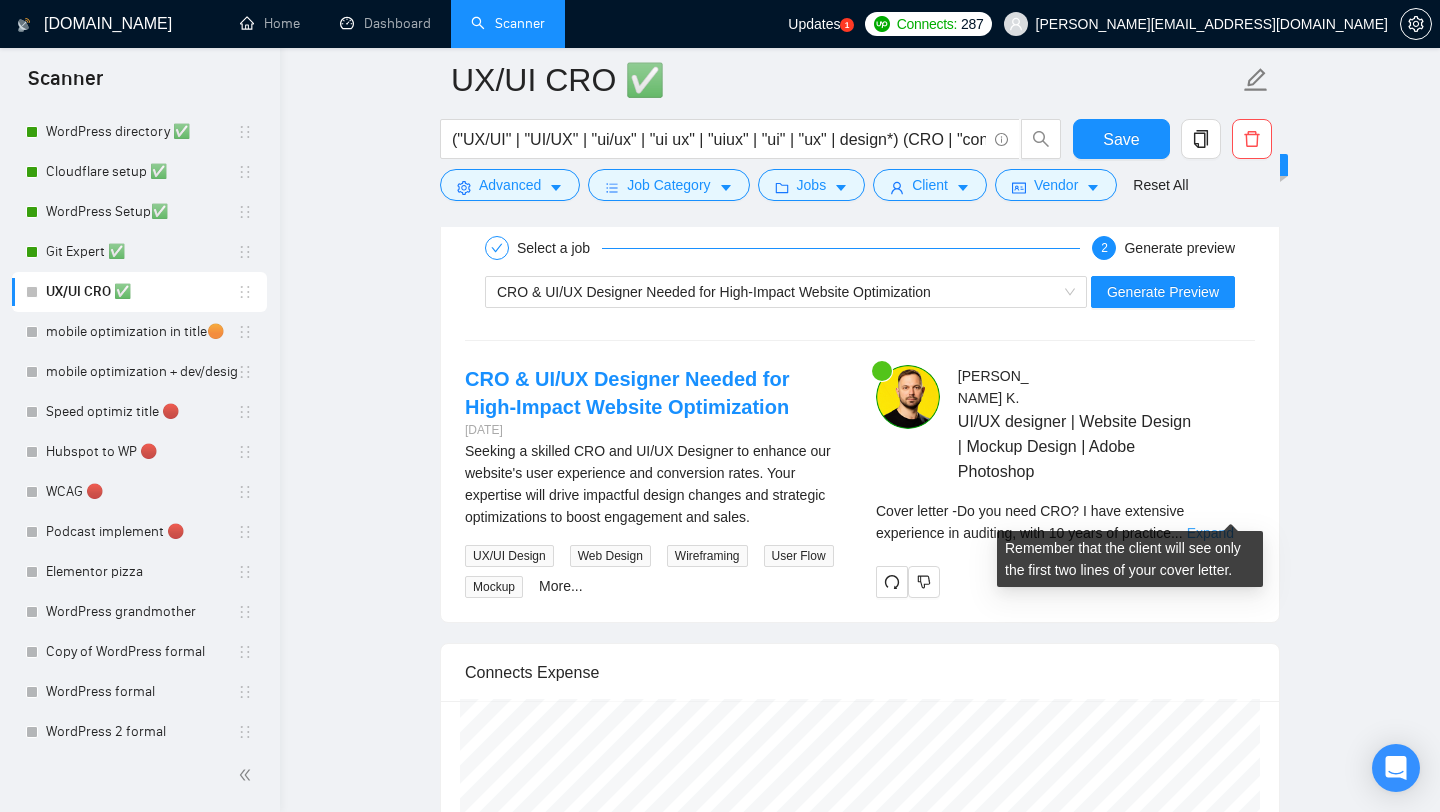 click on "Expand" at bounding box center (1210, 533) 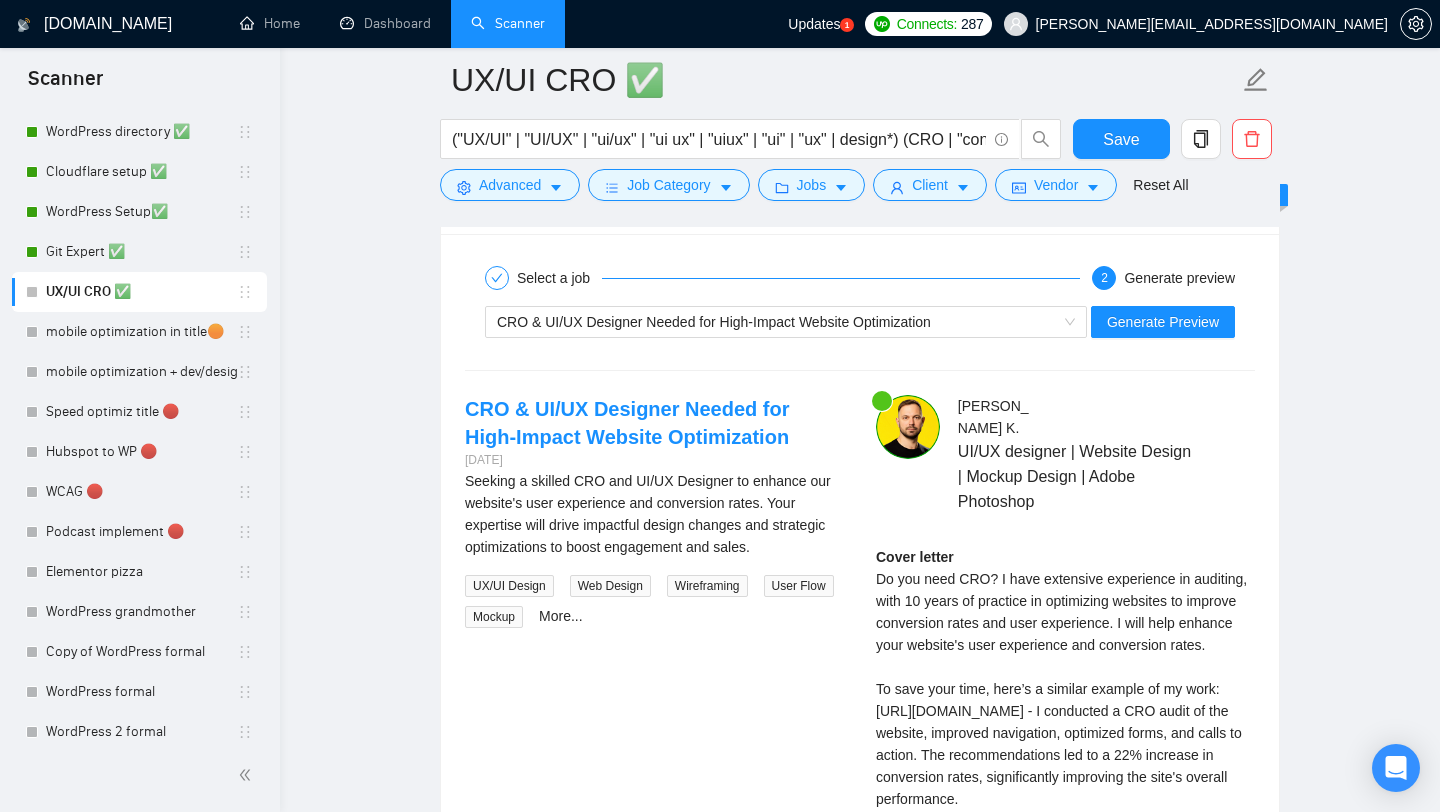 scroll, scrollTop: 2942, scrollLeft: 0, axis: vertical 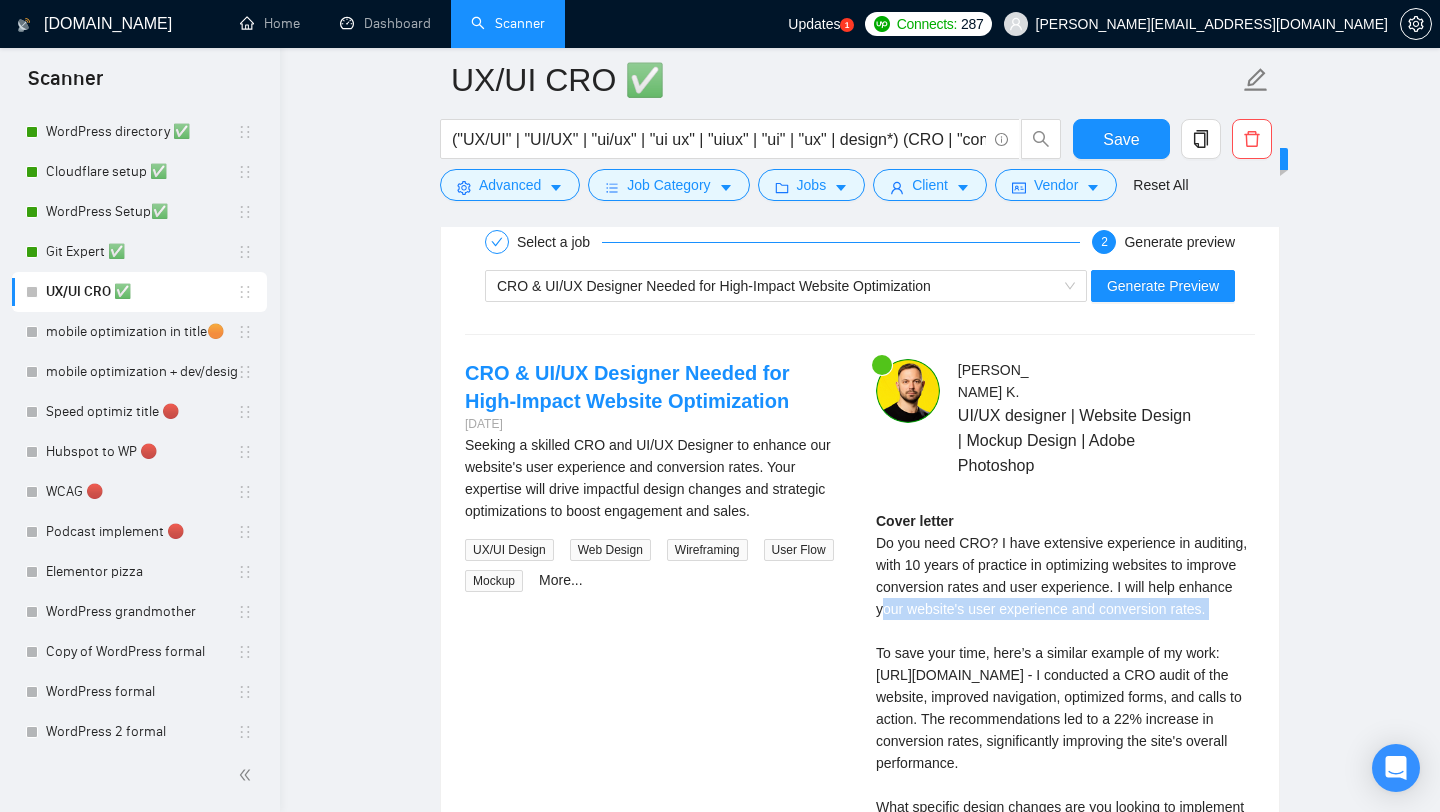 drag, startPoint x: 945, startPoint y: 589, endPoint x: 945, endPoint y: 626, distance: 37 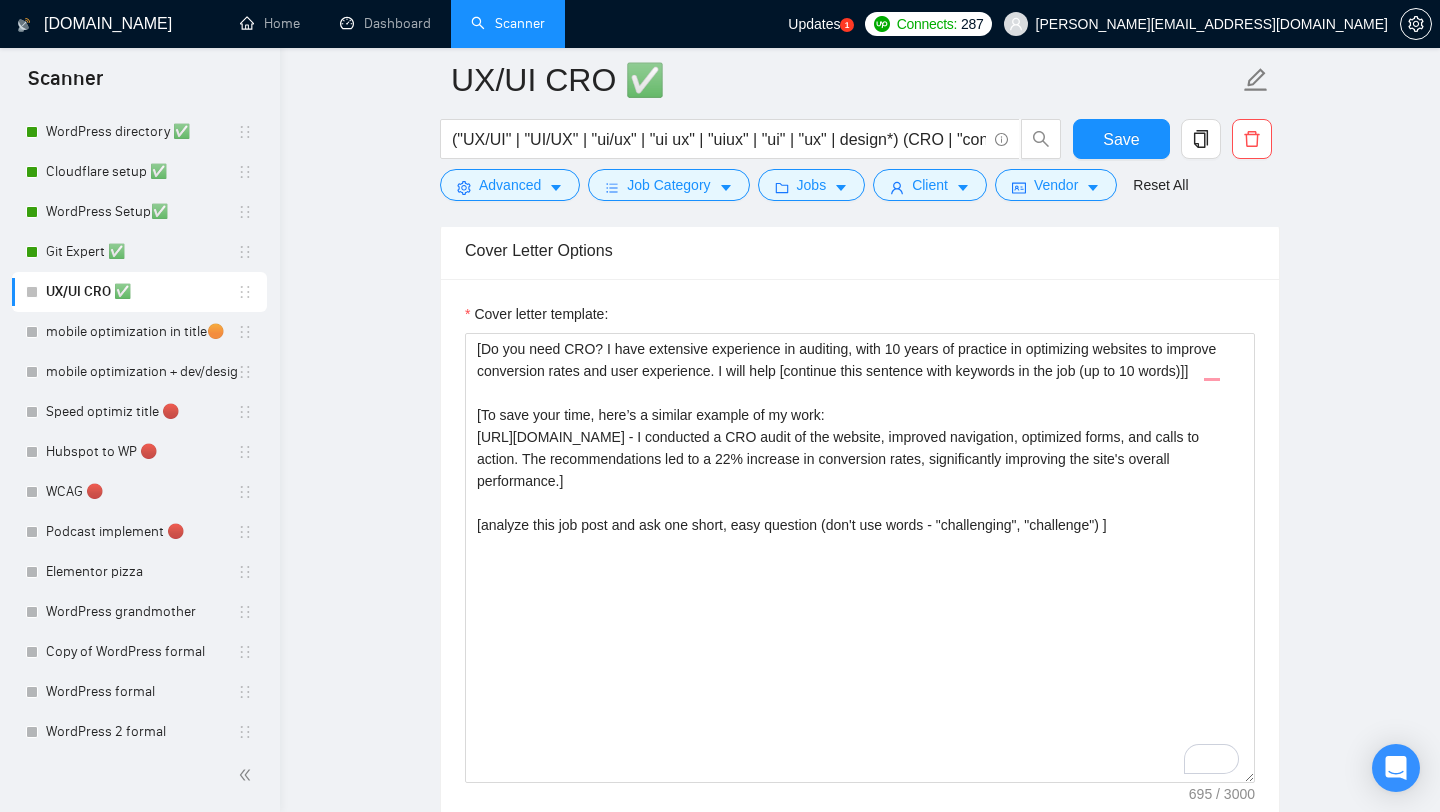 scroll, scrollTop: 1310, scrollLeft: 0, axis: vertical 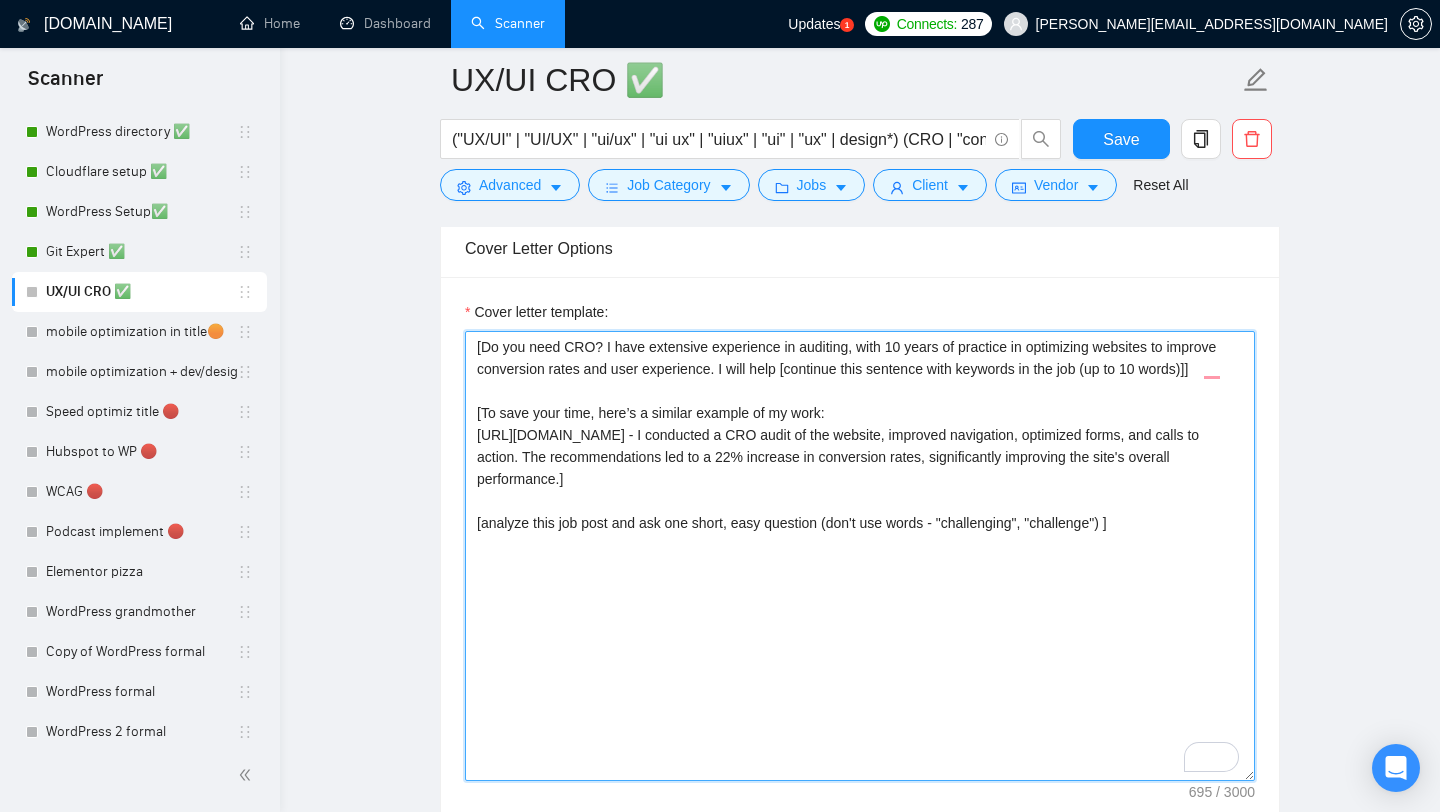 click on "[Do you need CRO? I have extensive experience in auditing, with 10 years of practice in optimizing websites to improve conversion rates and user experience. I will help [continue this sentence with keywords in the job (up to 10 words)]]
[To save your time, here’s a similar example of my work:
https://www.upwork.com/freelancers/alexonpoint?p=1940407329972695040 - I conducted a CRO audit of the website, improved navigation, optimized forms, and calls to action. The recommendations led to a 22% increase in conversion rates, significantly improving the site's overall performance.]
[analyze this job post and ask one short, easy question (don't use words - "challenging", "challenge") ]" at bounding box center (860, 556) 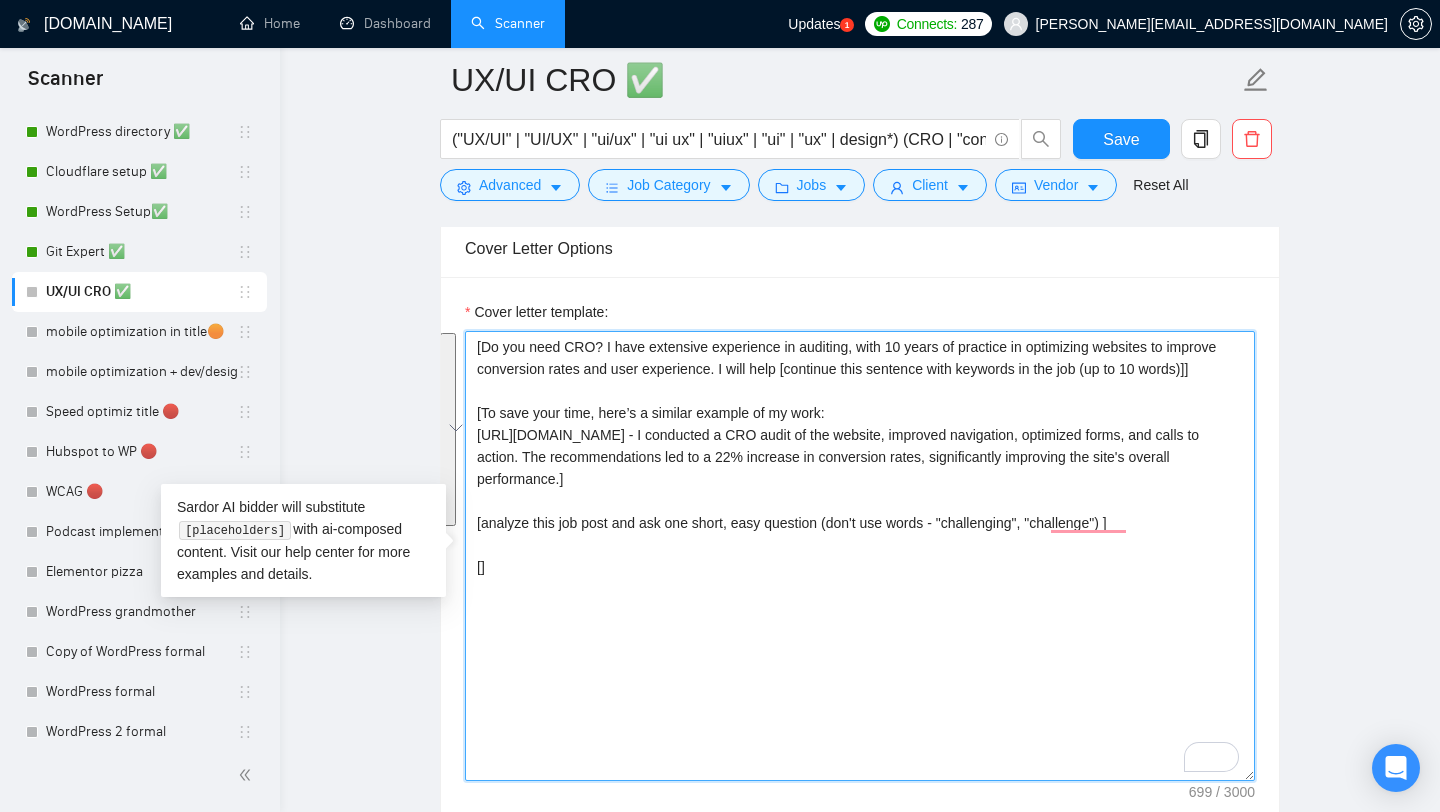 drag, startPoint x: 1168, startPoint y: 524, endPoint x: 255, endPoint y: 298, distance: 940.55566 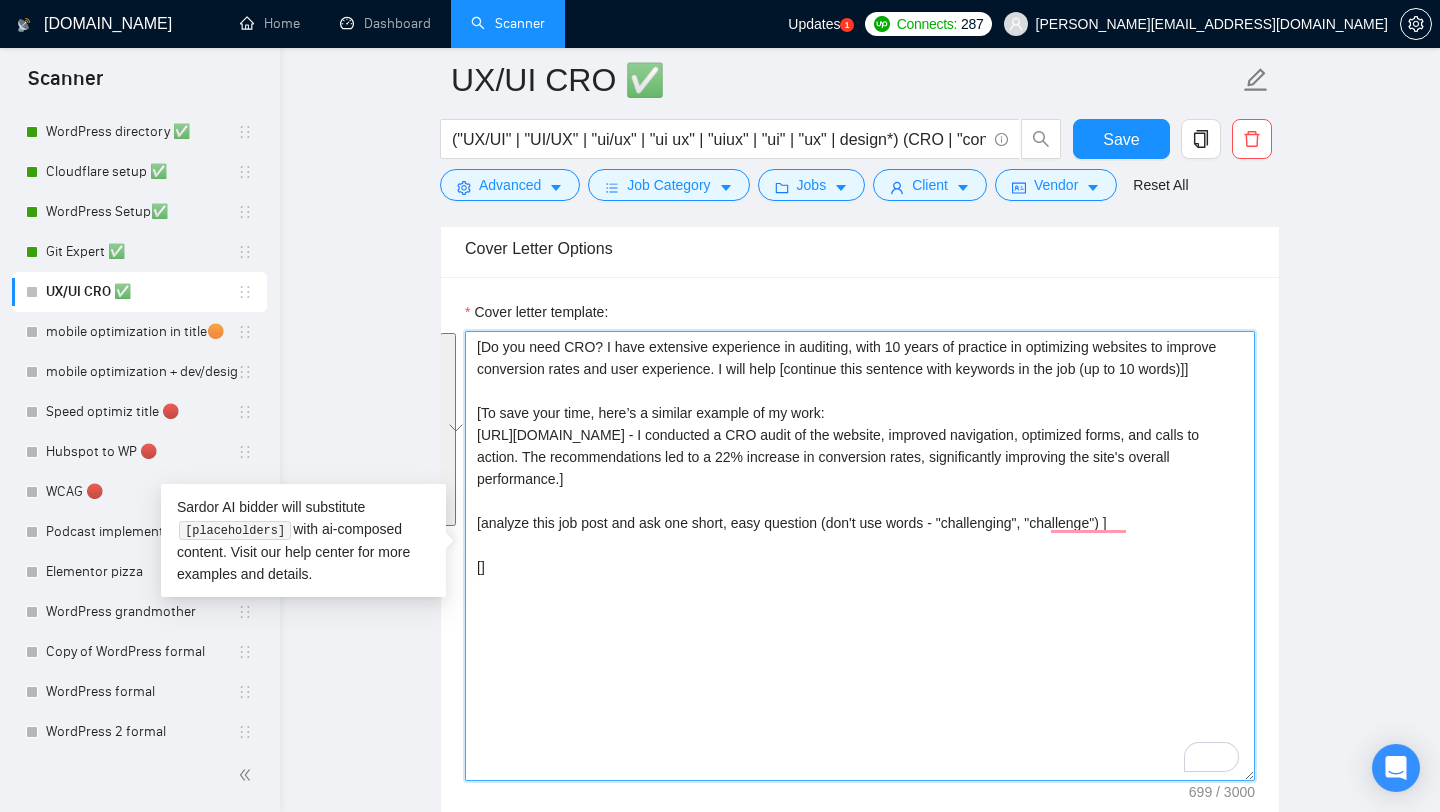 click on "[Do you need CRO? I have extensive experience in auditing, with 10 years of practice in optimizing websites to improve conversion rates and user experience. I will help [continue this sentence with keywords in the job (up to 10 words)]]
[To save your time, here’s a similar example of my work:
https://www.upwork.com/freelancers/alexonpoint?p=1940407329972695040 - I conducted a CRO audit of the website, improved navigation, optimized forms, and calls to action. The recommendations led to a 22% increase in conversion rates, significantly improving the site's overall performance.]
[analyze this job post and ask one short, easy question (don't use words - "challenging", "challenge") ]
[]" at bounding box center [860, 556] 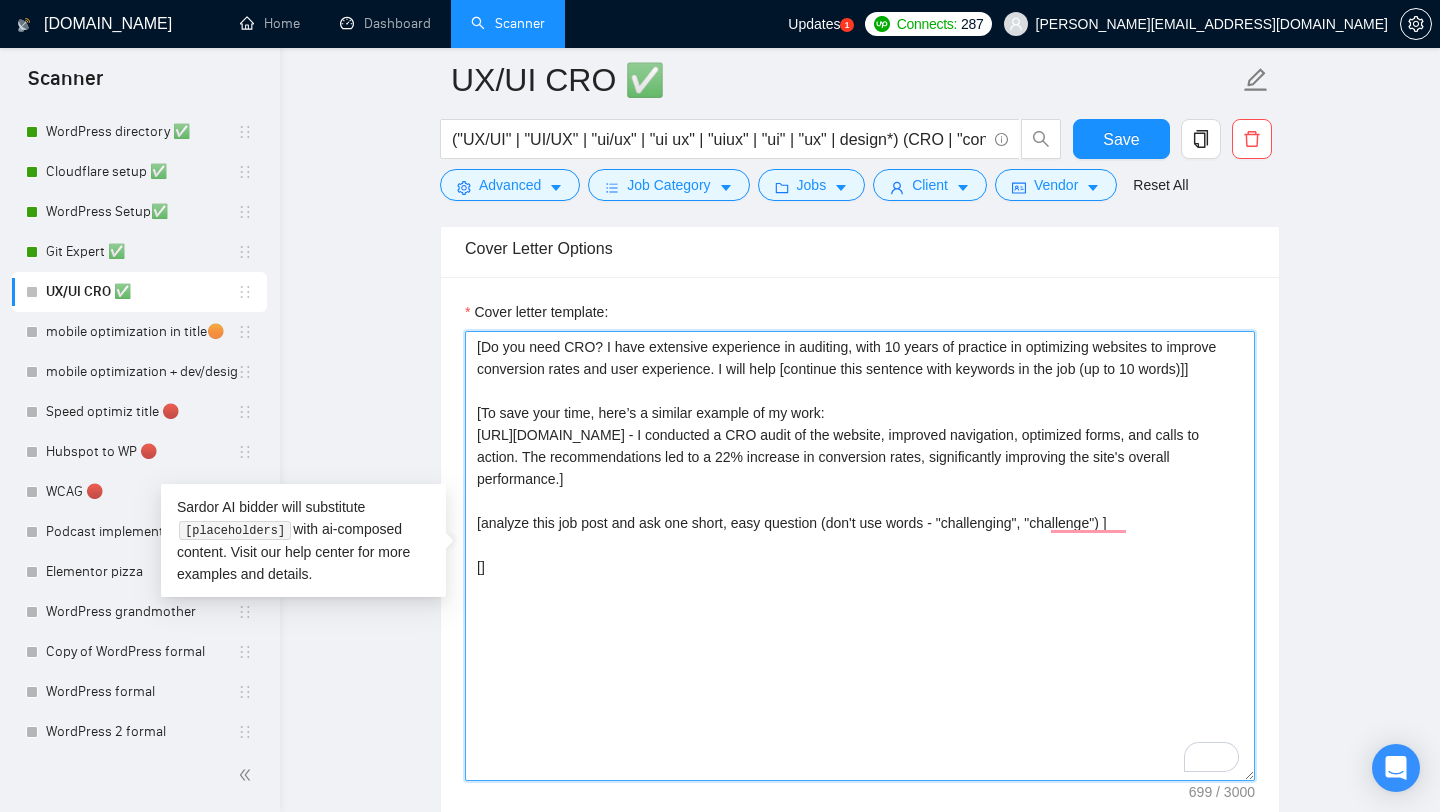 click on "[Do you need CRO? I have extensive experience in auditing, with 10 years of practice in optimizing websites to improve conversion rates and user experience. I will help [continue this sentence with keywords in the job (up to 10 words)]]
[To save your time, here’s a similar example of my work:
https://www.upwork.com/freelancers/alexonpoint?p=1940407329972695040 - I conducted a CRO audit of the website, improved navigation, optimized forms, and calls to action. The recommendations led to a 22% increase in conversion rates, significantly improving the site's overall performance.]
[analyze this job post and ask one short, easy question (don't use words - "challenging", "challenge") ]
[]" at bounding box center [860, 556] 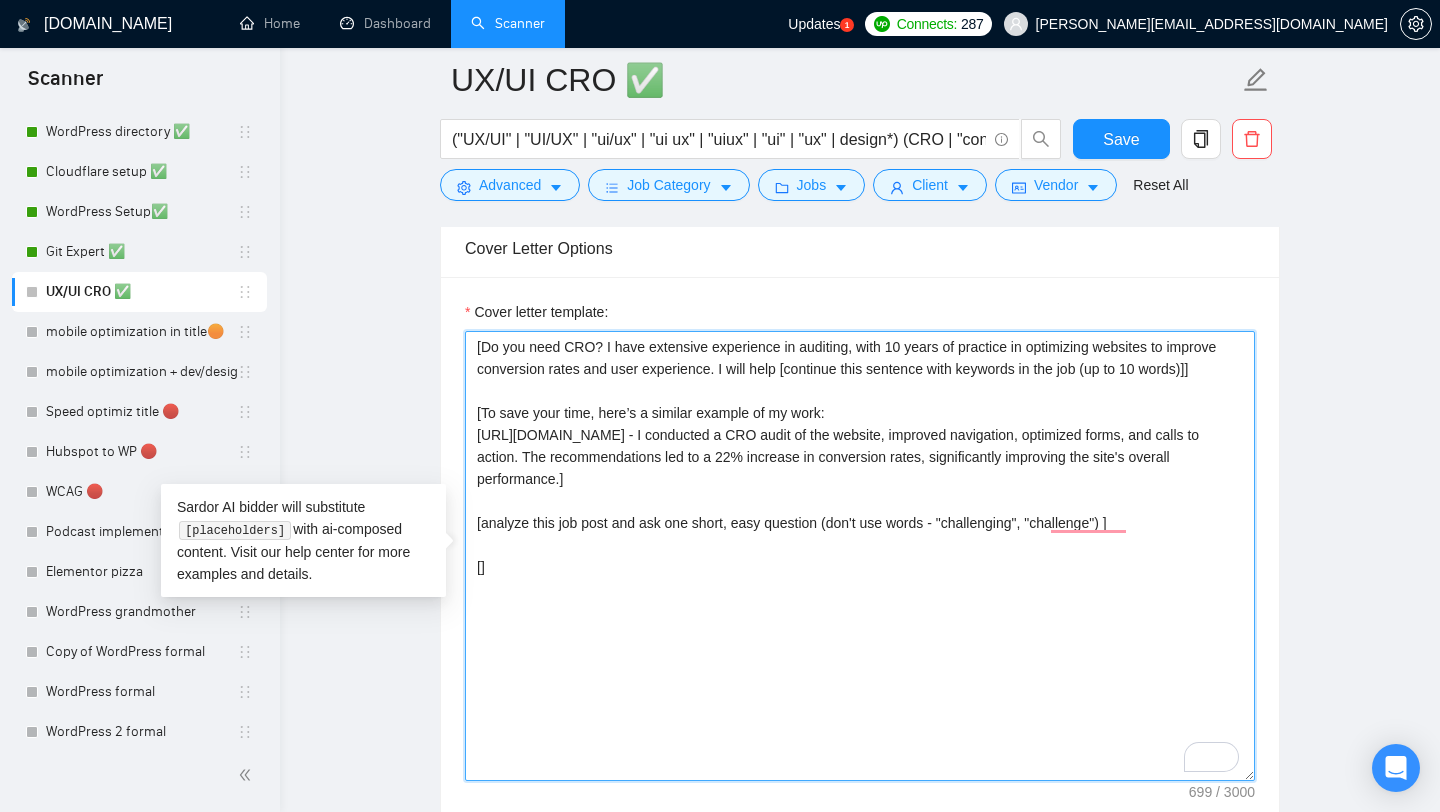 paste on "I’m ready to help optimize your website and increase your conversions." 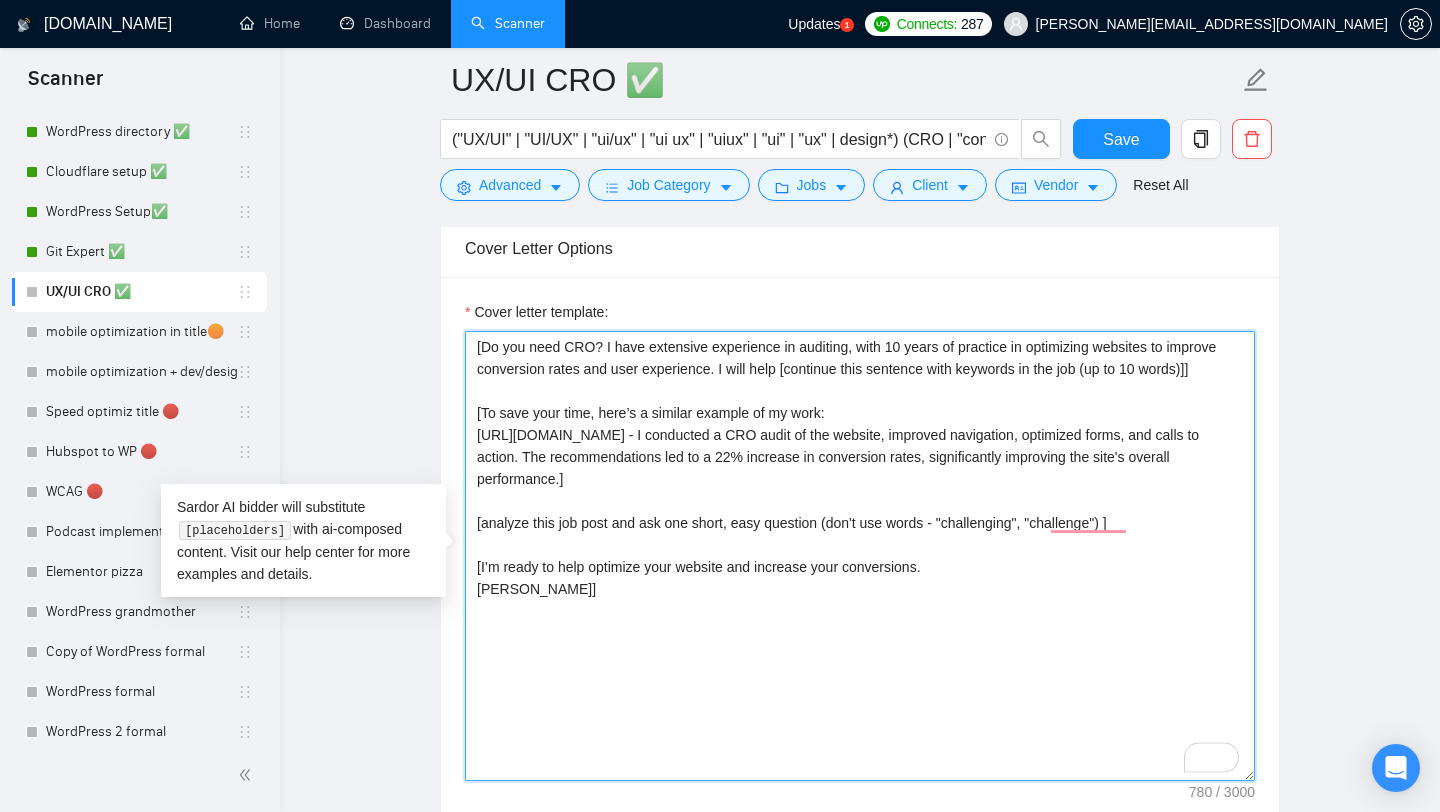 click on "[Do you need CRO? I have extensive experience in auditing, with 10 years of practice in optimizing websites to improve conversion rates and user experience. I will help [continue this sentence with keywords in the job (up to 10 words)]]
[To save your time, here’s a similar example of my work:
https://www.upwork.com/freelancers/alexonpoint?p=1940407329972695040 - I conducted a CRO audit of the website, improved navigation, optimized forms, and calls to action. The recommendations led to a 22% increase in conversion rates, significantly improving the site's overall performance.]
[analyze this job post and ask one short, easy question (don't use words - "challenging", "challenge") ]
[I’m ready to help optimize your website and increase your conversions.
Best, Alex]" at bounding box center (860, 556) 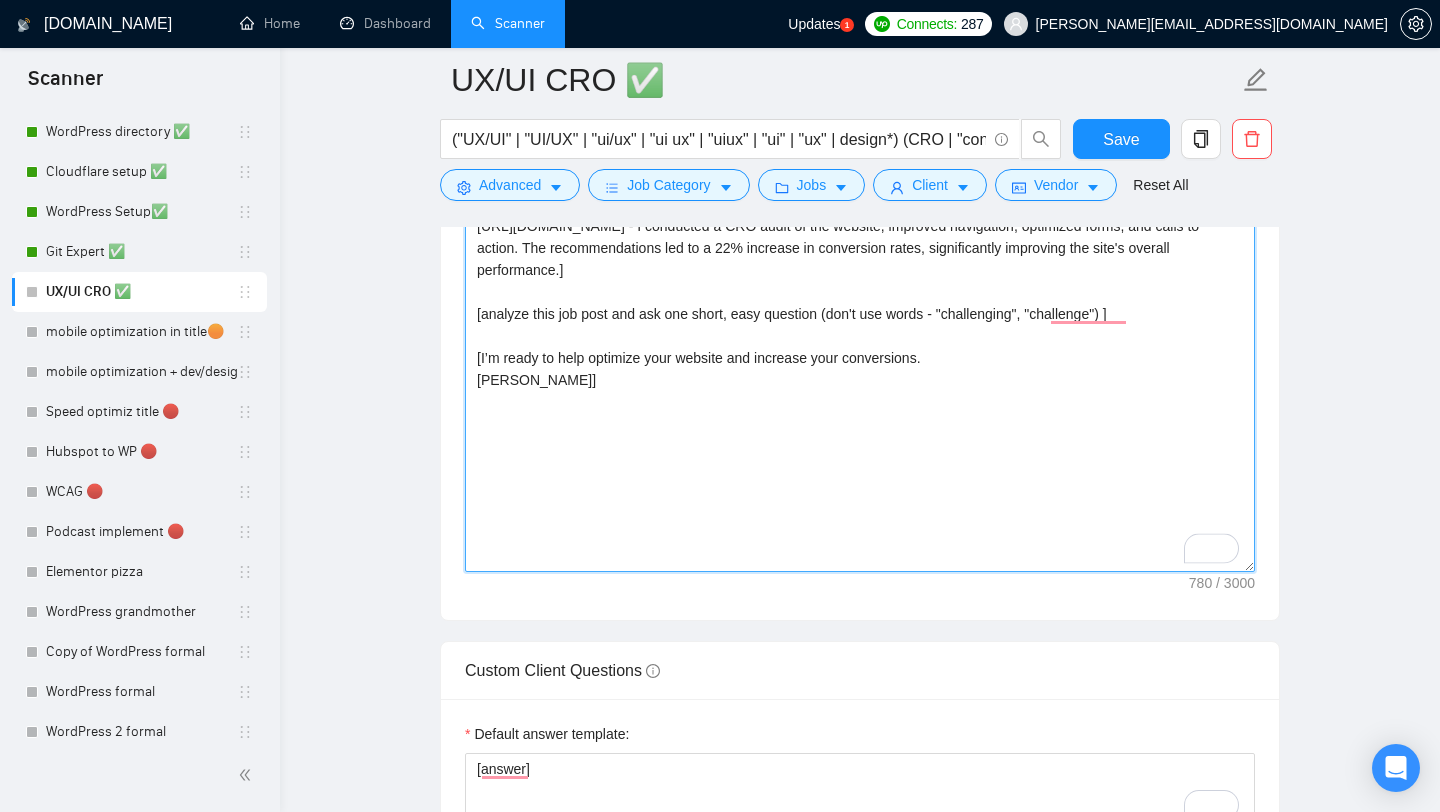scroll, scrollTop: 1487, scrollLeft: 0, axis: vertical 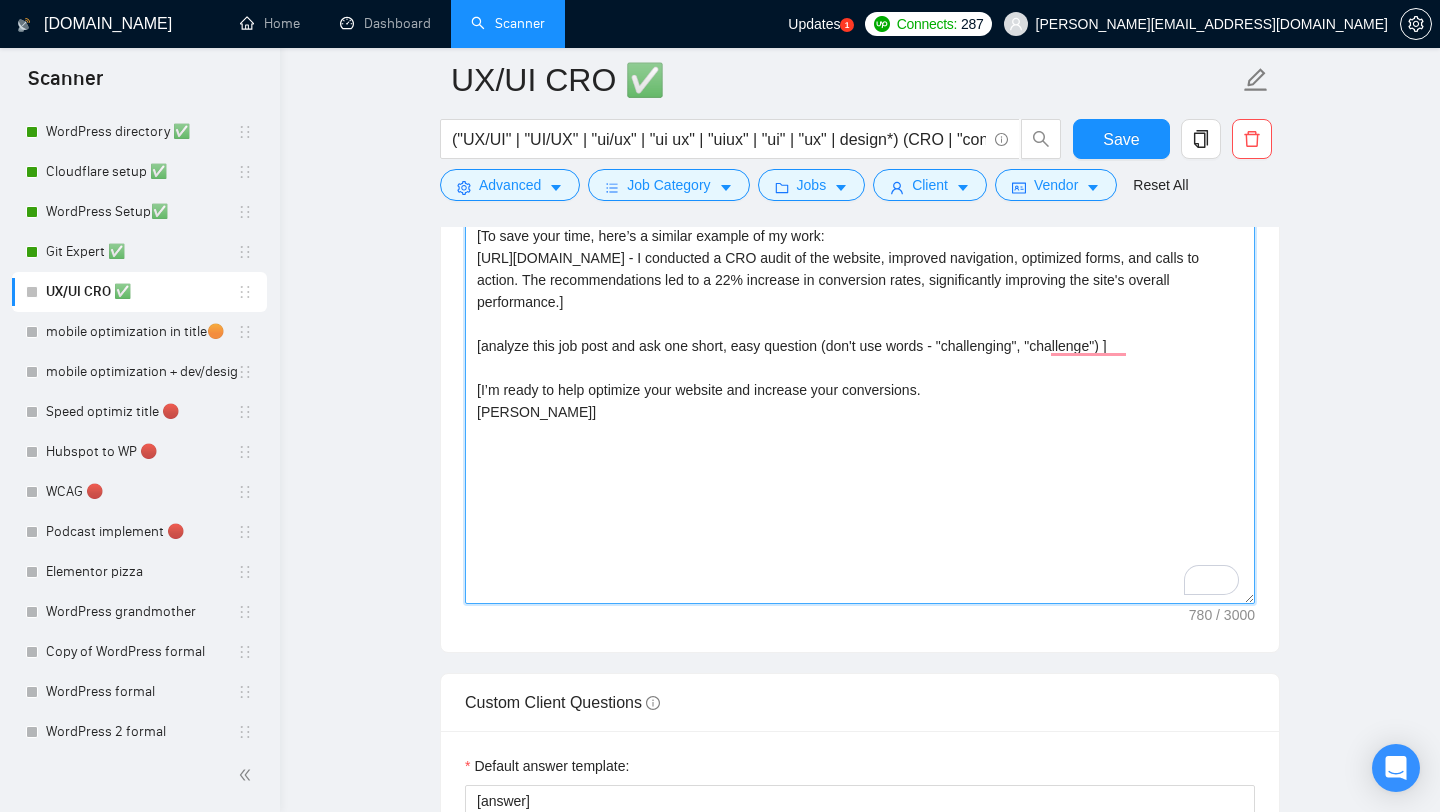 type on "[Do you need CRO? I have extensive experience in auditing, with 10 years of practice in optimizing websites to improve conversion rates and user experience. I will help [continue this sentence with keywords in the job (up to 10 words)]]
[To save your time, here’s a similar example of my work:
https://www.upwork.com/freelancers/alexonpoint?p=1940407329972695040 - I conducted a CRO audit of the website, improved navigation, optimized forms, and calls to action. The recommendations led to a 22% increase in conversion rates, significantly improving the site's overall performance.]
[analyze this job post and ask one short, easy question (don't use words - "challenging", "challenge") ]
[I’m ready to help optimize your website and increase your conversions.
Best, Alex]" 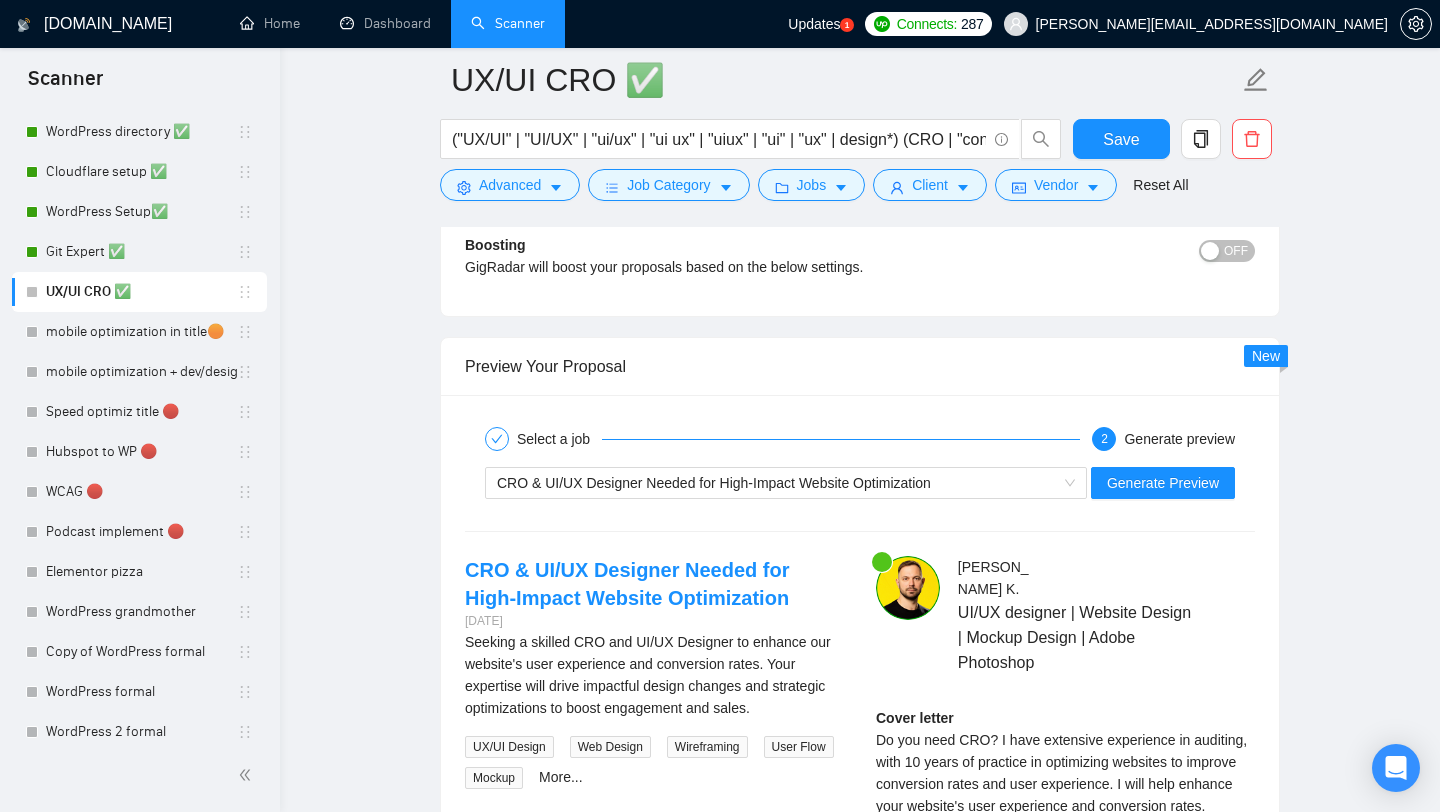 scroll, scrollTop: 2845, scrollLeft: 0, axis: vertical 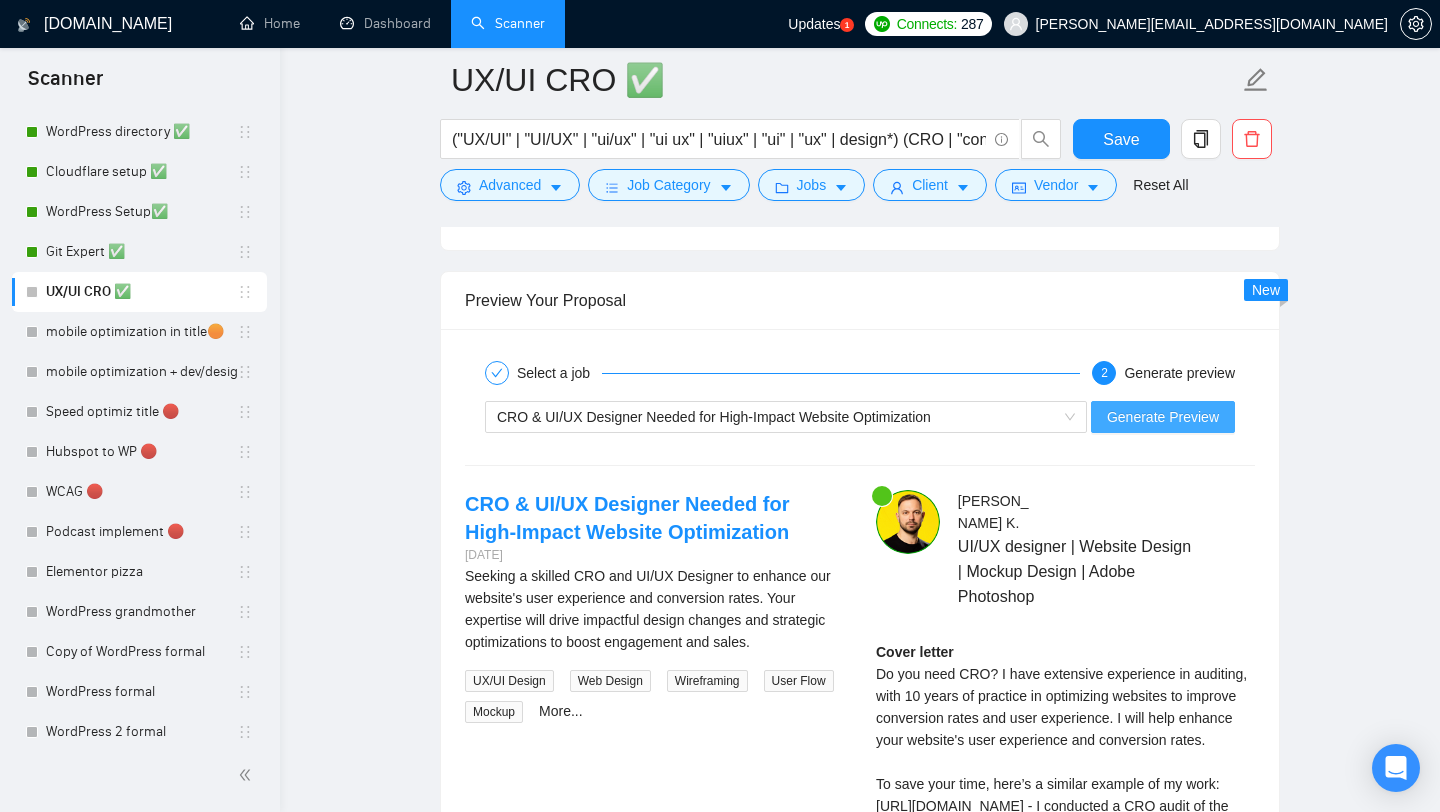 click on "Generate Preview" at bounding box center [1163, 417] 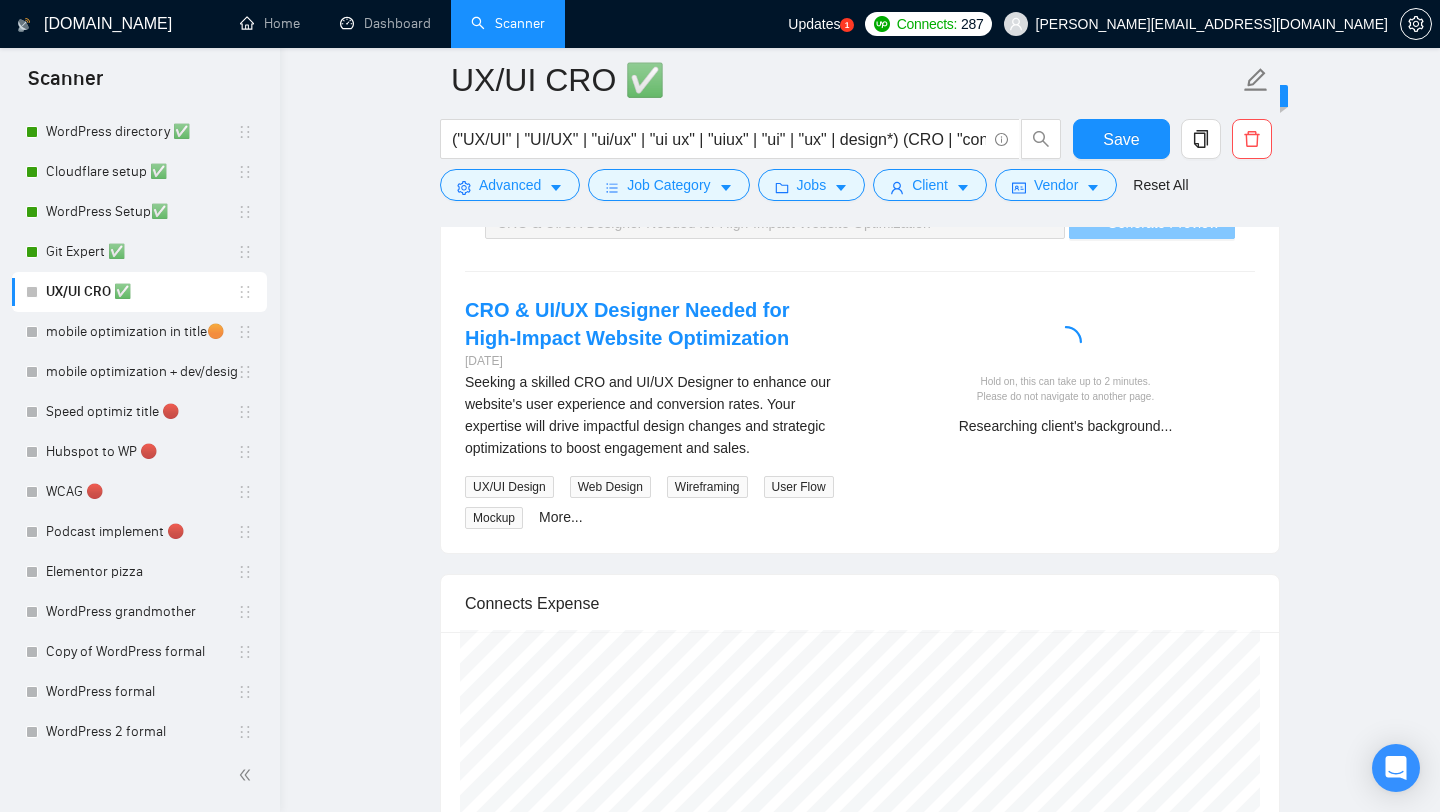 scroll, scrollTop: 3042, scrollLeft: 0, axis: vertical 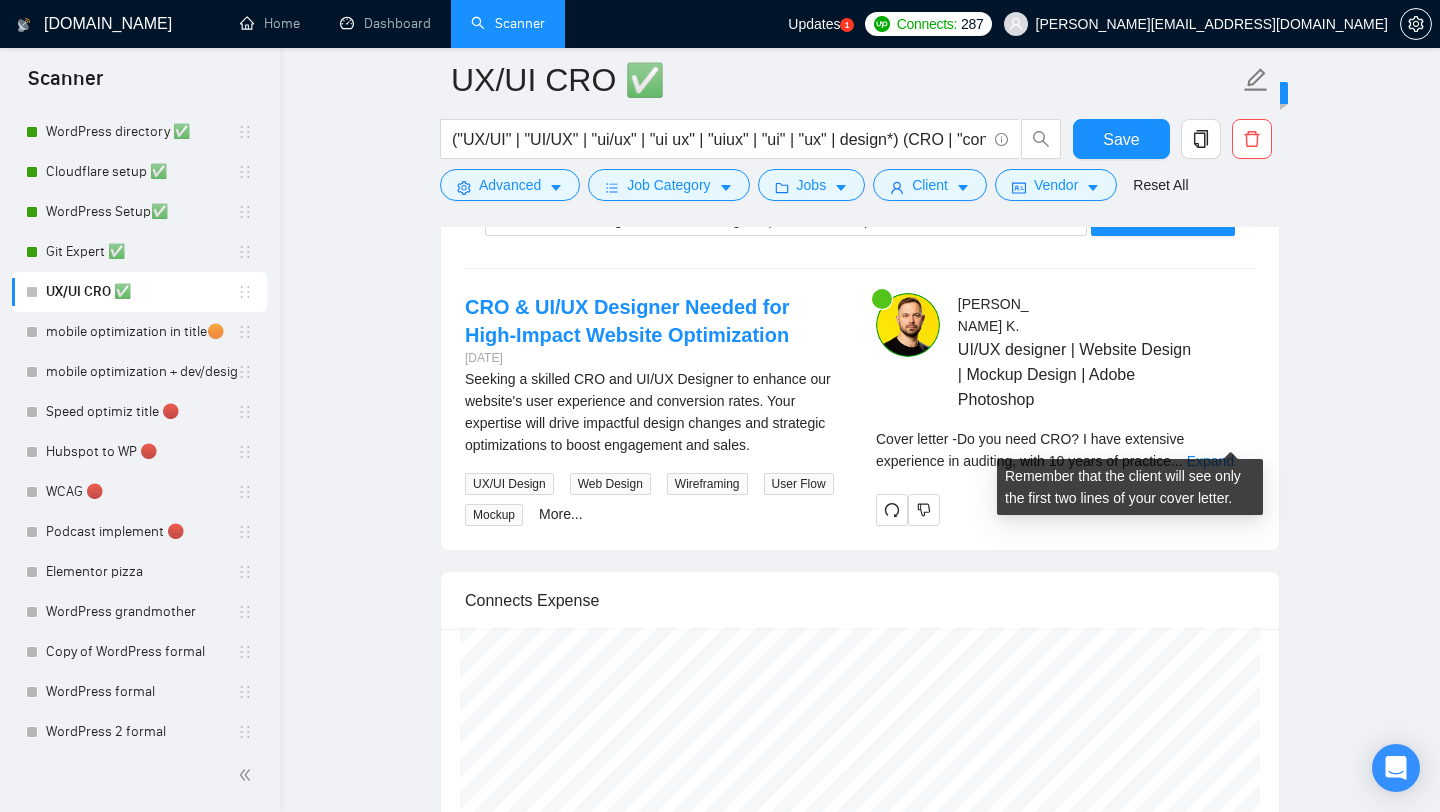 click on "Remember that the client will see only the first two lines of your cover letter." at bounding box center (1130, 480) 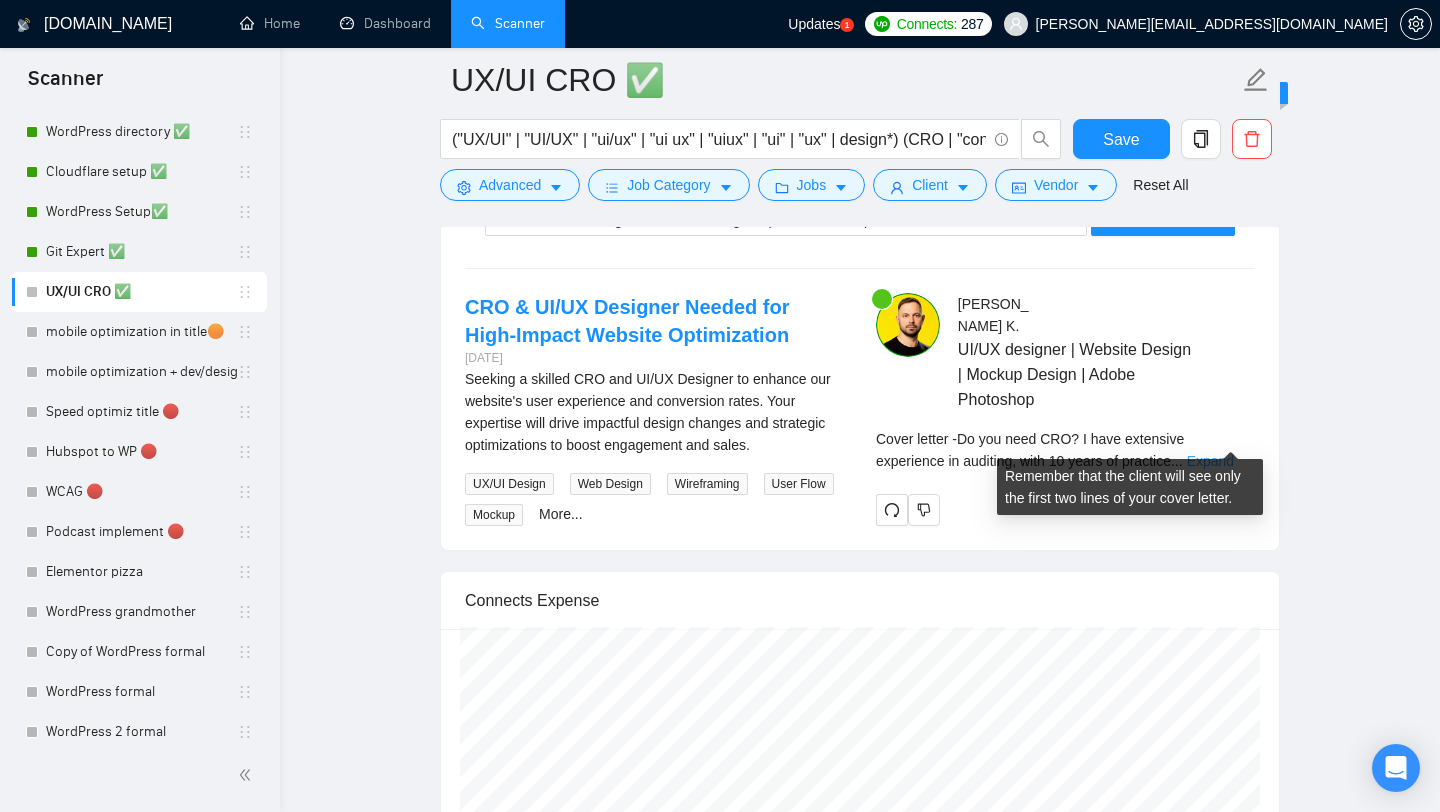 click on "Expand" at bounding box center (1210, 461) 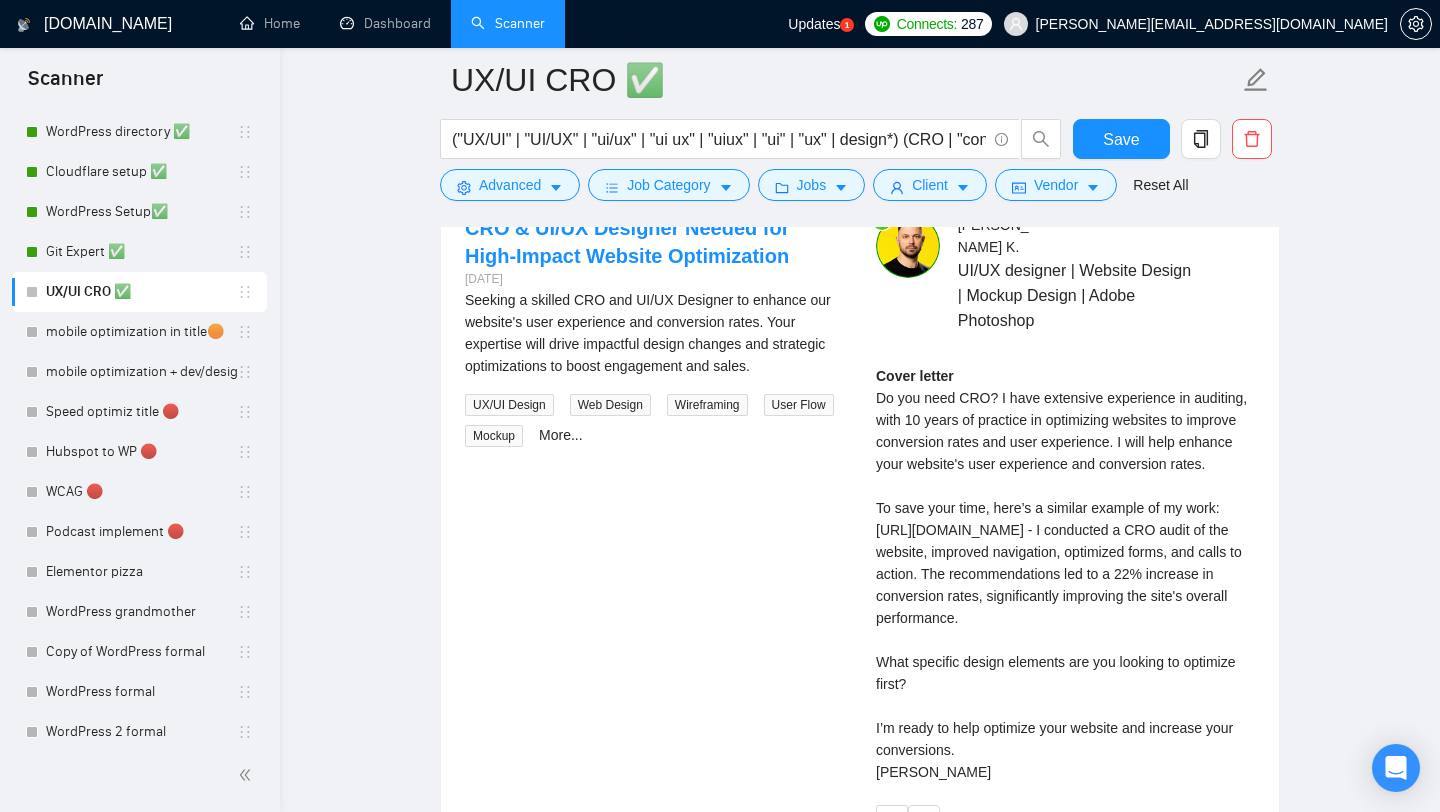 scroll, scrollTop: 3259, scrollLeft: 0, axis: vertical 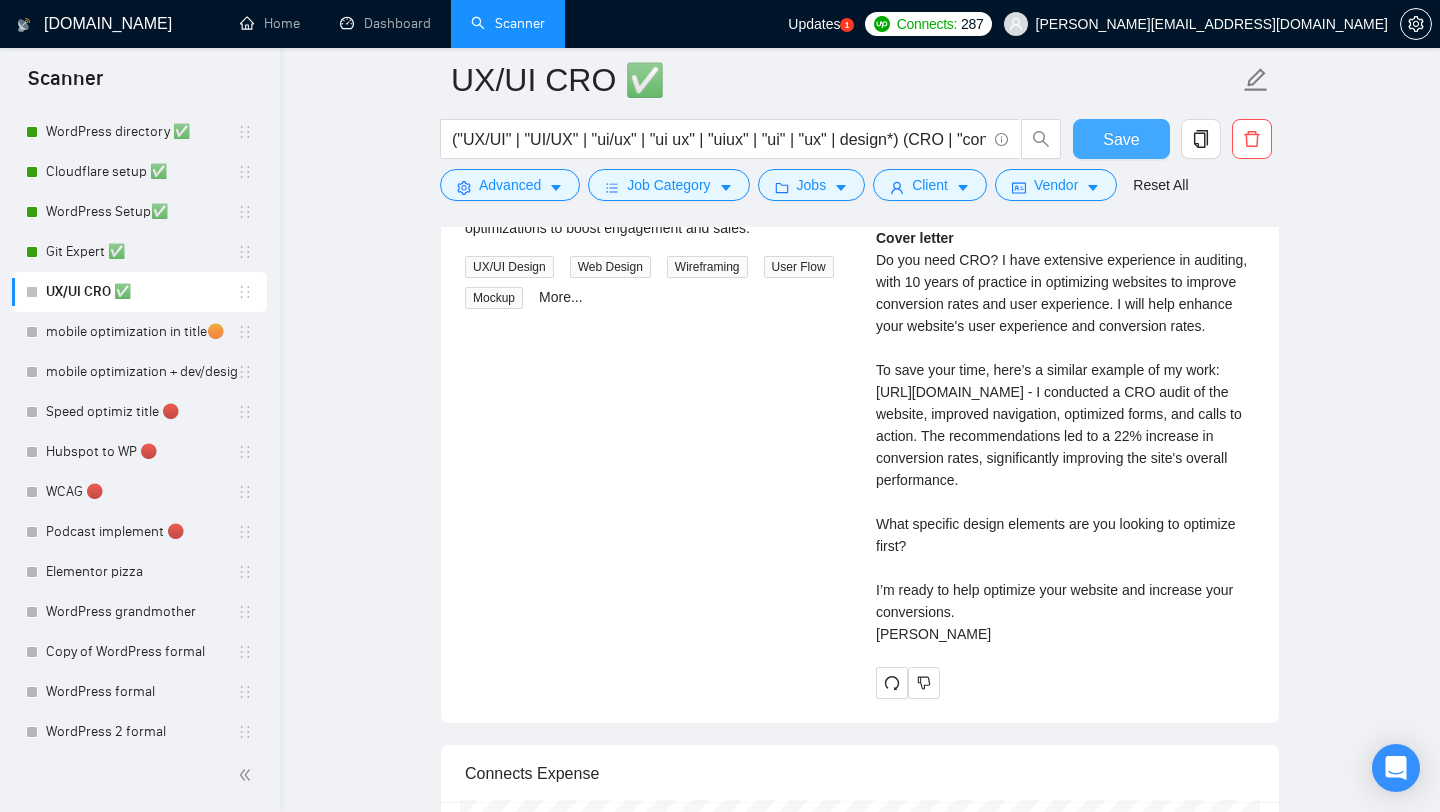 click on "Save" at bounding box center [1121, 139] 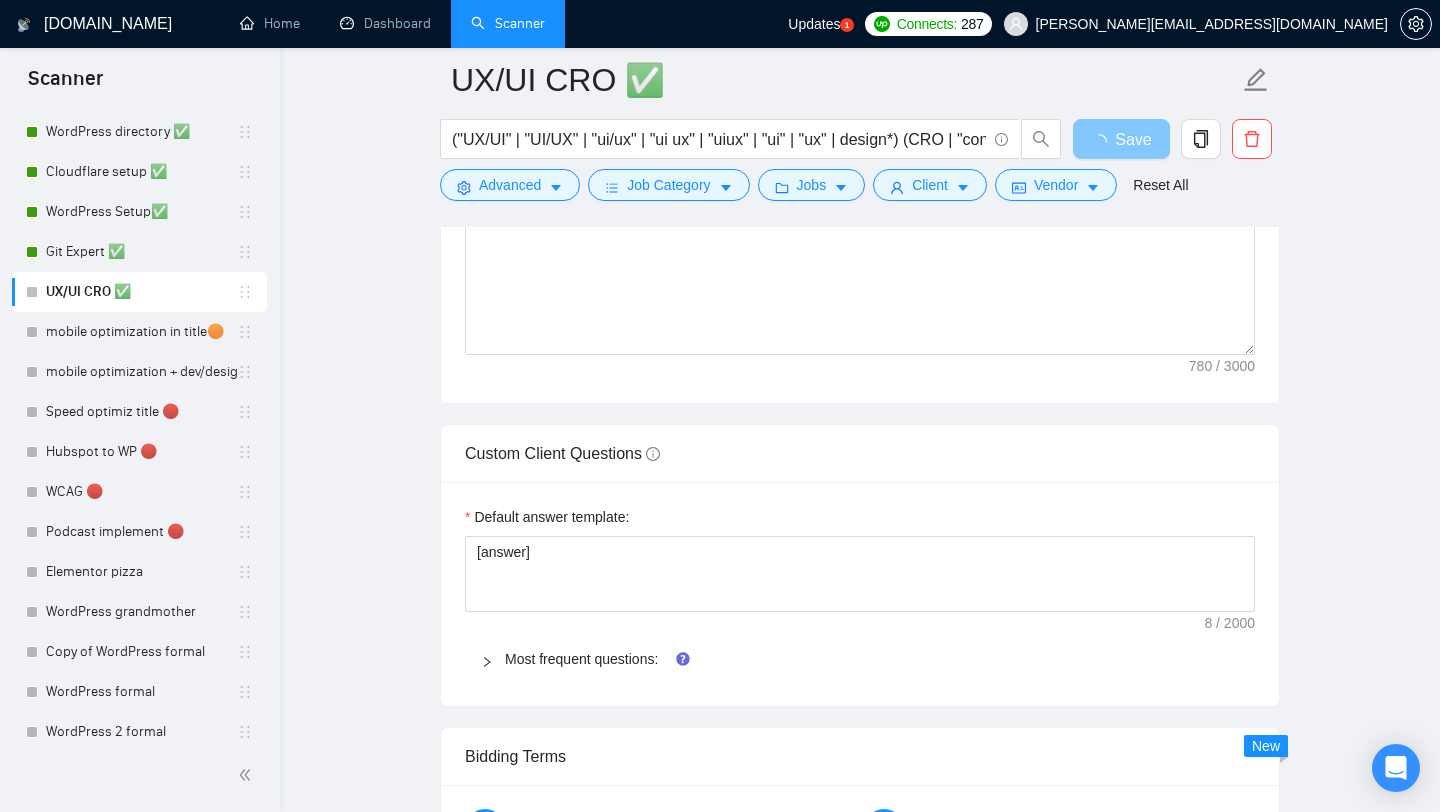 scroll, scrollTop: 1737, scrollLeft: 0, axis: vertical 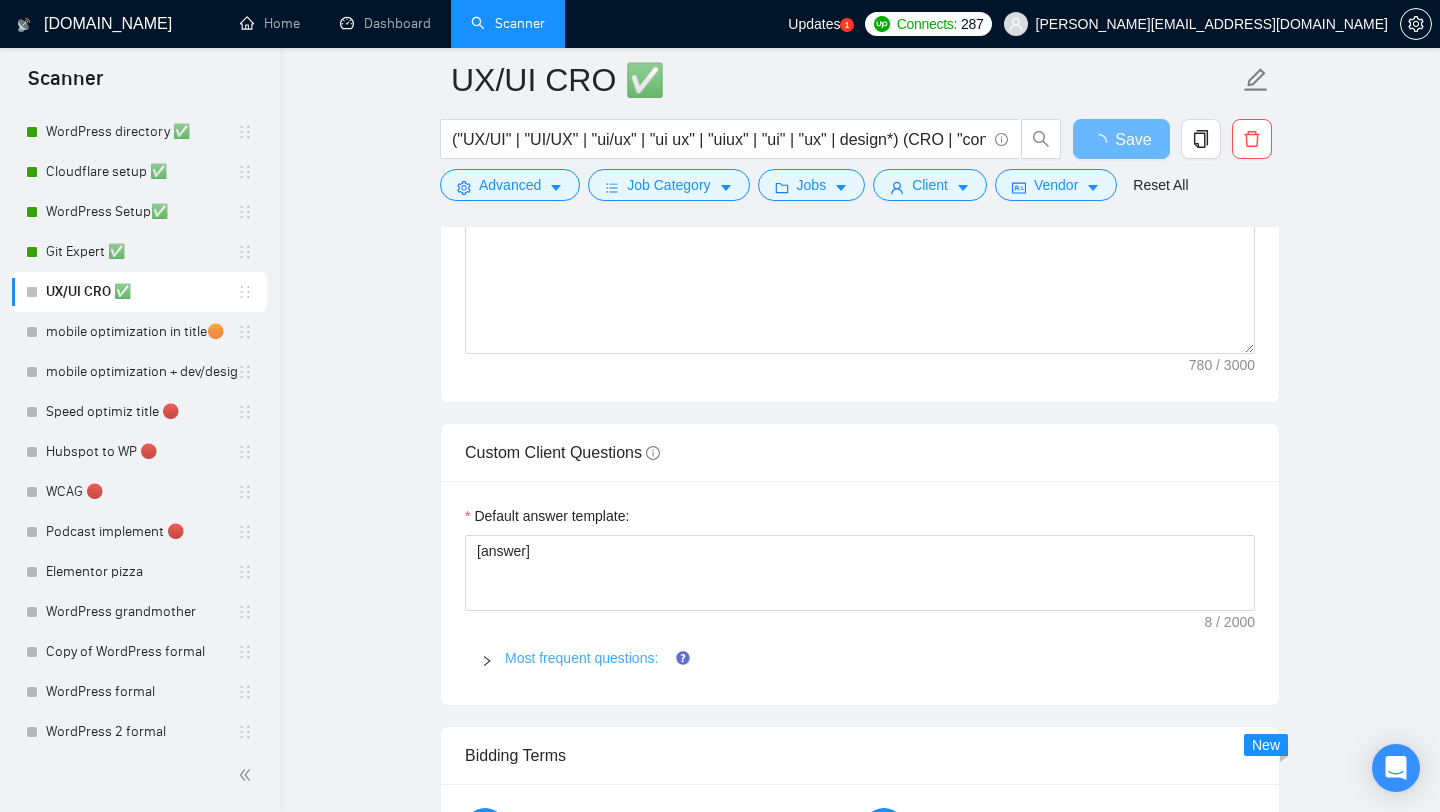 click on "Most frequent questions:" at bounding box center (581, 658) 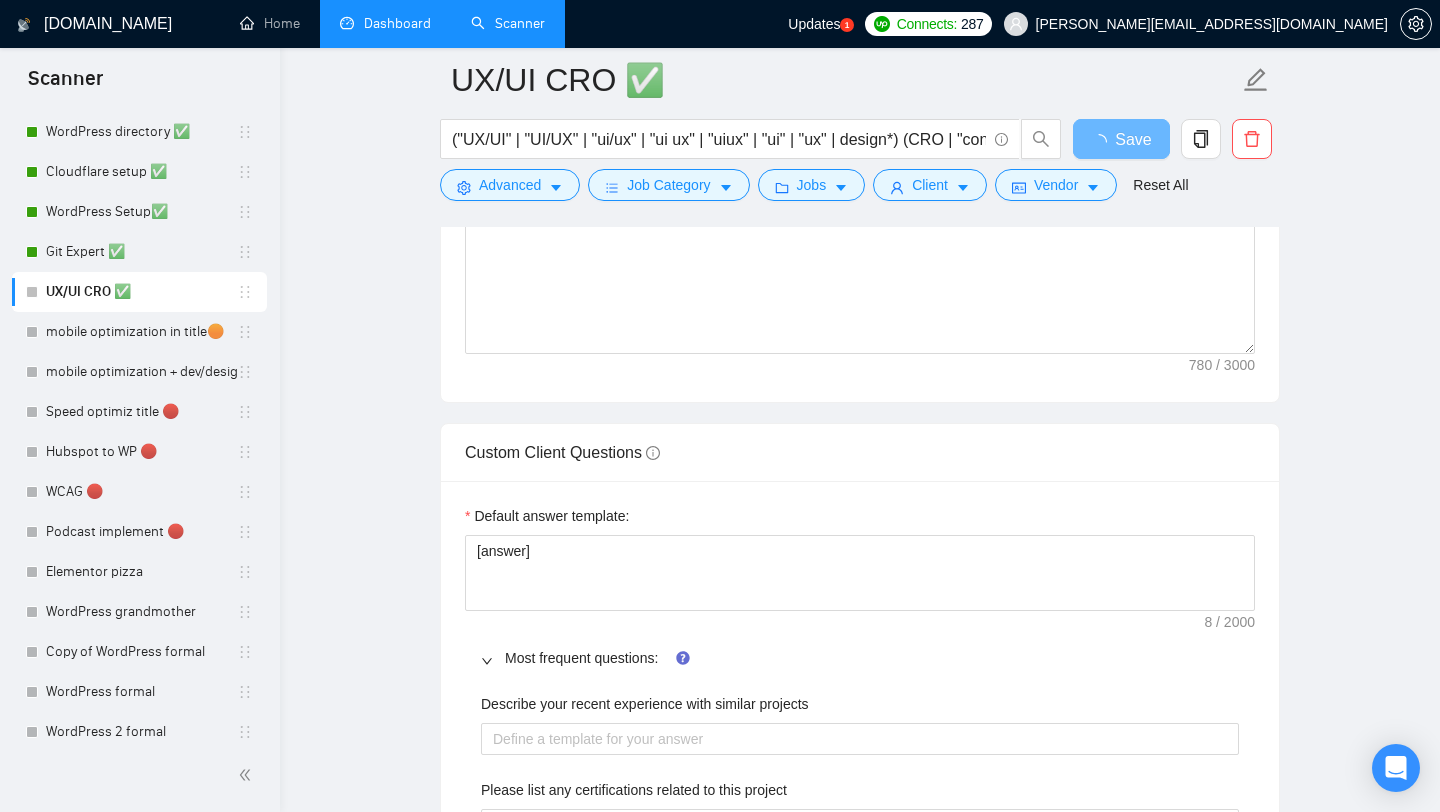 drag, startPoint x: 163, startPoint y: 326, endPoint x: 341, endPoint y: 18, distance: 355.73587 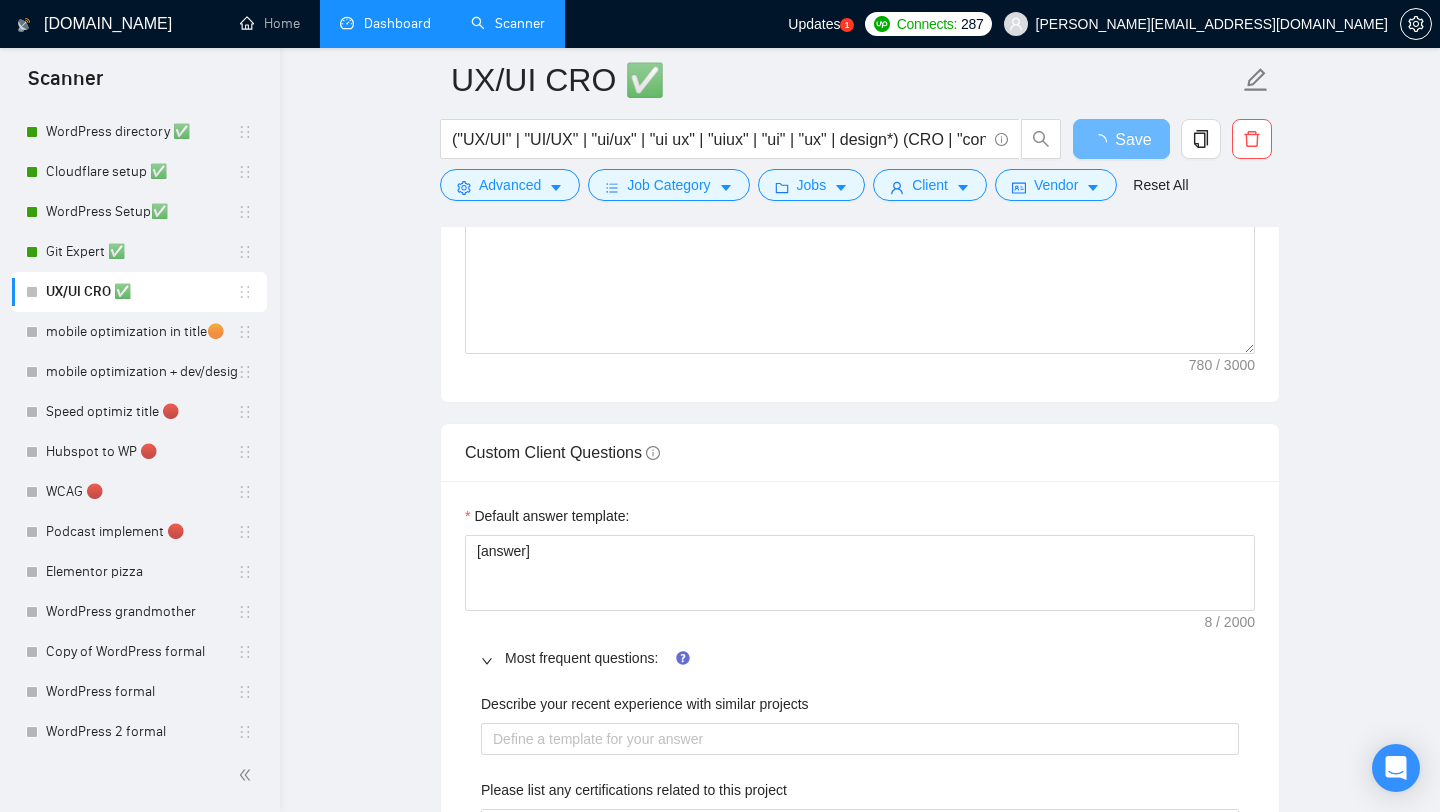 click on "Scanner New Scanner My Scanners HTML theme implementation✅ mobile app designer ✅(Maria) coaching | consulting ✅ Figma to WordPress ✅(Maria) Elementor redesign ✅(Maria) Elementor landing ✅(Maria) WordPress directory ✅ Cloudflare setup ✅ WordPress Setup✅ Git Expert ✅ UX/UI CRO ✅ mobile optimization in title🟠 mobile optimization + dev/design 🔴 Speed optimiz title 🔴 Hubspot to WP 🔴 WCAG 🔴 Podcast implement 🔴 Elementor pizza WordPress grandmother  Copy of WordPress formal WordPress formal  WordPress 2 formal Copy of "design"healthcare   mobile version for site Gutenberg "design"healthcare 1 design + web formal BZ Copy of design + web formal design + web formal design + web tinder Dental Copy of design + web tinder design app flirt redesign + web Toyota  ACF PHP Migration "to Wordpress" Copy of design + web tinder Design rich 2.0 "design" "healthcare design app 2.0 re design + web 2.0 design + web 2.0 Design rich Elementor  WordPress new Design #1 (design+web) WordPress Cvent" at bounding box center [720, 1332] 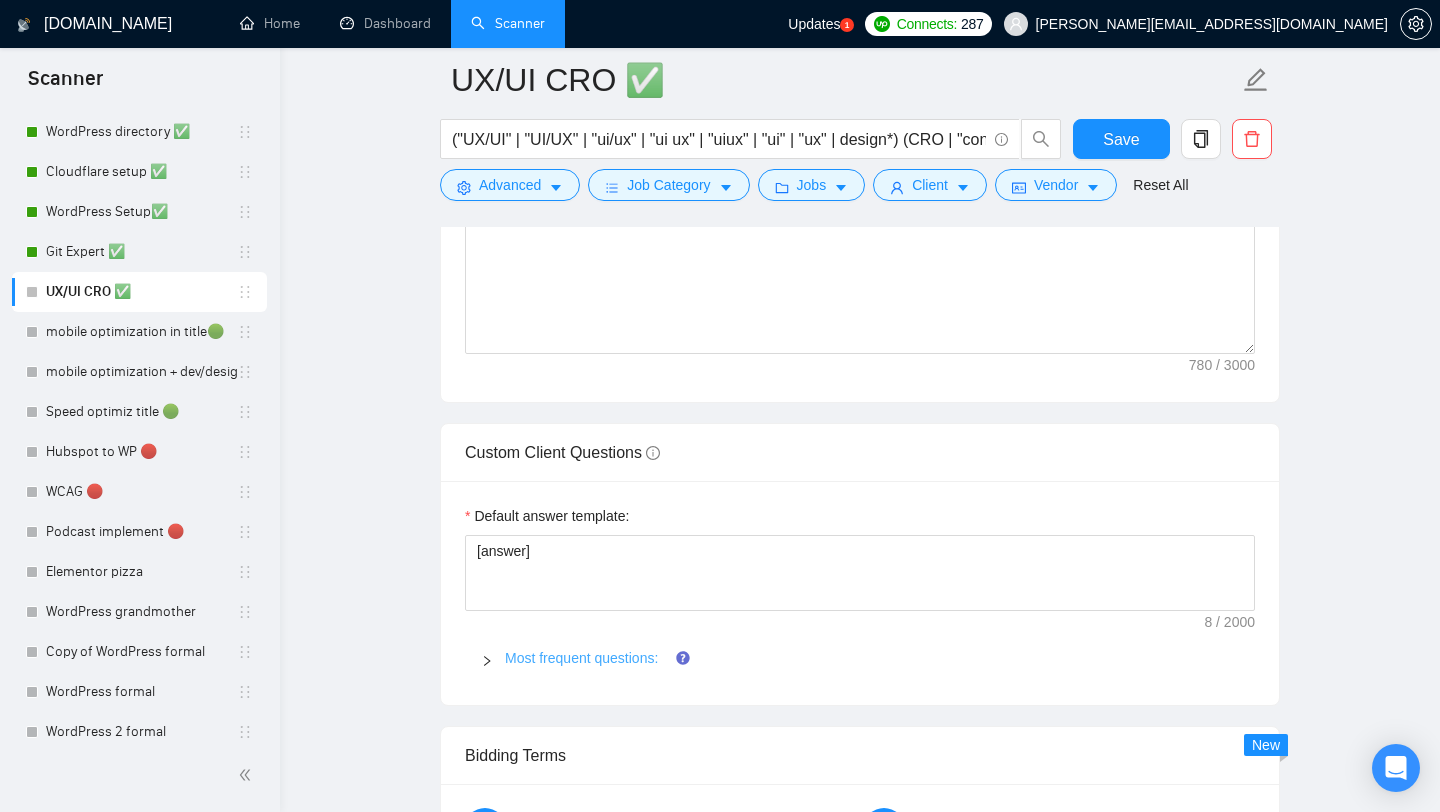 click on "Most frequent questions:" at bounding box center [581, 658] 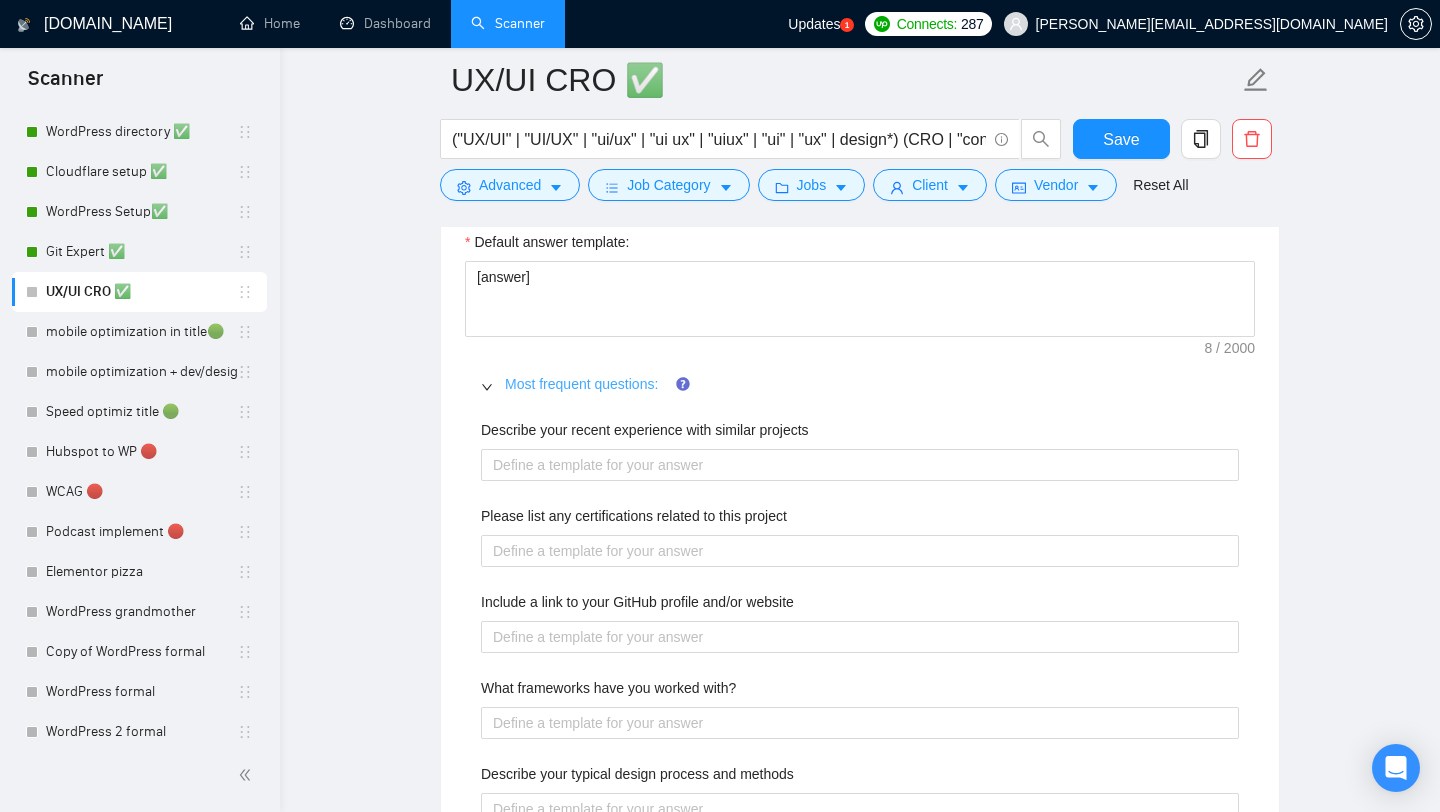 scroll, scrollTop: 2065, scrollLeft: 0, axis: vertical 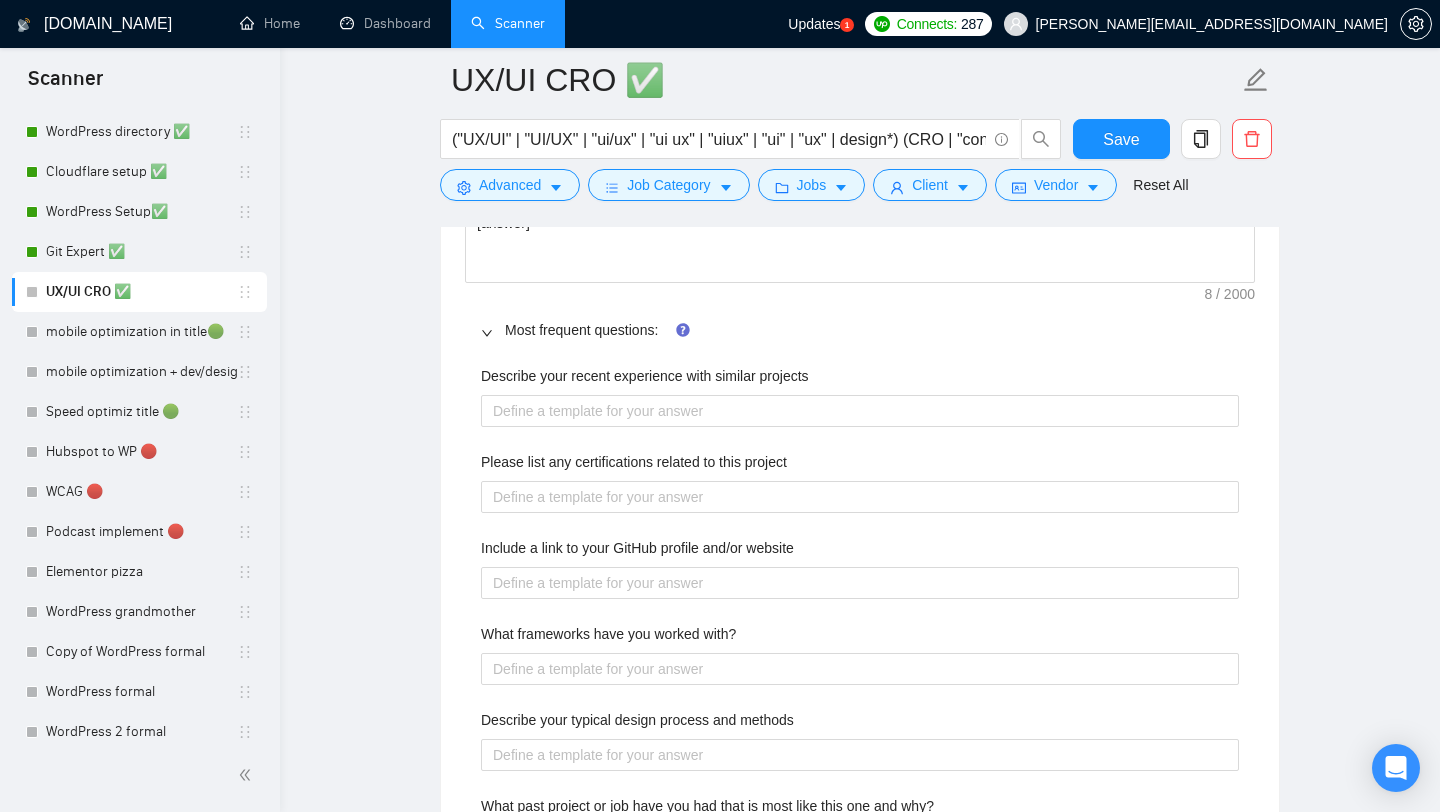 click on "Describe your recent experience with similar projects" at bounding box center (860, 380) 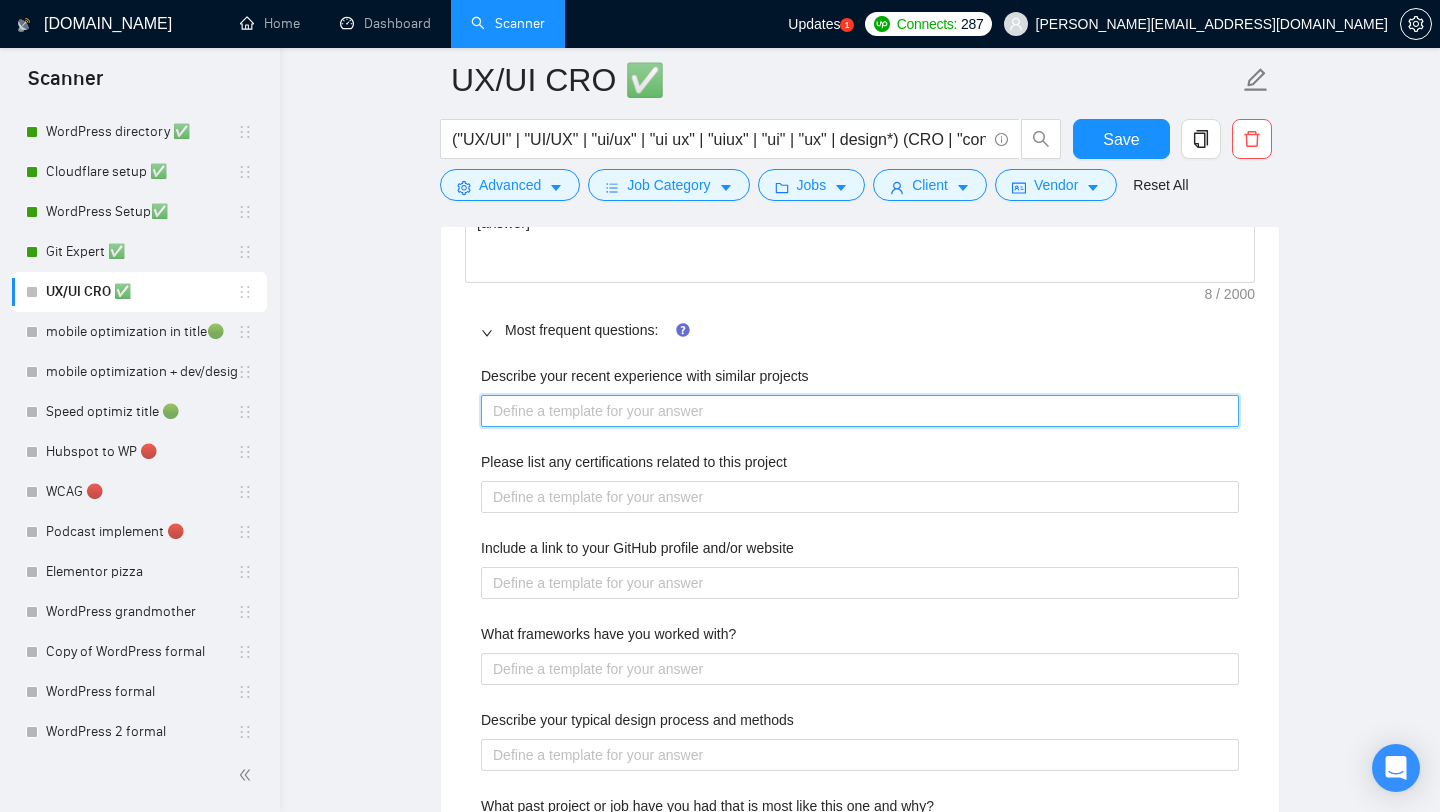 click on "Describe your recent experience with similar projects" at bounding box center [860, 411] 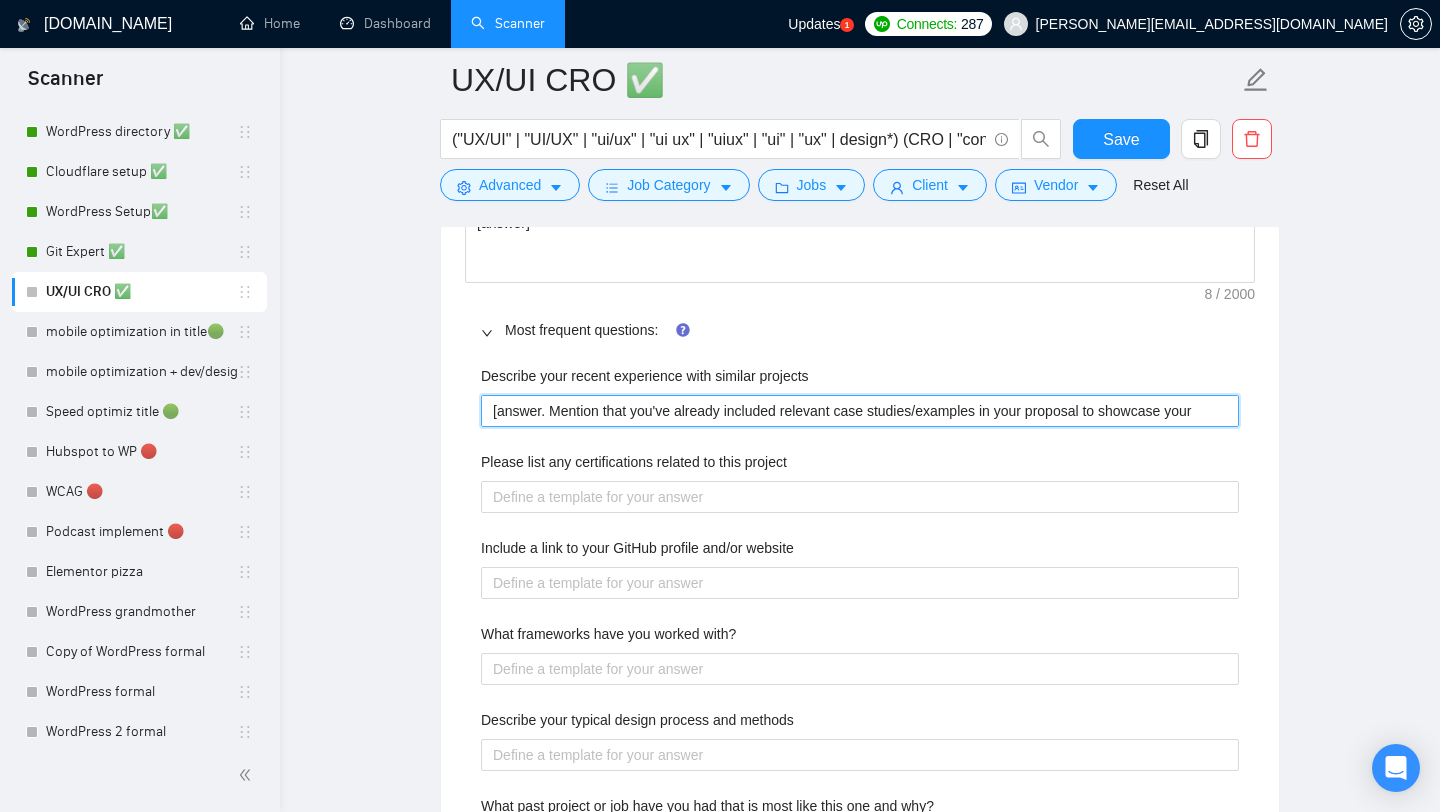 type 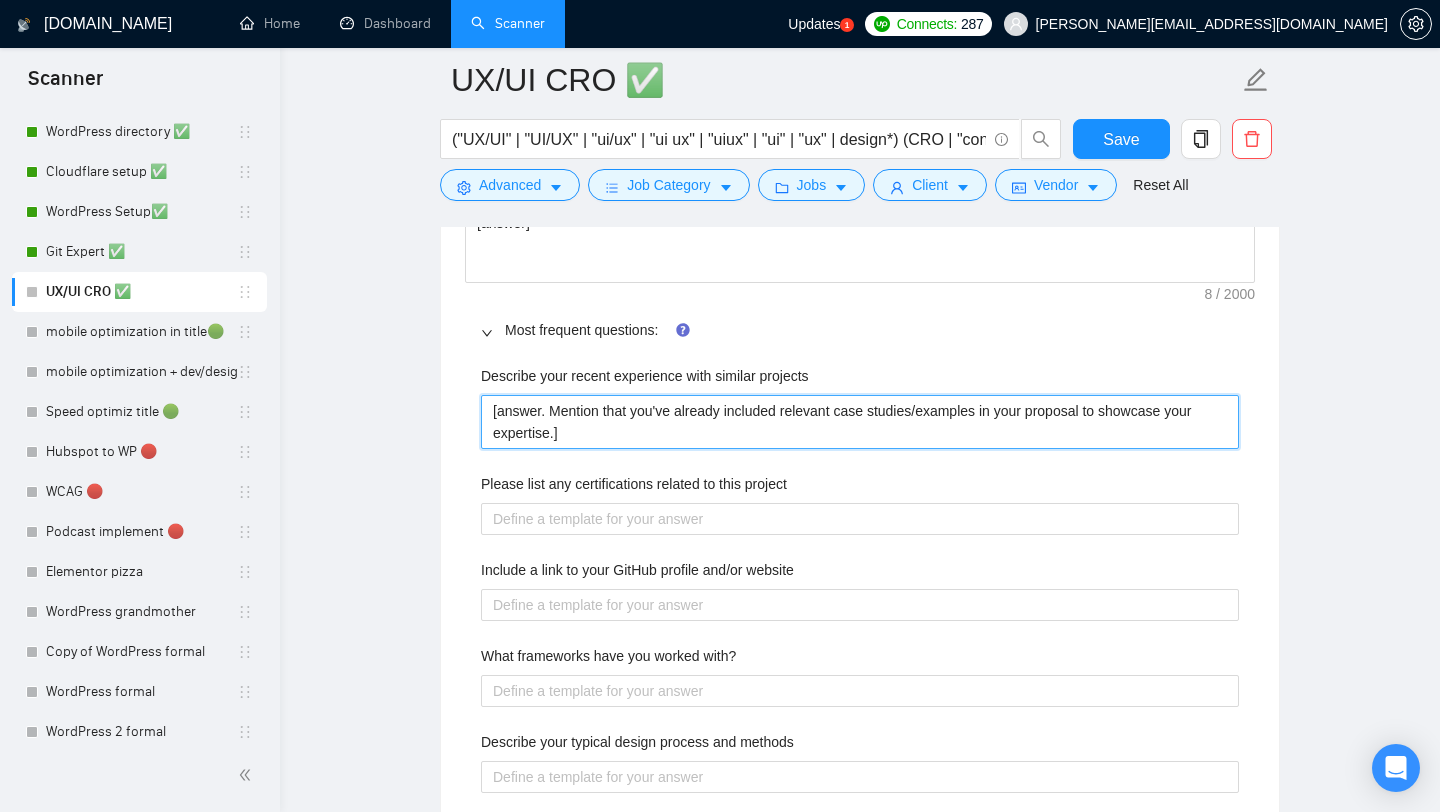 type on "[answer. Mention that you've already included relevant case studies/examples in your proposal to showcase your expertise.]" 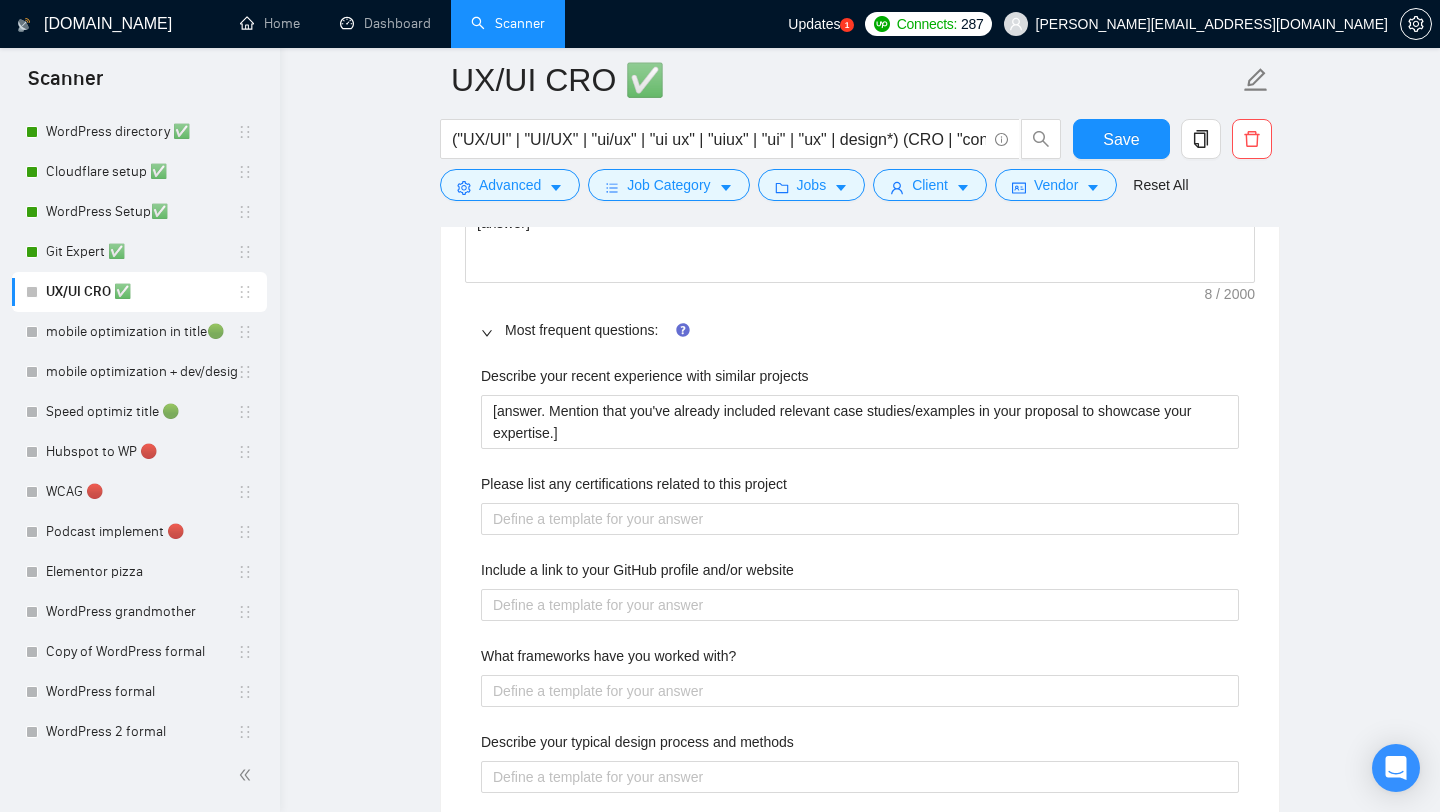 click on "Describe your recent experience with similar projects [answer. Mention that you've already included relevant case studies/examples in your proposal to showcase your expertise.] Please list any certifications related to this project Include a link to your GitHub profile and/or website What frameworks have you worked with? Describe your typical design process and methods What past project or job have you had that is most like this one and why? Describe your approach to testing and improving QA How do you use metrics to inform your strategy? Do you have any questions about the job description? Why do you think you are a good fit for this particular project?" at bounding box center [860, 806] 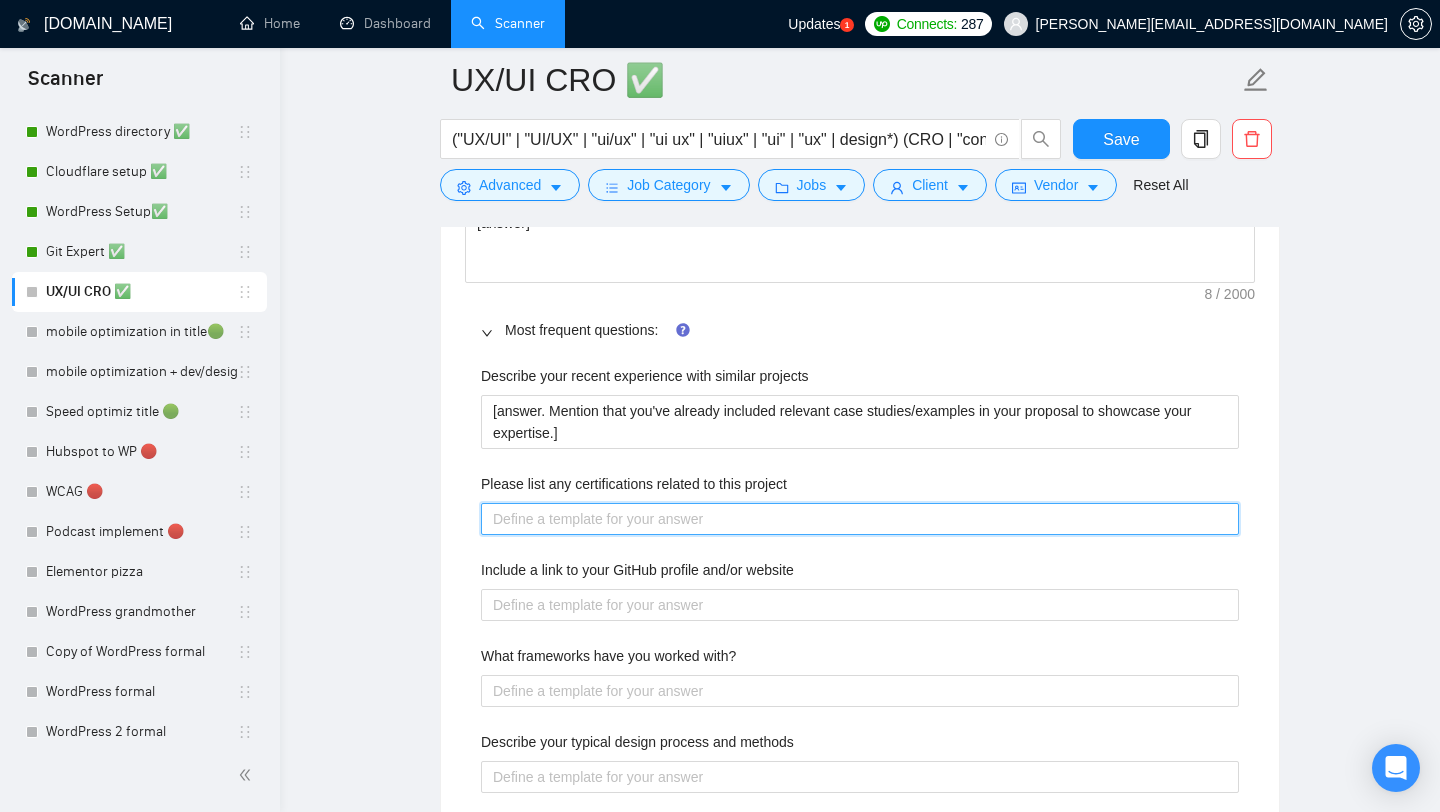 click on "Please list any certifications related to this project" at bounding box center (860, 519) 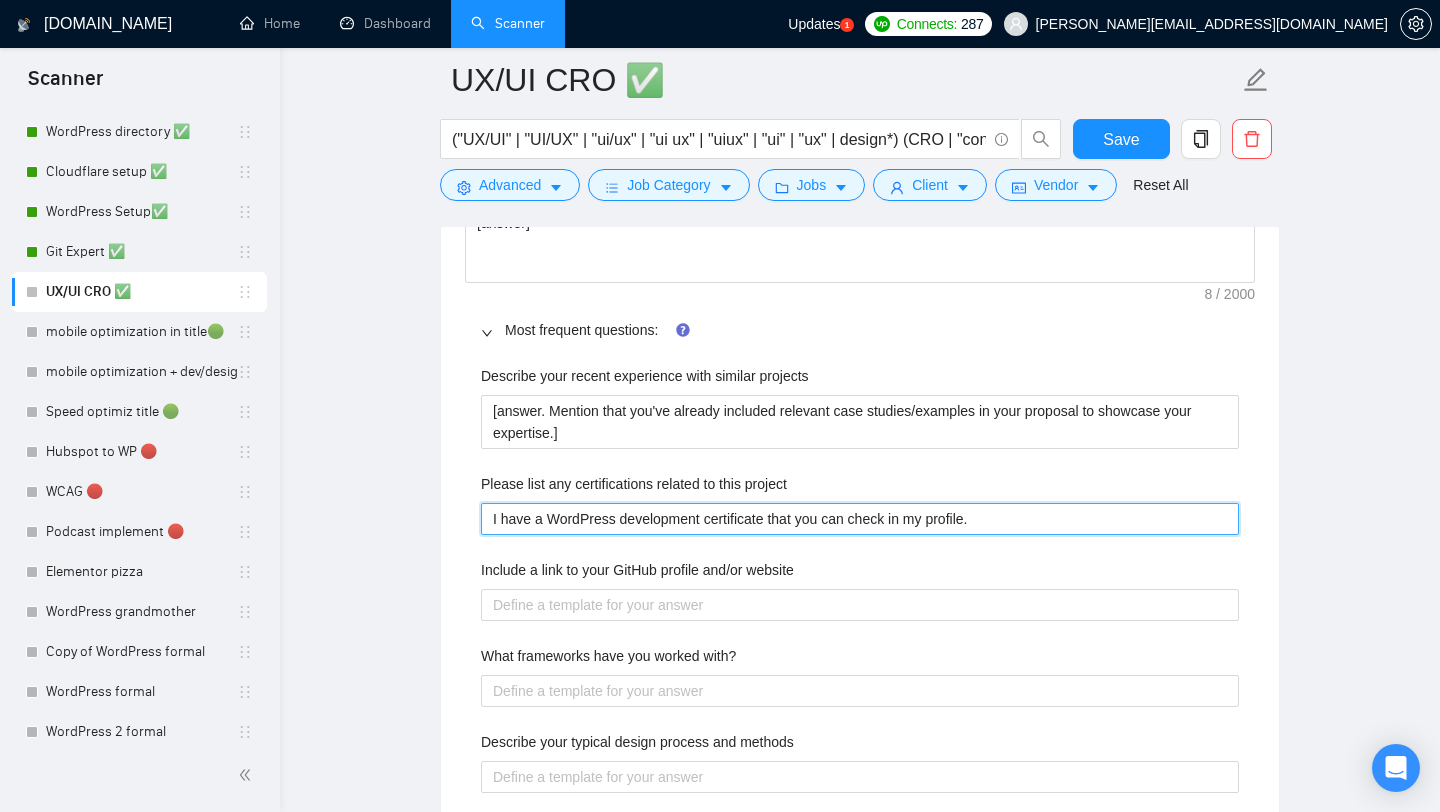 drag, startPoint x: 535, startPoint y: 522, endPoint x: 707, endPoint y: 517, distance: 172.07266 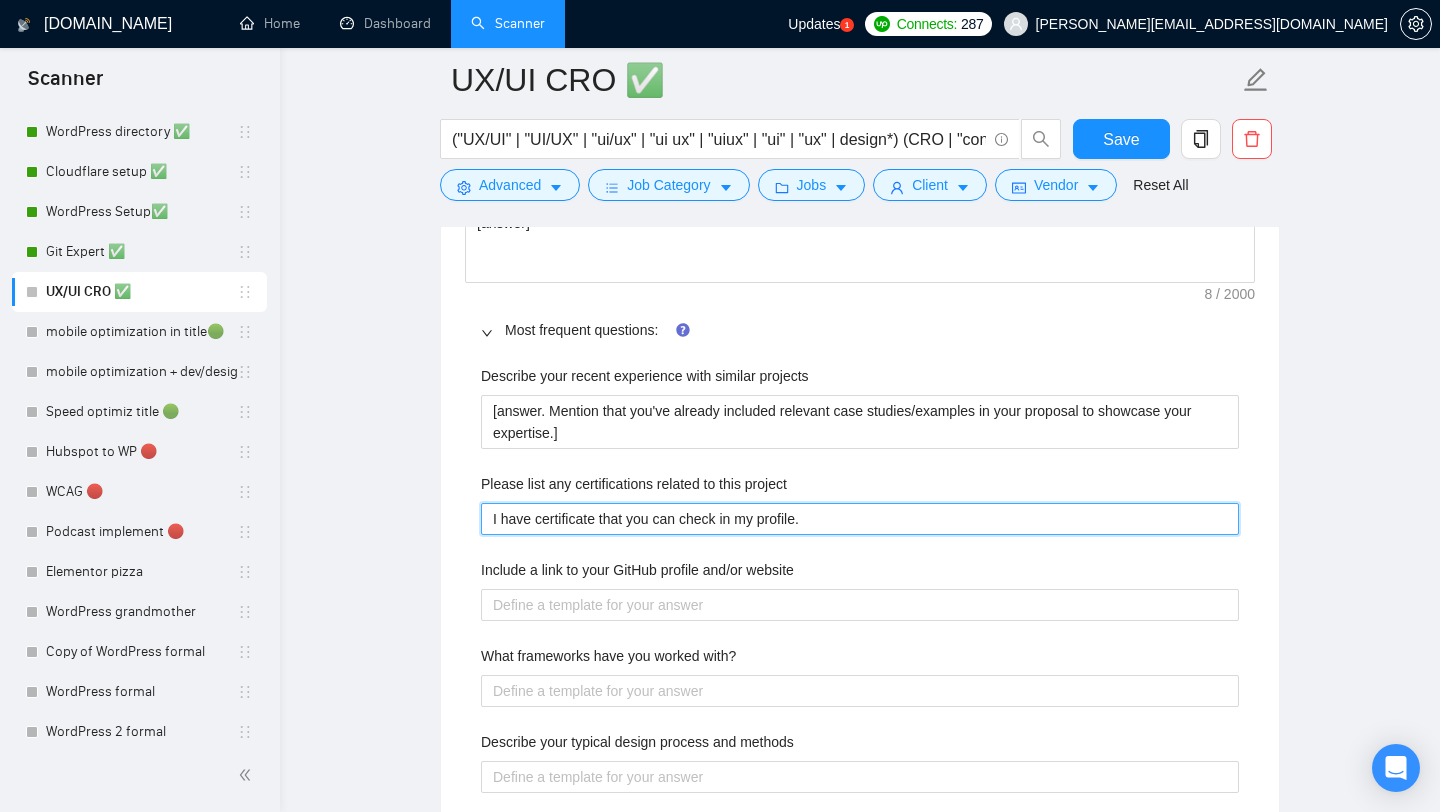 click on "I have certificate that you can check in my profile." at bounding box center [860, 519] 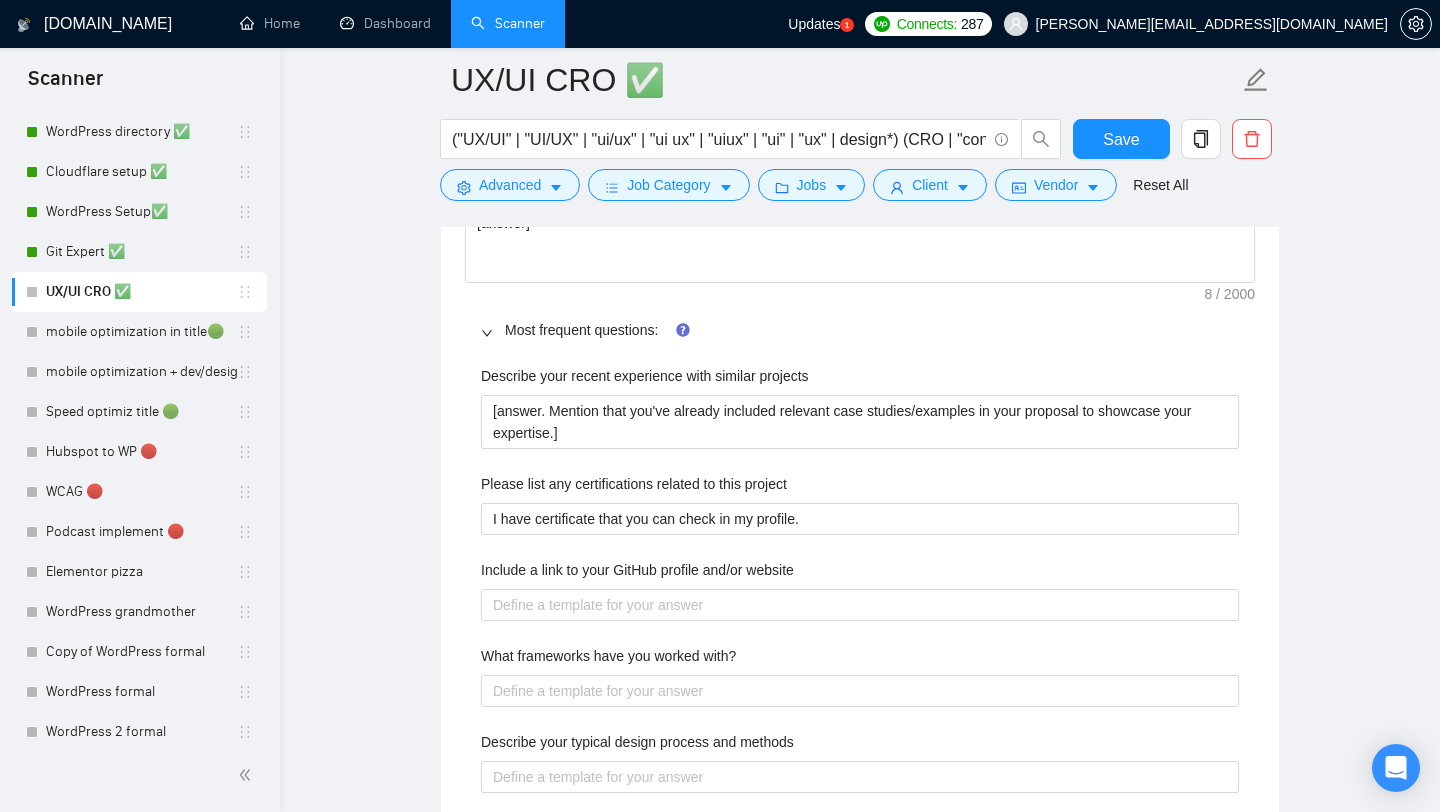 click on "Please list any certifications related to this project" at bounding box center (634, 484) 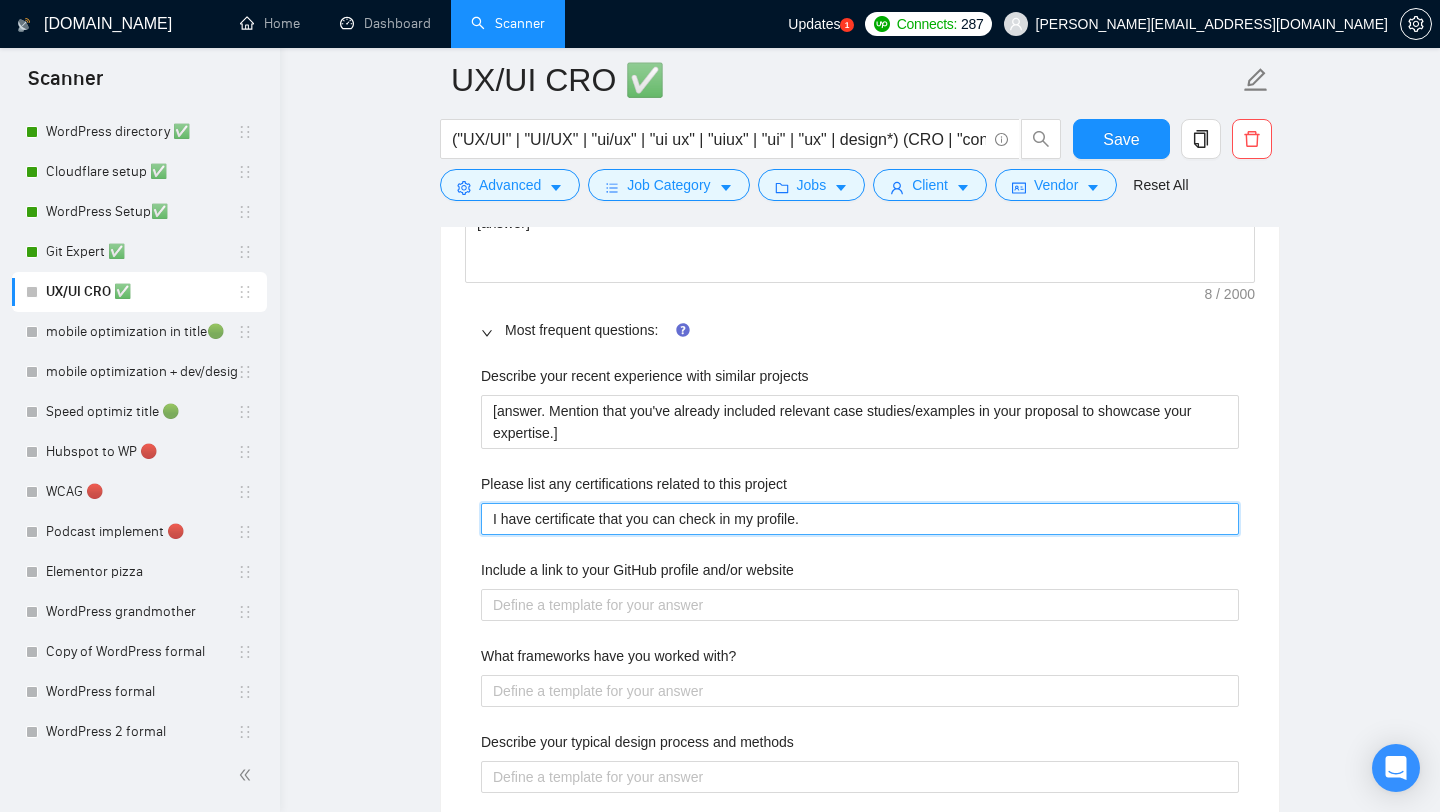 click on "I have certificate that you can check in my profile." at bounding box center [860, 519] 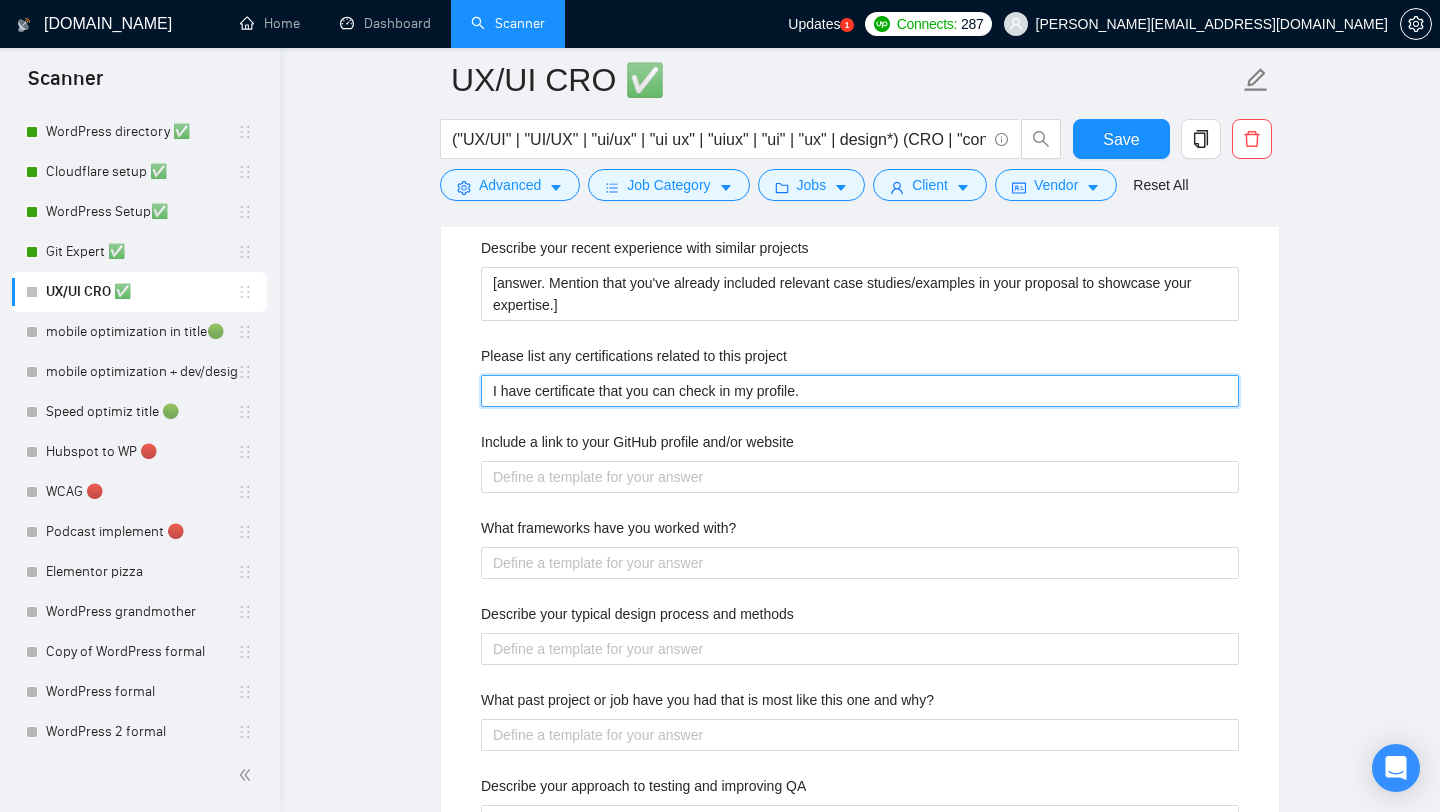 scroll, scrollTop: 2231, scrollLeft: 0, axis: vertical 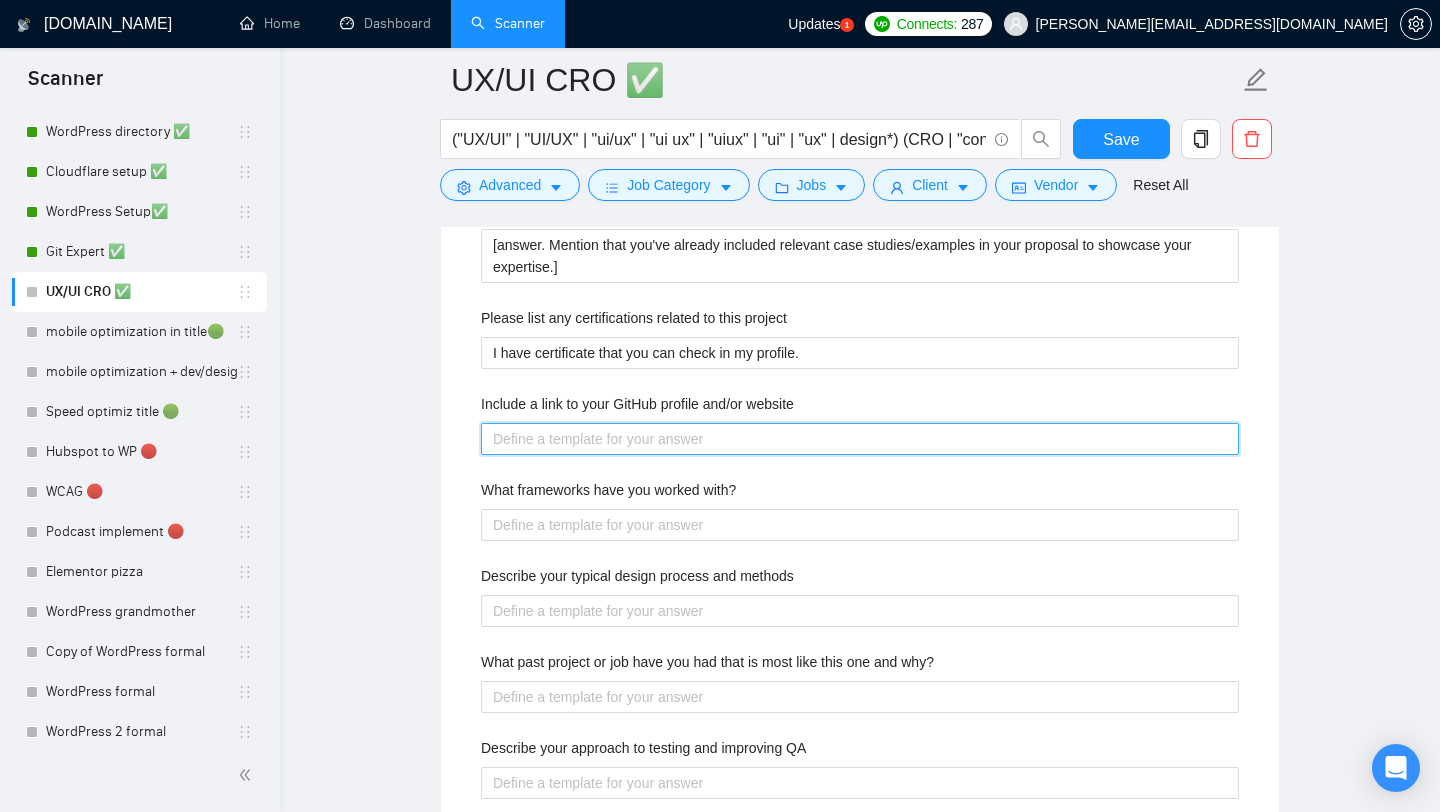 click on "Include a link to your GitHub profile and/or website" at bounding box center [860, 439] 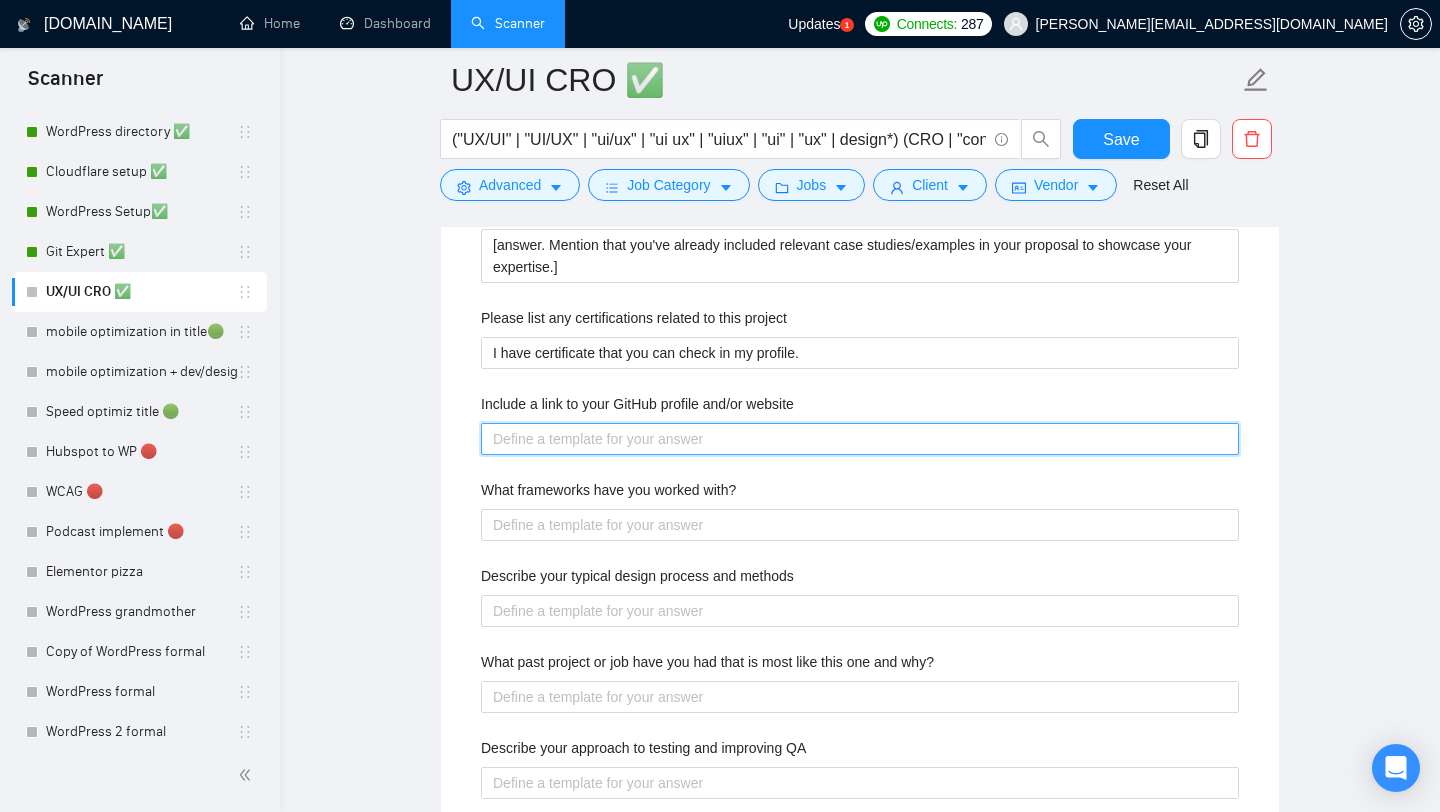 paste on "[URL][DOMAIN_NAME]" 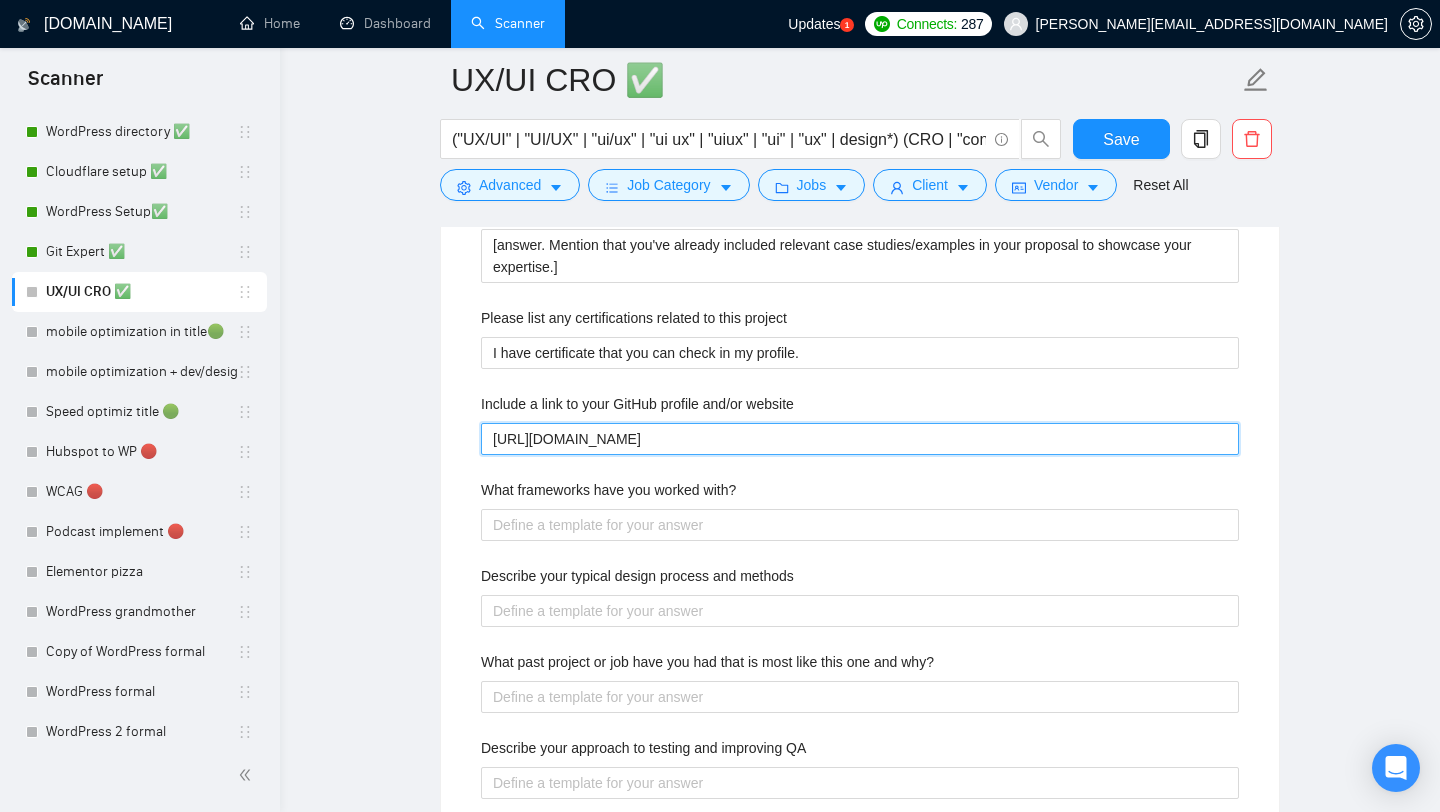 type on "[URL][DOMAIN_NAME]" 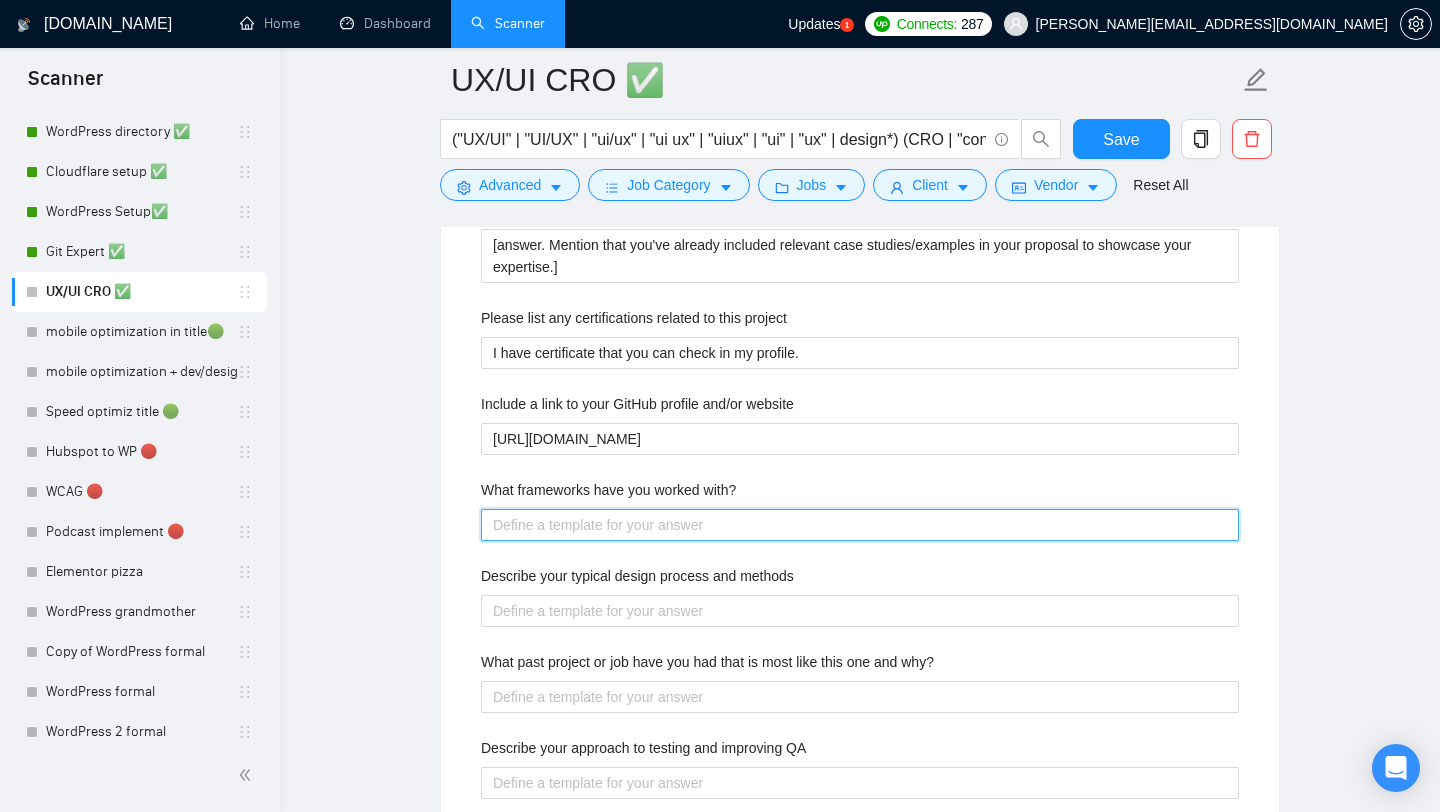 click on "What frameworks have you worked with?" at bounding box center [860, 525] 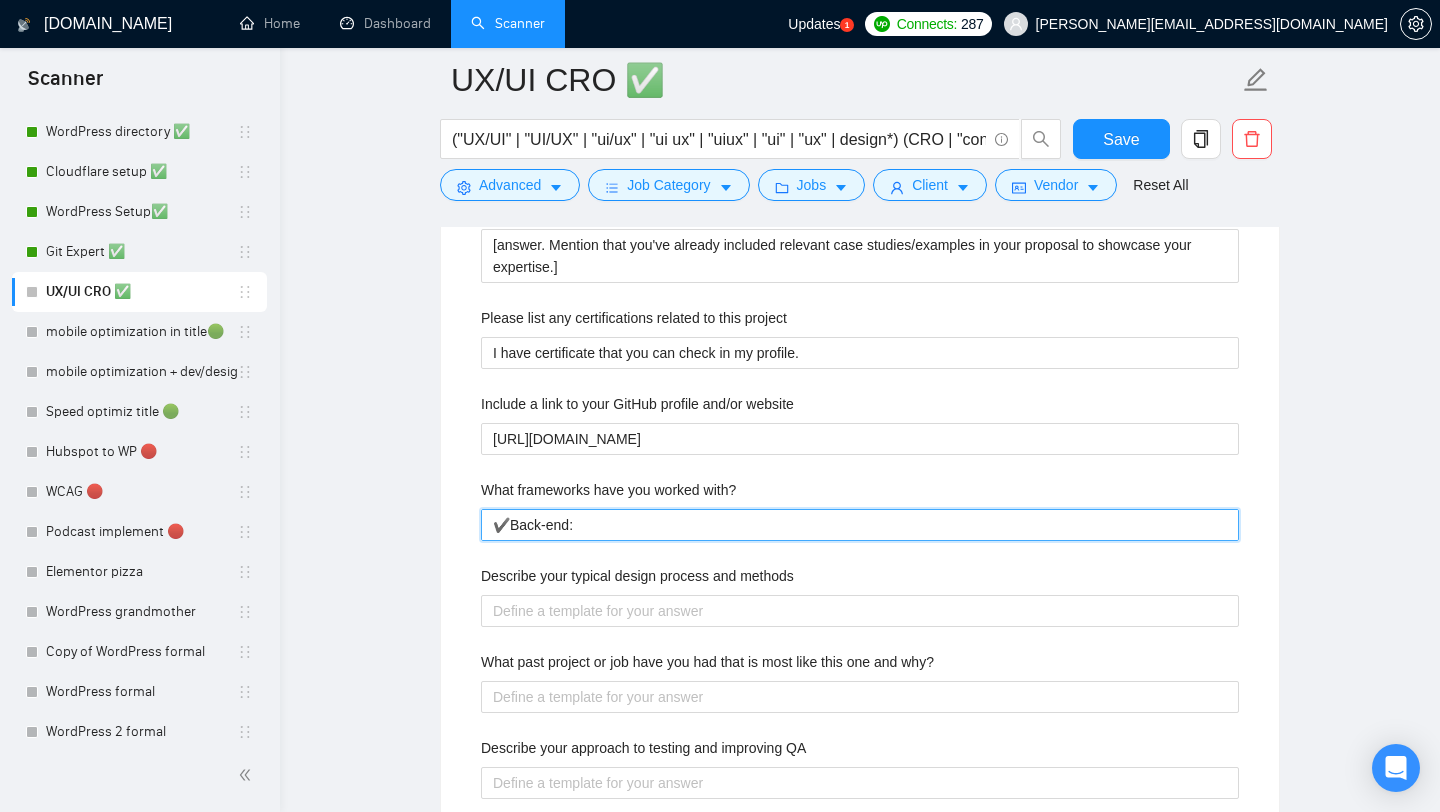 type 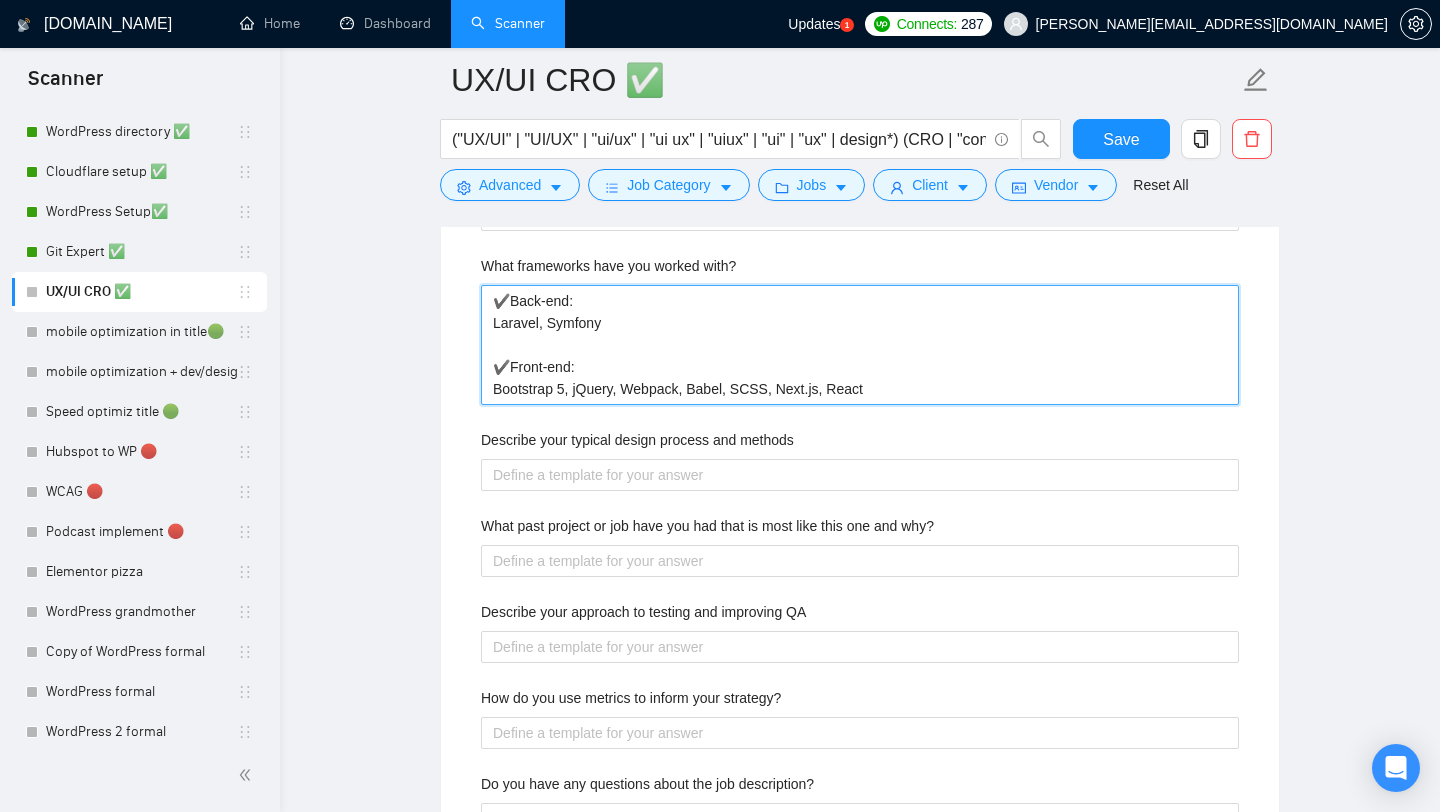 scroll, scrollTop: 2474, scrollLeft: 0, axis: vertical 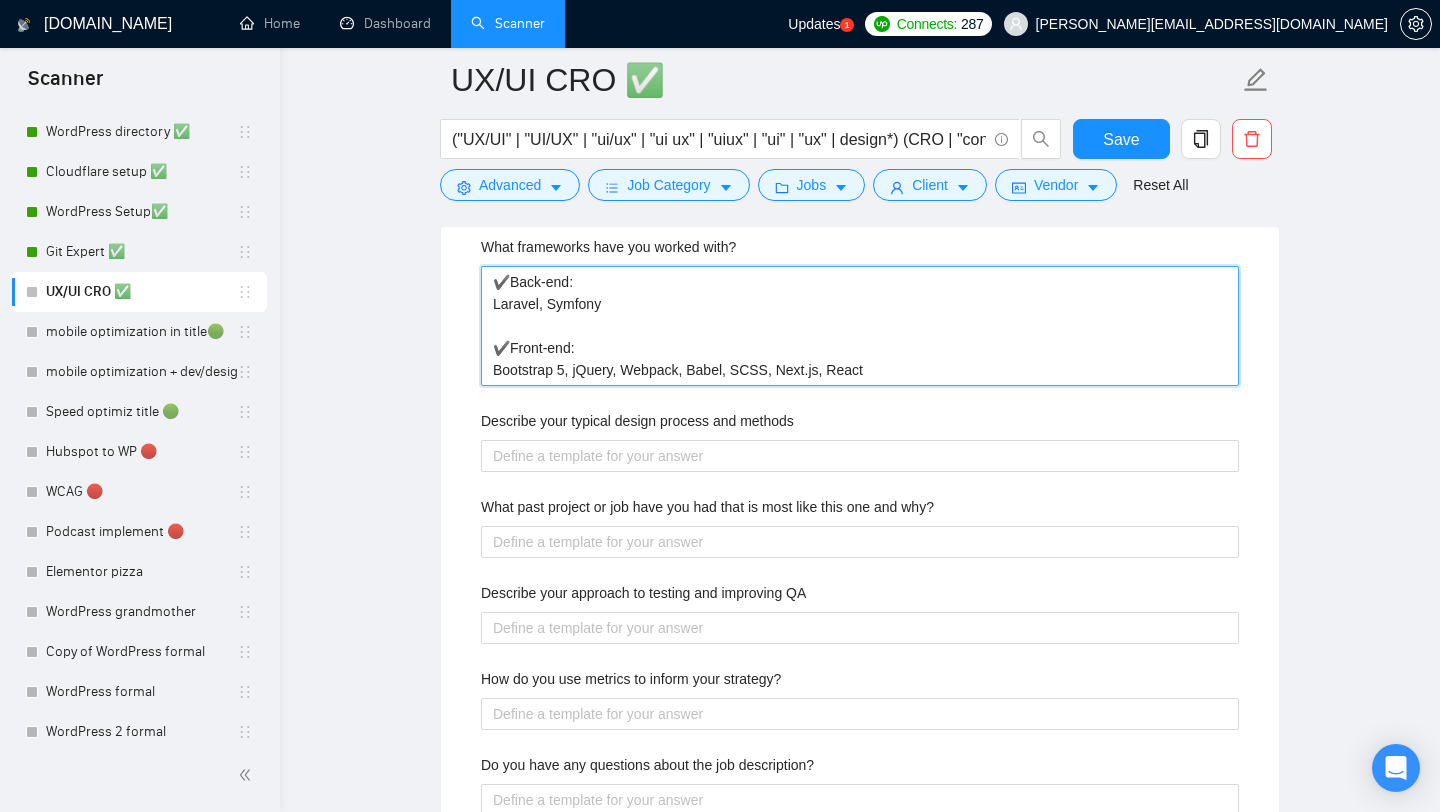 type on "✔️Back-end:
Laravel, Symfony
✔️Front-end:
Bootstrap 5, jQuery, Webpack, Babel, SCSS, Next.js, React" 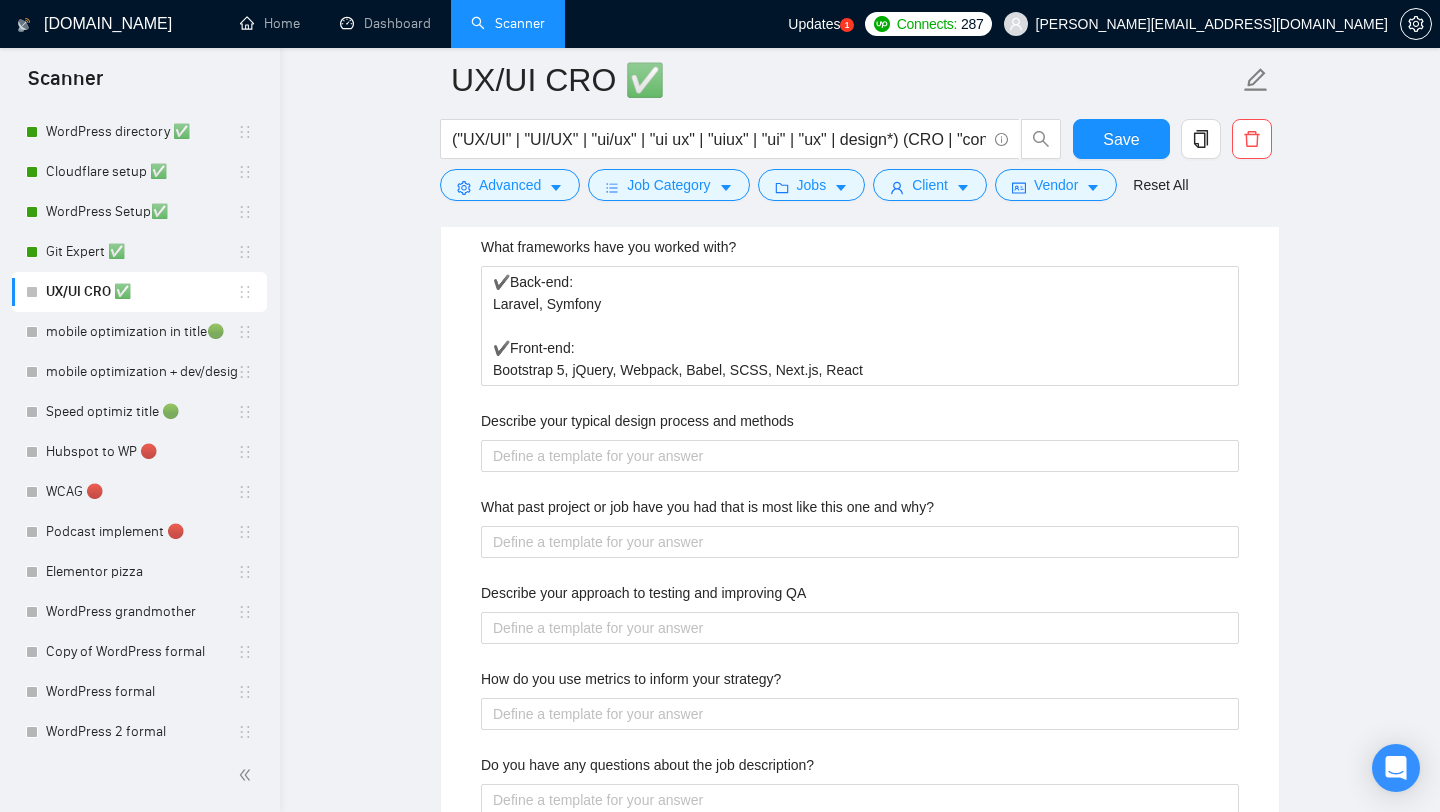 click on "Describe your typical design process and methods" at bounding box center [860, 425] 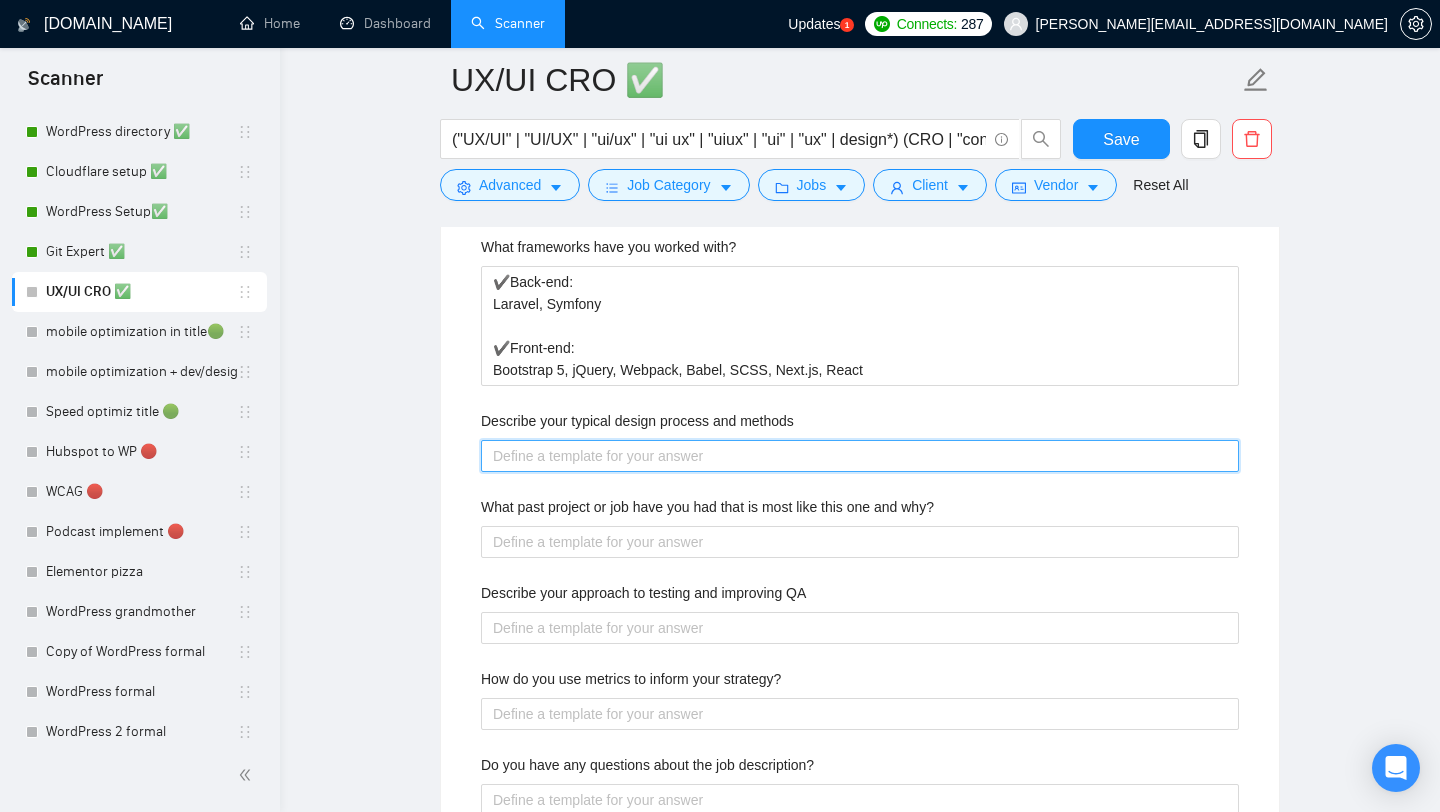 click on "Describe your typical design process and methods" at bounding box center [860, 456] 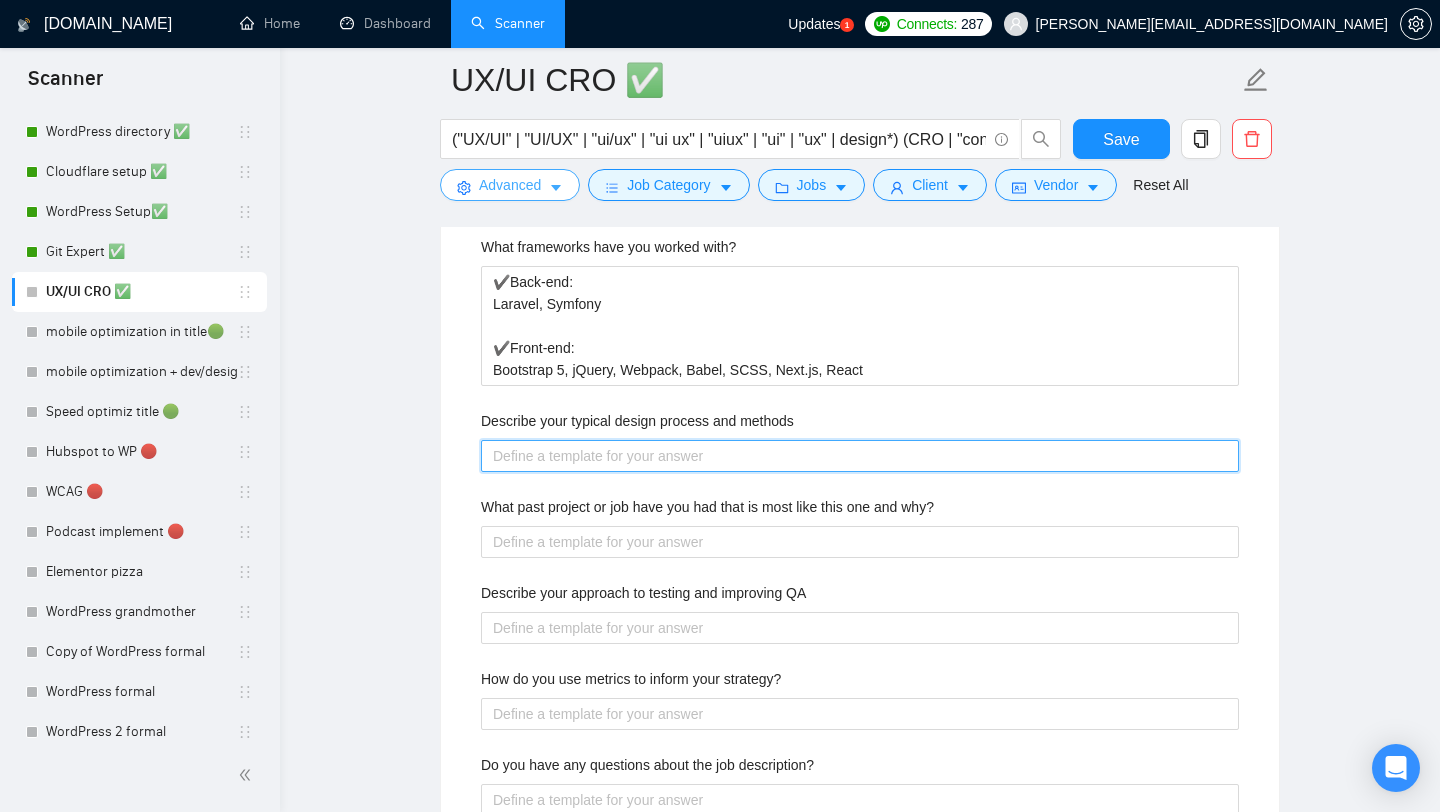 paste on "[short answer]" 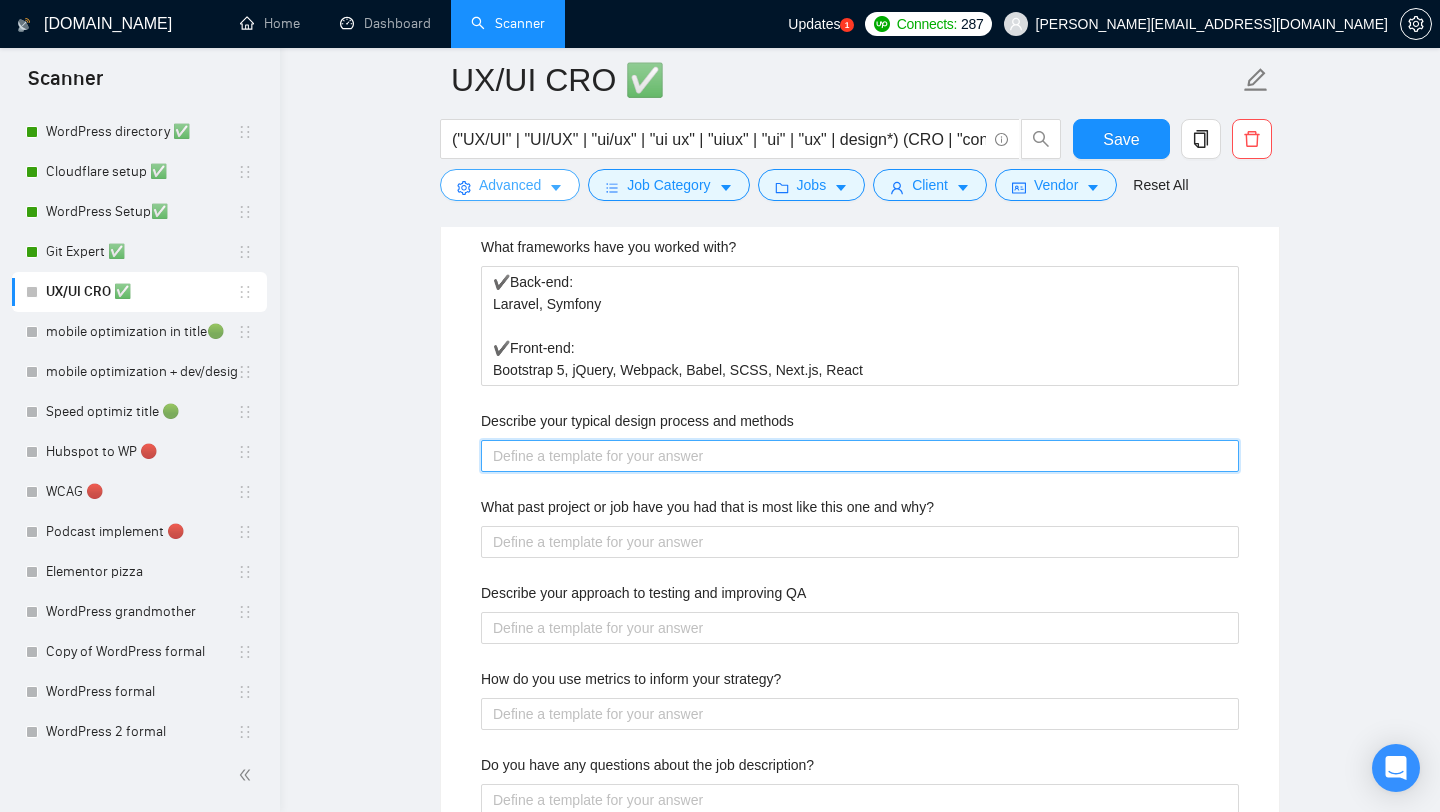 type 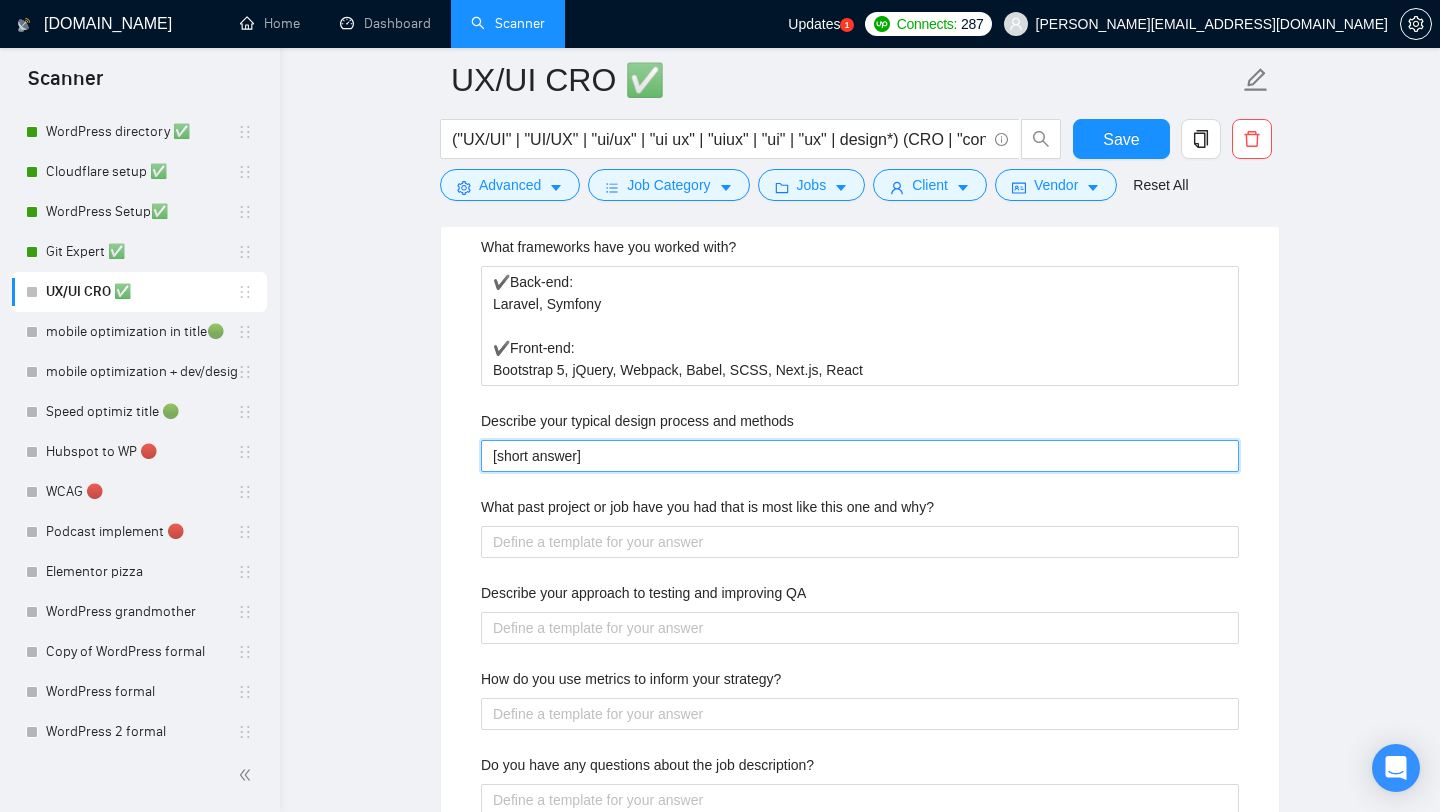 type on "[short answer]" 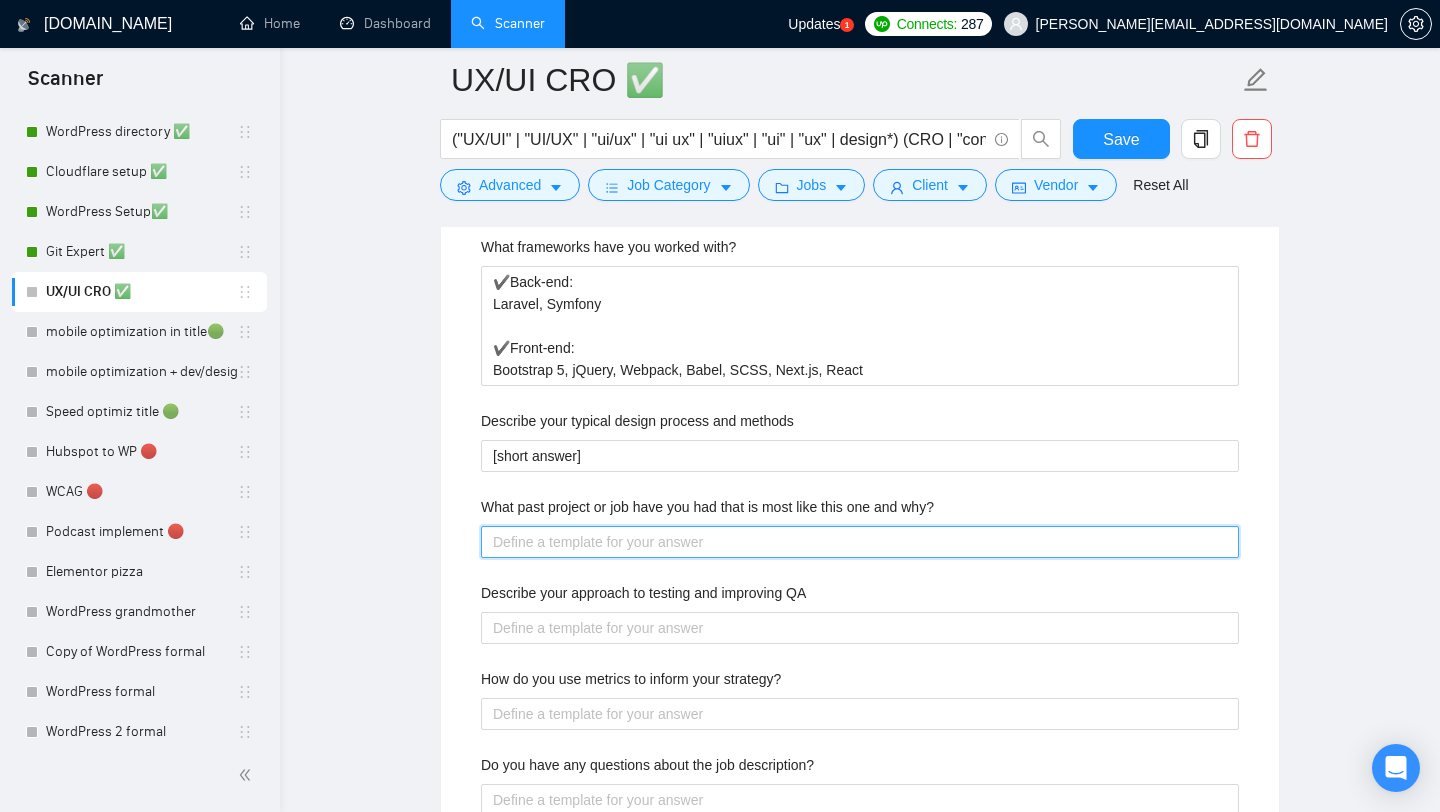 click on "What past project or job have you had that is most like this one and why?" at bounding box center (860, 542) 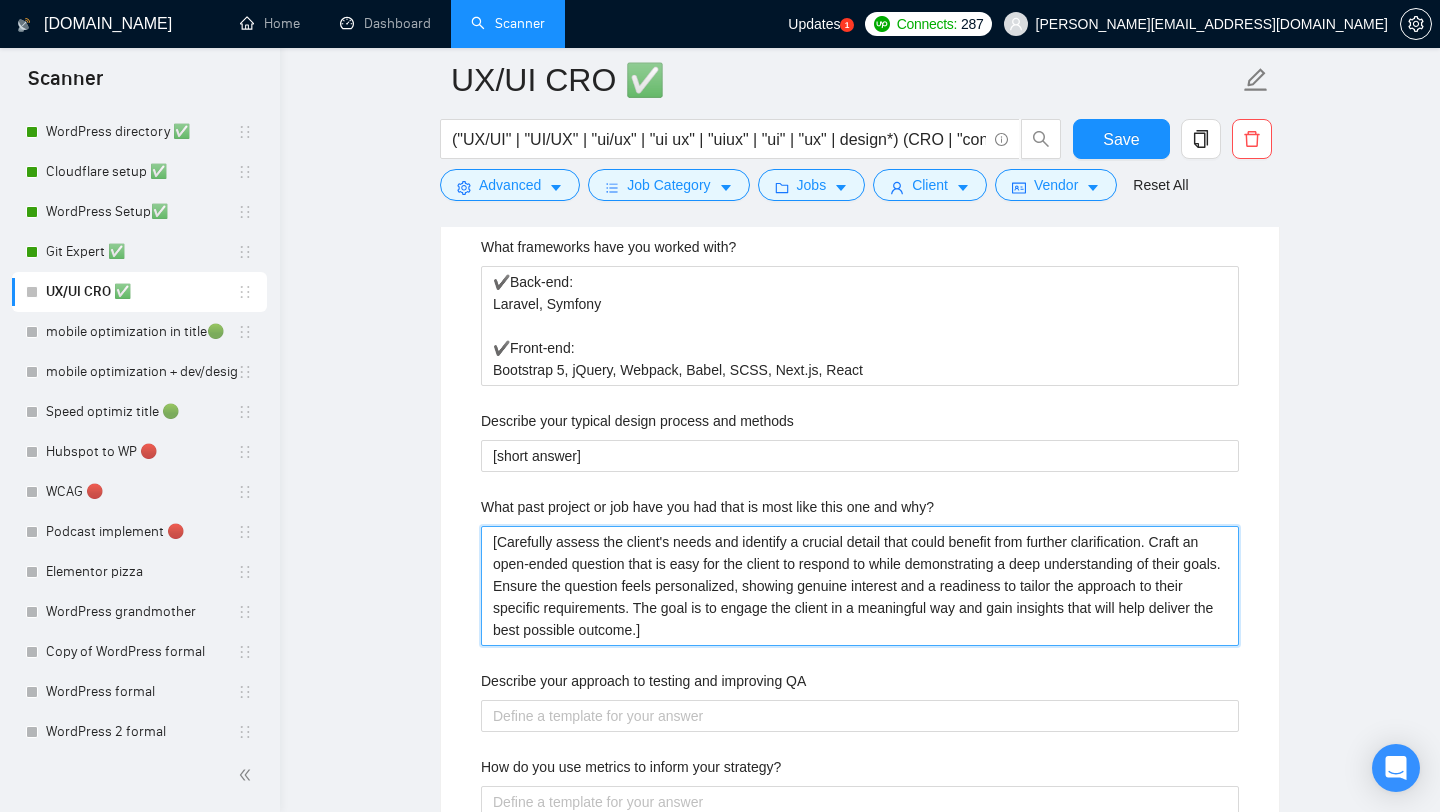 type 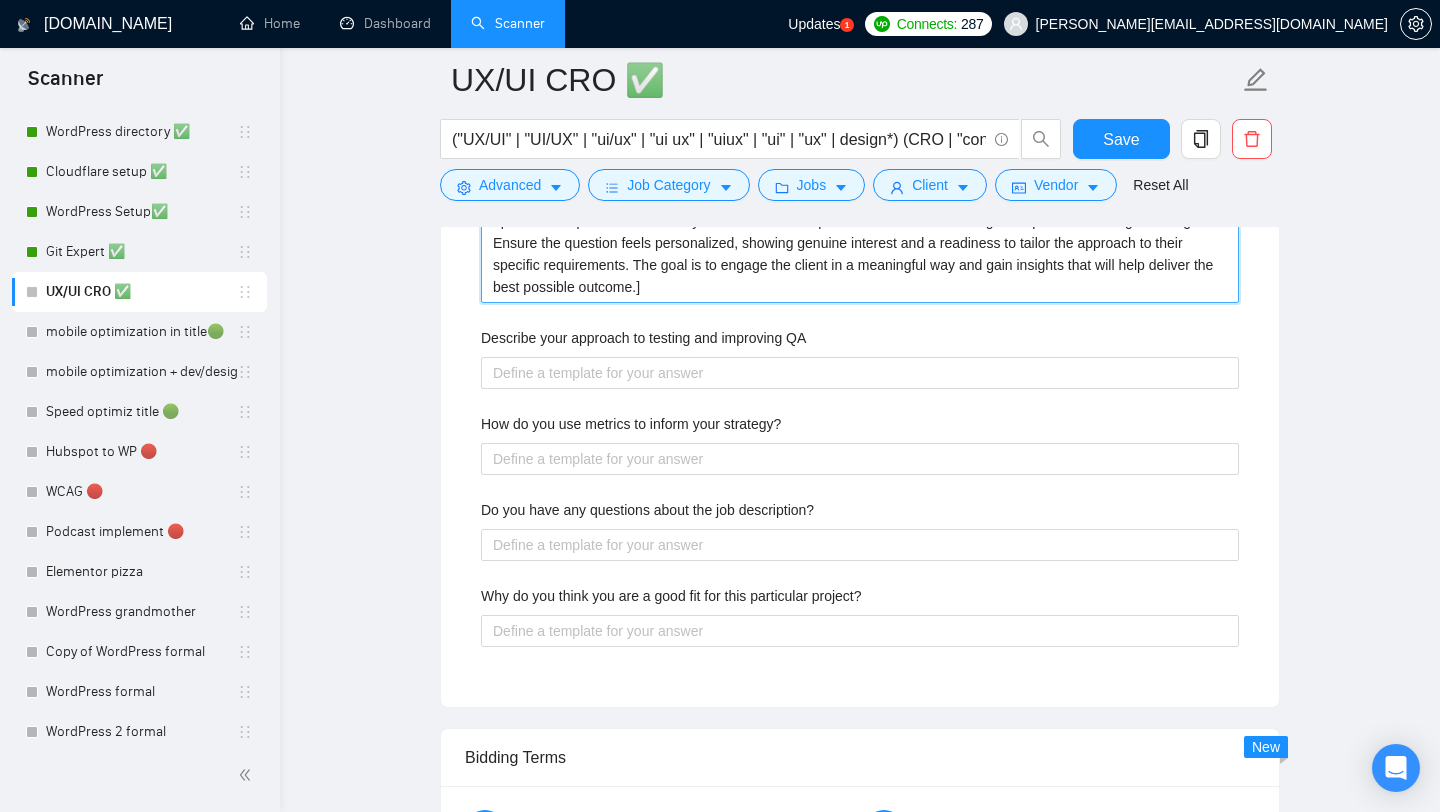 scroll, scrollTop: 2814, scrollLeft: 0, axis: vertical 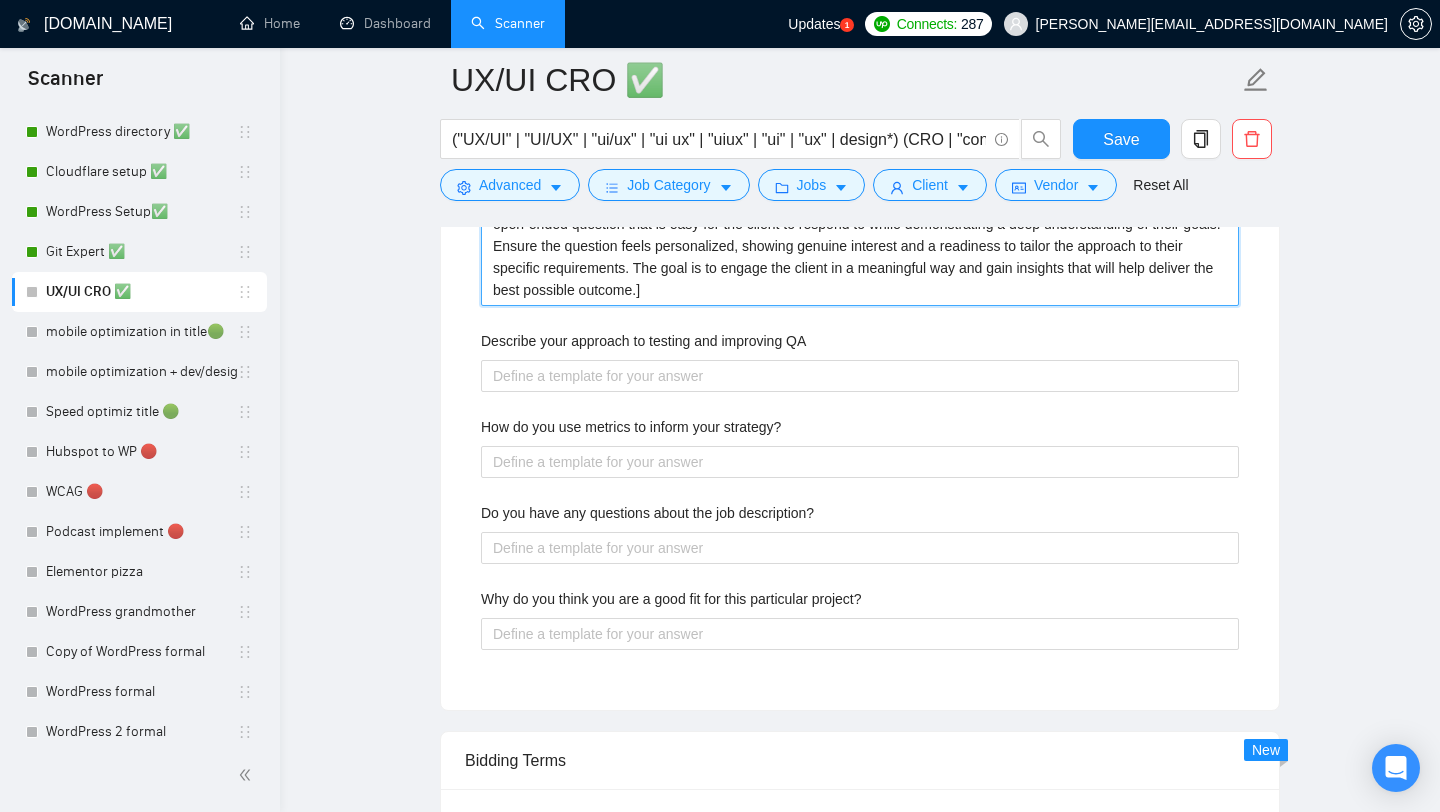 type on "[Carefully assess the client's needs and identify a crucial detail that could benefit from further clarification. Craft an open-ended question that is easy for the client to respond to while demonstrating a deep understanding of their goals. Ensure the question feels personalized, showing genuine interest and a readiness to tailor the approach to their specific requirements. The goal is to engage the client in a meaningful way and gain insights that will help deliver the best possible outcome.]" 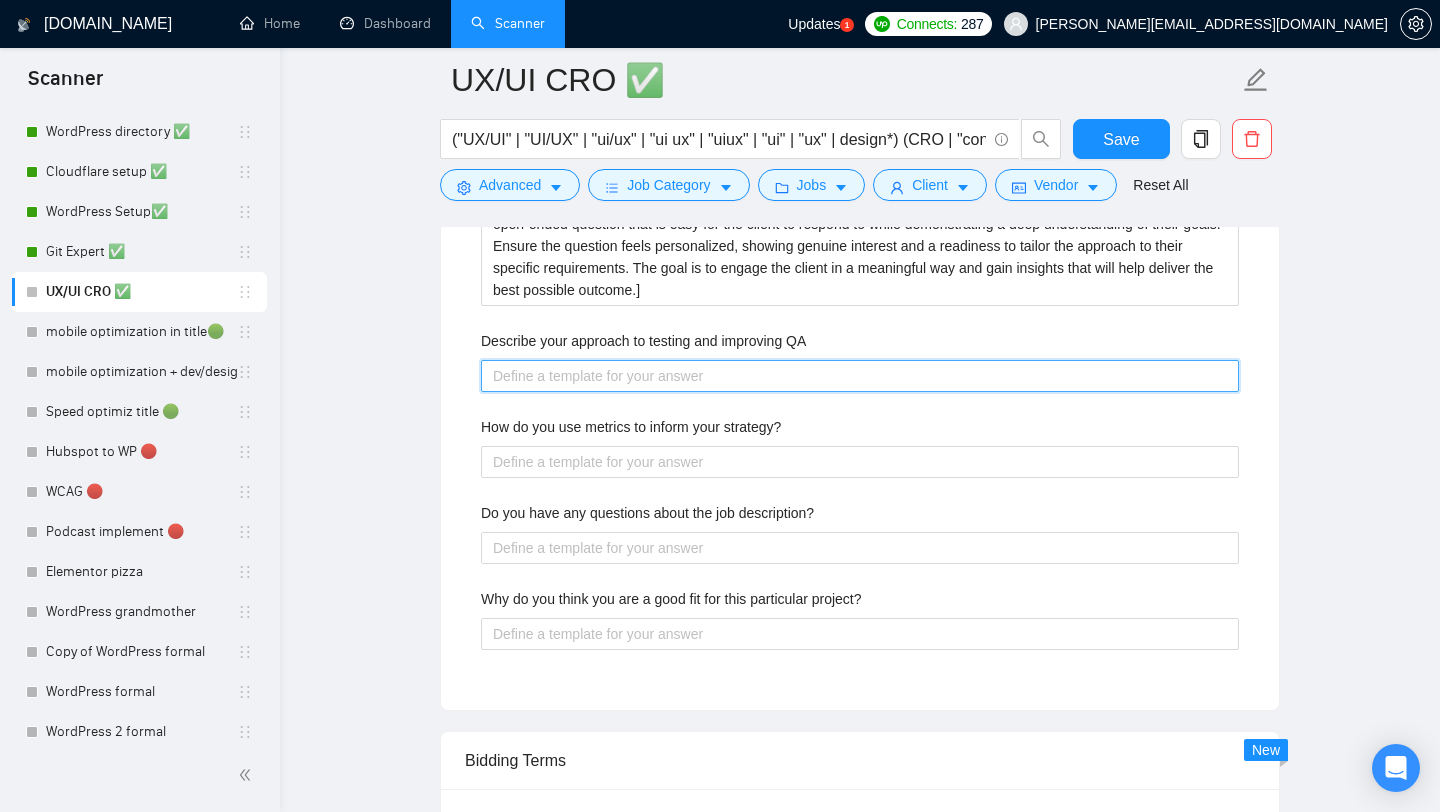 click on "Describe your approach to testing and improving QA" at bounding box center [860, 376] 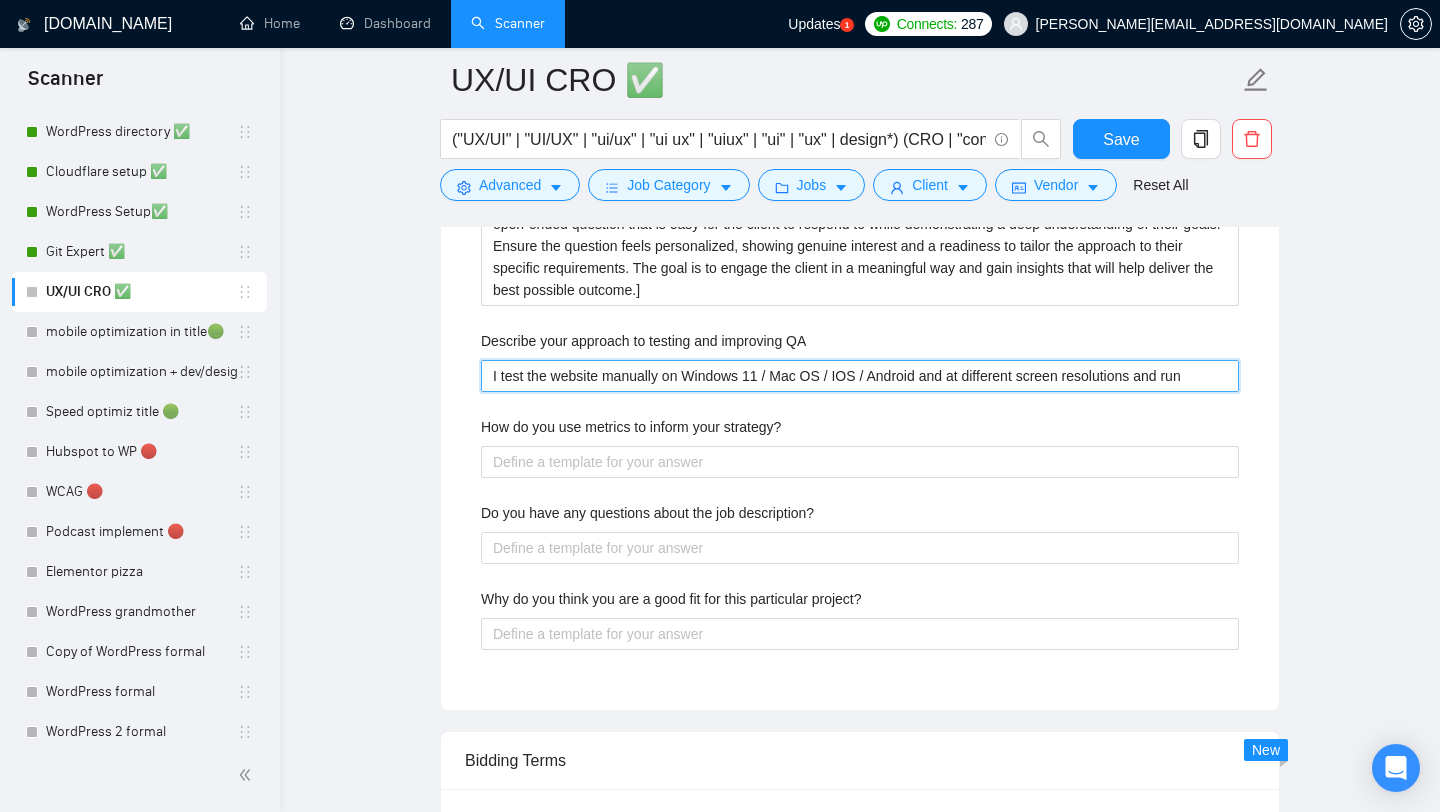 type 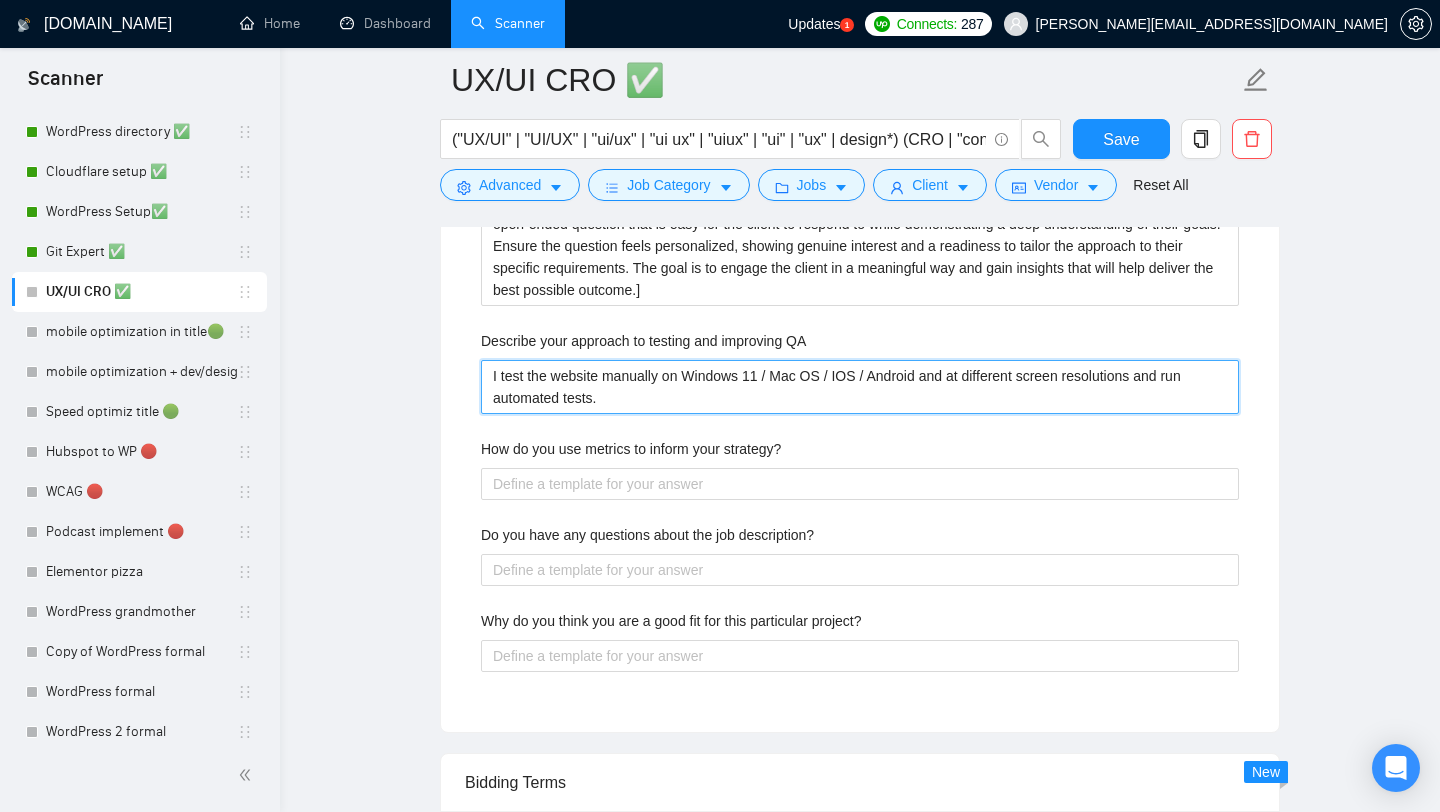 type on "I test the website manually on Windows 11 / Mac OS / IOS / Android and at different screen resolutions and run automated tests." 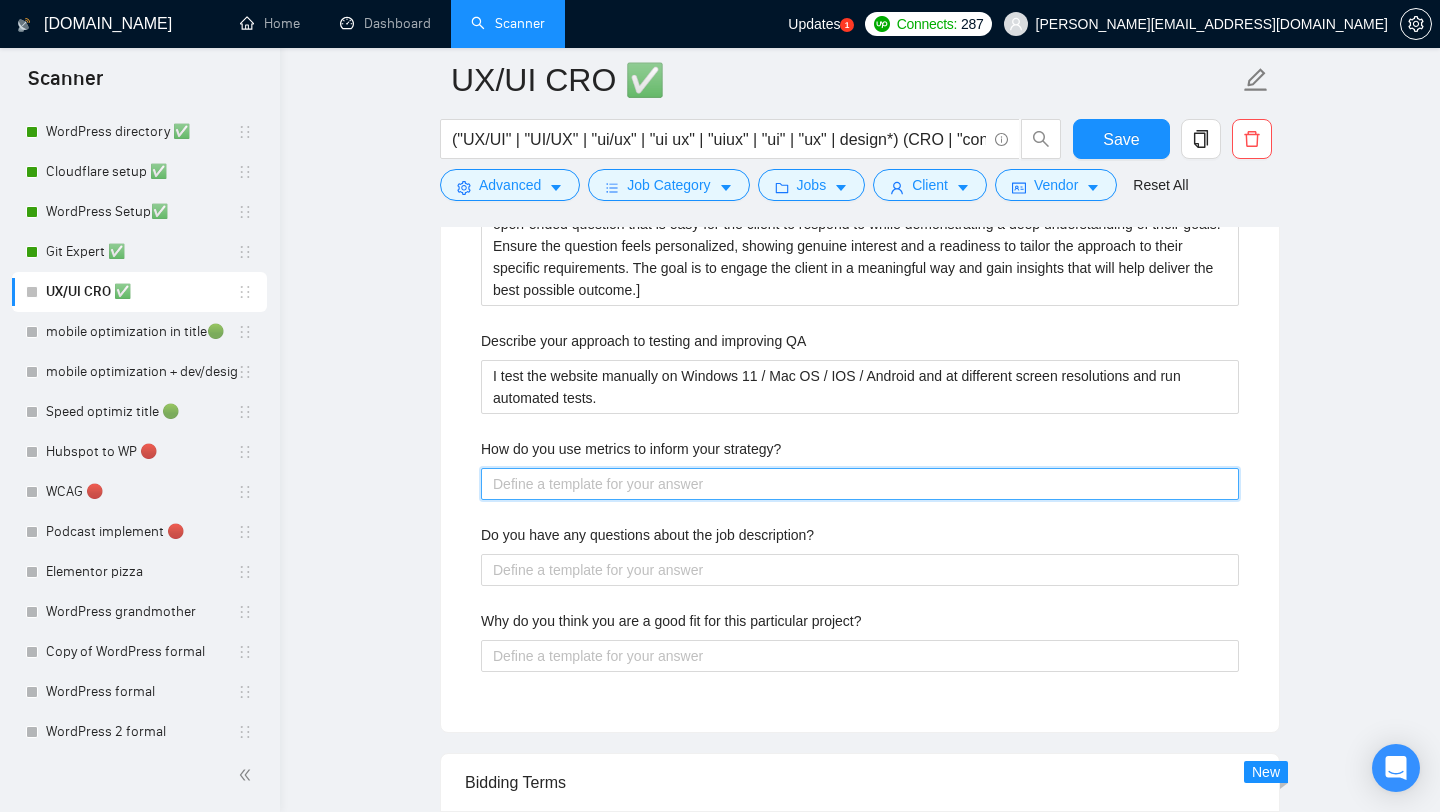 click on "How do you use metrics to inform your strategy?" at bounding box center [860, 484] 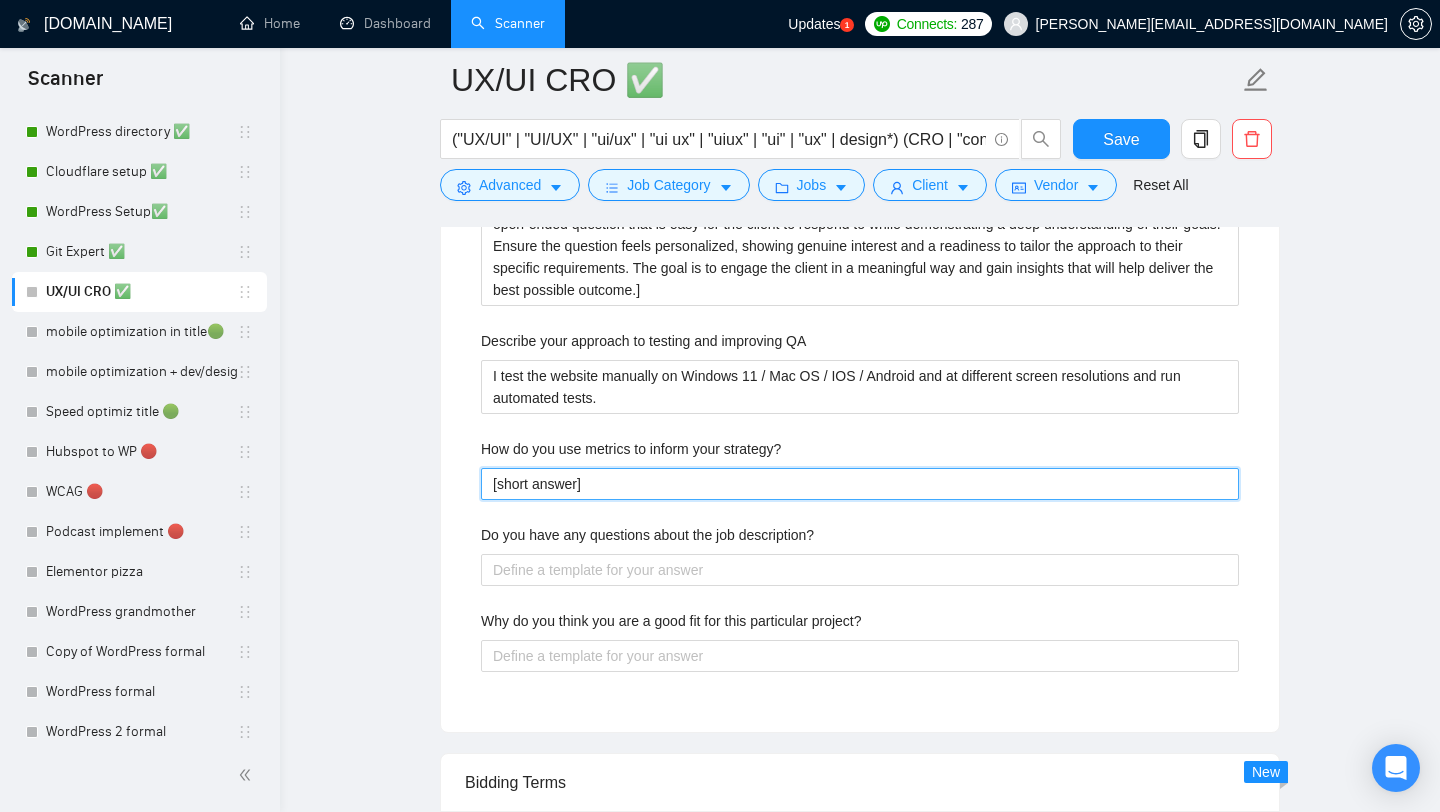 type on "[short answer]" 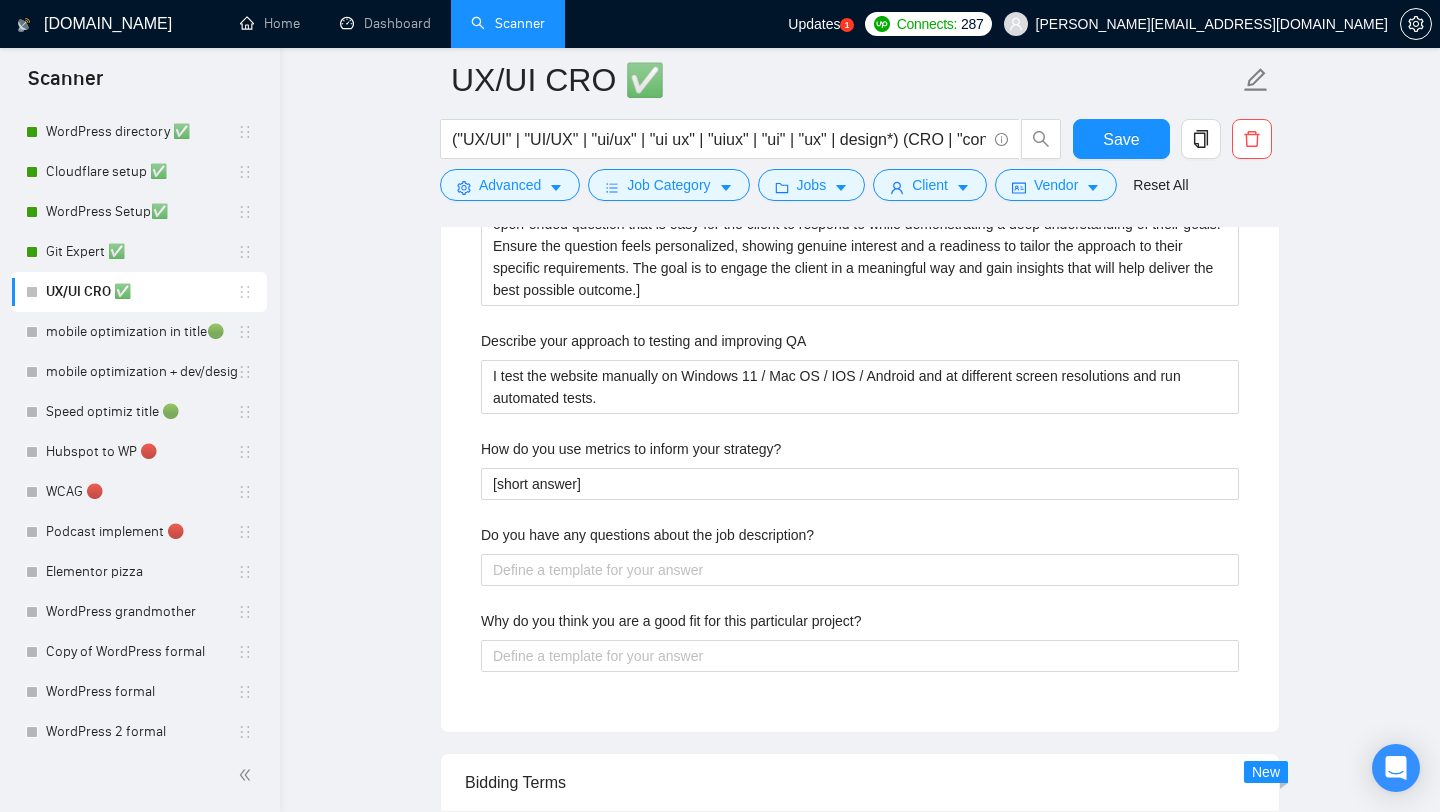 click on "Do you have any questions about the job description?" at bounding box center [647, 535] 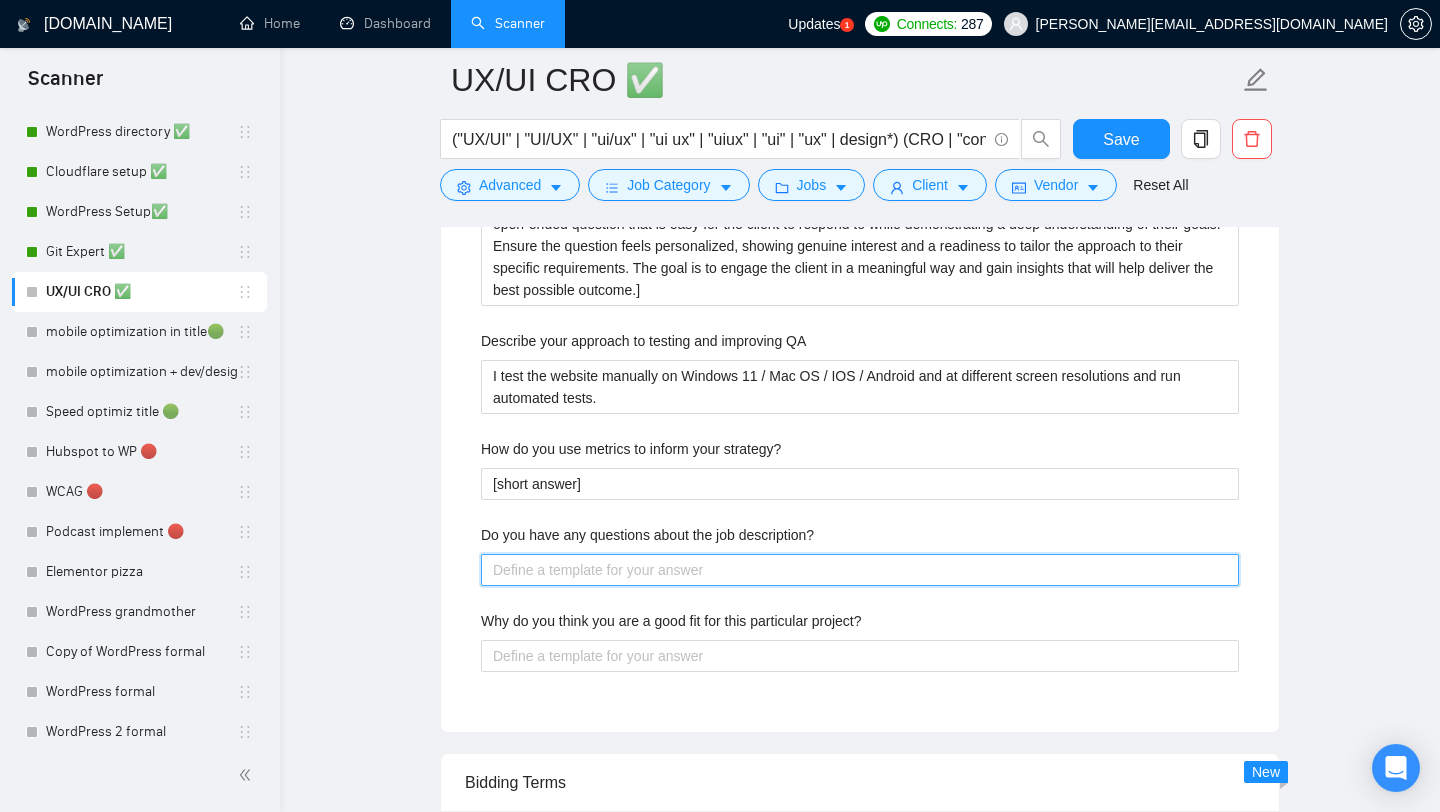 click on "Do you have any questions about the job description?" at bounding box center (860, 570) 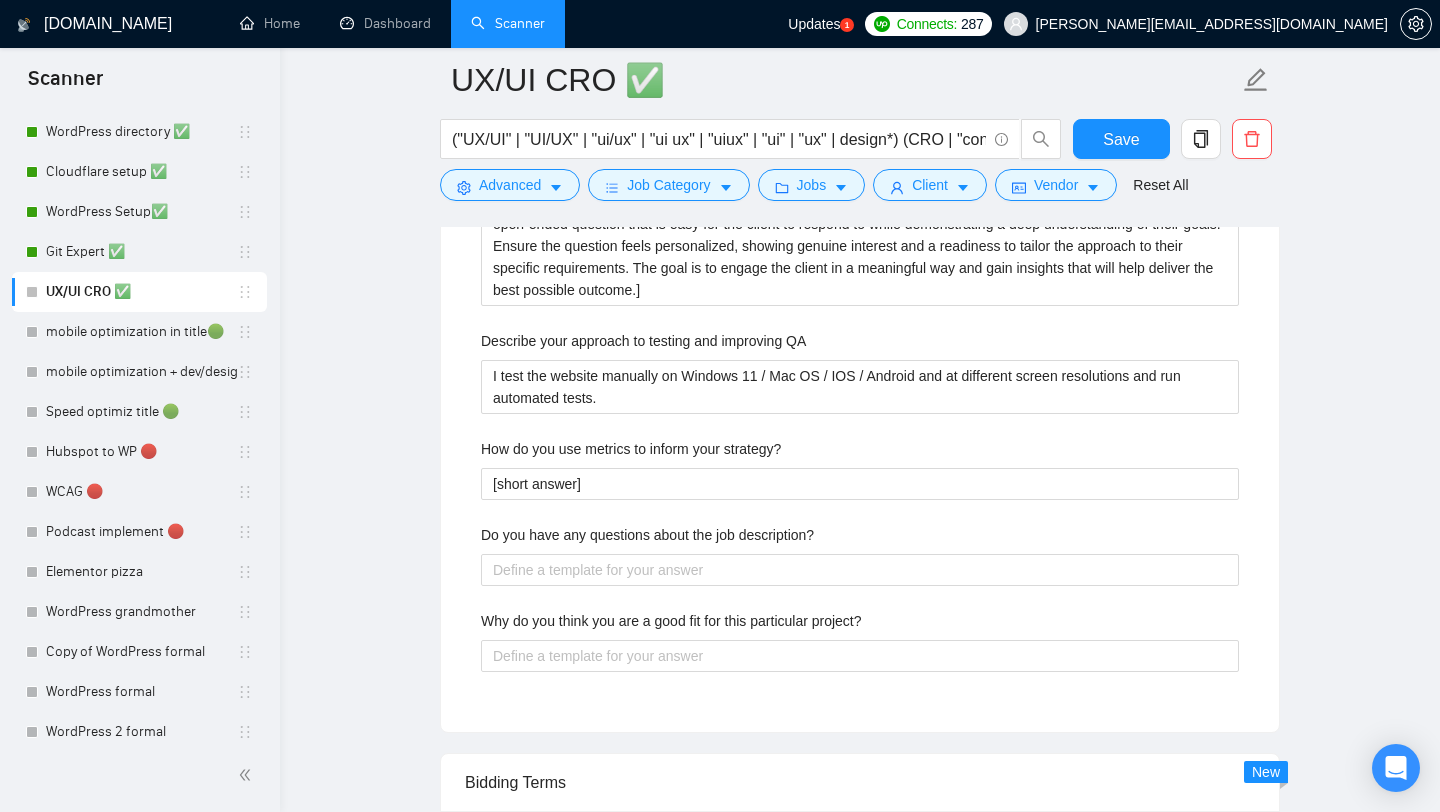 click on "Do you have any questions about the job description?" at bounding box center [860, 539] 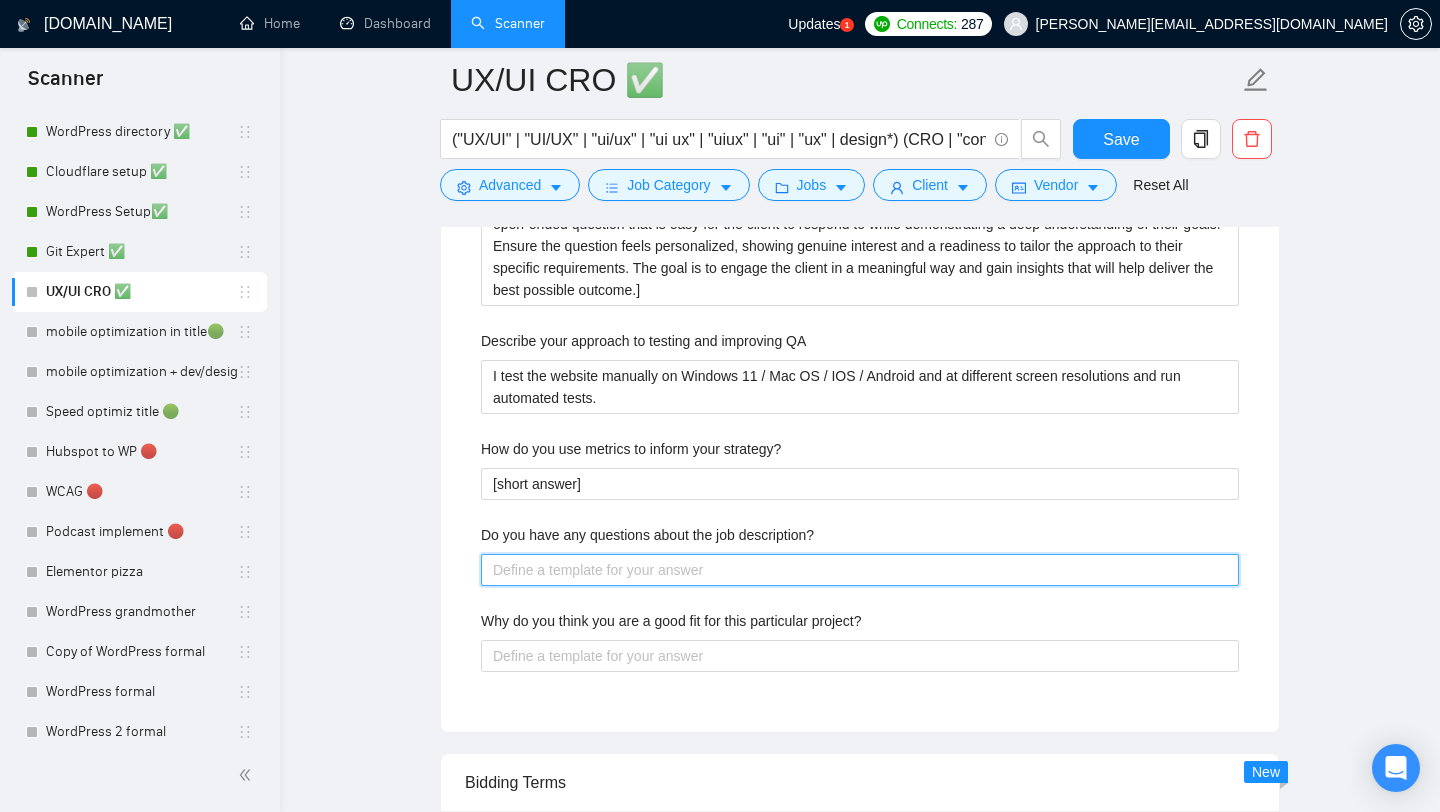 click on "Do you have any questions about the job description?" at bounding box center [860, 570] 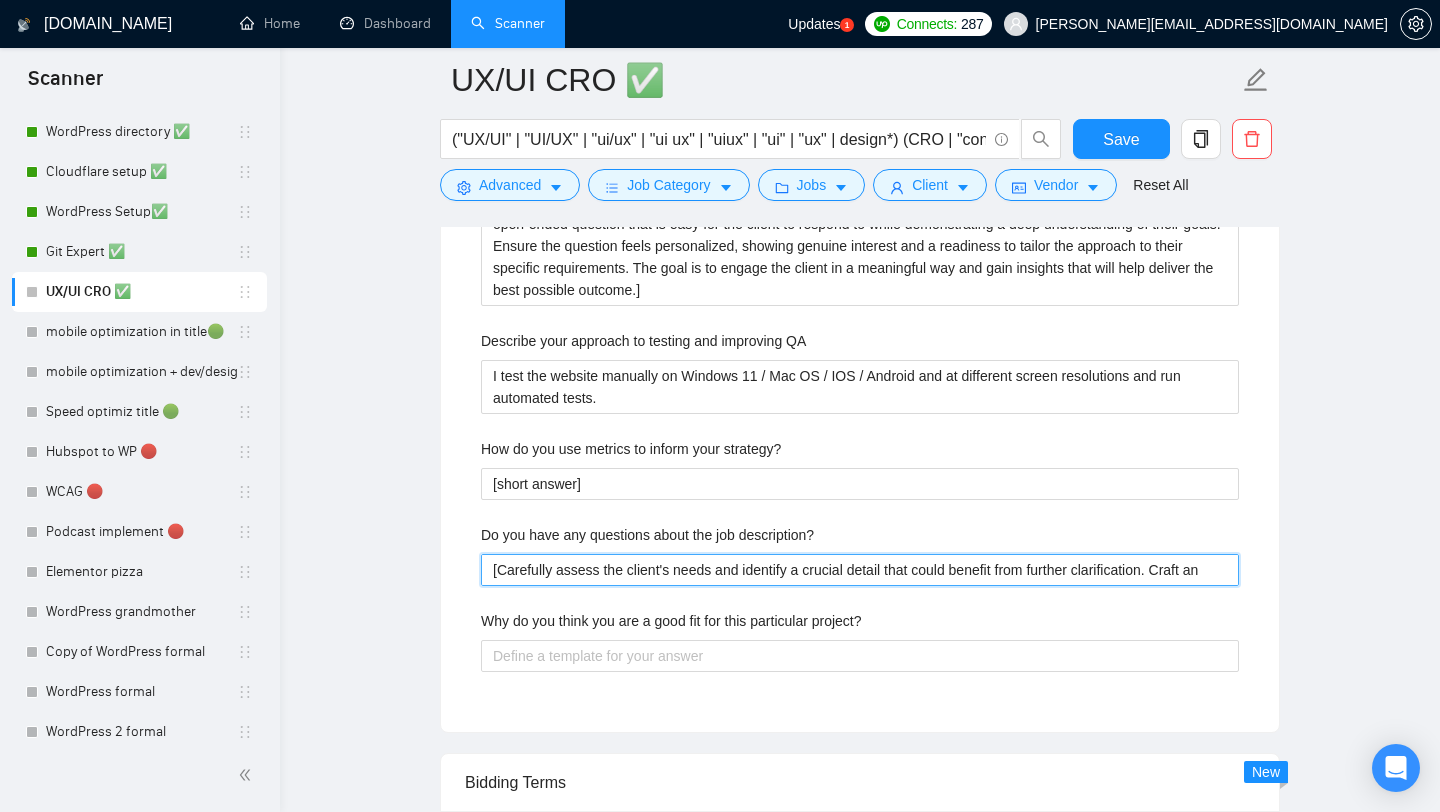 type 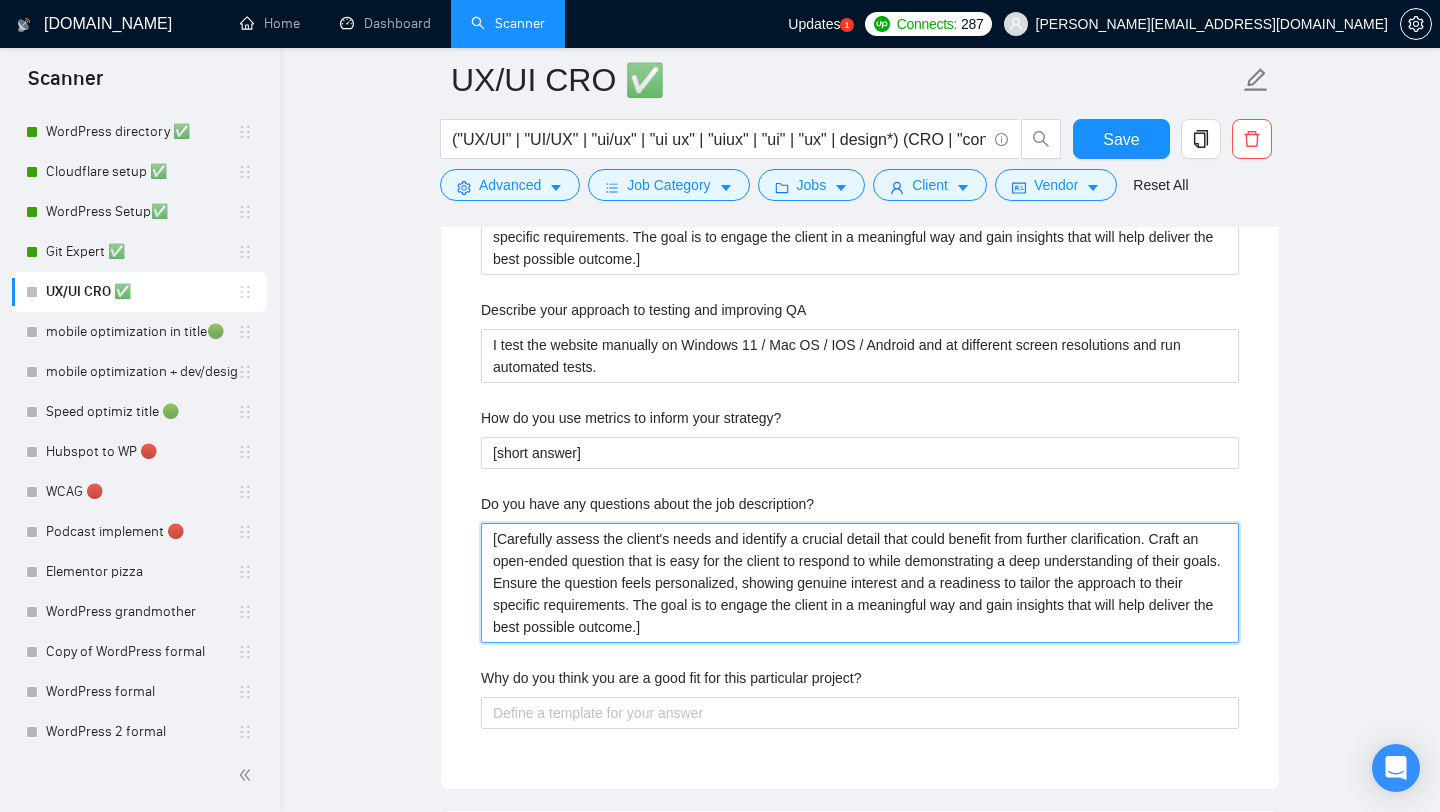 scroll, scrollTop: 2852, scrollLeft: 0, axis: vertical 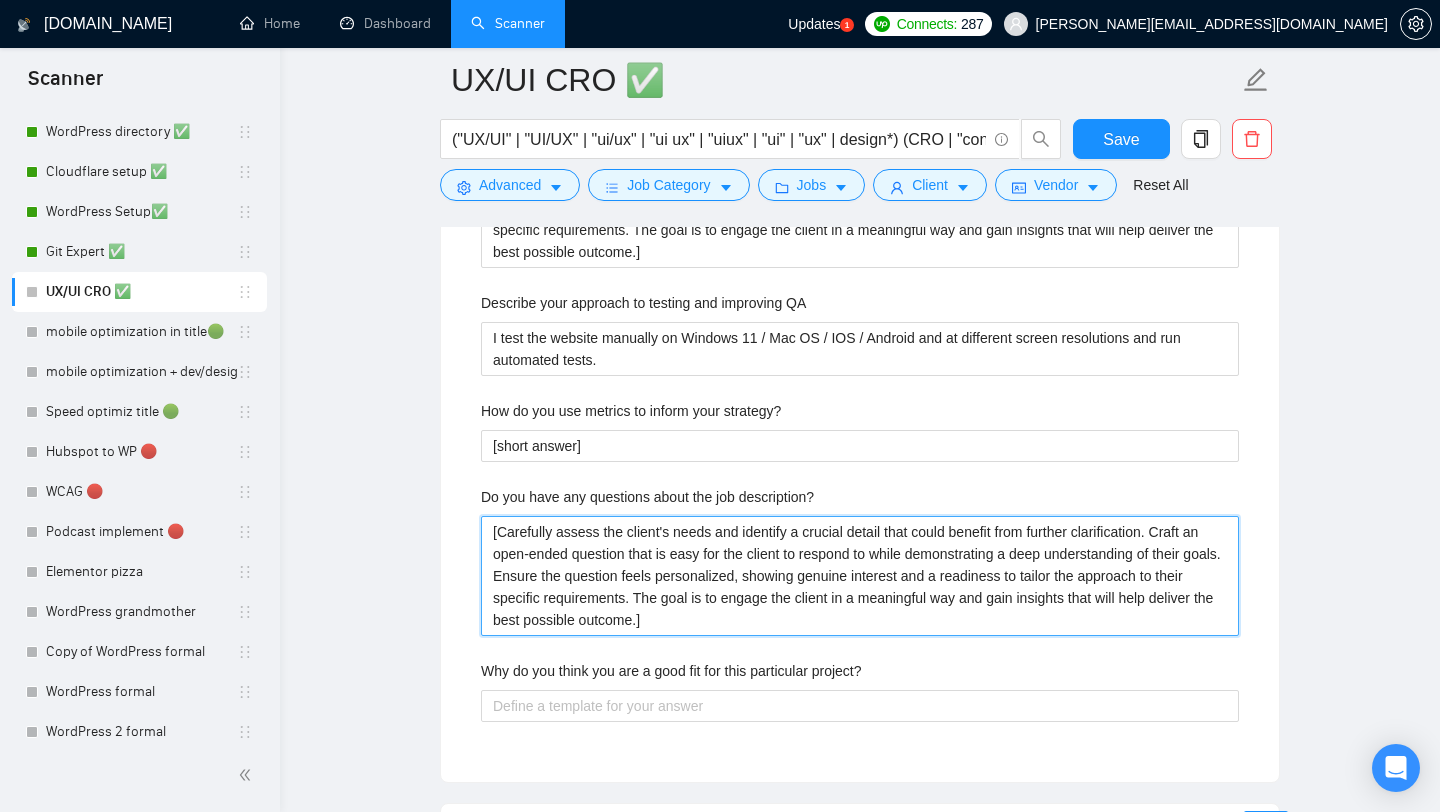 type on "[Carefully assess the client's needs and identify a crucial detail that could benefit from further clarification. Craft an open-ended question that is easy for the client to respond to while demonstrating a deep understanding of their goals. Ensure the question feels personalized, showing genuine interest and a readiness to tailor the approach to their specific requirements. The goal is to engage the client in a meaningful way and gain insights that will help deliver the best possible outcome.]" 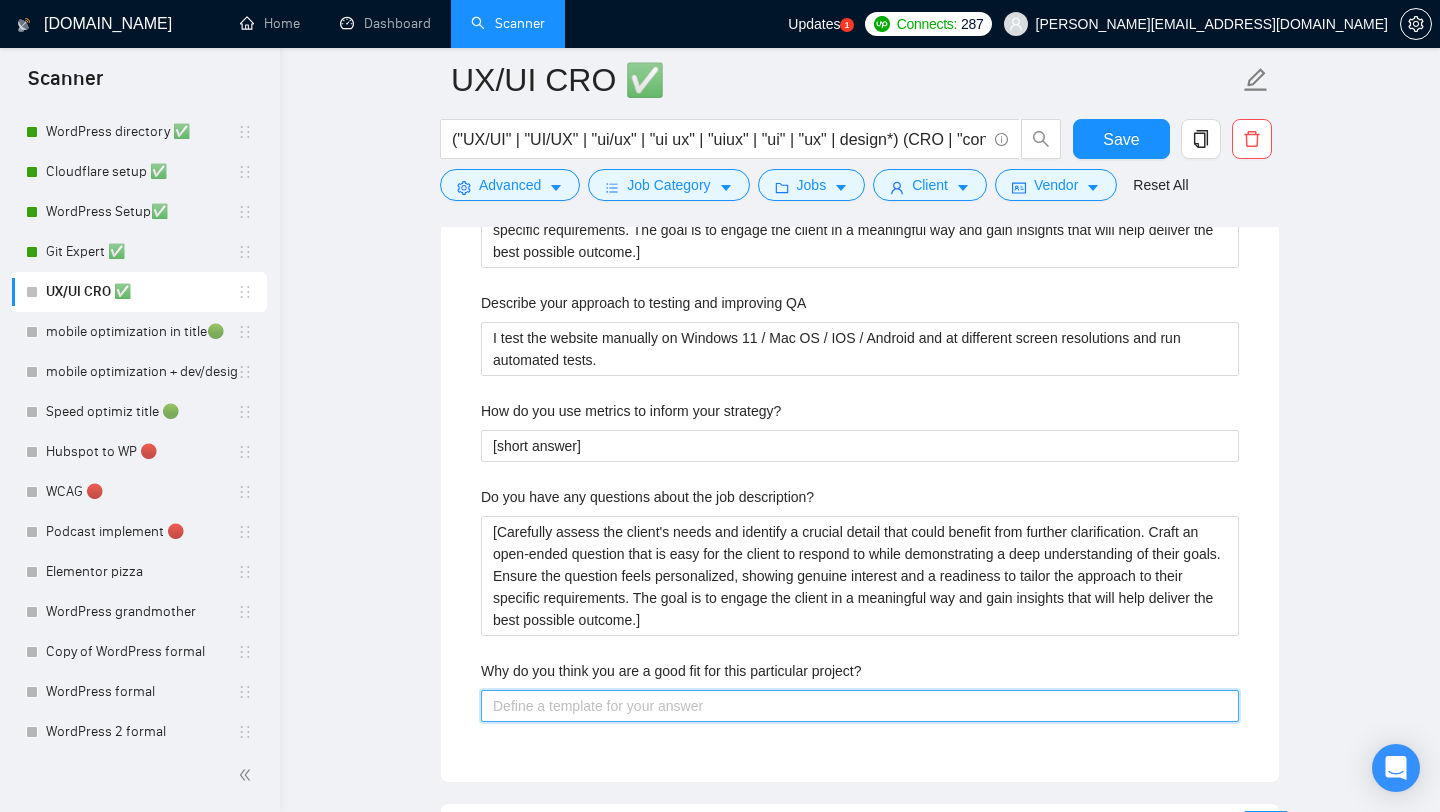 click on "Why do you think you are a good fit for this particular project?" at bounding box center [860, 706] 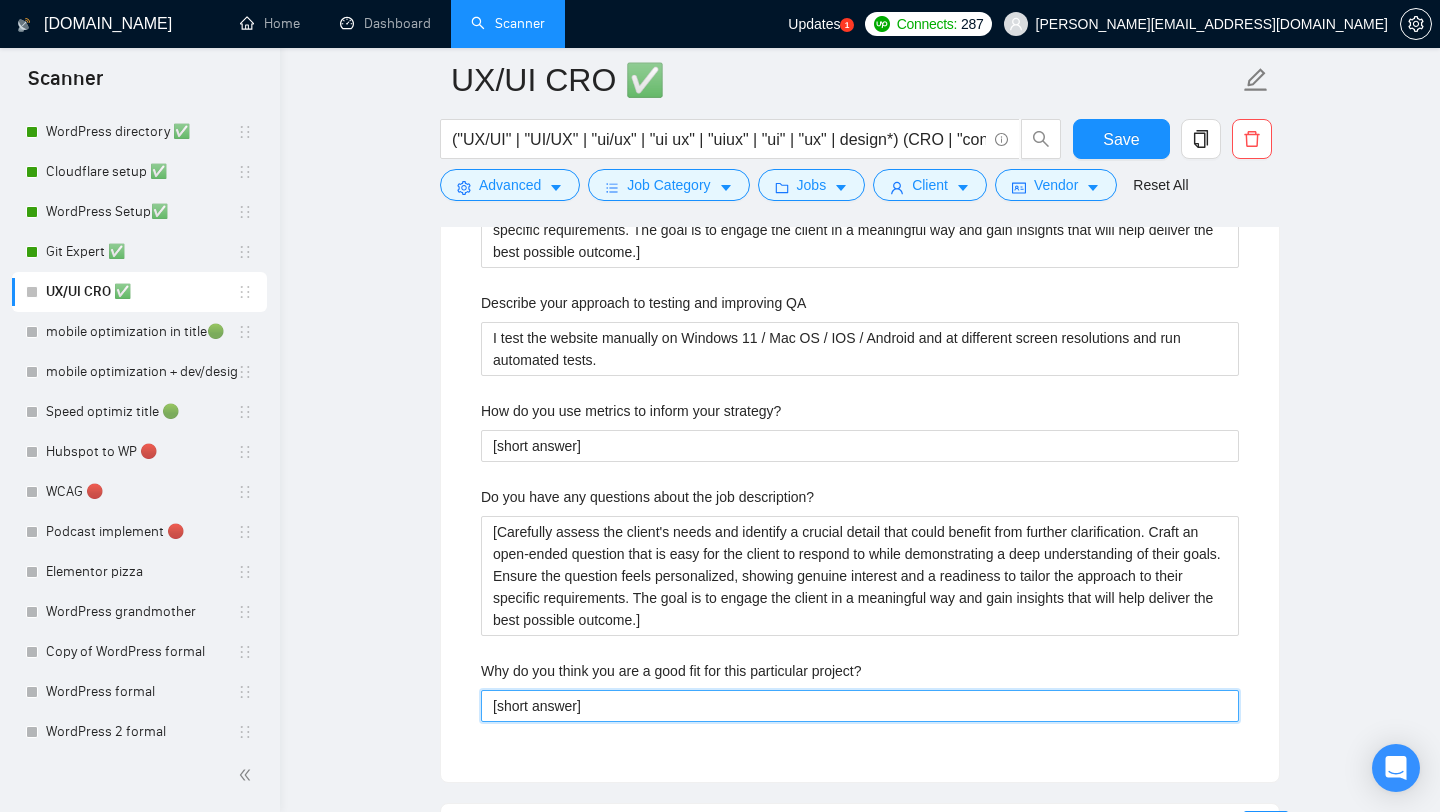 type on "[short answer]" 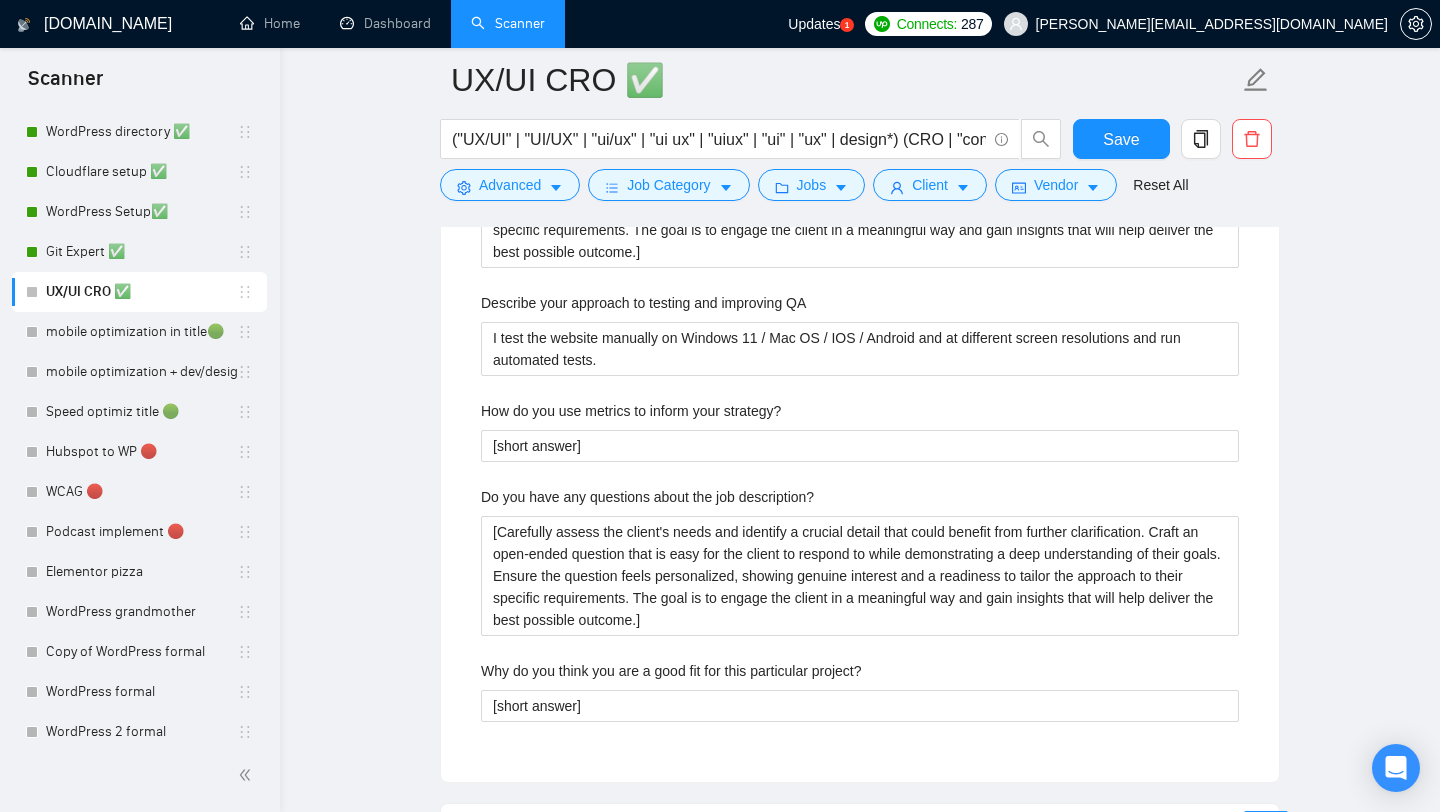 click on "UX/UI CRO ✅ ("UX/UI" | "UI/UX" | "ui/ux" | "ui ux" | "uiux" | "ui" | "ux" | design*) (CRO | "conversion rate optimization") Save Advanced   Job Category   Jobs   Client   Vendor   Reset All" at bounding box center [860, 129] 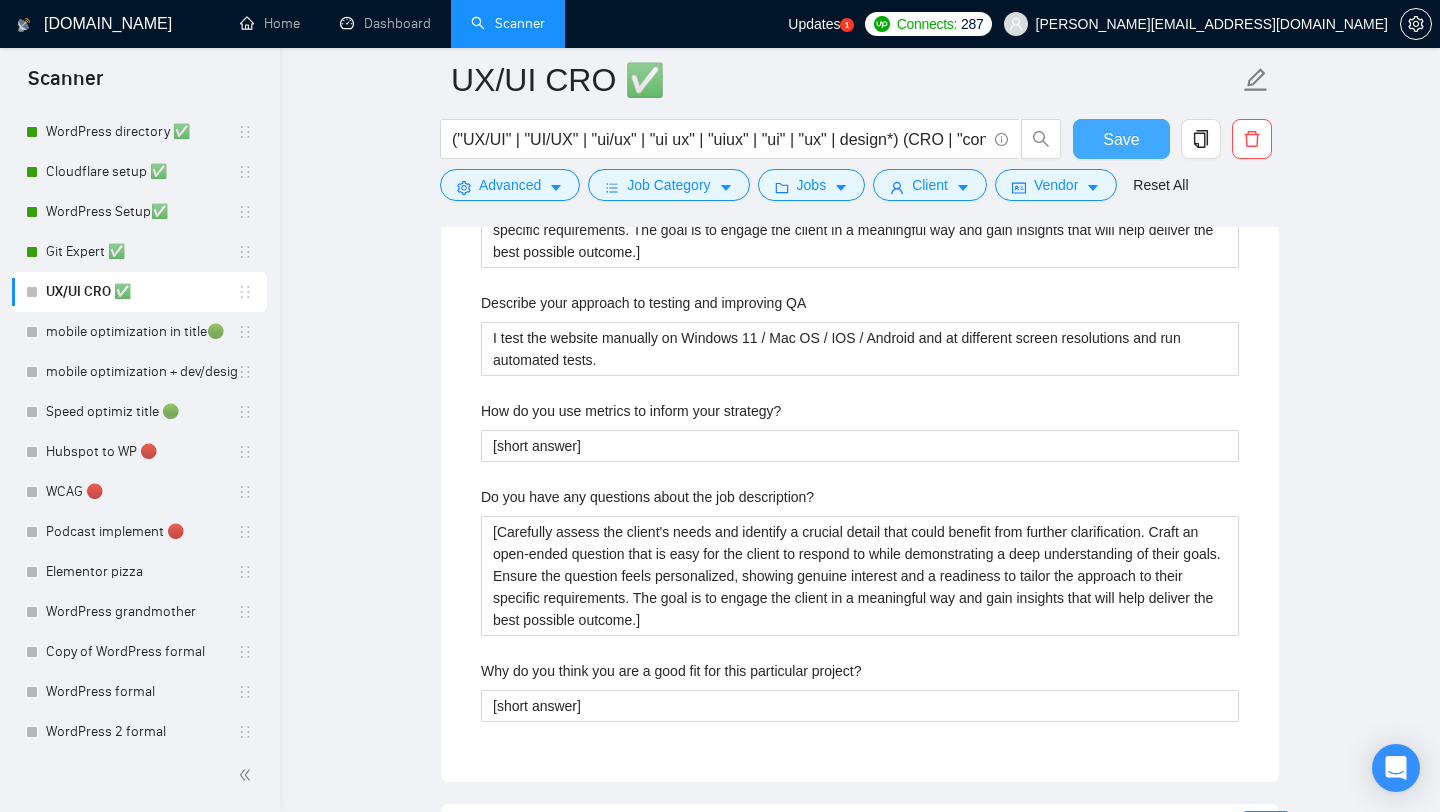 click on "Save" at bounding box center [1121, 139] 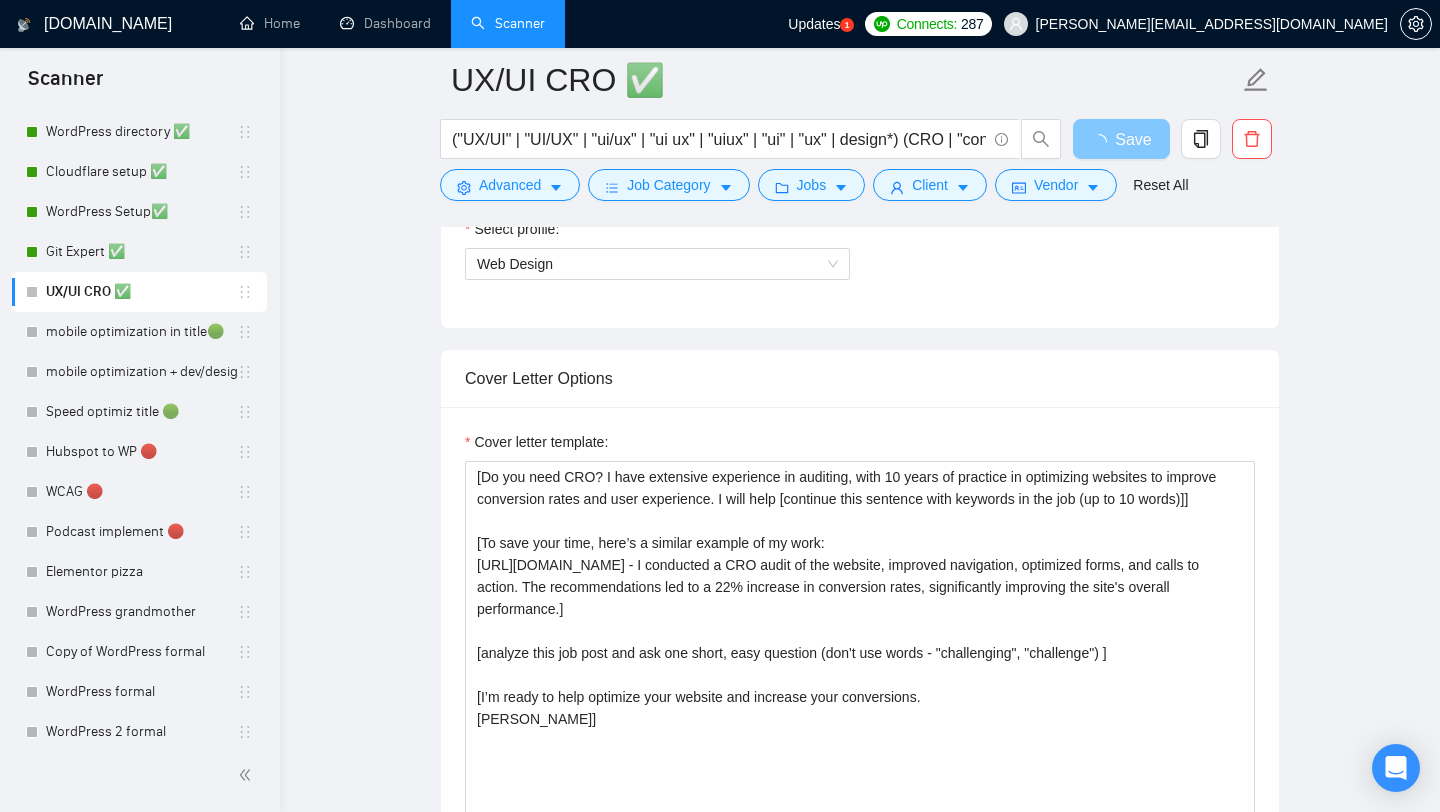 scroll, scrollTop: 843, scrollLeft: 0, axis: vertical 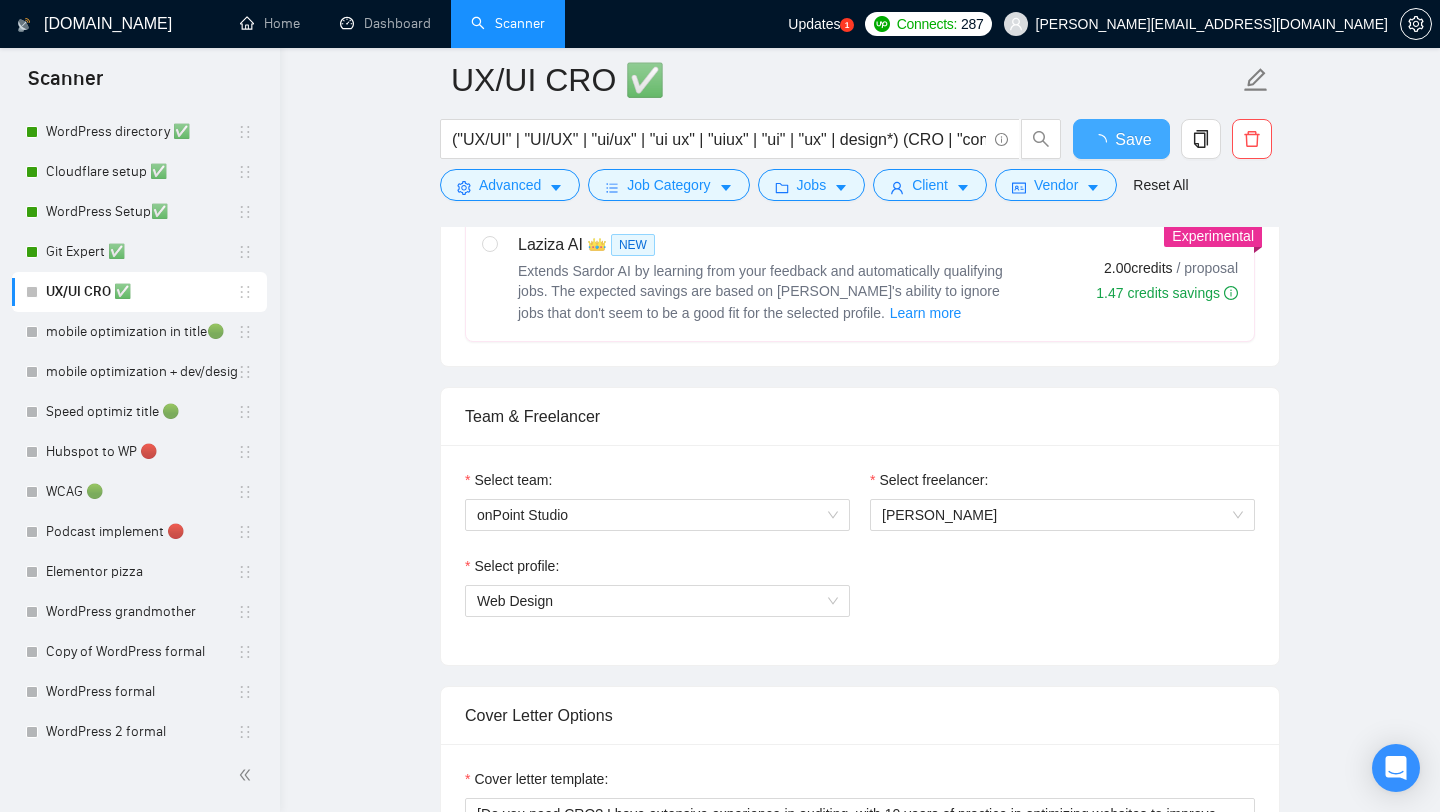 type 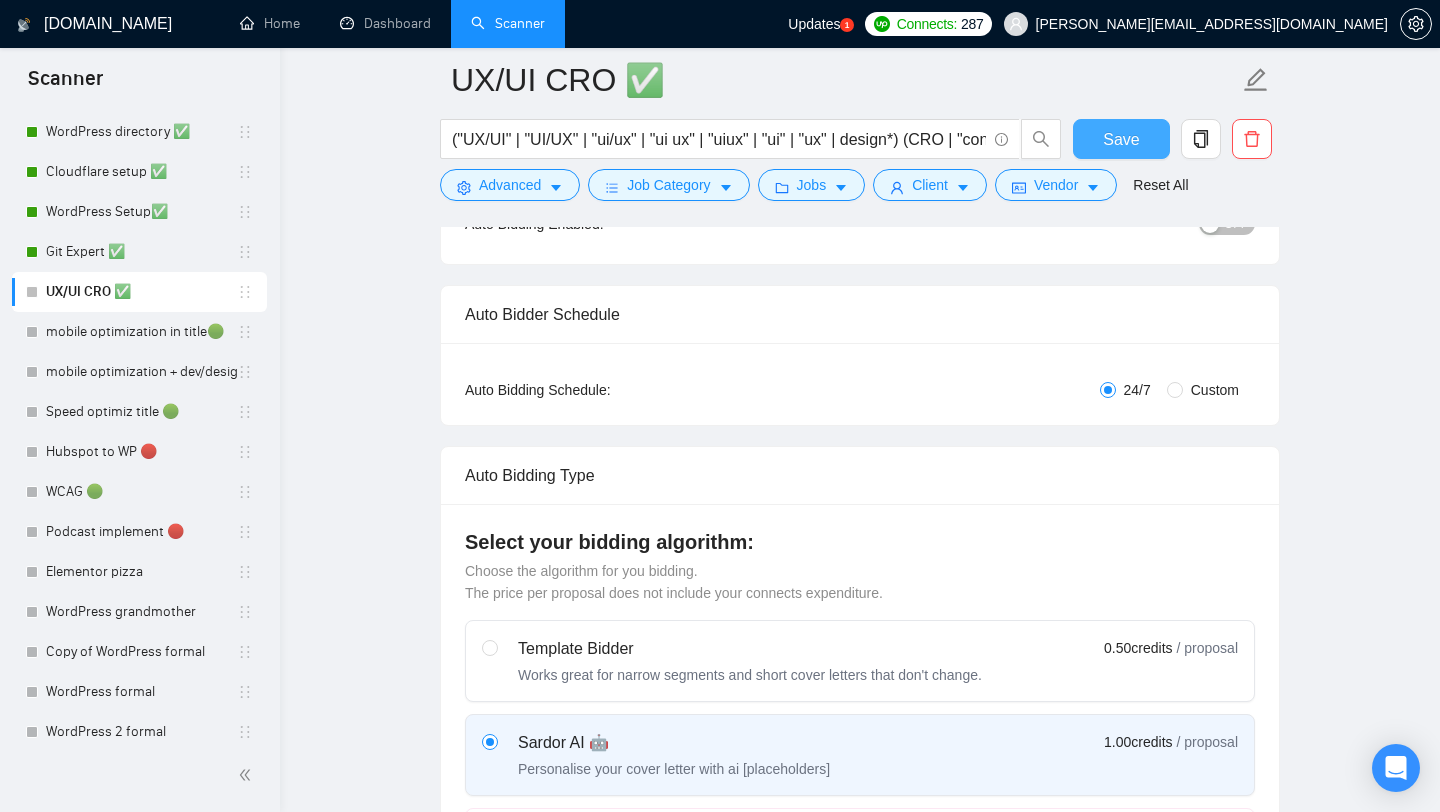 scroll, scrollTop: 0, scrollLeft: 0, axis: both 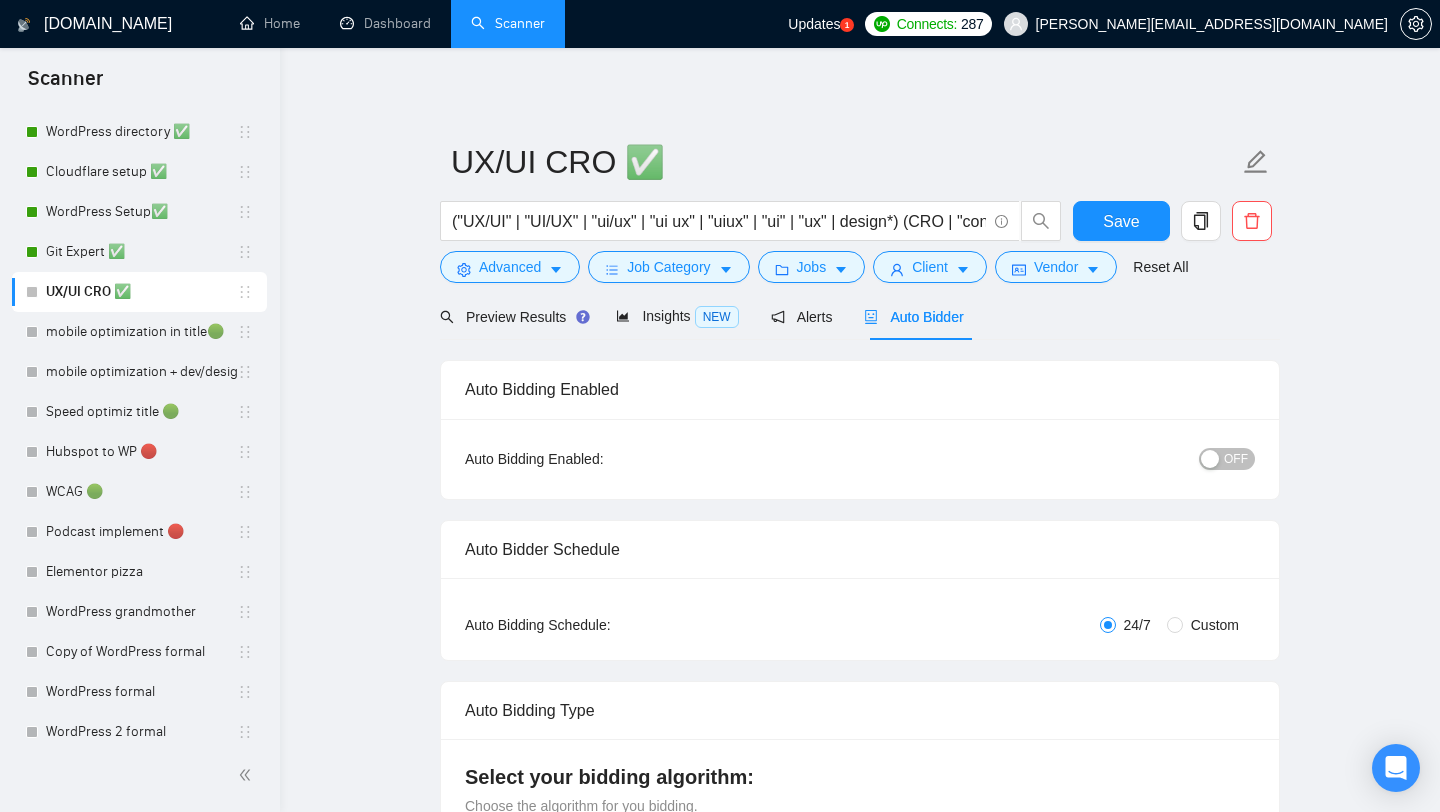 click on "OFF" at bounding box center (1236, 459) 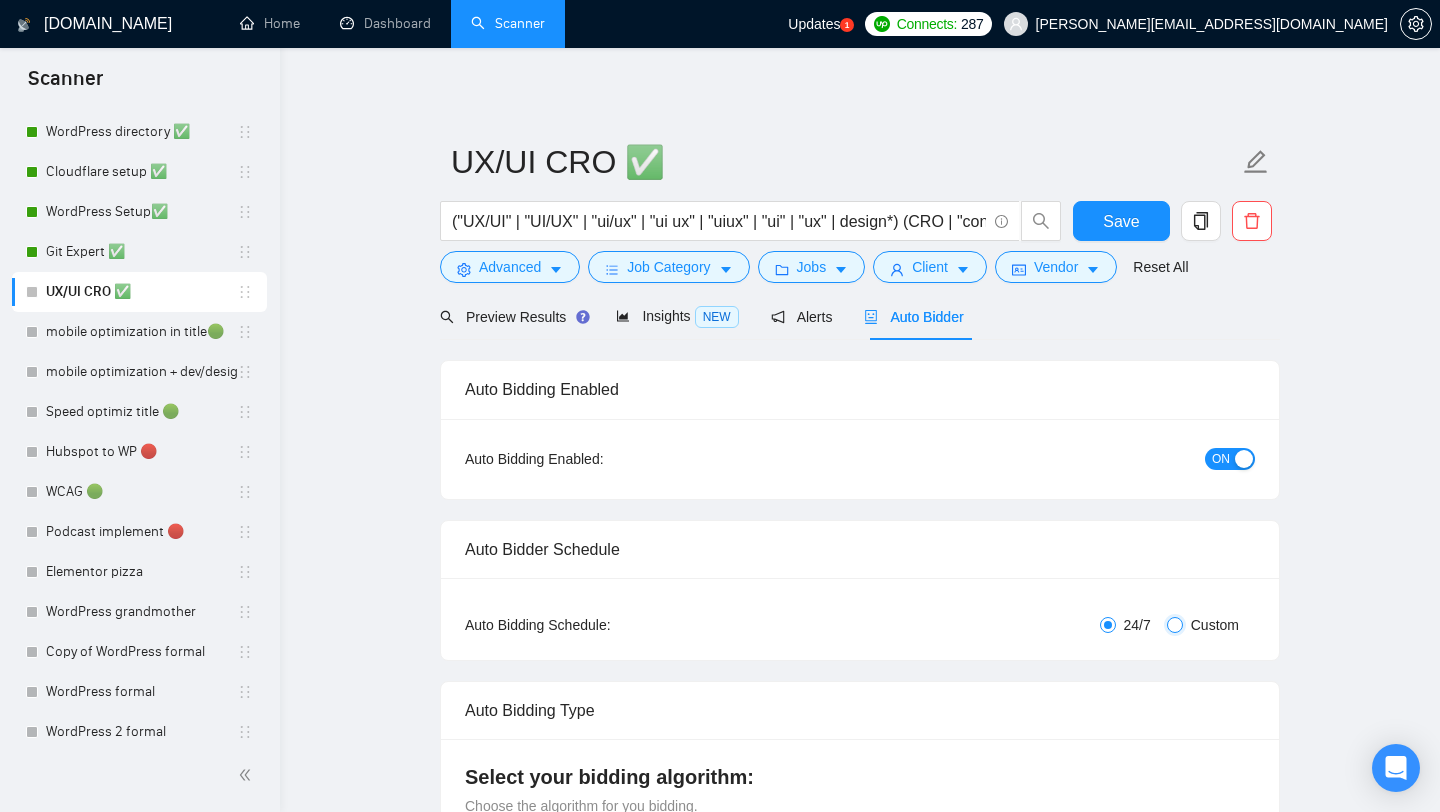 click on "Custom" at bounding box center (1175, 625) 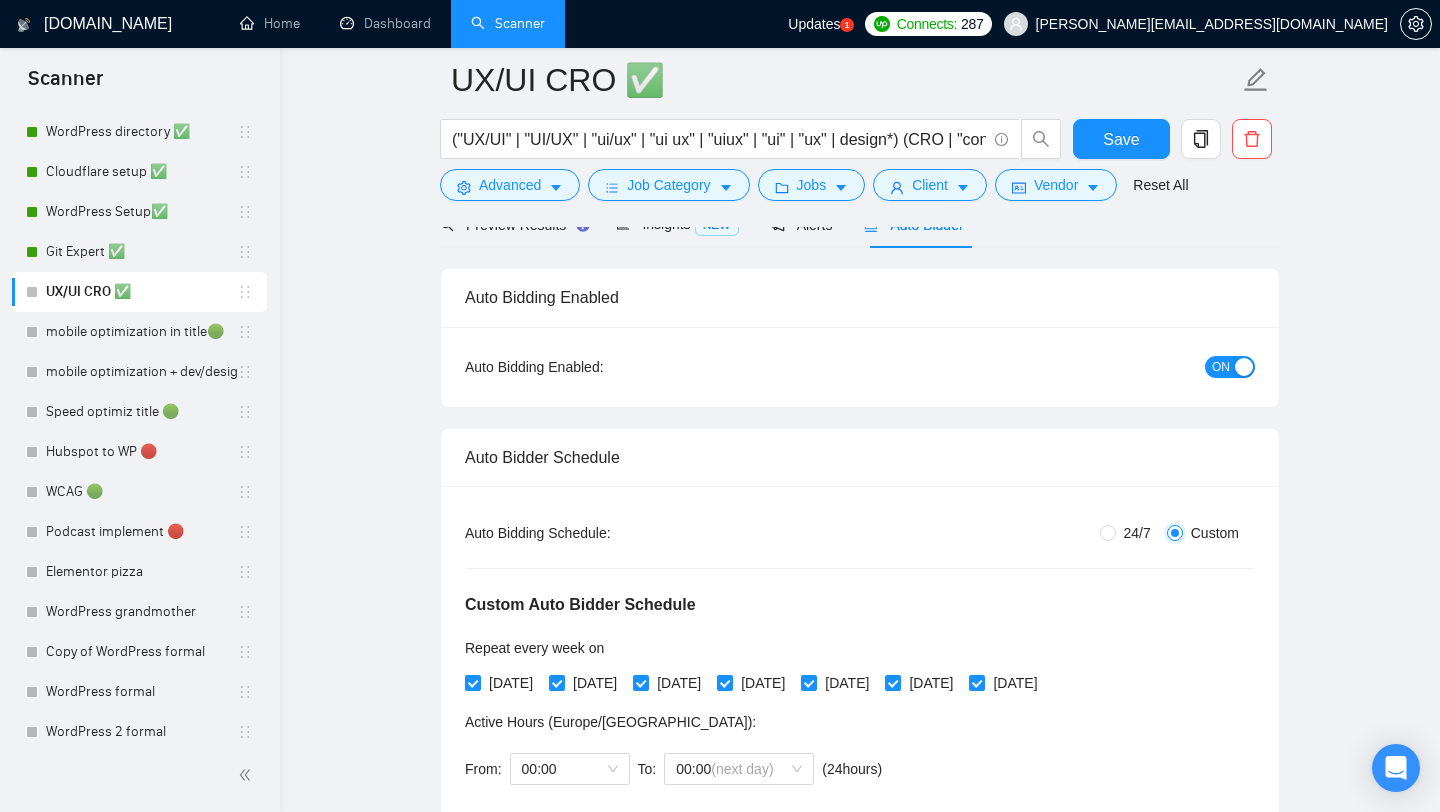 scroll, scrollTop: 116, scrollLeft: 0, axis: vertical 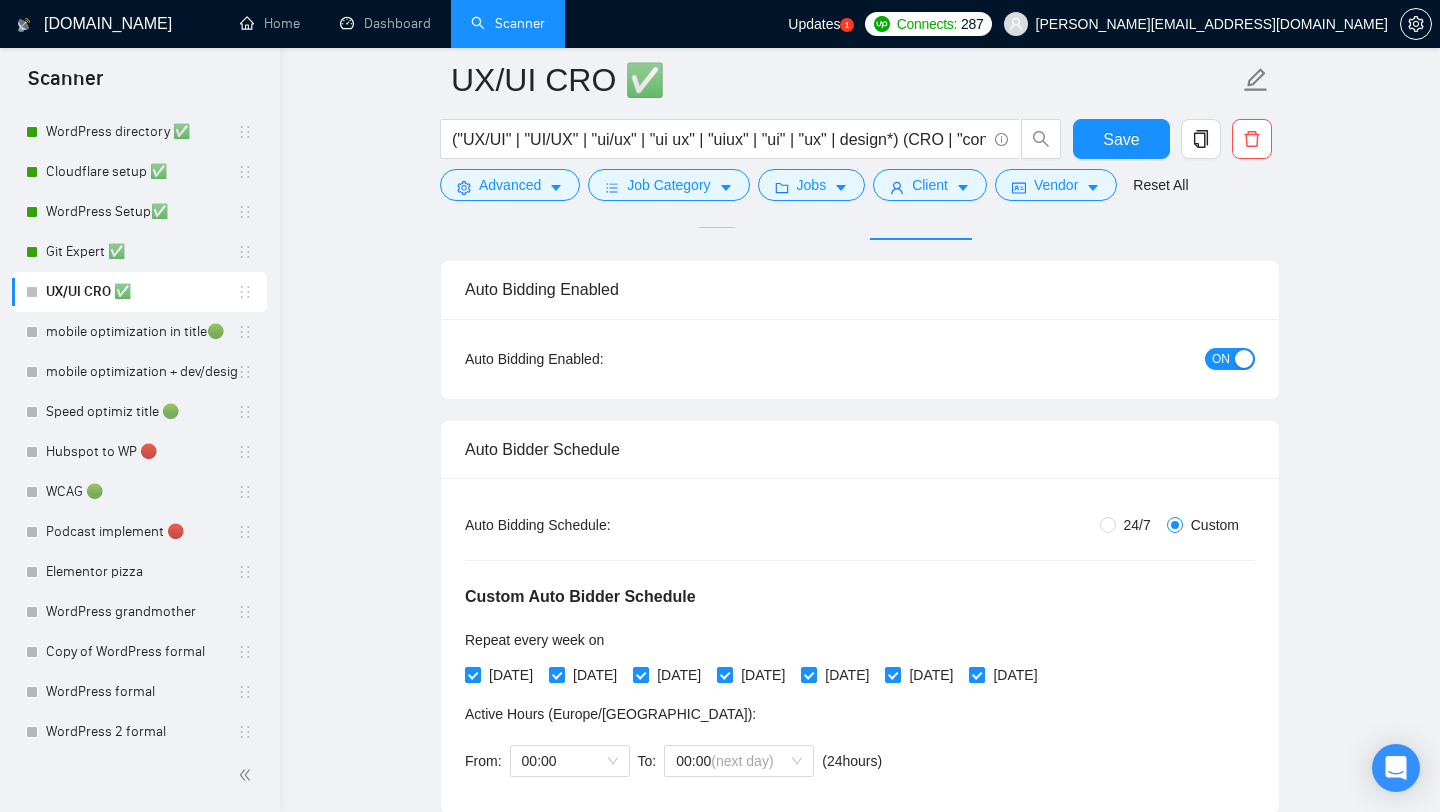 click on "[DATE]" at bounding box center [976, 674] 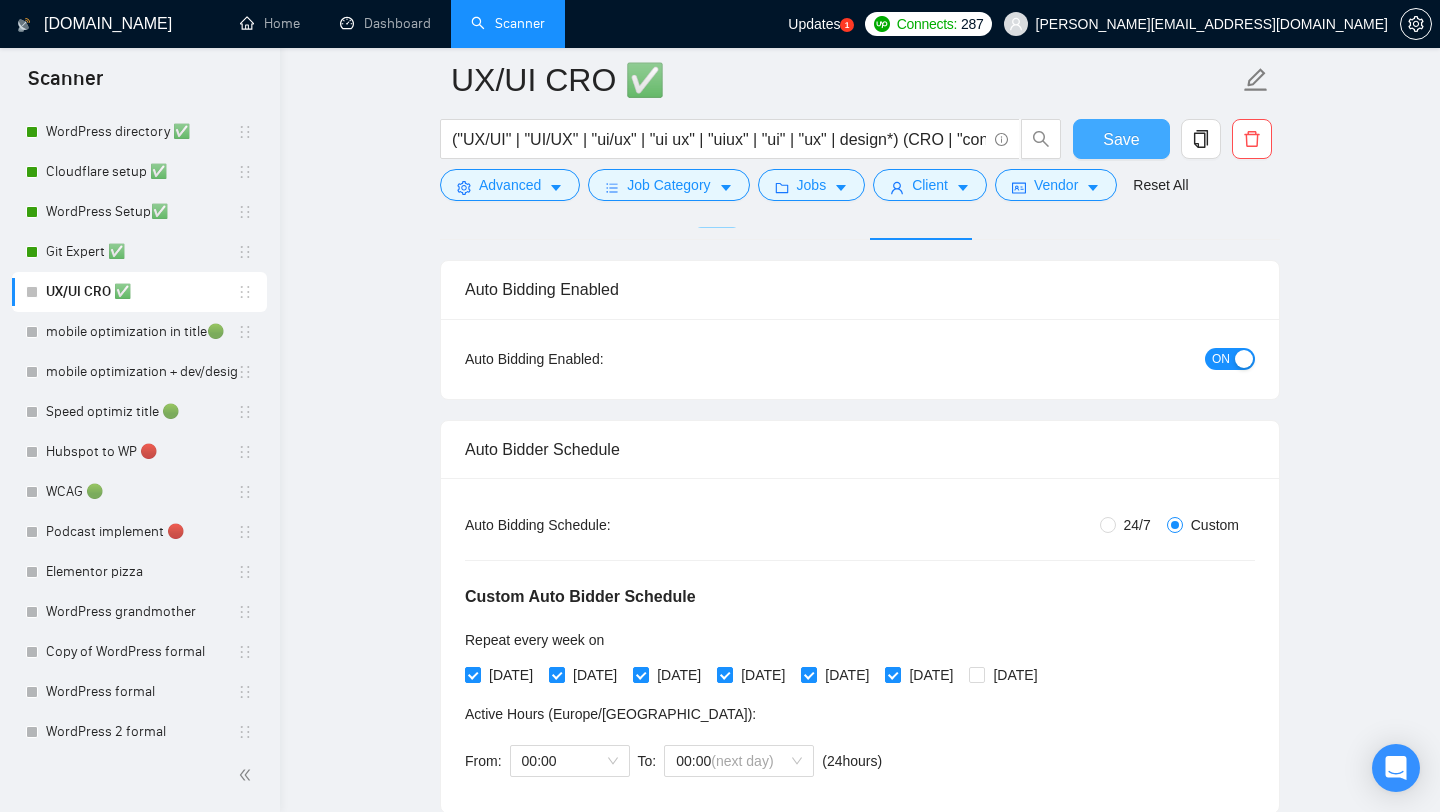click on "Save" at bounding box center [1121, 139] 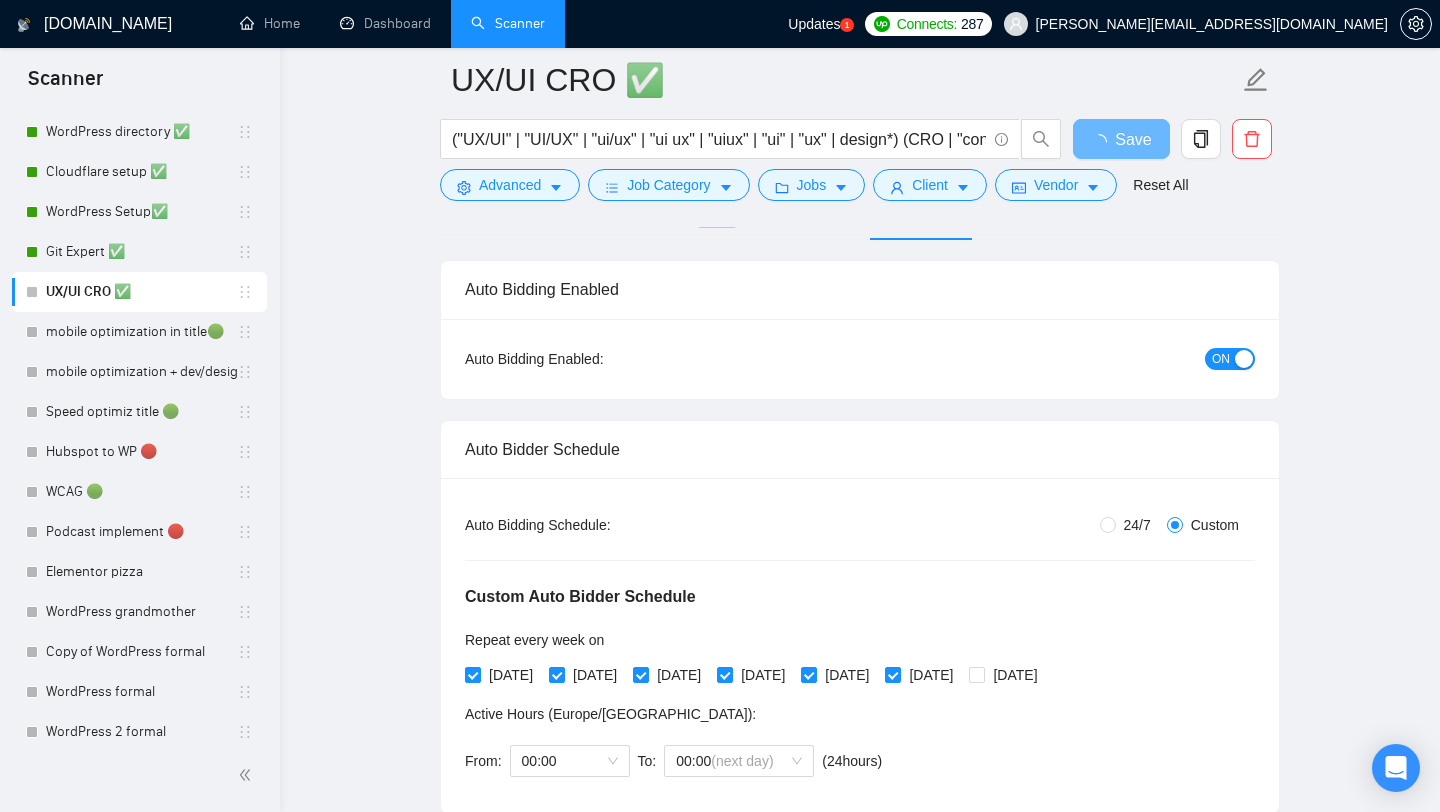 type 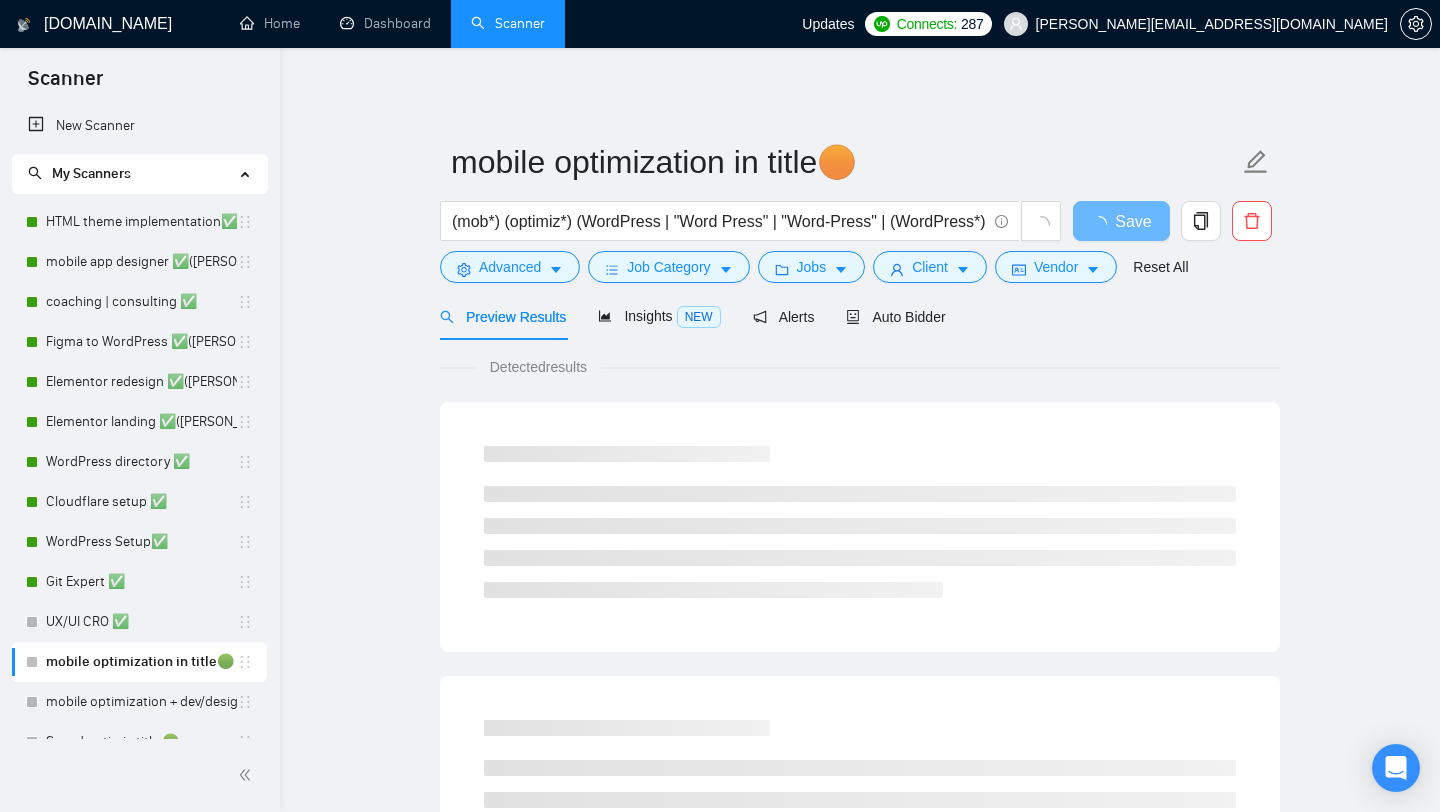 scroll, scrollTop: 0, scrollLeft: 0, axis: both 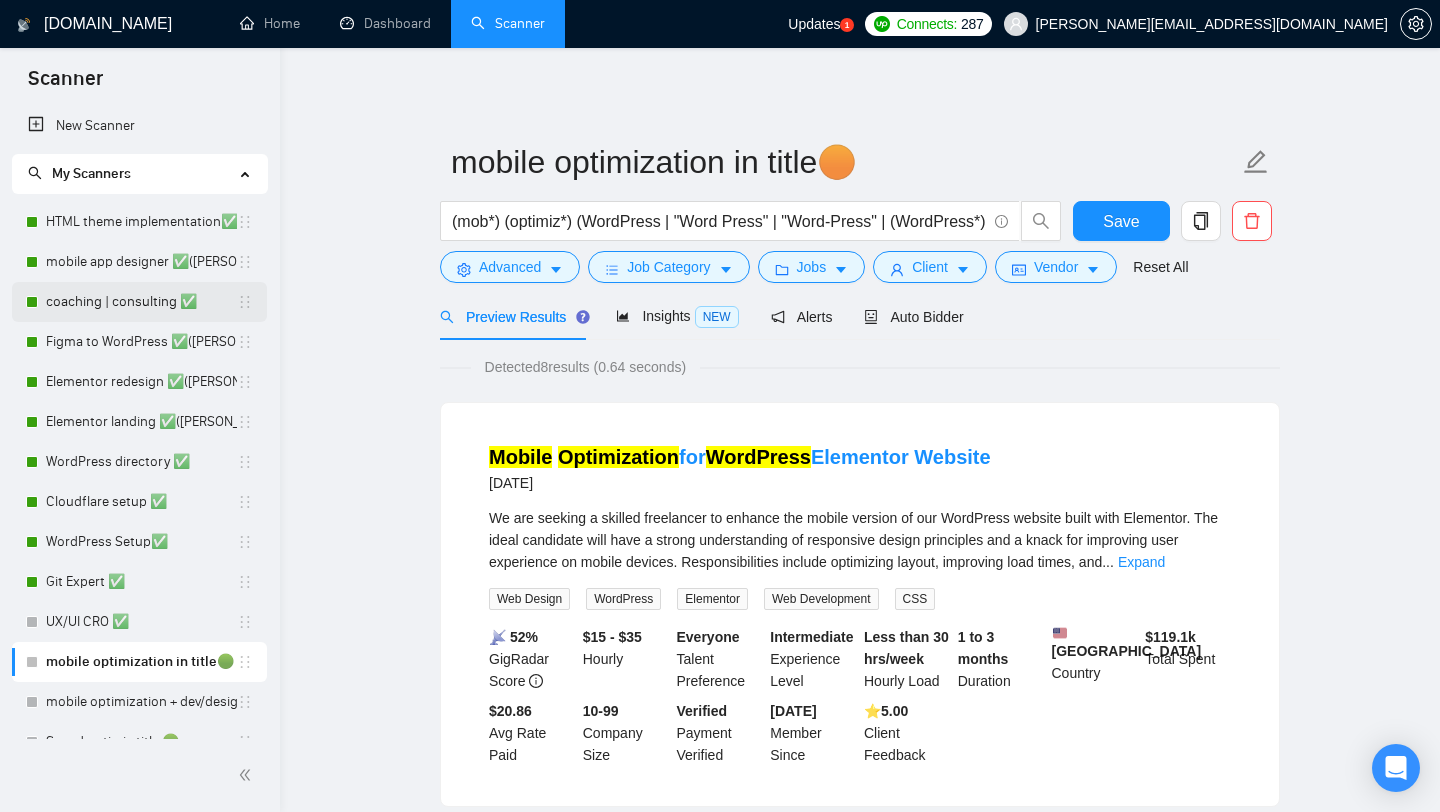 click on "coaching | consulting ✅" at bounding box center [141, 302] 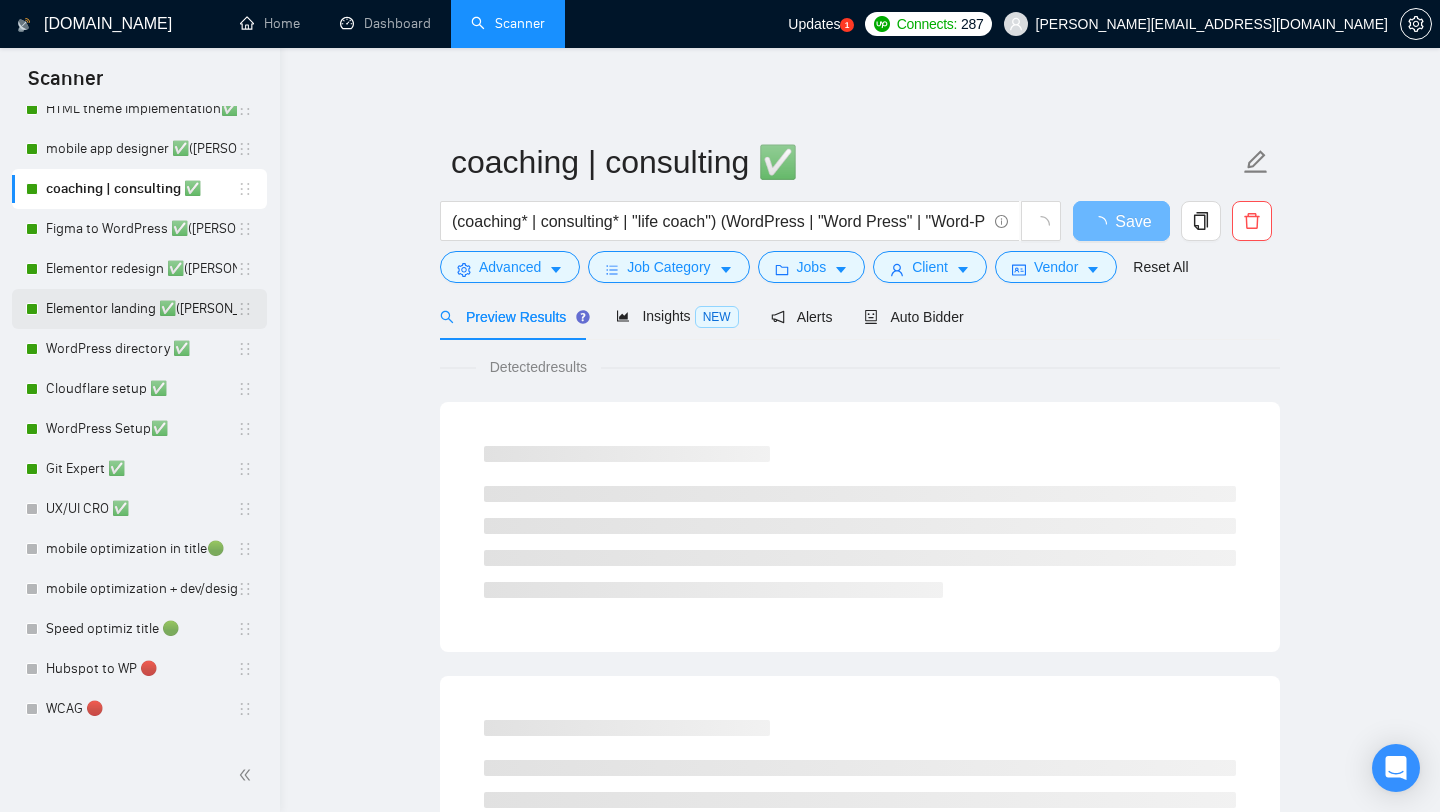 scroll, scrollTop: 60, scrollLeft: 0, axis: vertical 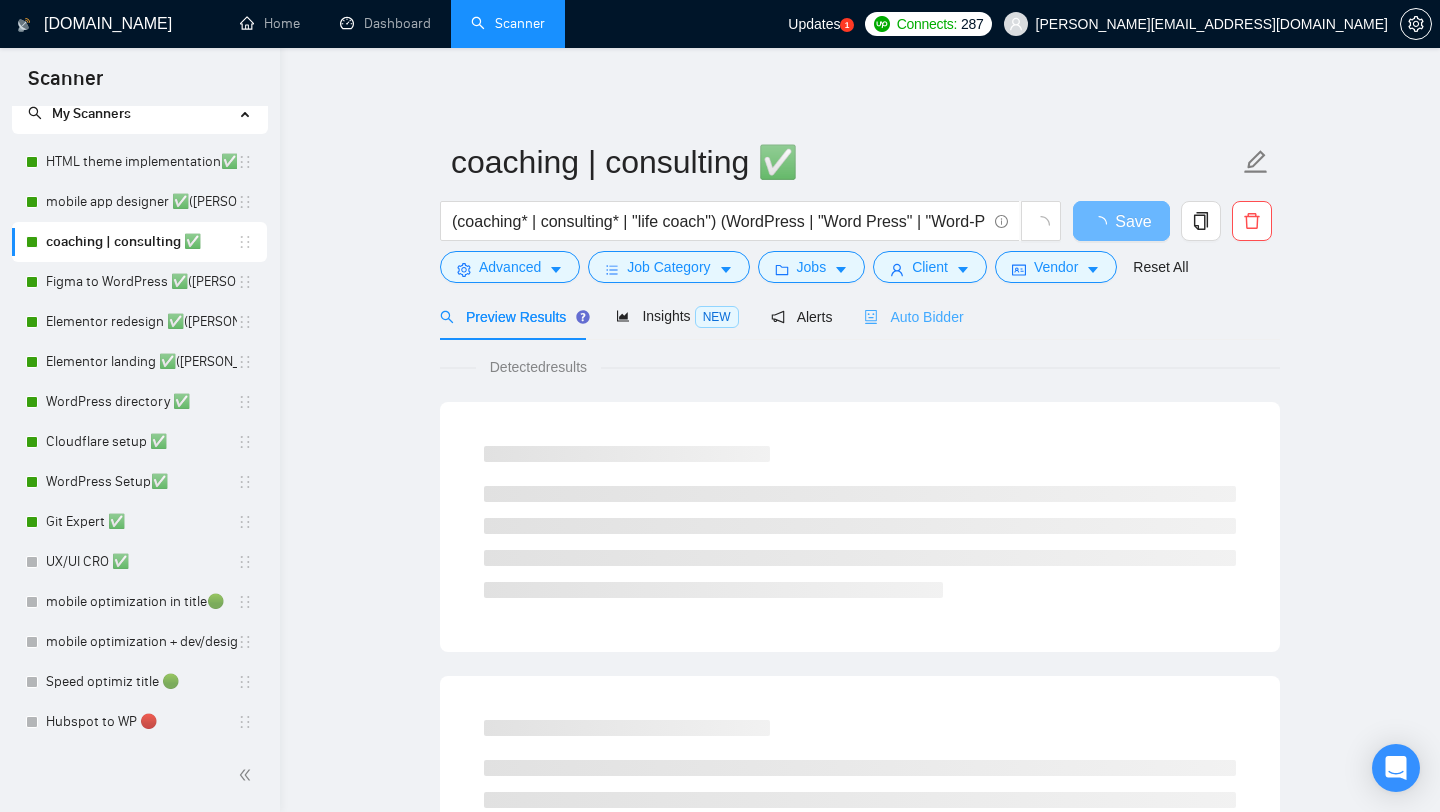 click on "Auto Bidder" at bounding box center (913, 316) 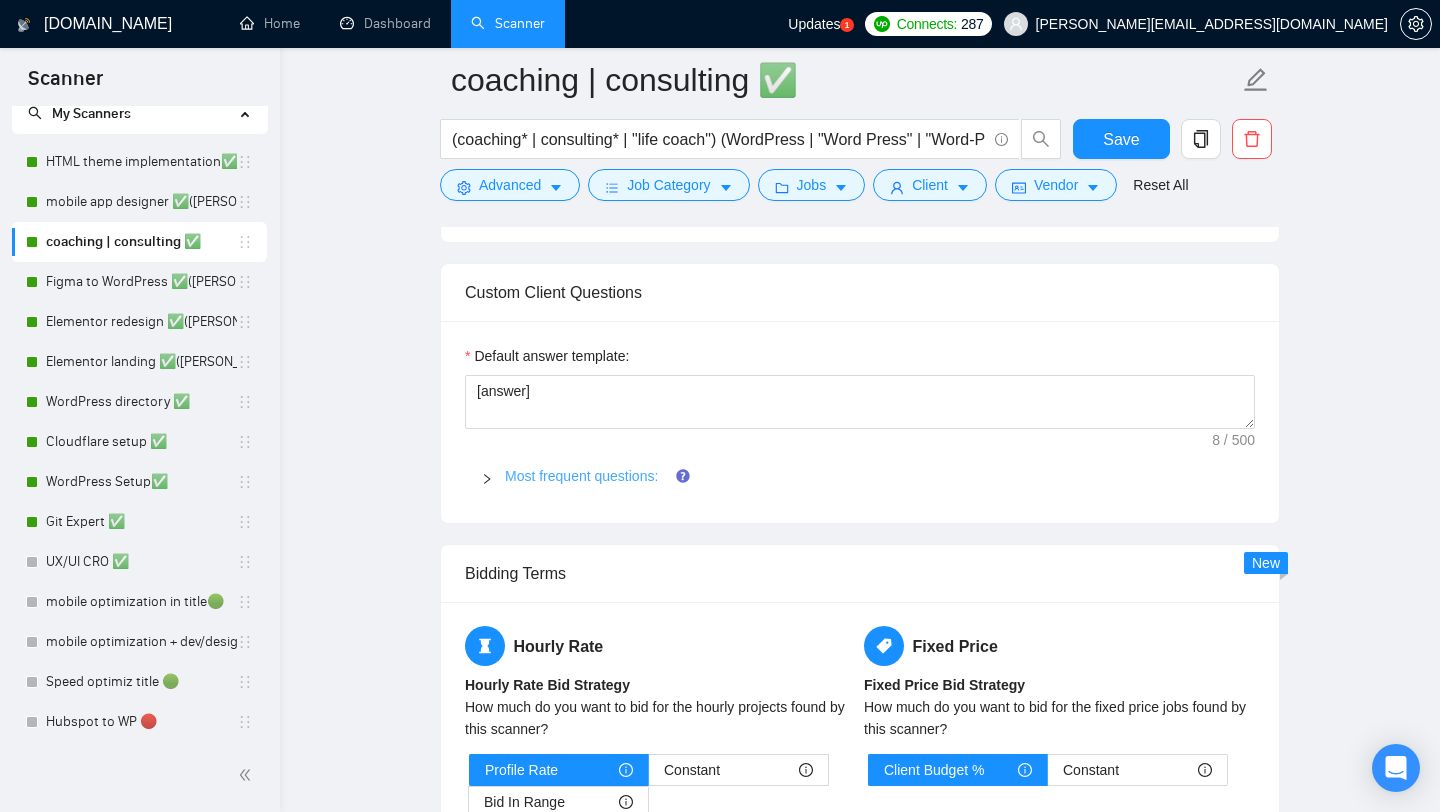 click on "Most frequent questions:" at bounding box center (581, 476) 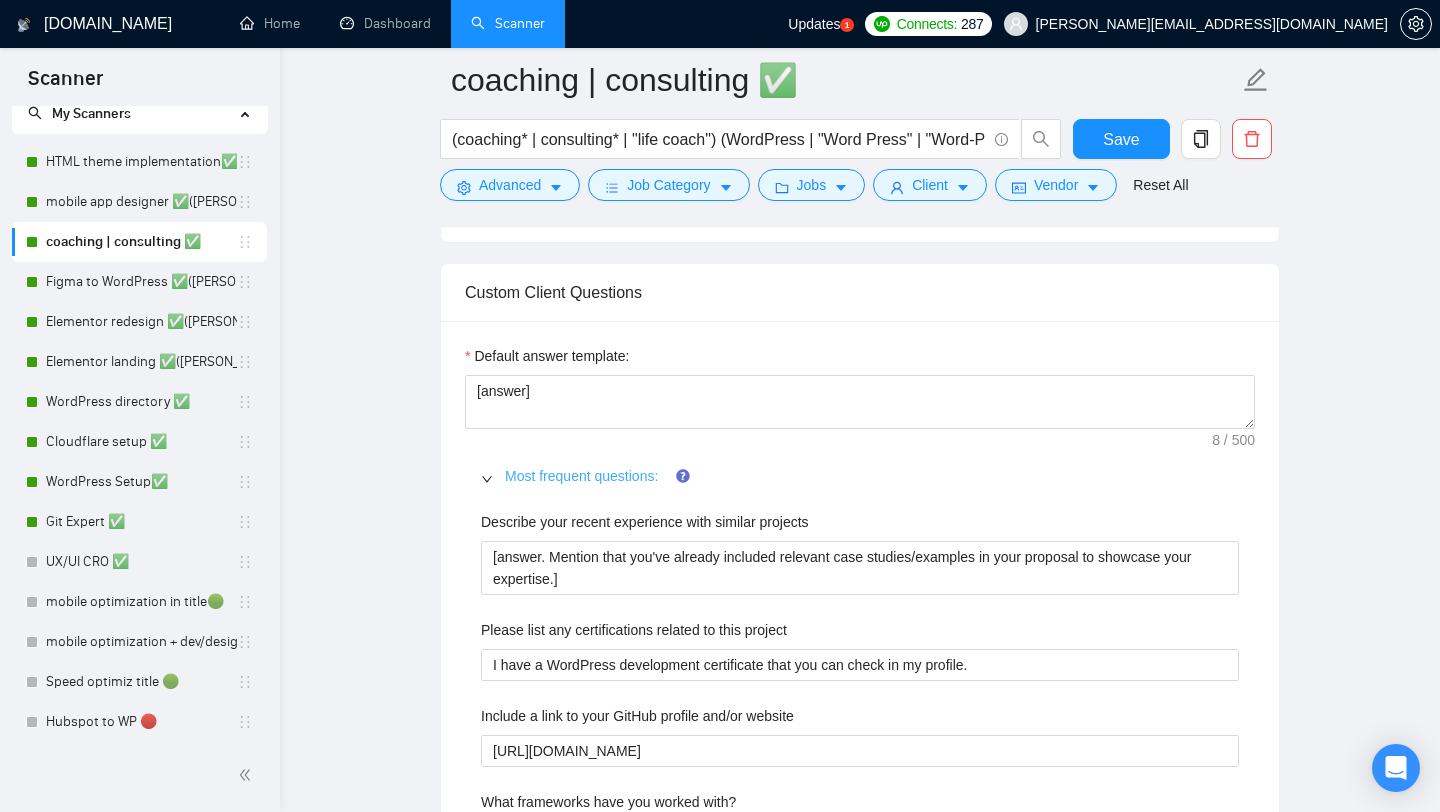 scroll, scrollTop: 2283, scrollLeft: 0, axis: vertical 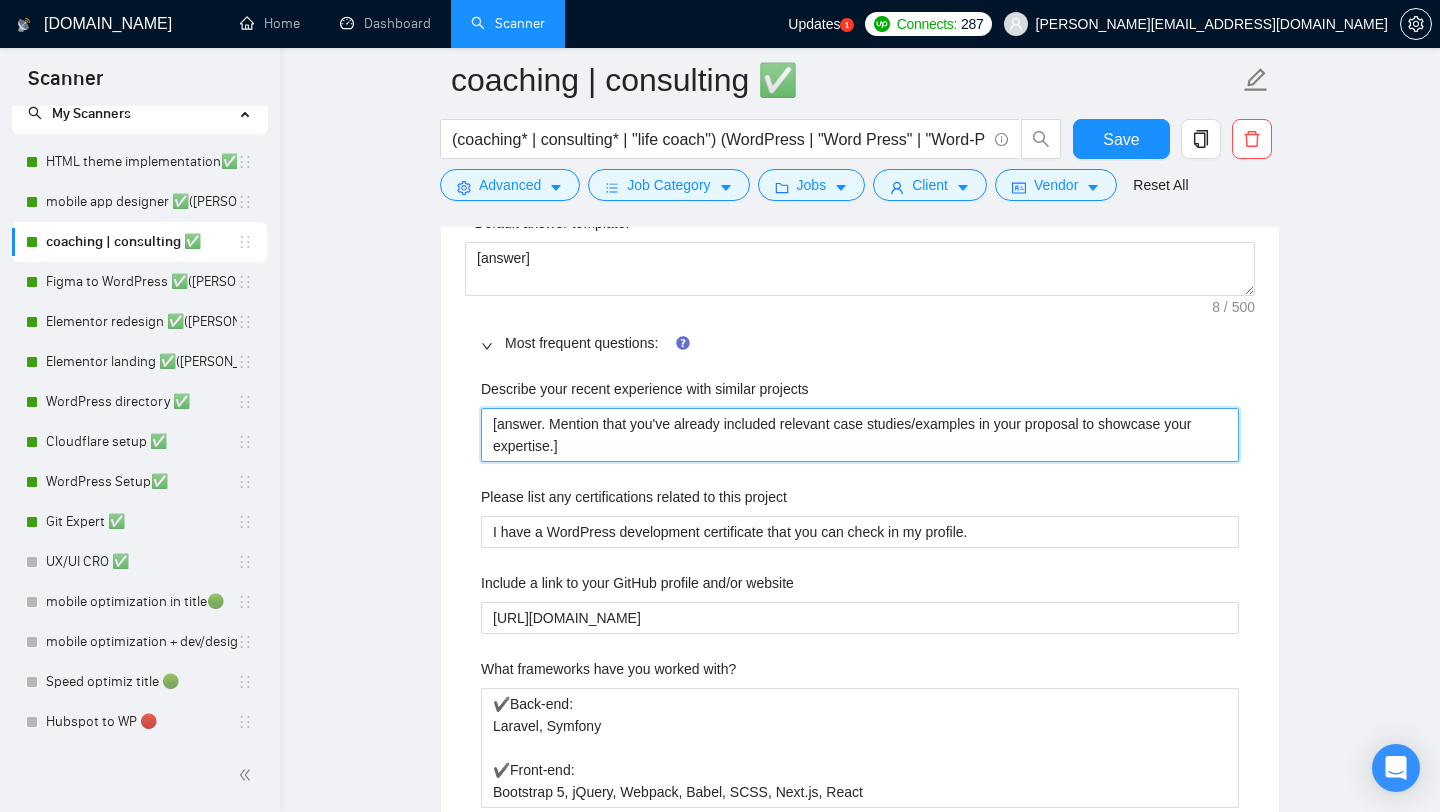 click on "[answer. Mention that you've already included relevant case studies/examples in your proposal to showcase your expertise.]" at bounding box center (860, 435) 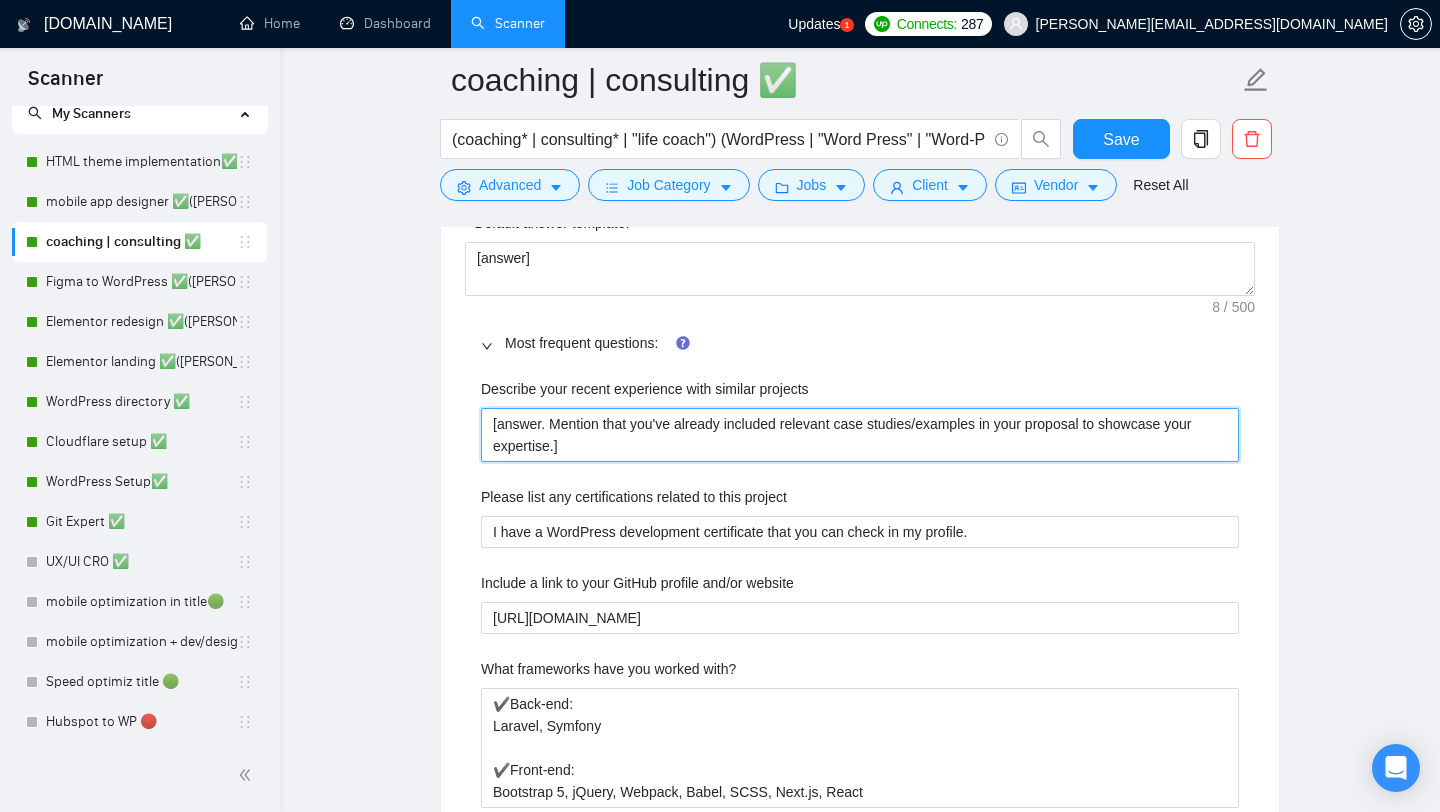 click on "[answer. Mention that you've already included relevant case studies/examples in your proposal to showcase your expertise.]" at bounding box center (860, 435) 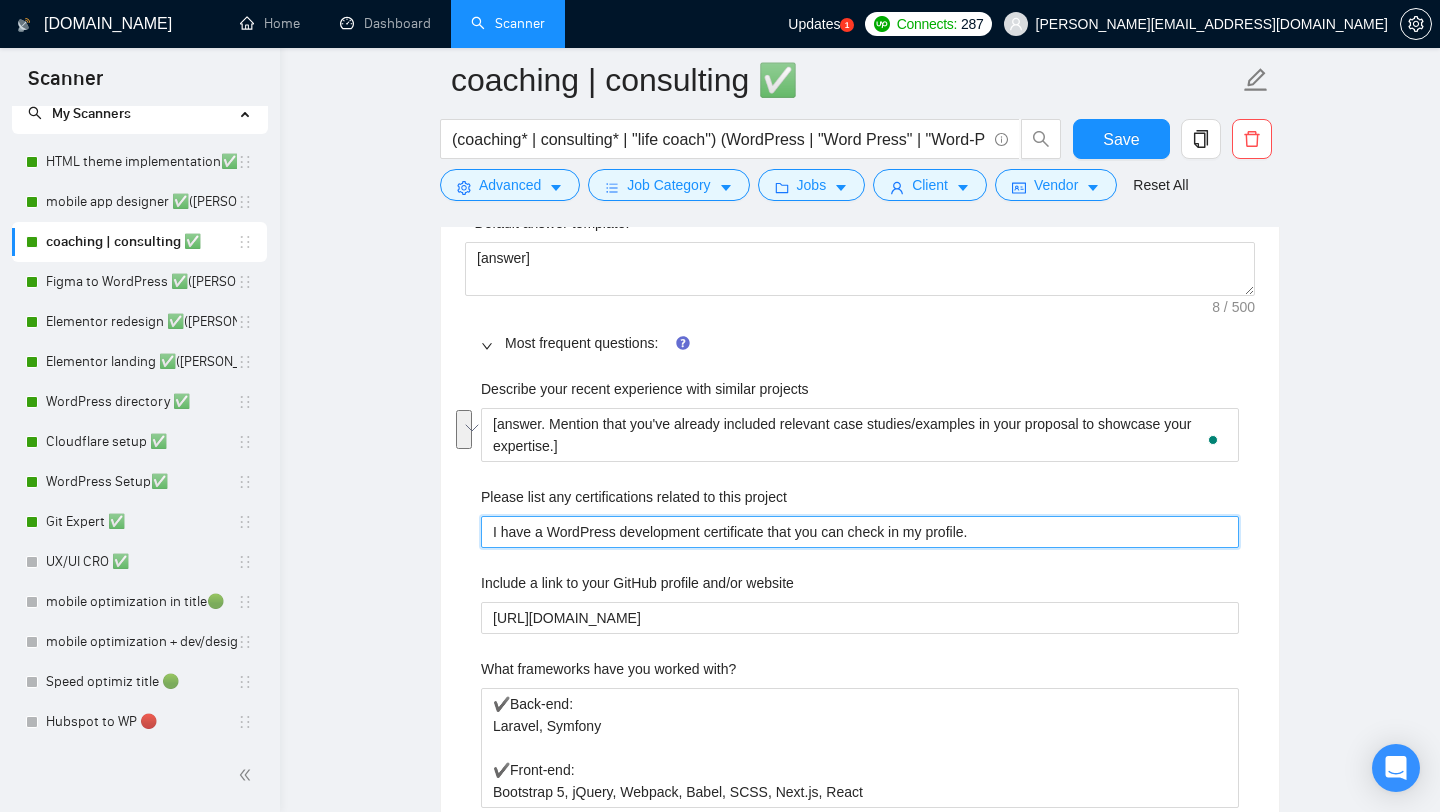 click on "I have a WordPress development certificate that you can check in my profile." at bounding box center (860, 532) 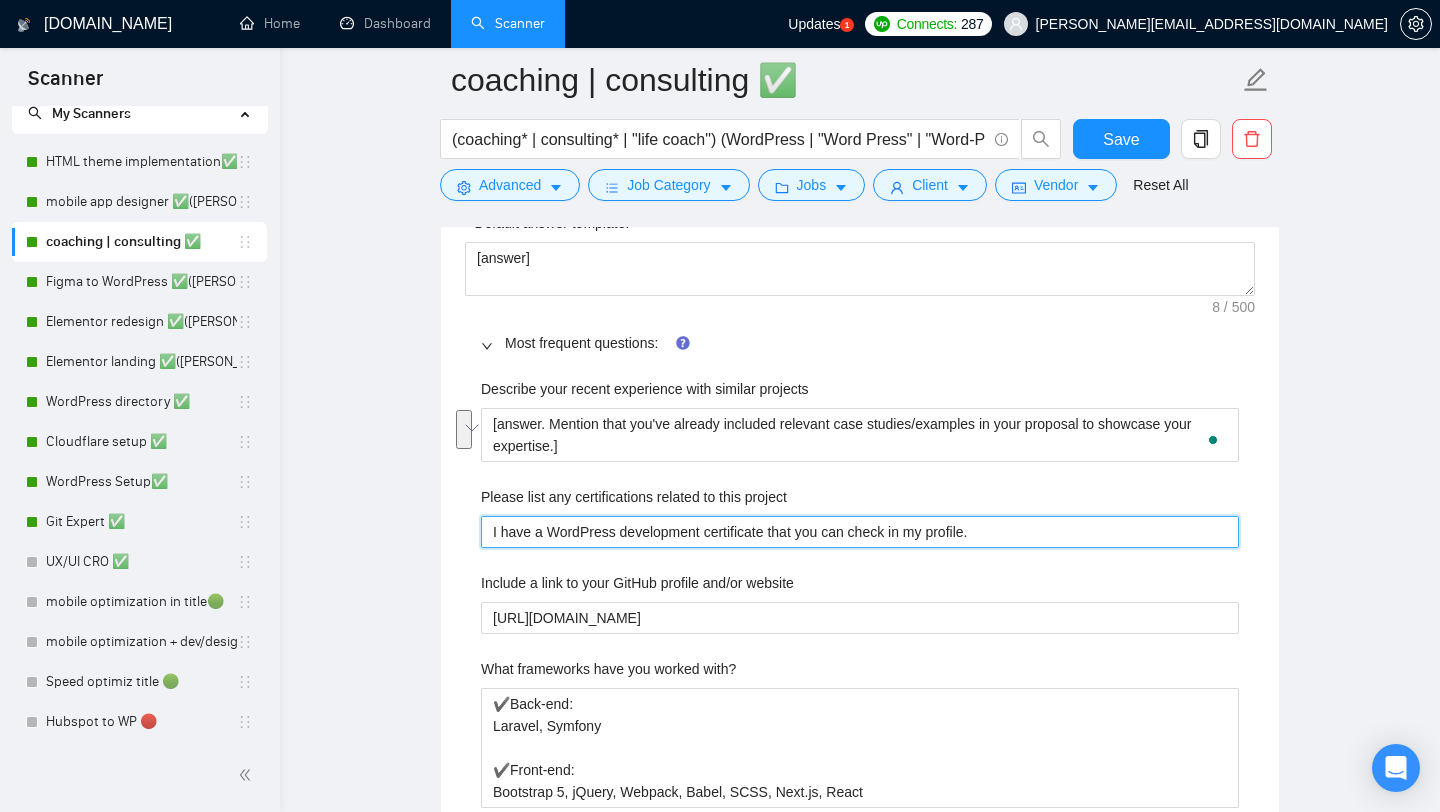 click on "I have a WordPress development certificate that you can check in my profile." at bounding box center [860, 532] 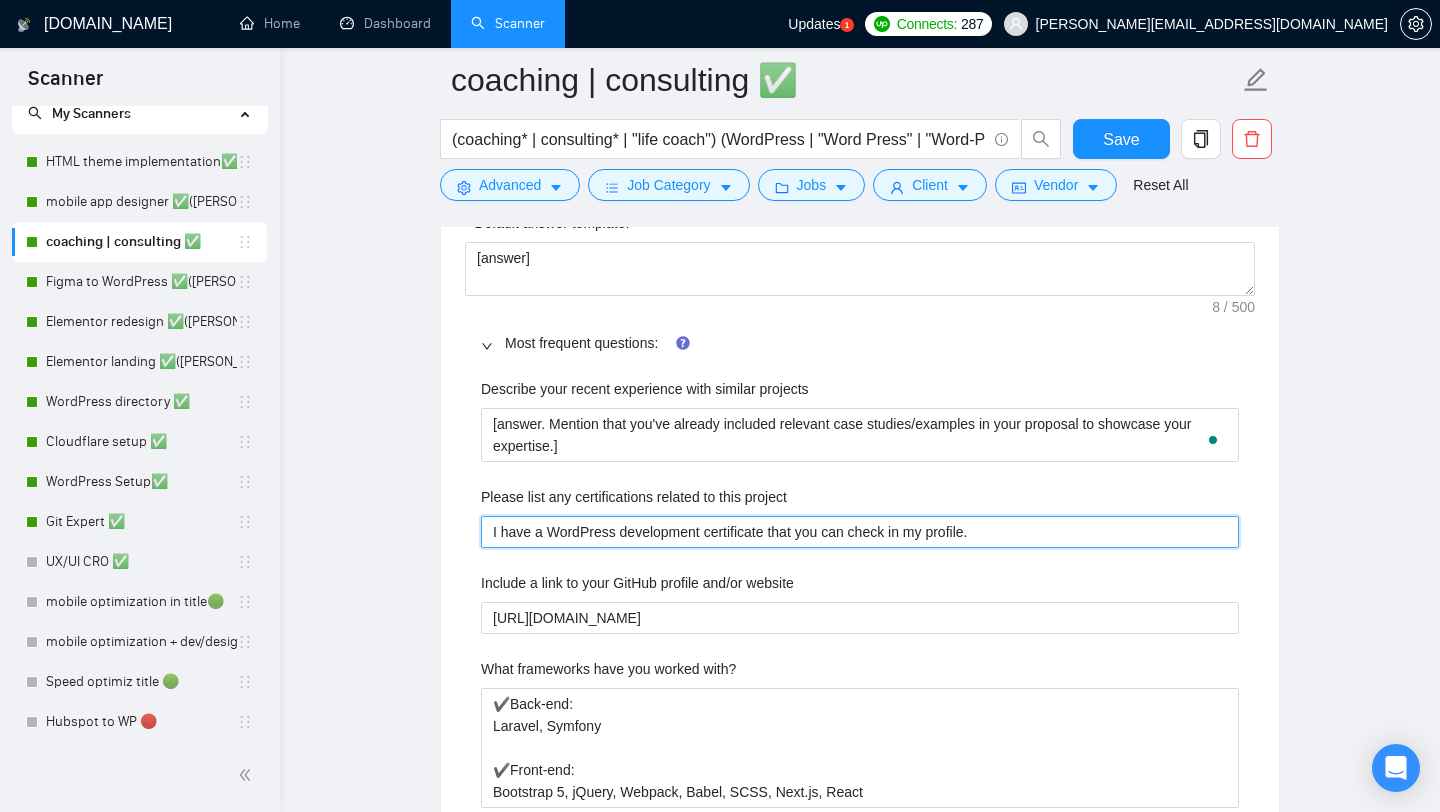 click on "I have a WordPress development certificate that you can check in my profile." at bounding box center (860, 532) 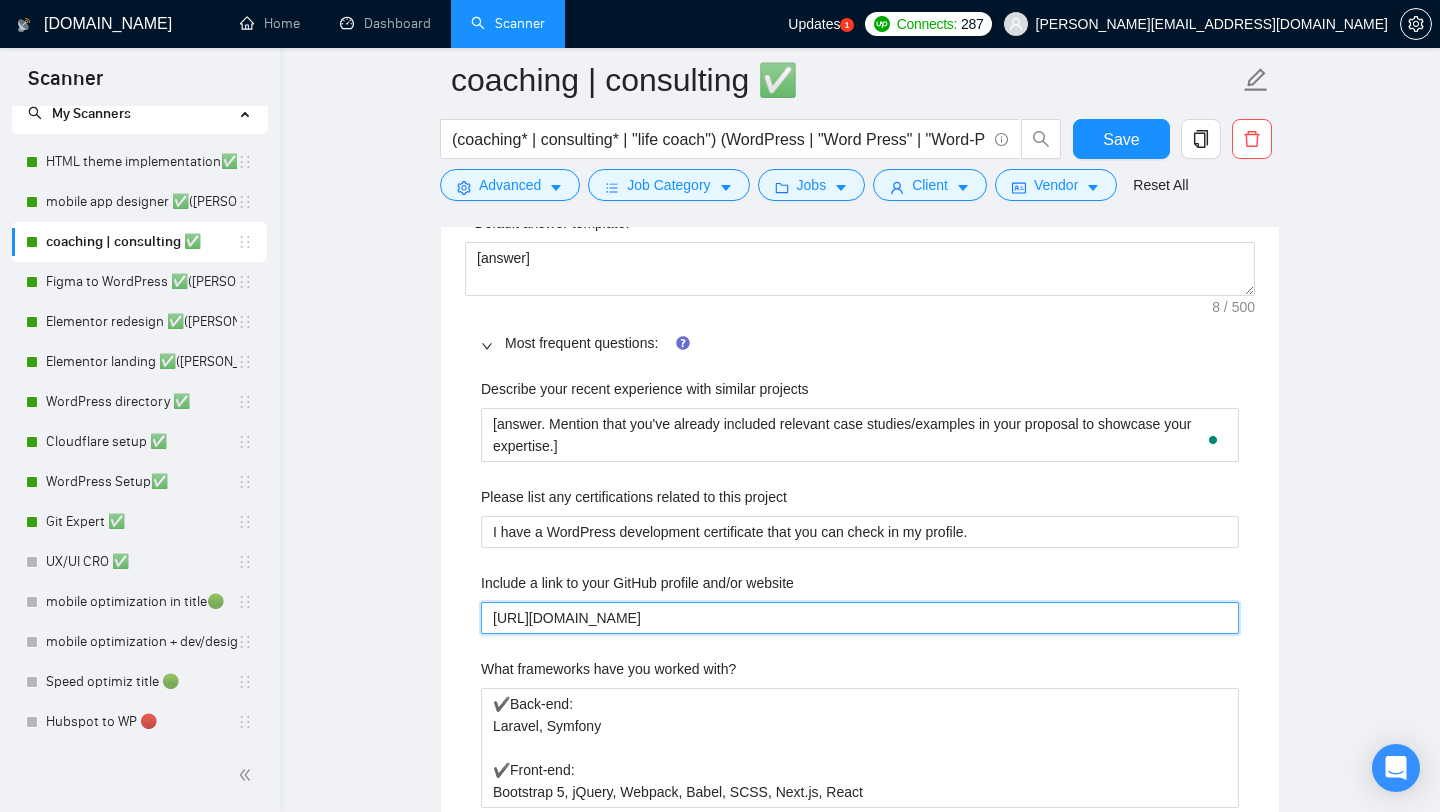 click on "[URL][DOMAIN_NAME]" at bounding box center [860, 618] 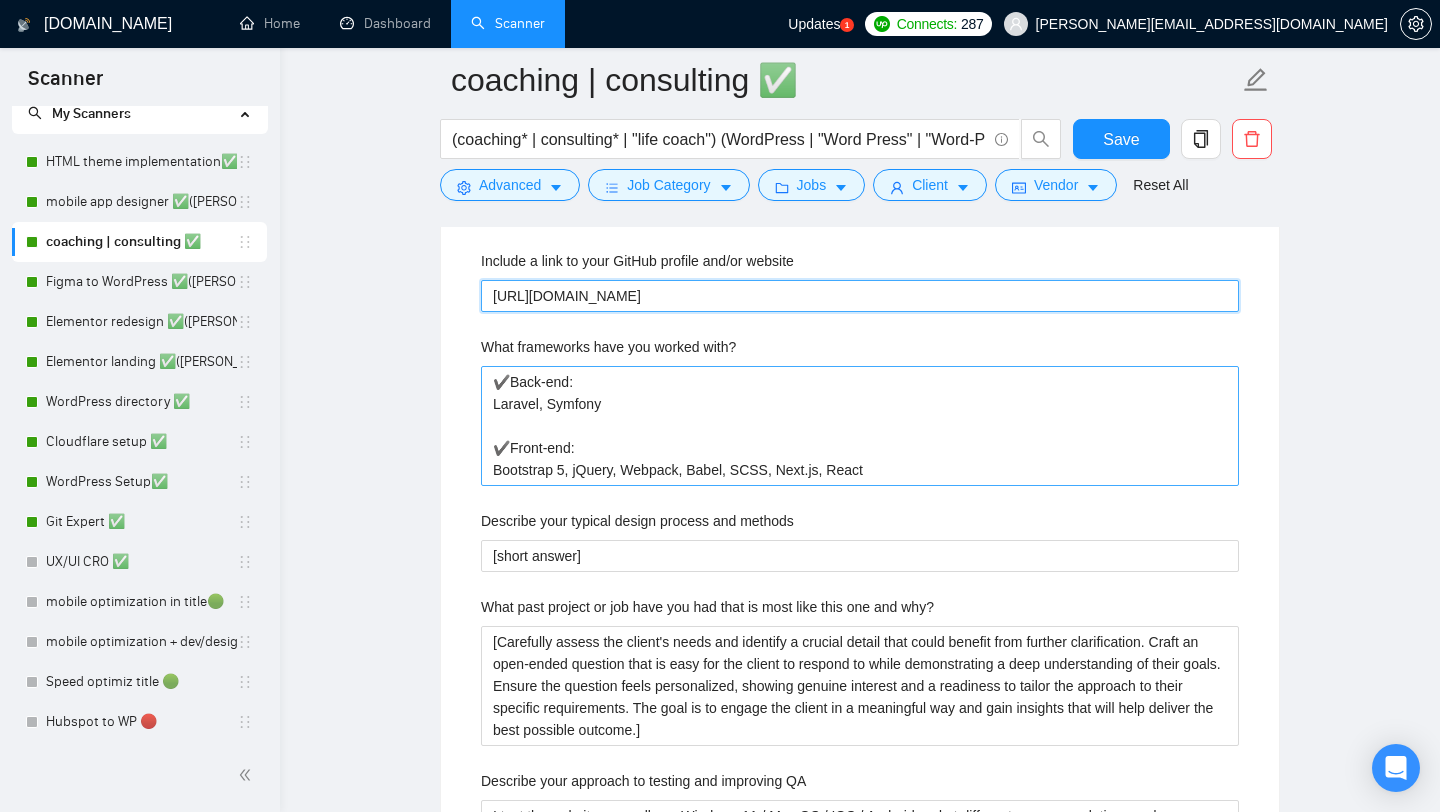 scroll, scrollTop: 2604, scrollLeft: 0, axis: vertical 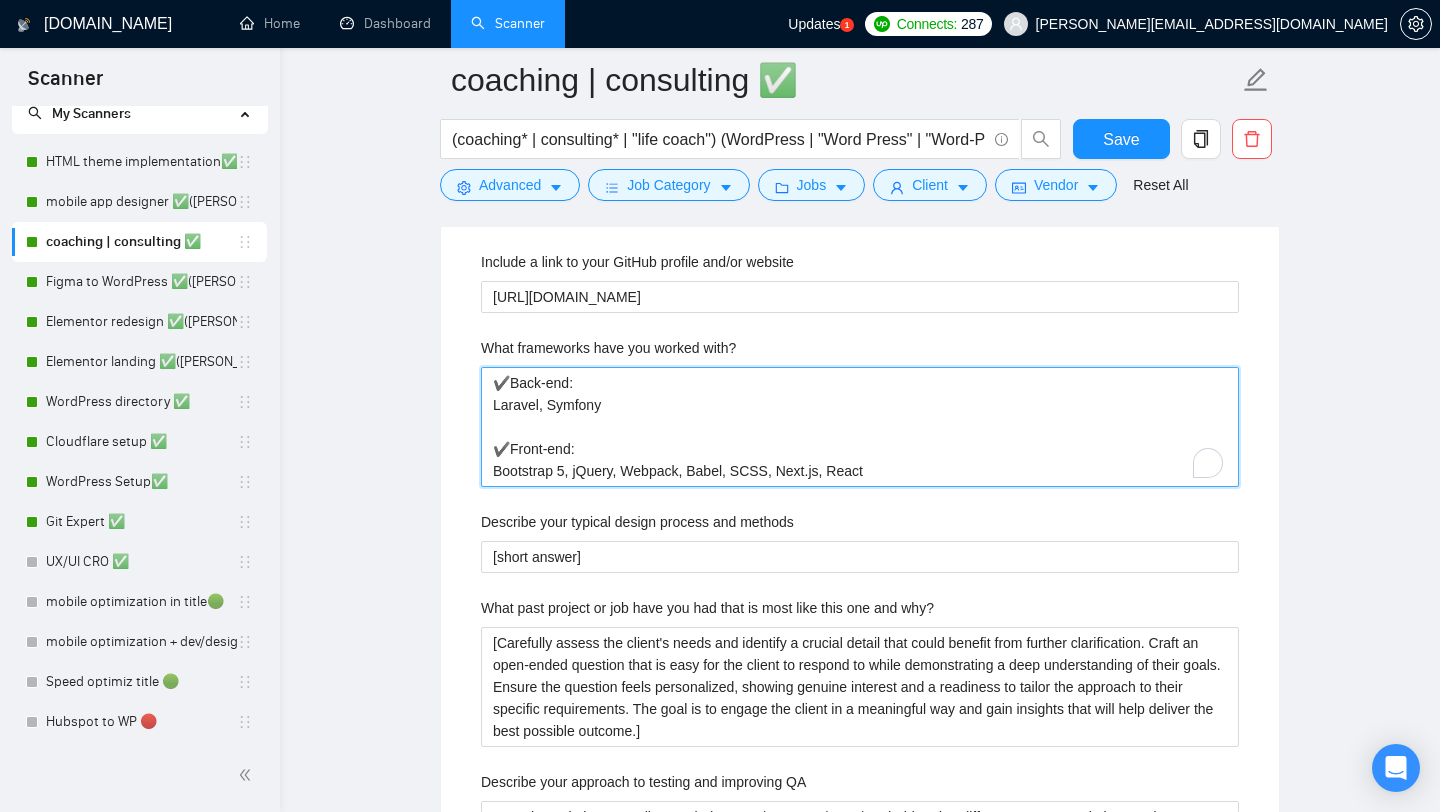 drag, startPoint x: 884, startPoint y: 474, endPoint x: 468, endPoint y: 369, distance: 429.04663 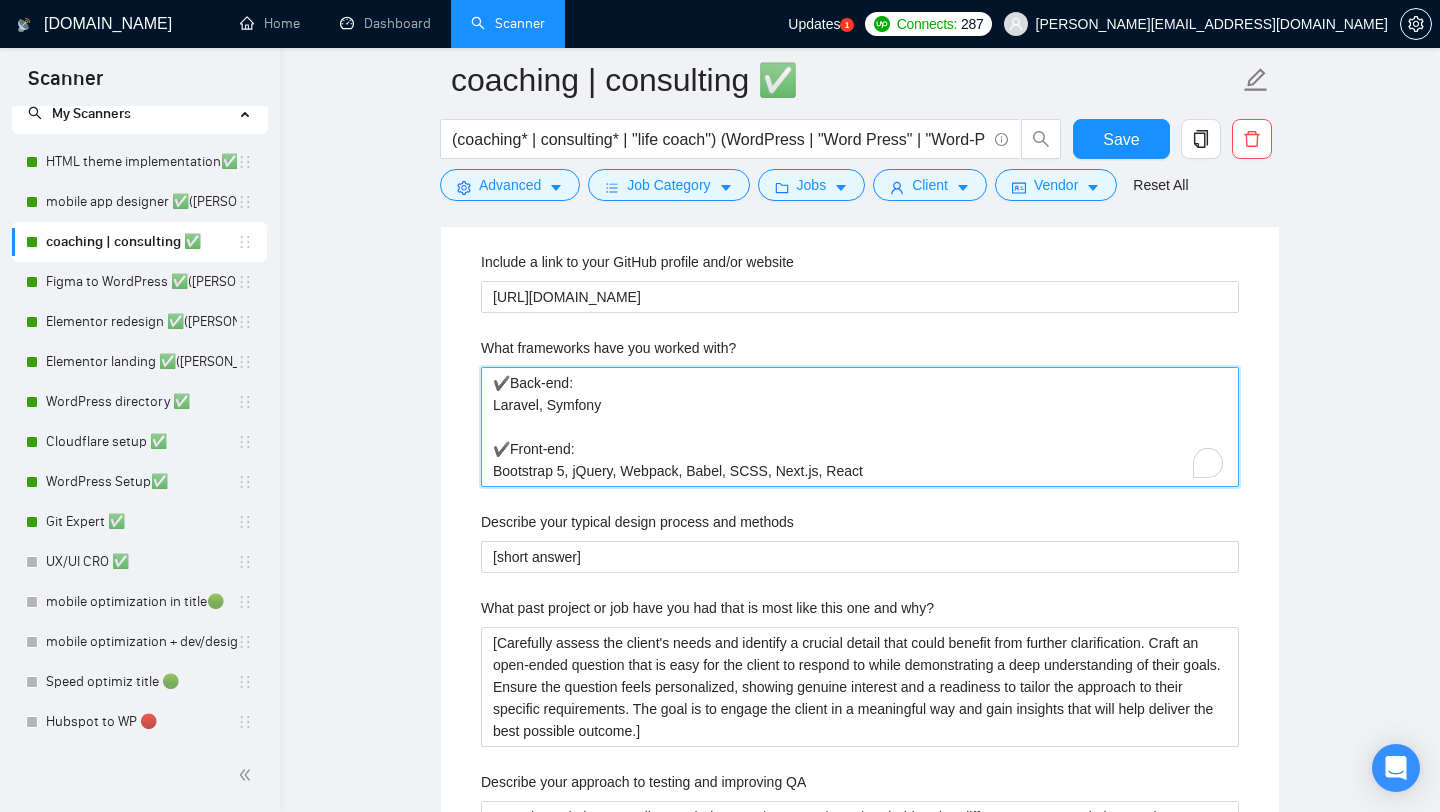 click on "Describe your recent experience with similar projects [answer. Mention that you've already included relevant case studies/examples in your proposal to showcase your expertise.] Please list any certifications related to this project I have a WordPress development certificate that you can check in my profile. Include a link to your GitHub profile and/or website [URL][DOMAIN_NAME] What frameworks have you worked with? ✔️Back-end:
[GEOGRAPHIC_DATA], Symfony
✔️Front-end:
Bootstrap 5, jQuery, Webpack, Babel, SCSS, Next.js, React Describe your typical design process and methods [short answer] What past project or job have you had that is most like this one and why? Describe your approach to testing and improving QA I test the website manually on Windows 11 / Mac OS / IOS / Android and at different screen resolutions and run automated tests. How do you use metrics to inform your strategy? [short answer] Do you have any questions about the job description?" at bounding box center (860, 663) 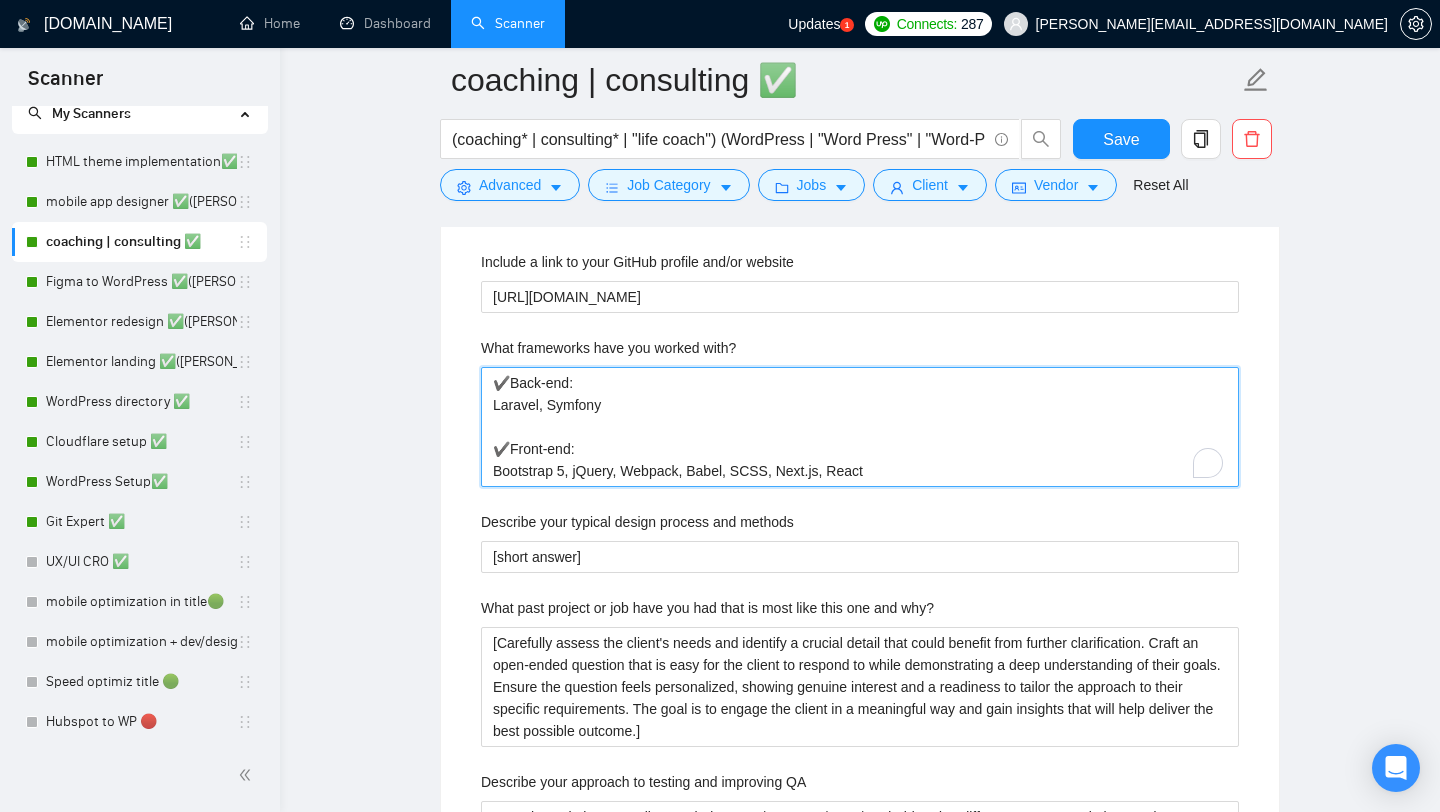 scroll, scrollTop: 2706, scrollLeft: 0, axis: vertical 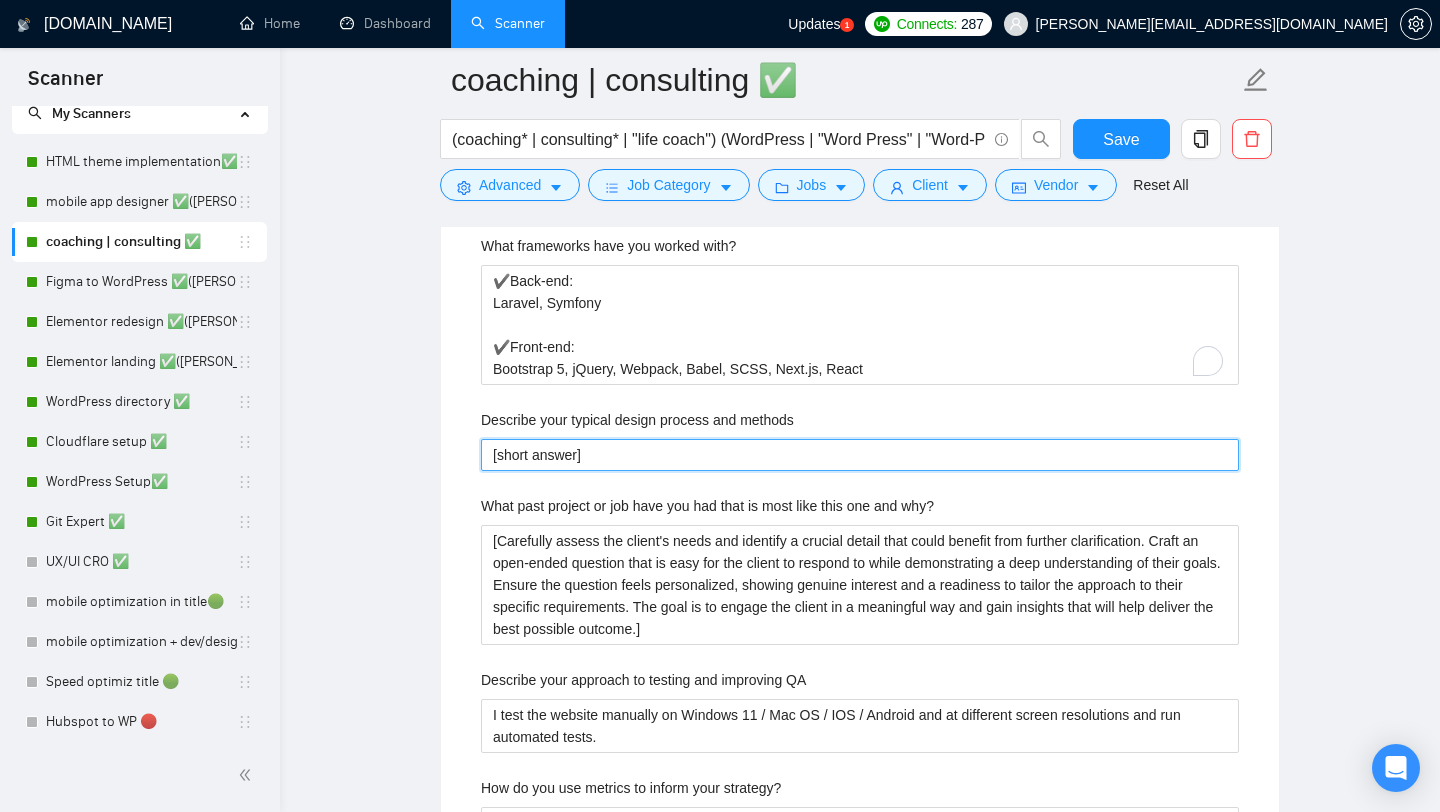 click on "[short answer]" at bounding box center (860, 455) 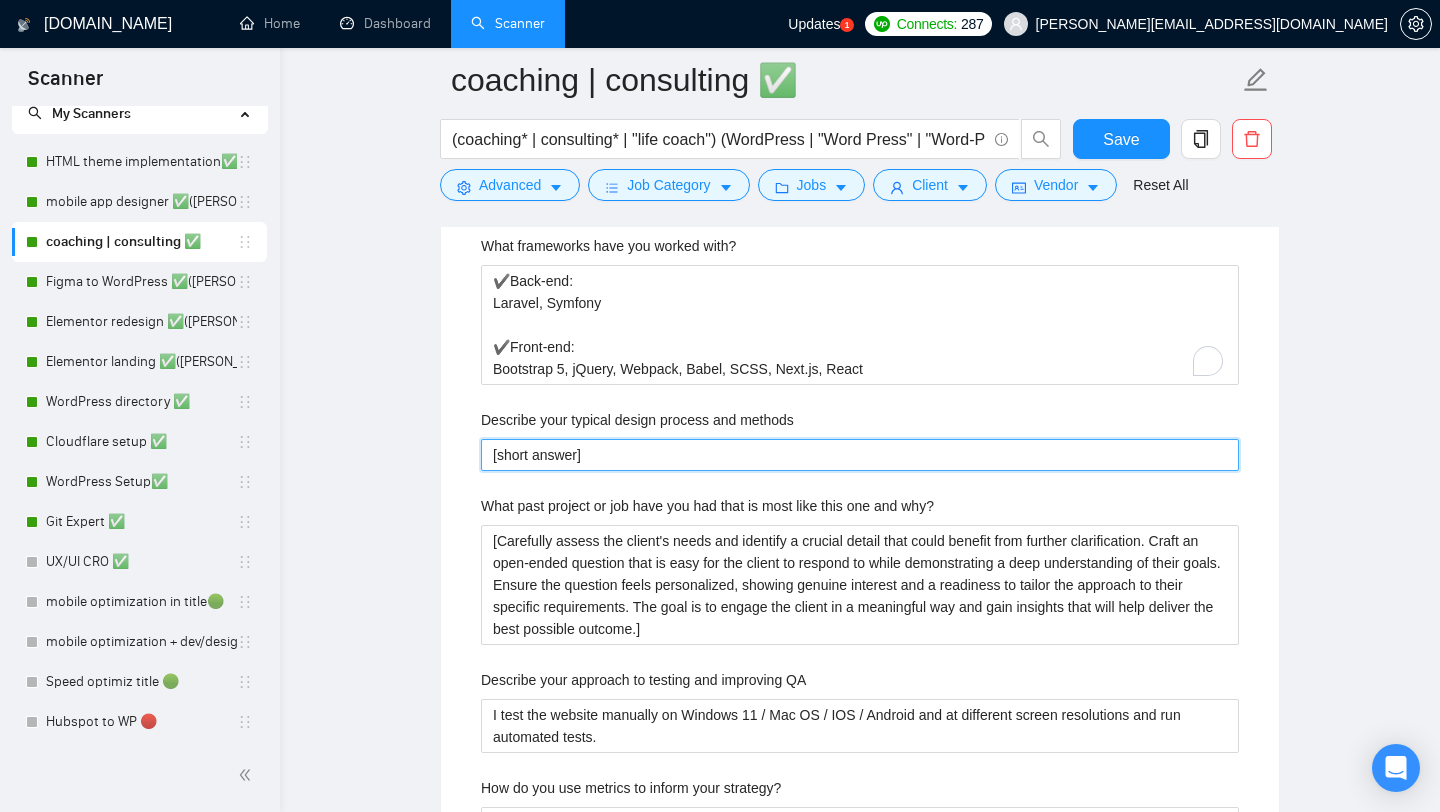 click on "[short answer]" at bounding box center (860, 455) 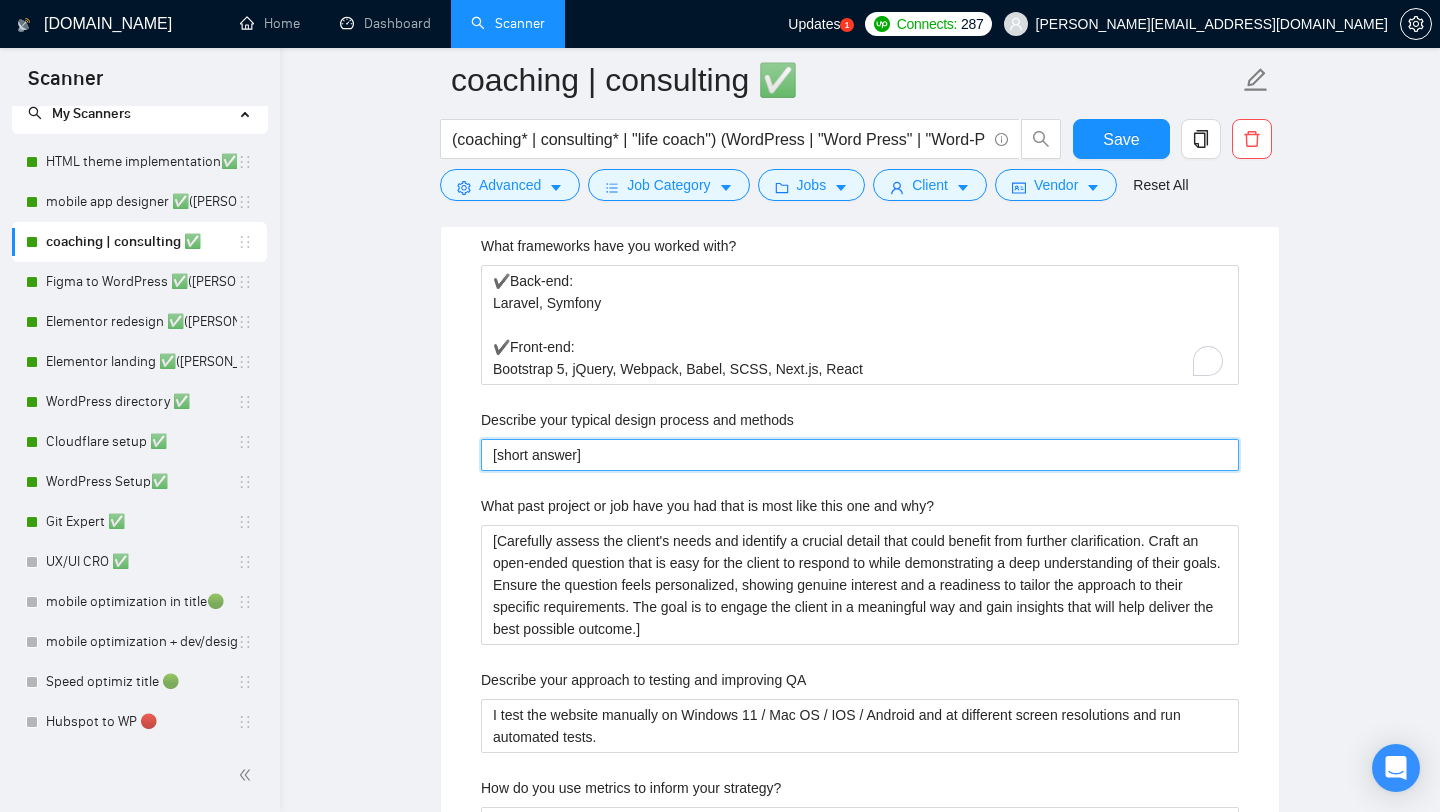 click on "[short answer]" at bounding box center (860, 455) 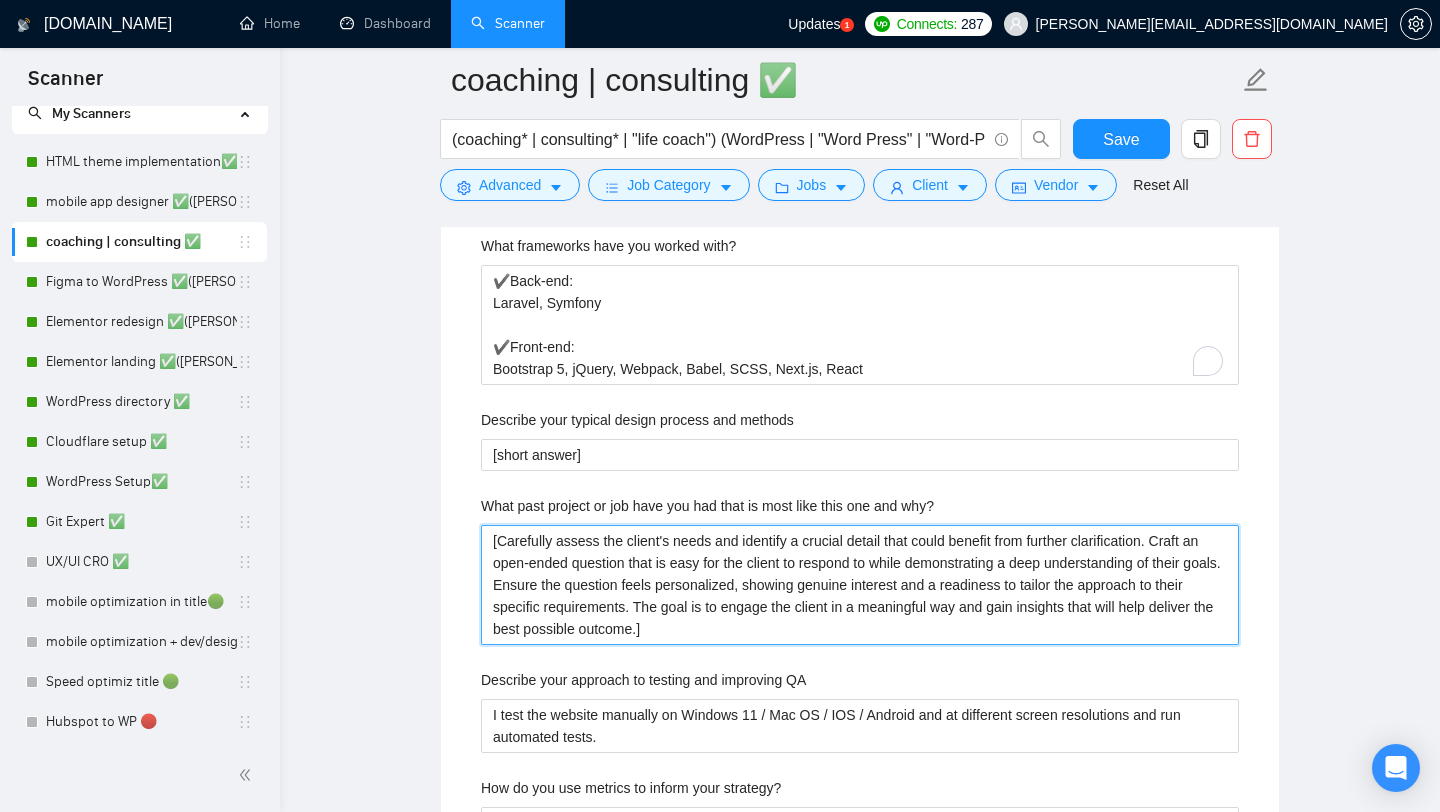 click on "[Carefully assess the client's needs and identify a crucial detail that could benefit from further clarification. Craft an open-ended question that is easy for the client to respond to while demonstrating a deep understanding of their goals. Ensure the question feels personalized, showing genuine interest and a readiness to tailor the approach to their specific requirements. The goal is to engage the client in a meaningful way and gain insights that will help deliver the best possible outcome.]" at bounding box center (860, 585) 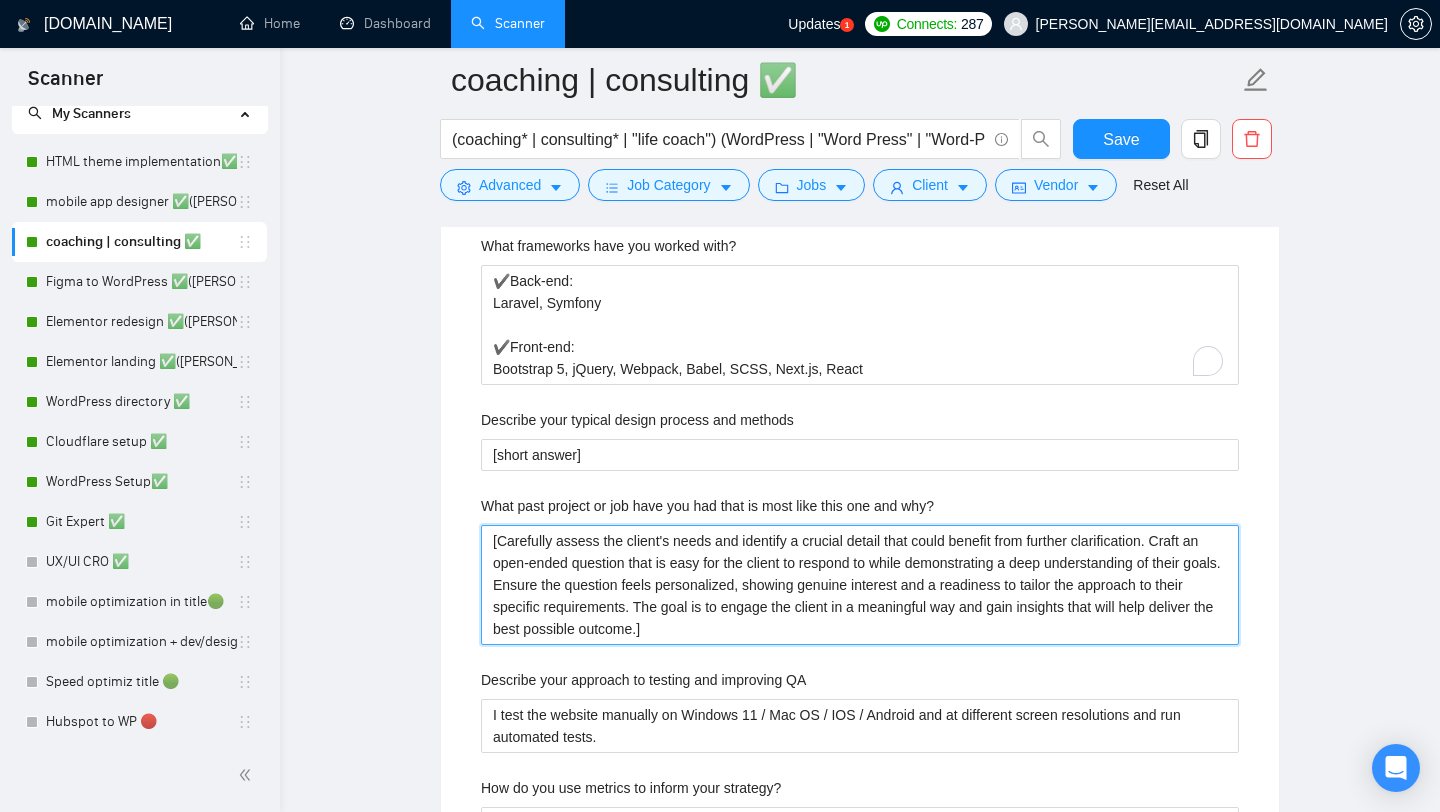 click on "[Carefully assess the client's needs and identify a crucial detail that could benefit from further clarification. Craft an open-ended question that is easy for the client to respond to while demonstrating a deep understanding of their goals. Ensure the question feels personalized, showing genuine interest and a readiness to tailor the approach to their specific requirements. The goal is to engage the client in a meaningful way and gain insights that will help deliver the best possible outcome.]" at bounding box center [860, 585] 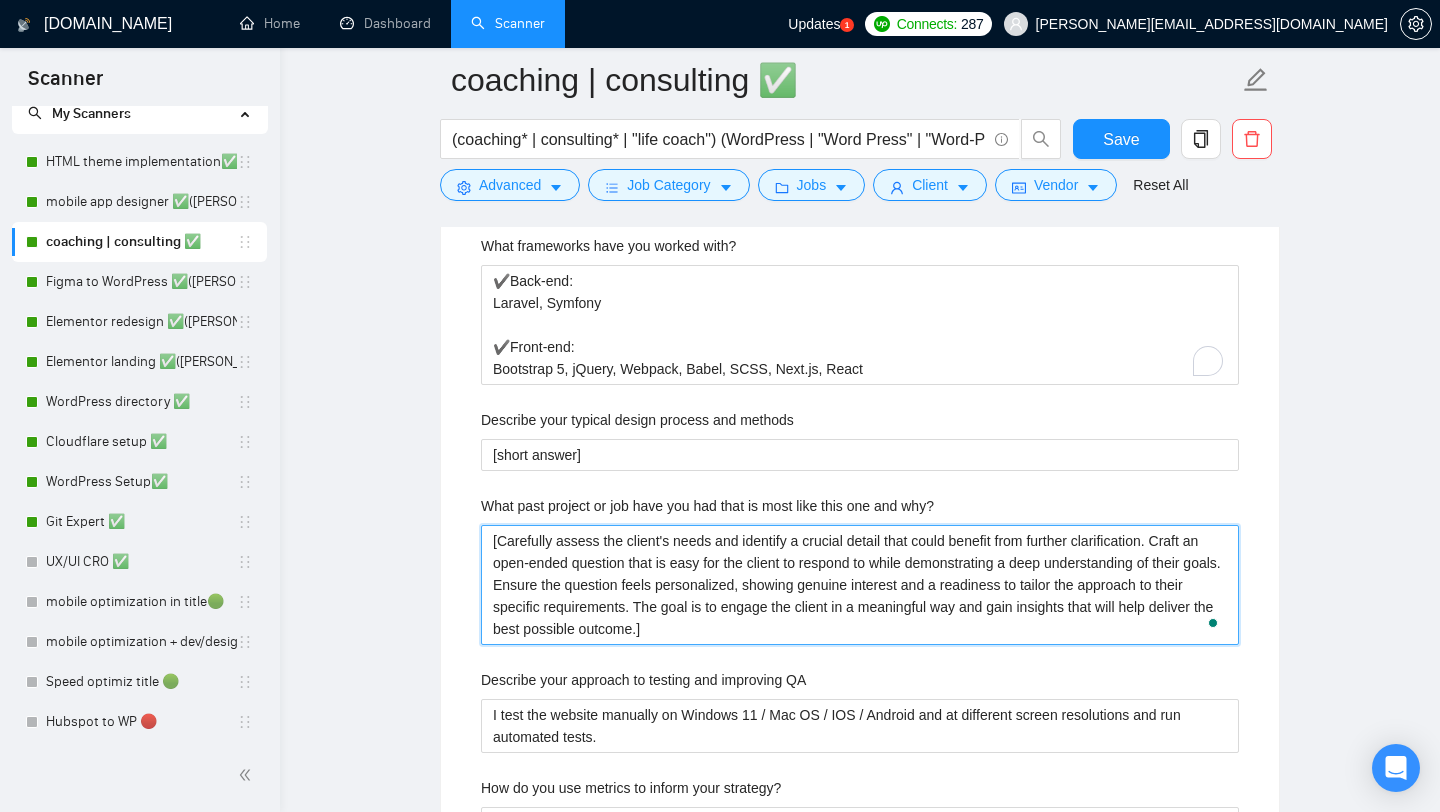 click on "[Carefully assess the client's needs and identify a crucial detail that could benefit from further clarification. Craft an open-ended question that is easy for the client to respond to while demonstrating a deep understanding of their goals. Ensure the question feels personalized, showing genuine interest and a readiness to tailor the approach to their specific requirements. The goal is to engage the client in a meaningful way and gain insights that will help deliver the best possible outcome.]" at bounding box center [860, 585] 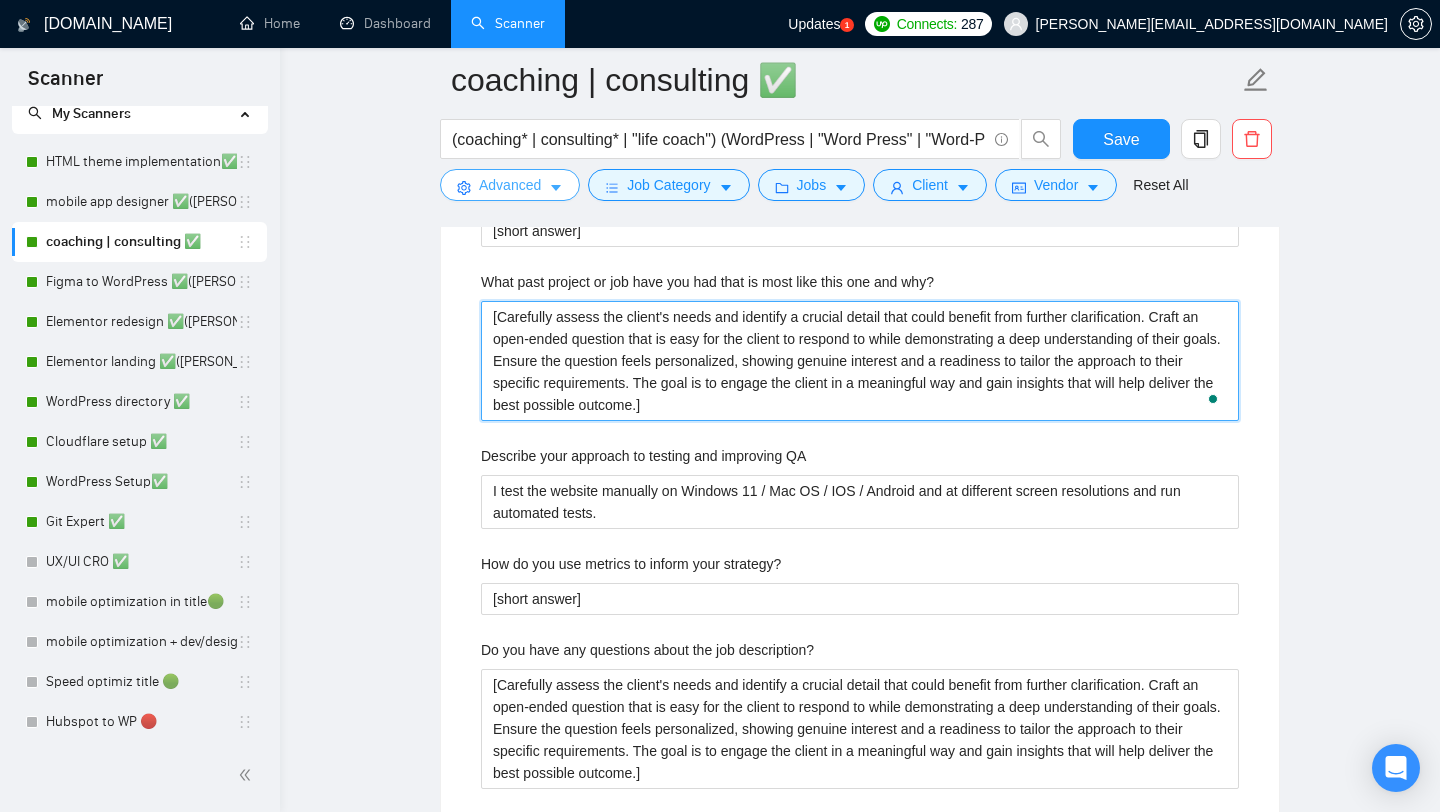 scroll, scrollTop: 2929, scrollLeft: 0, axis: vertical 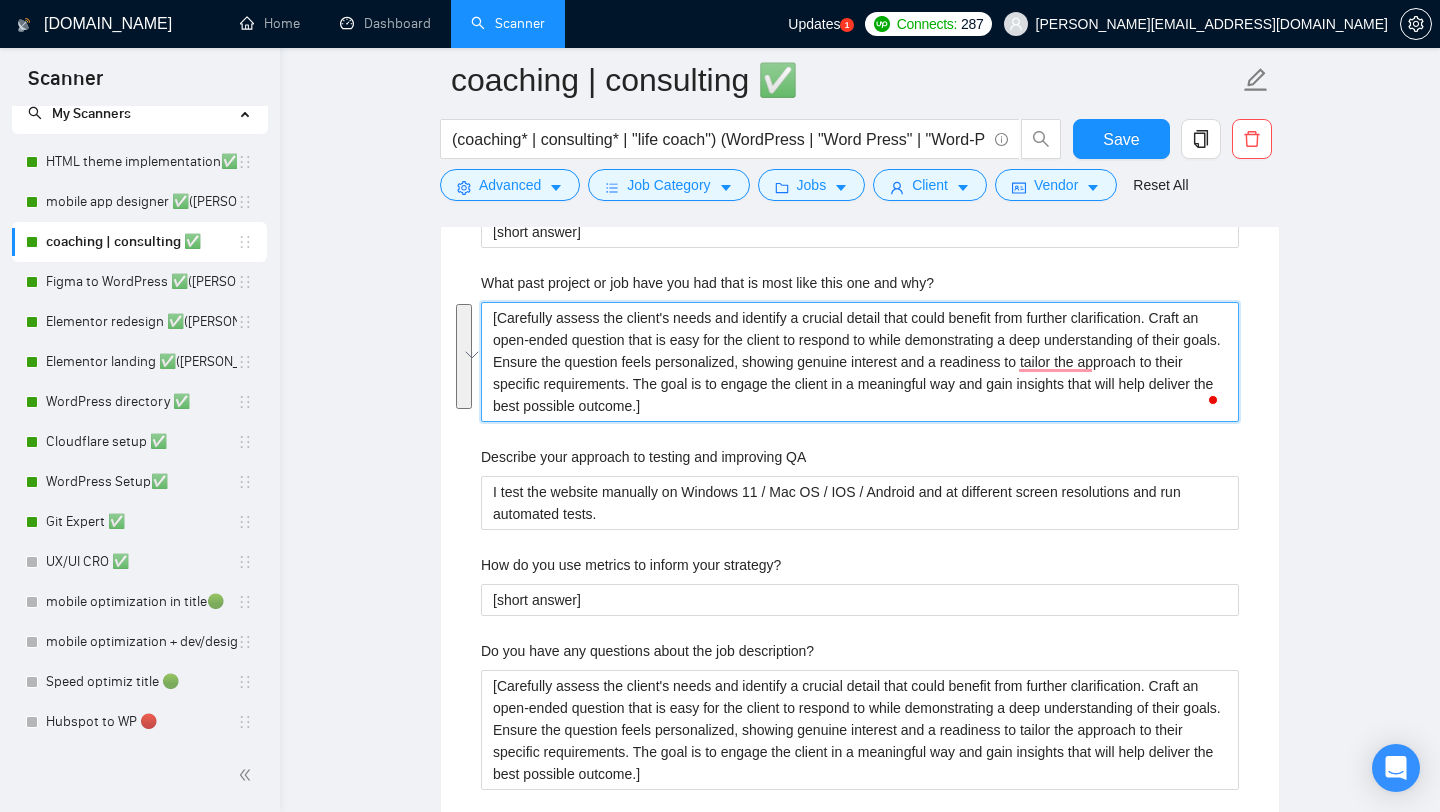 click on "[Carefully assess the client's needs and identify a crucial detail that could benefit from further clarification. Craft an open-ended question that is easy for the client to respond to while demonstrating a deep understanding of their goals. Ensure the question feels personalized, showing genuine interest and a readiness to tailor the approach to their specific requirements. The goal is to engage the client in a meaningful way and gain insights that will help deliver the best possible outcome.]" at bounding box center (860, 362) 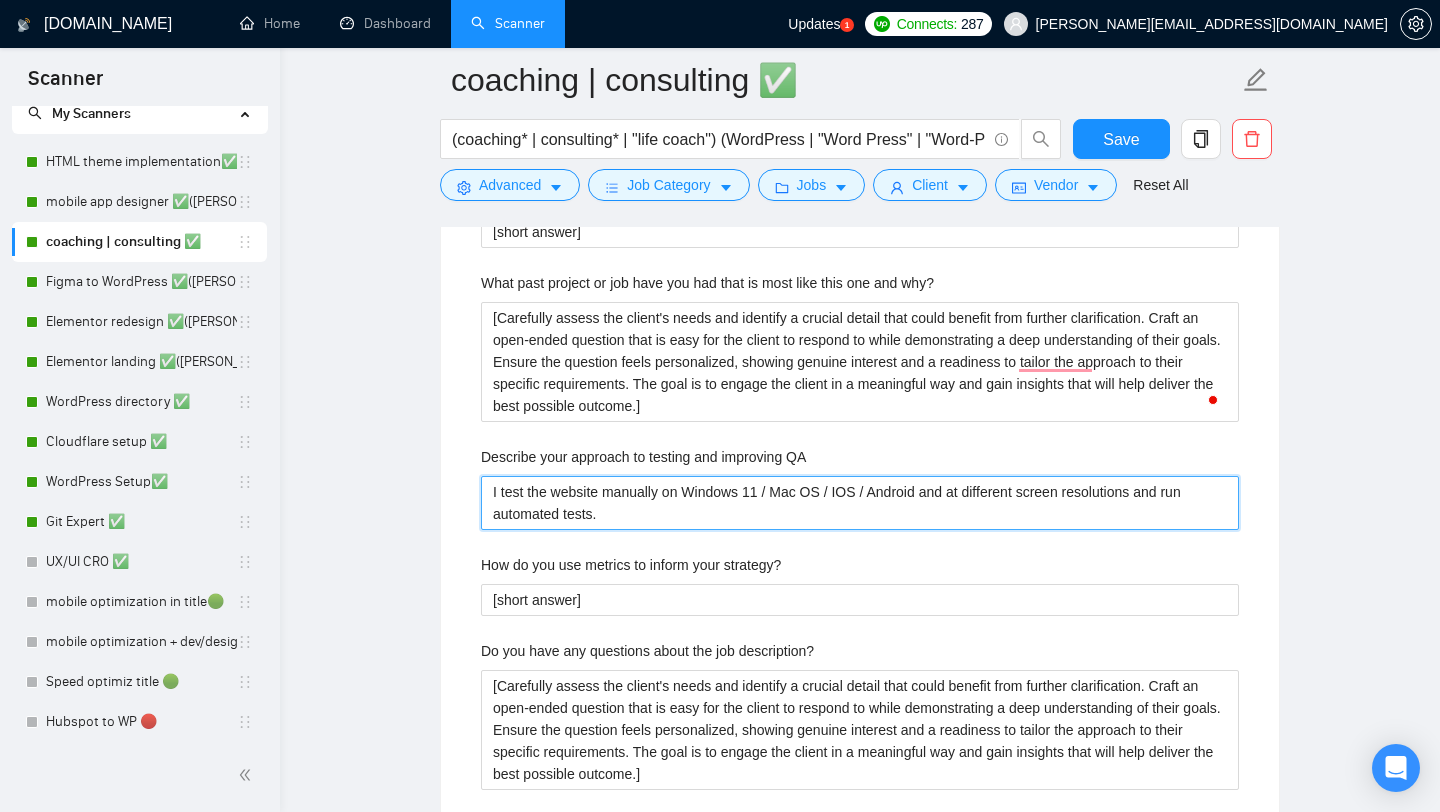 click on "I test the website manually on Windows 11 / Mac OS / IOS / Android and at different screen resolutions and run automated tests." at bounding box center [860, 503] 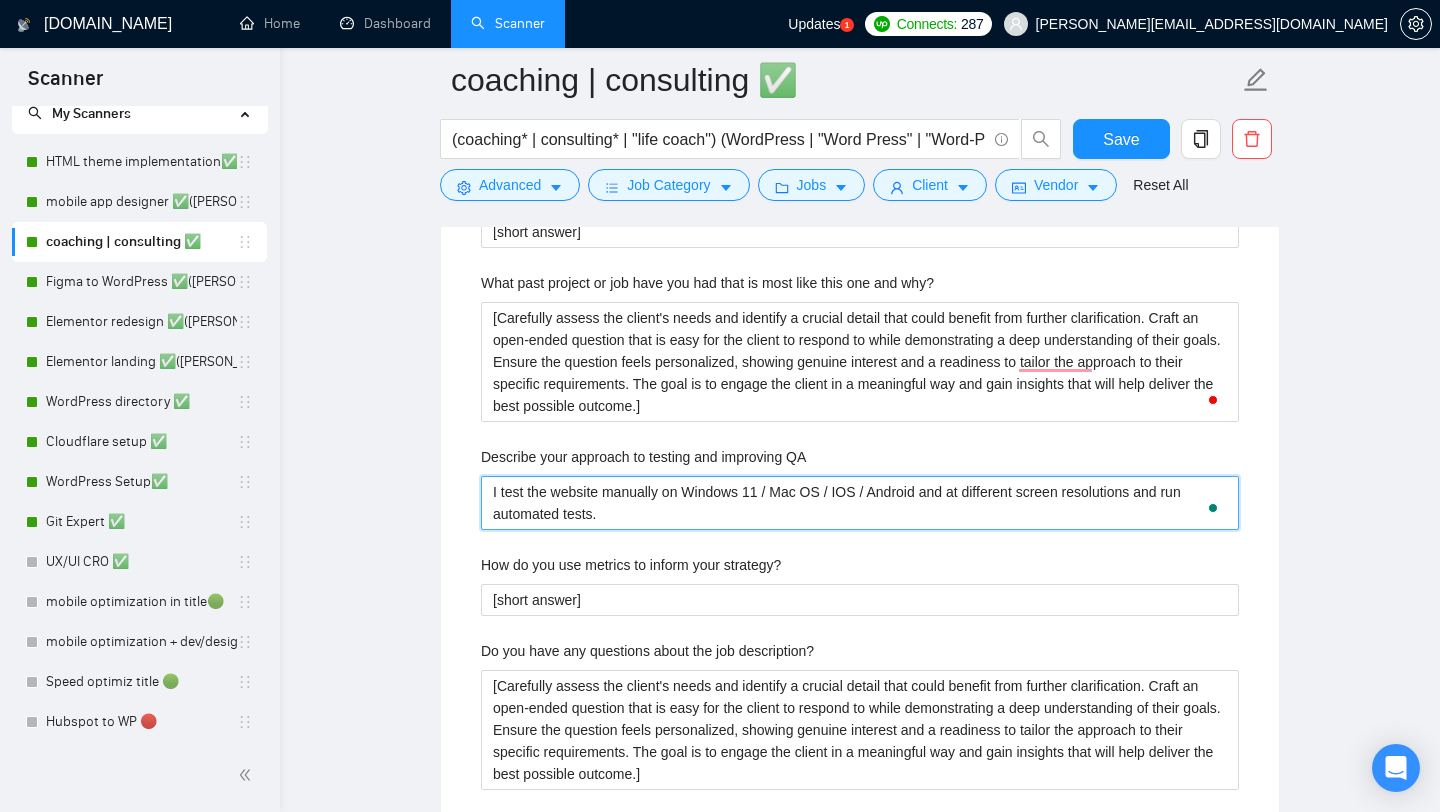 click on "I test the website manually on Windows 11 / Mac OS / IOS / Android and at different screen resolutions and run automated tests." at bounding box center [860, 503] 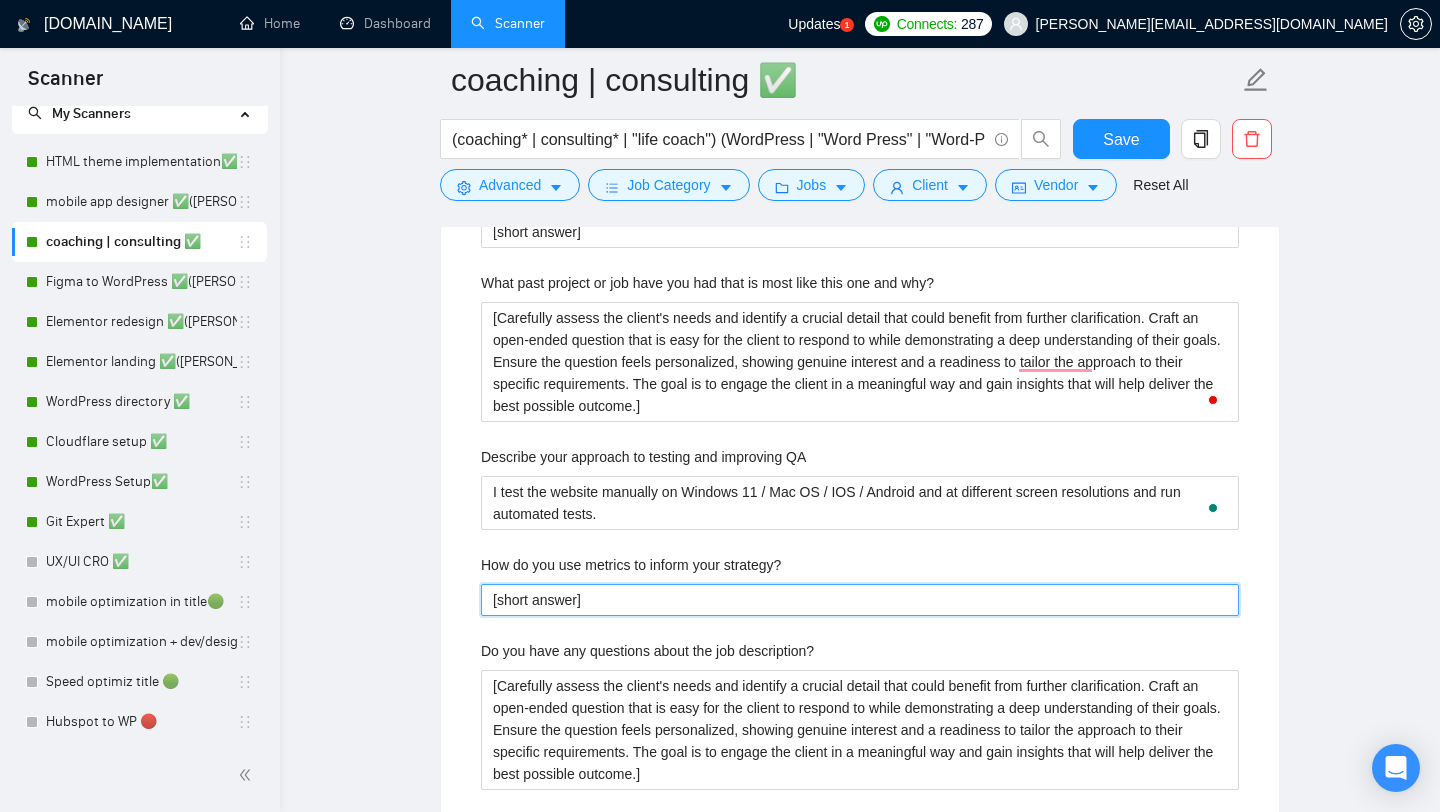 click on "[short answer]" at bounding box center [860, 600] 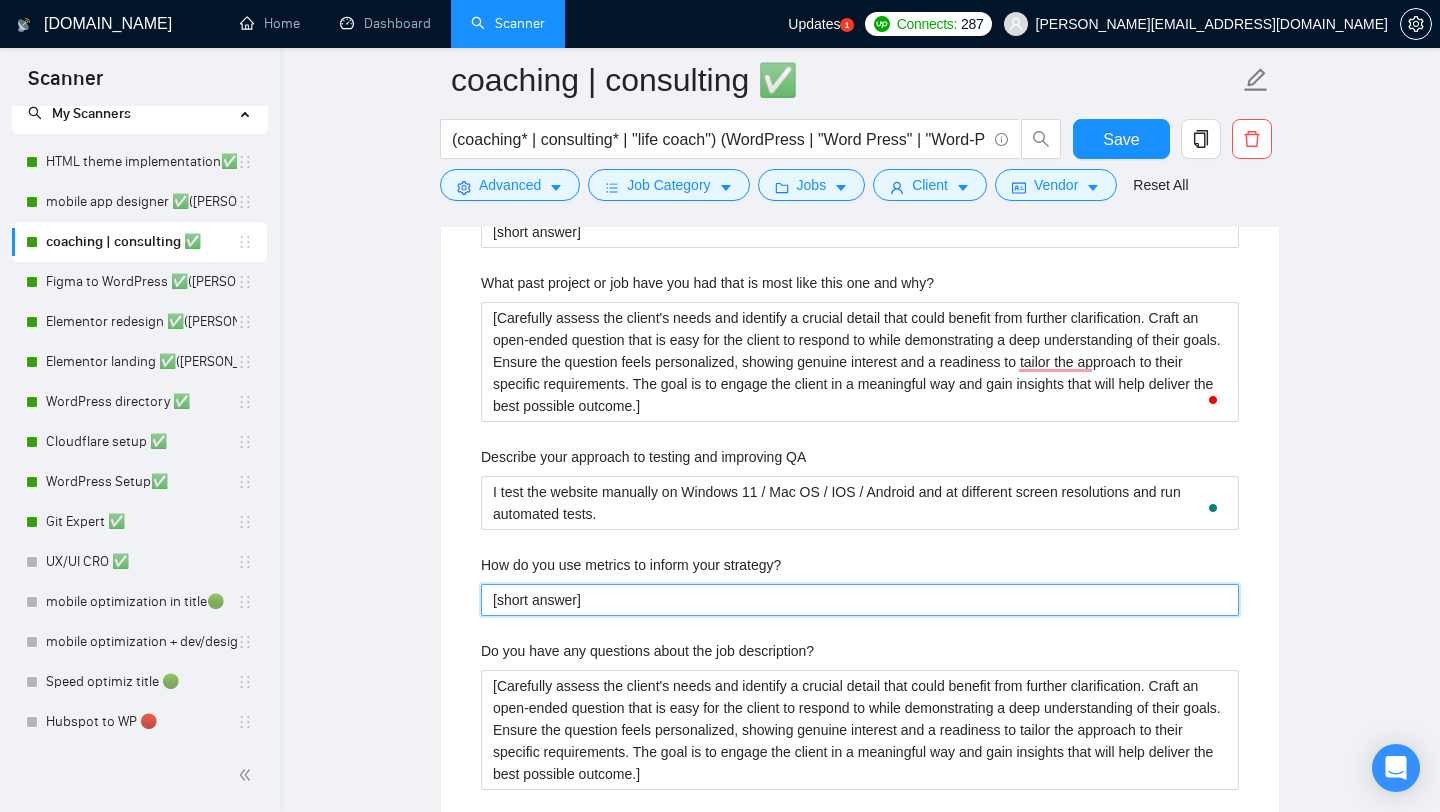 click on "[short answer]" at bounding box center [860, 600] 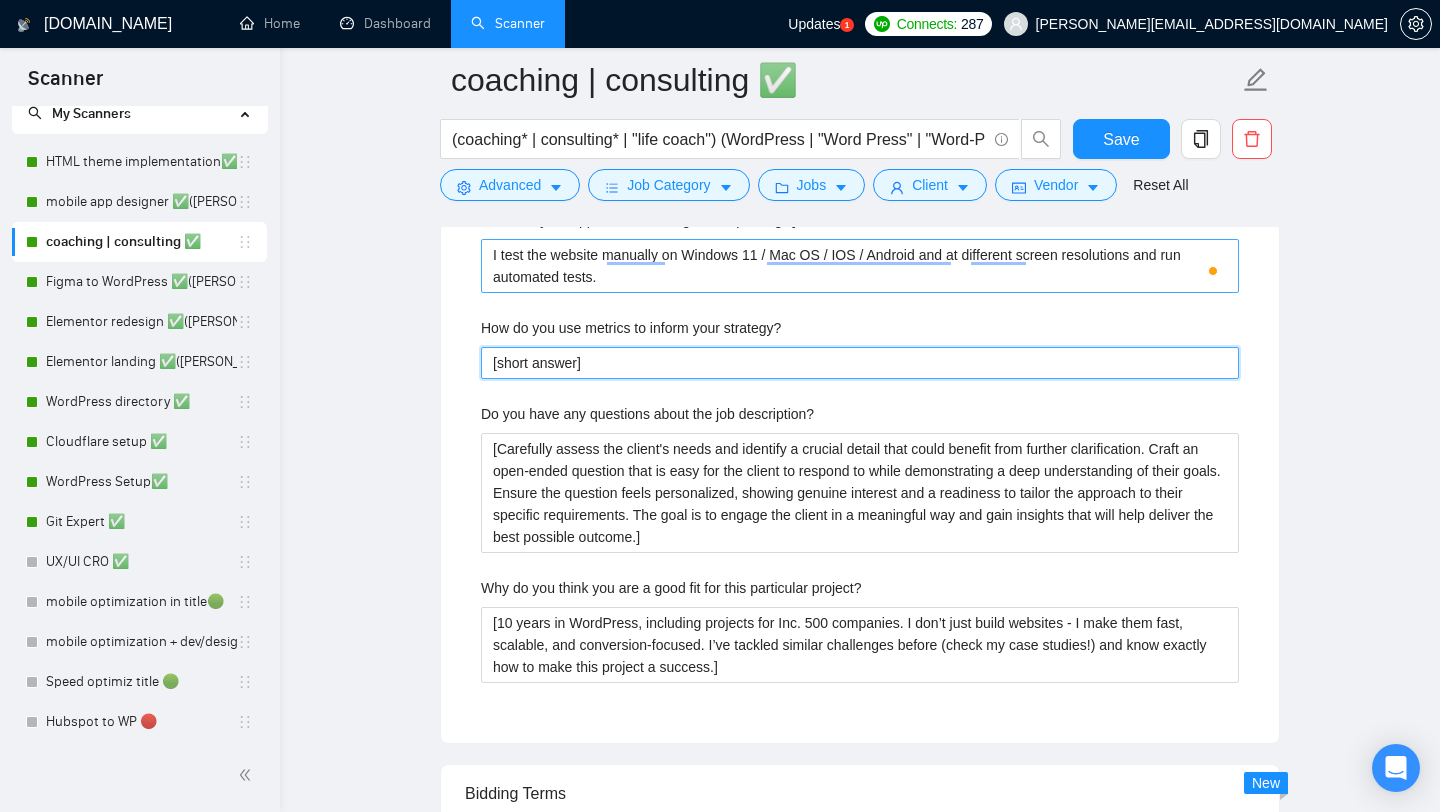 scroll, scrollTop: 3167, scrollLeft: 0, axis: vertical 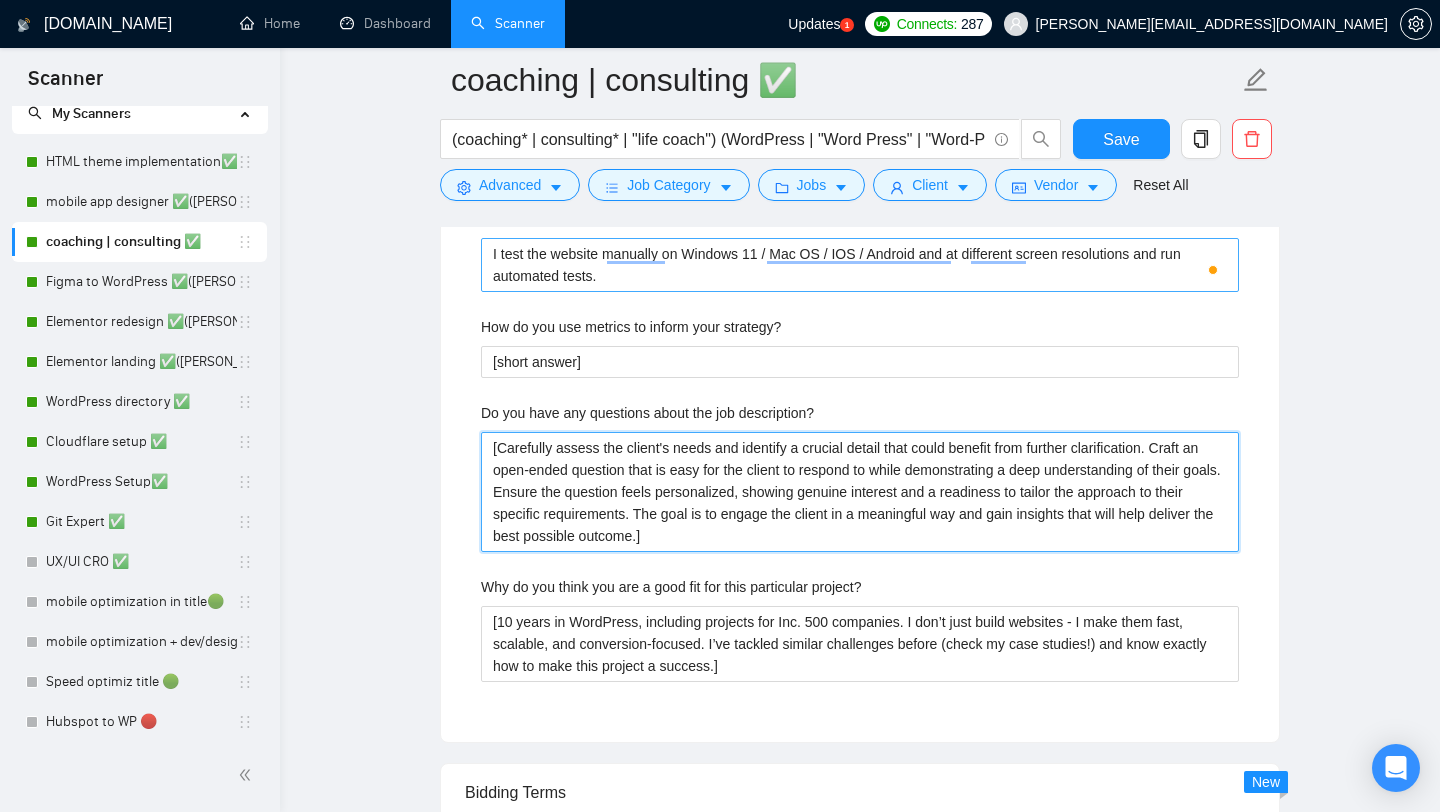 click on "[Carefully assess the client's needs and identify a crucial detail that could benefit from further clarification. Craft an open-ended question that is easy for the client to respond to while demonstrating a deep understanding of their goals. Ensure the question feels personalized, showing genuine interest and a readiness to tailor the approach to their specific requirements. The goal is to engage the client in a meaningful way and gain insights that will help deliver the best possible outcome.]" at bounding box center (860, 492) 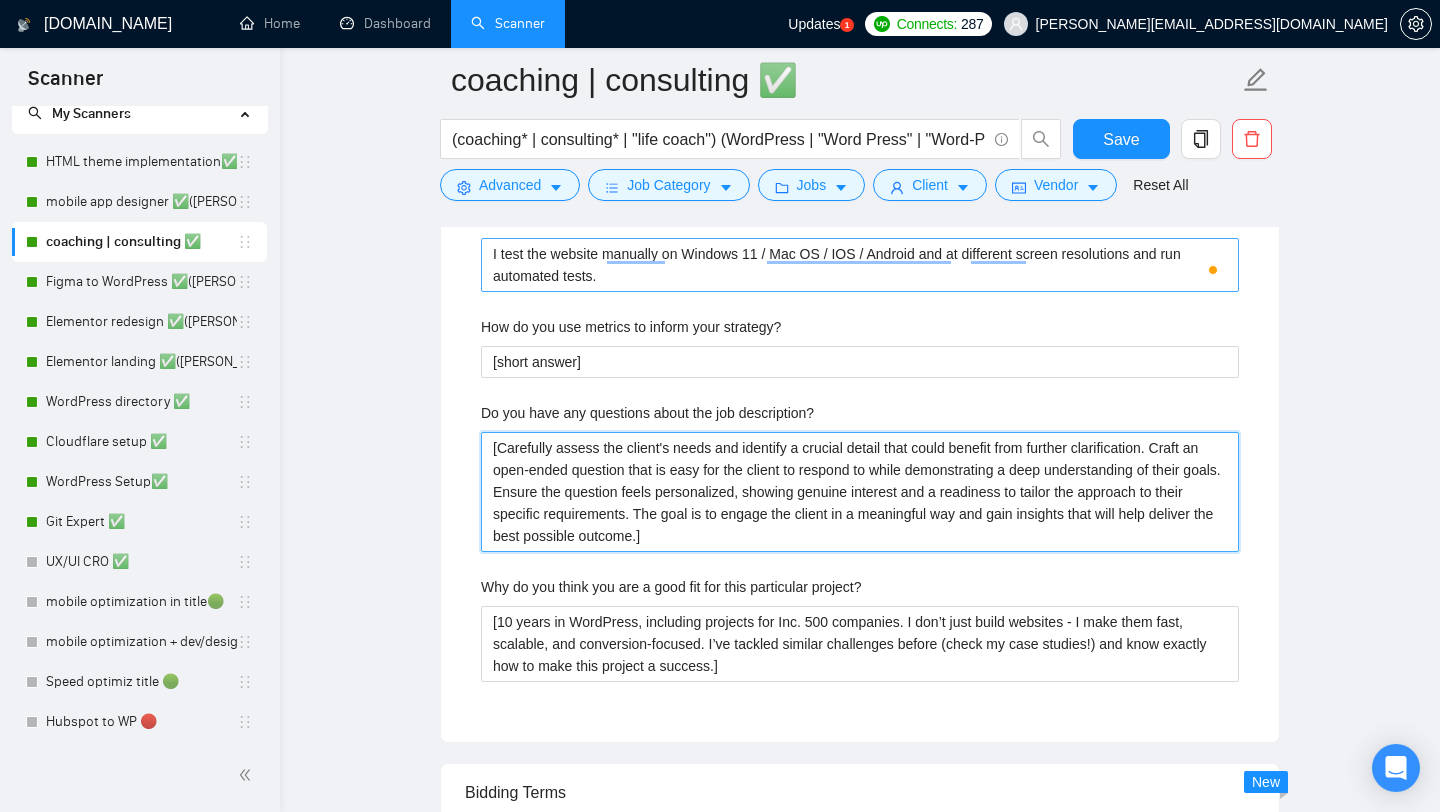 click on "[Carefully assess the client's needs and identify a crucial detail that could benefit from further clarification. Craft an open-ended question that is easy for the client to respond to while demonstrating a deep understanding of their goals. Ensure the question feels personalized, showing genuine interest and a readiness to tailor the approach to their specific requirements. The goal is to engage the client in a meaningful way and gain insights that will help deliver the best possible outcome.]" at bounding box center (860, 492) 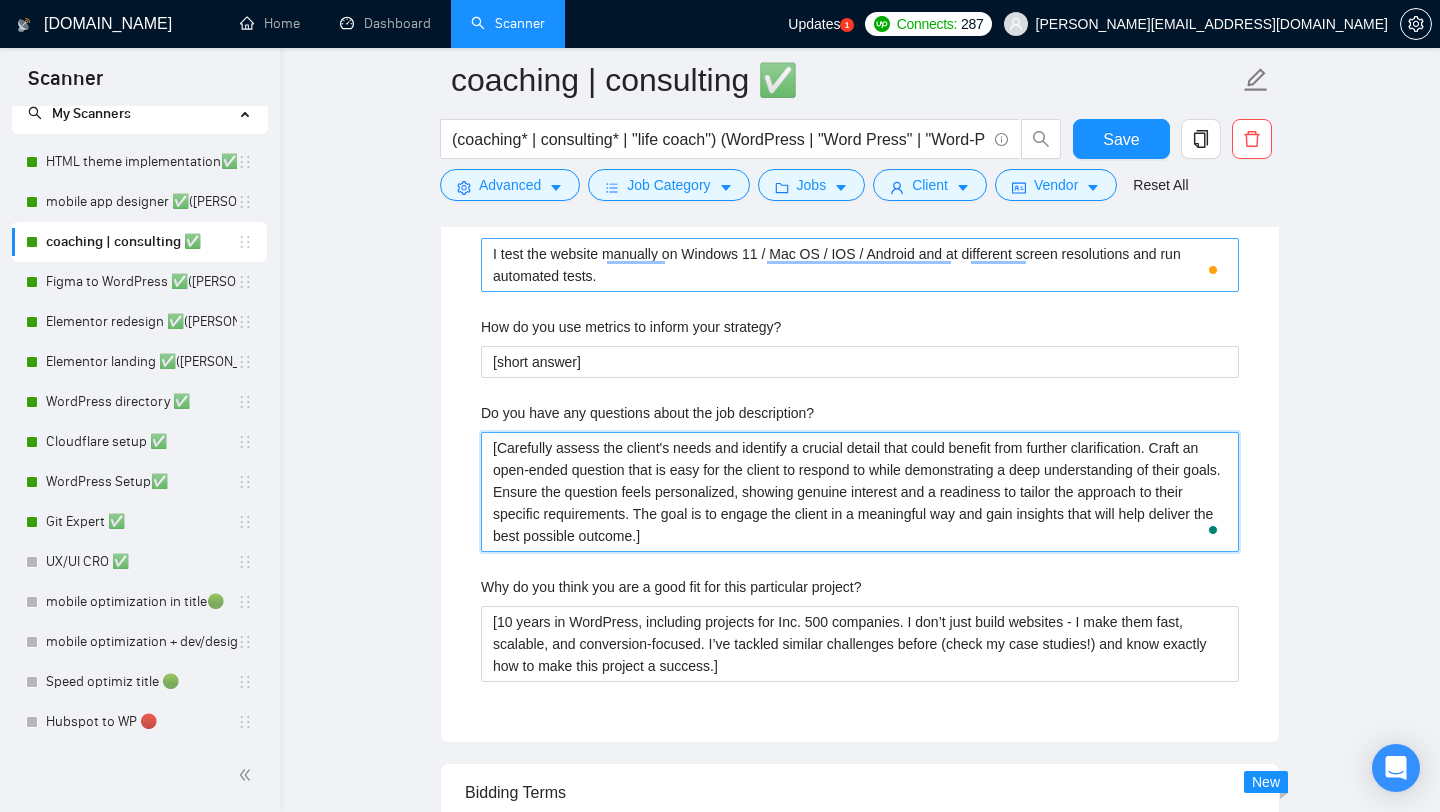 click on "[Carefully assess the client's needs and identify a crucial detail that could benefit from further clarification. Craft an open-ended question that is easy for the client to respond to while demonstrating a deep understanding of their goals. Ensure the question feels personalized, showing genuine interest and a readiness to tailor the approach to their specific requirements. The goal is to engage the client in a meaningful way and gain insights that will help deliver the best possible outcome.]" at bounding box center [860, 492] 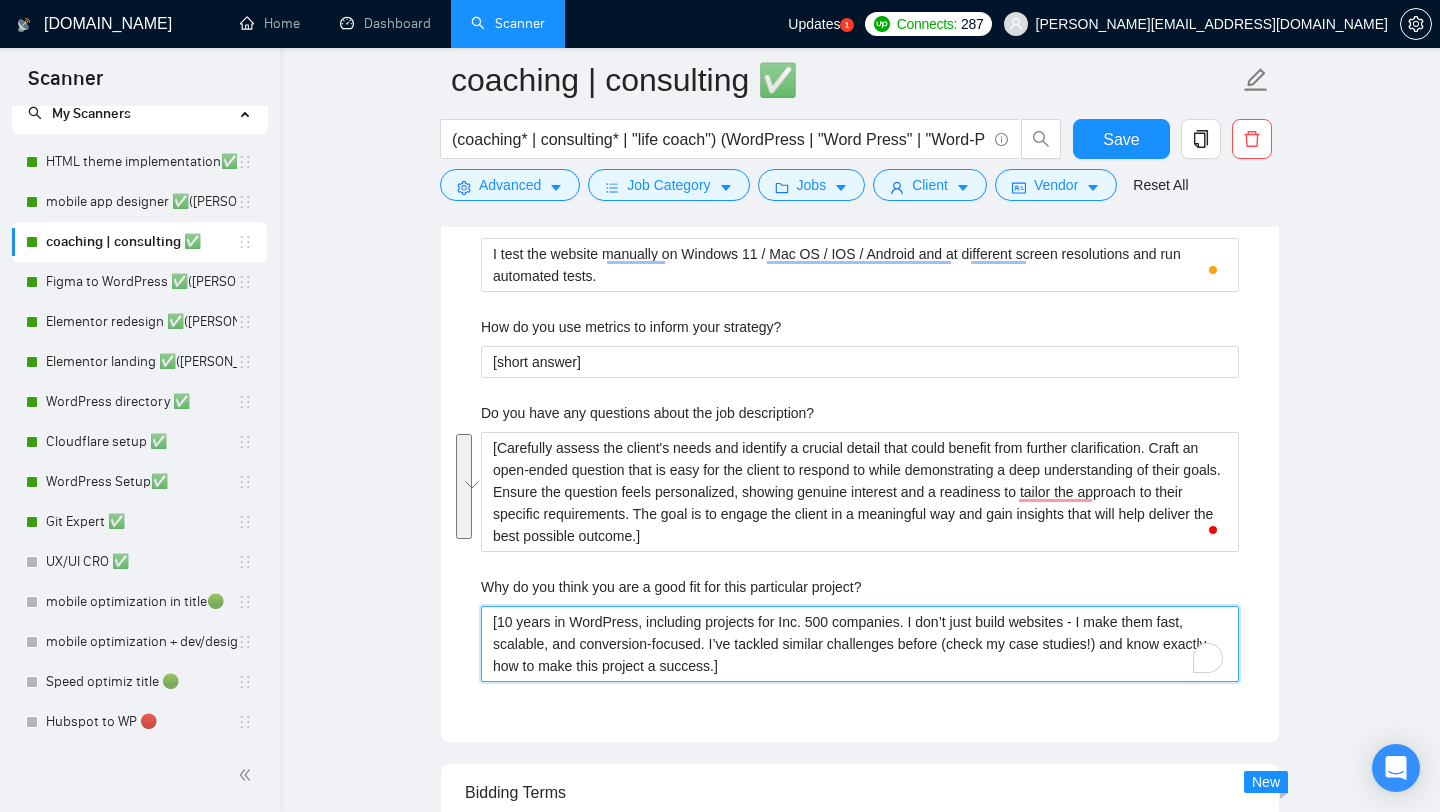 click on "[10 years in WordPress, including projects for Inc. 500 companies. I don’t just build websites - I make them fast, scalable, and conversion-focused. I’ve tackled similar challenges before (check my case studies!) and know exactly how to make this project a success.]" at bounding box center [860, 644] 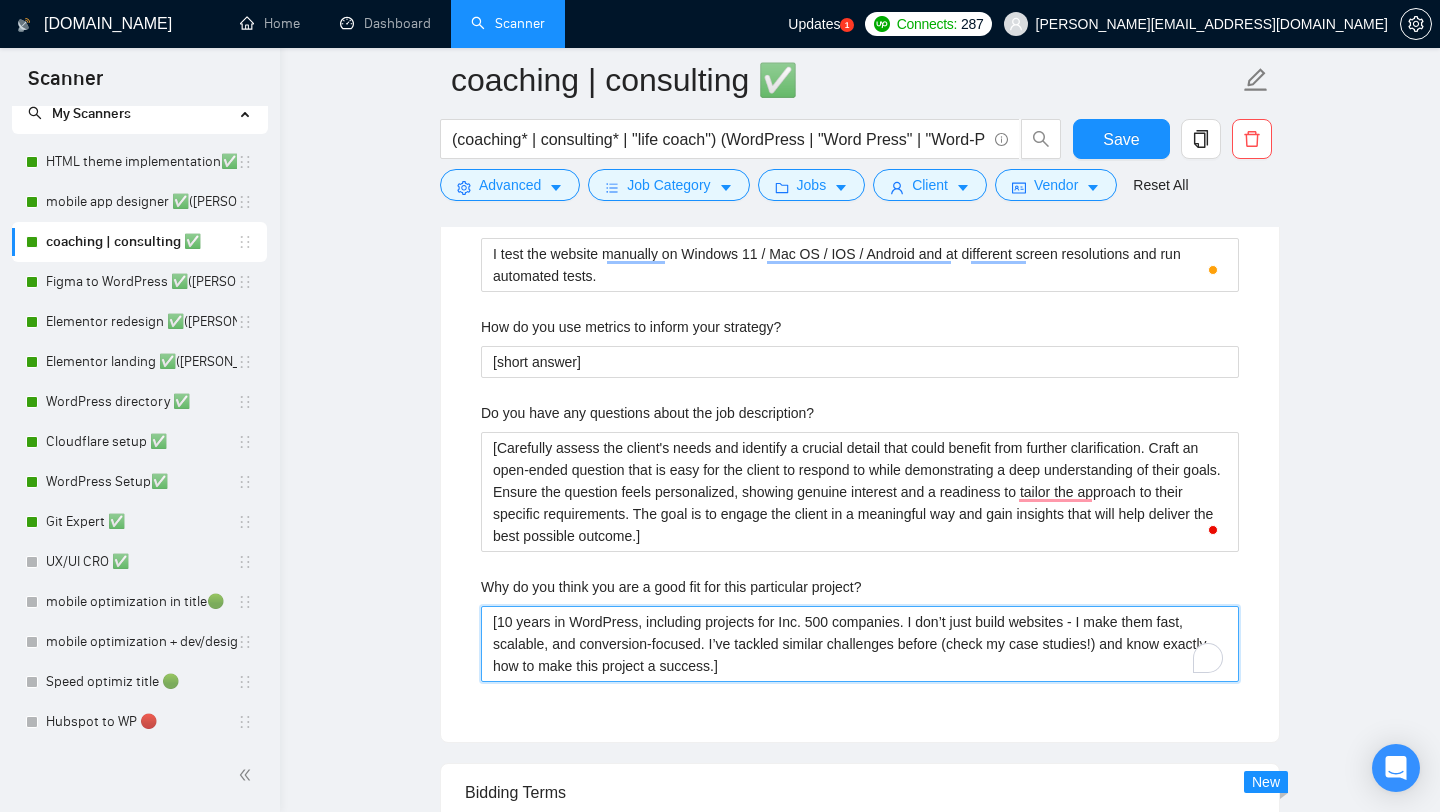 click on "[10 years in WordPress, including projects for Inc. 500 companies. I don’t just build websites - I make them fast, scalable, and conversion-focused. I’ve tackled similar challenges before (check my case studies!) and know exactly how to make this project a success.]" at bounding box center (860, 644) 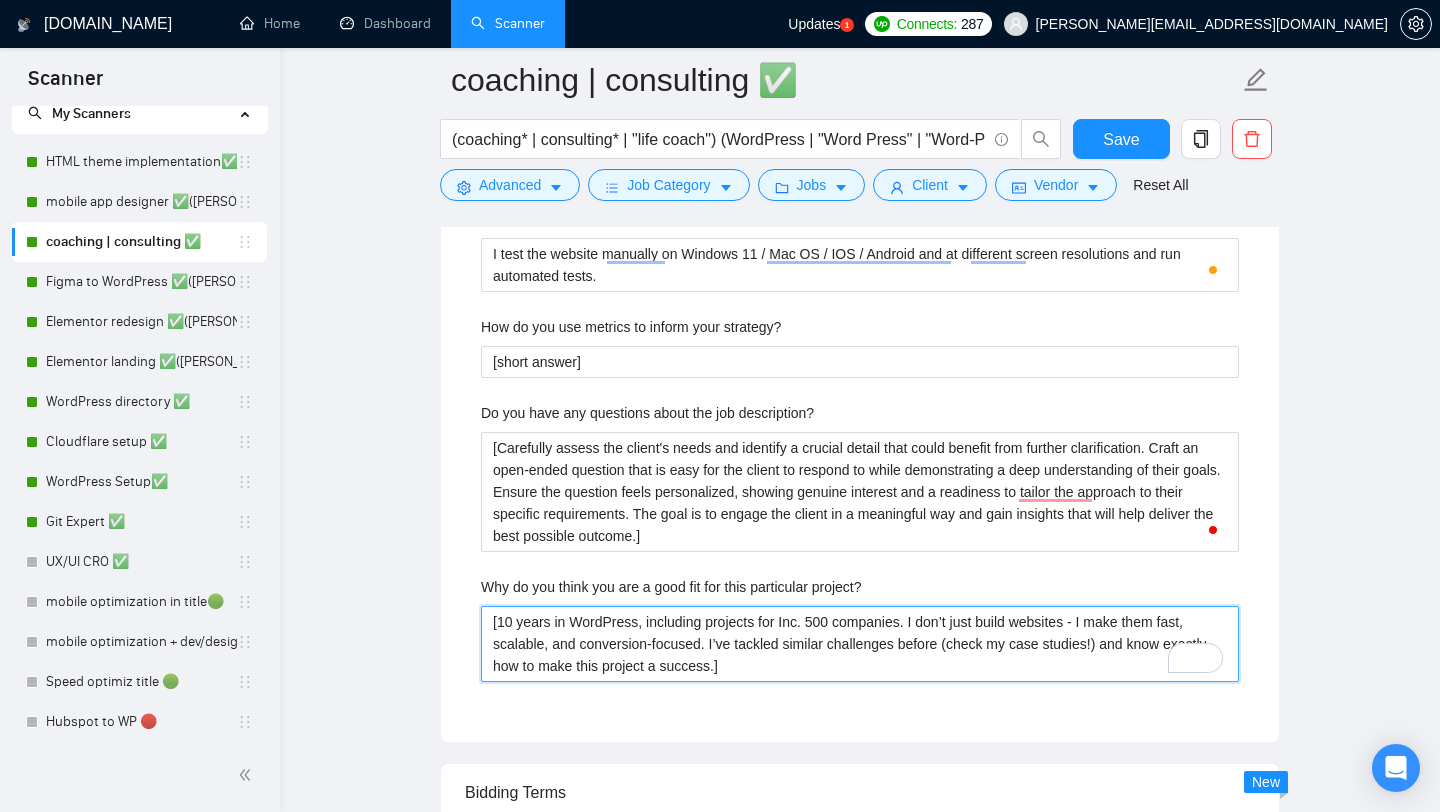 click on "[10 years in WordPress, including projects for Inc. 500 companies. I don’t just build websites - I make them fast, scalable, and conversion-focused. I’ve tackled similar challenges before (check my case studies!) and know exactly how to make this project a success.]" at bounding box center [860, 644] 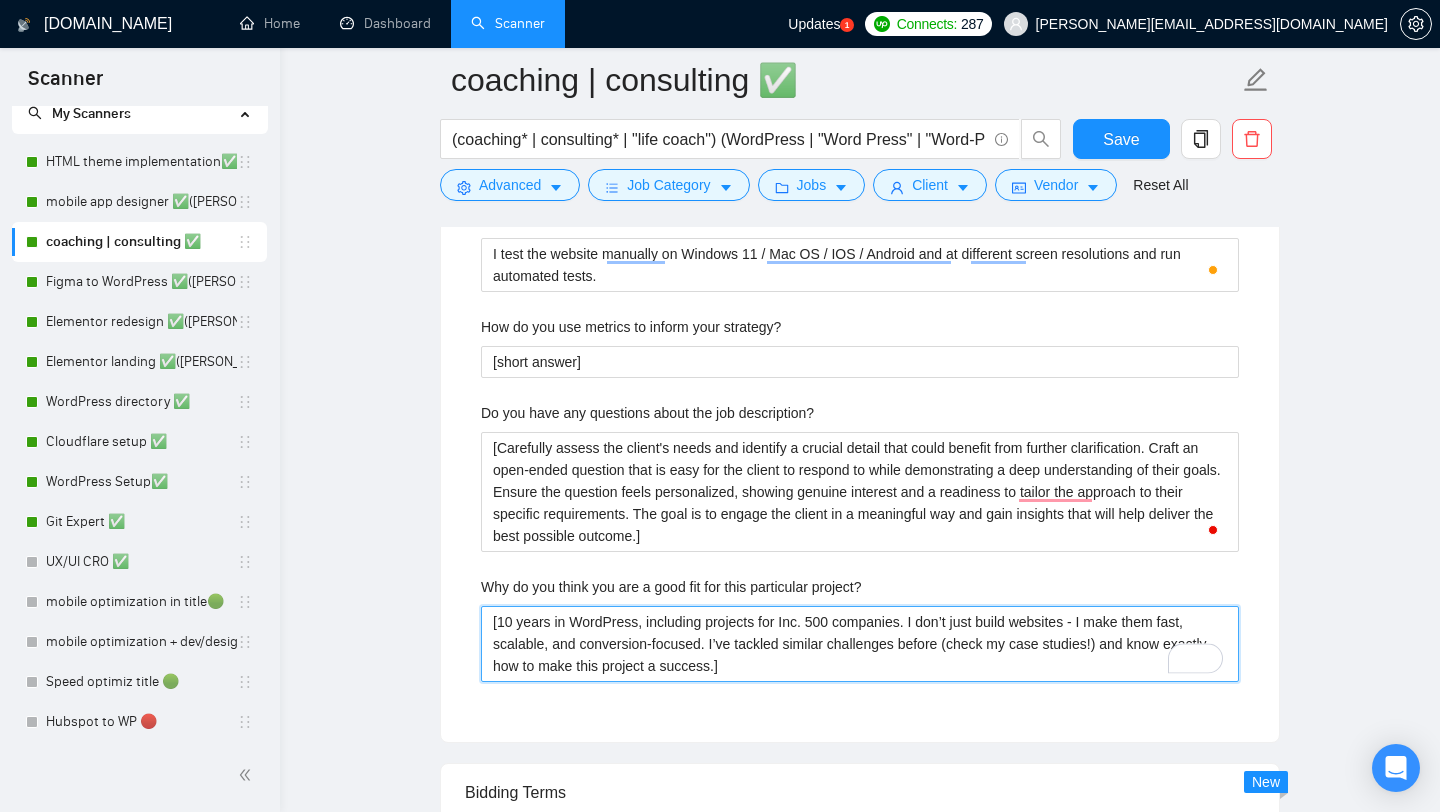 click on "[10 years in WordPress, including projects for Inc. 500 companies. I don’t just build websites - I make them fast, scalable, and conversion-focused. I’ve tackled similar challenges before (check my case studies!) and know exactly how to make this project a success.]" at bounding box center [860, 644] 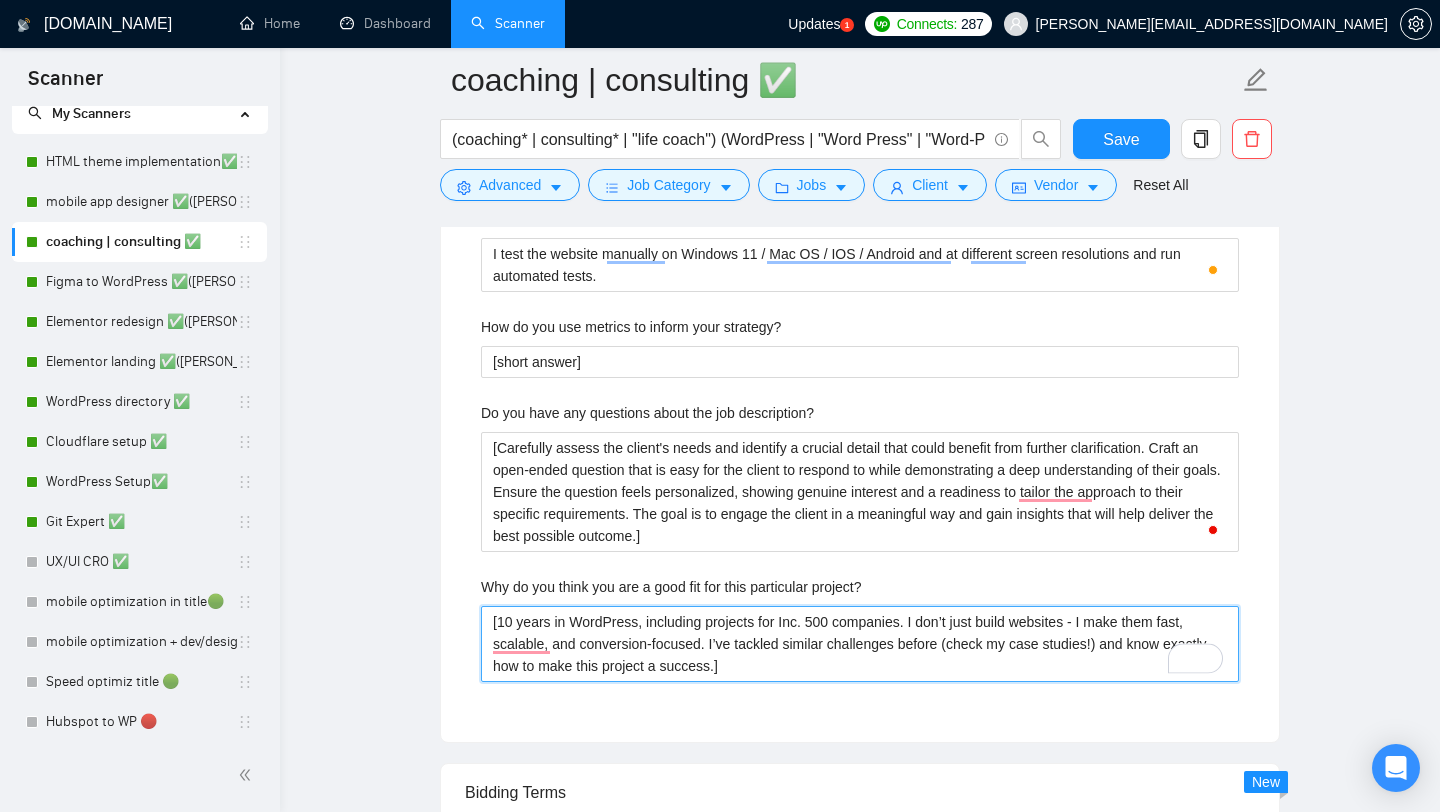 click on "[10 years in WordPress, including projects for Inc. 500 companies. I don’t just build websites - I make them fast, scalable, and conversion-focused. I’ve tackled similar challenges before (check my case studies!) and know exactly how to make this project a success.]" at bounding box center [860, 644] 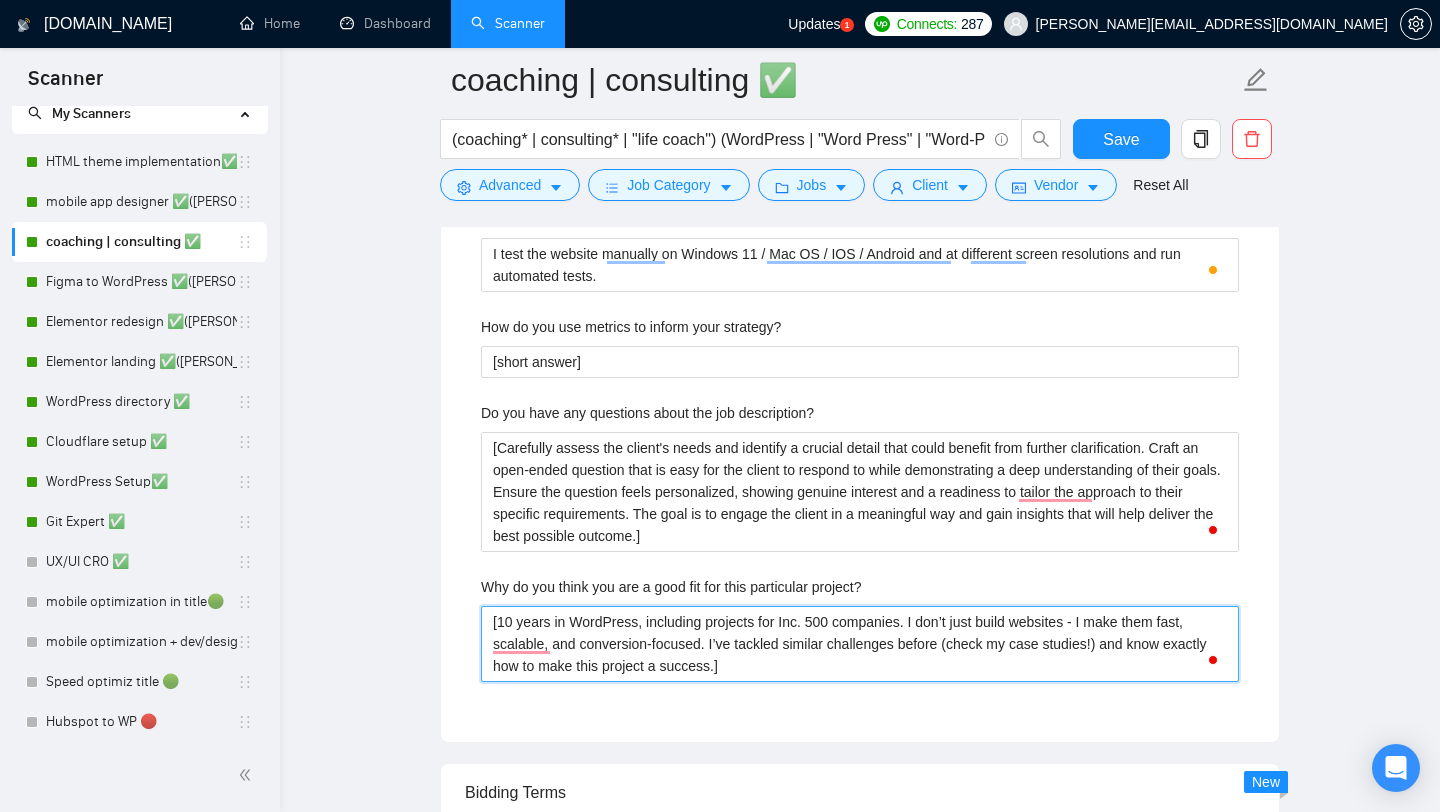 click on "[10 years in WordPress, including projects for Inc. 500 companies. I don’t just build websites - I make them fast, scalable, and conversion-focused. I’ve tackled similar challenges before (check my case studies!) and know exactly how to make this project a success.]" at bounding box center (860, 644) 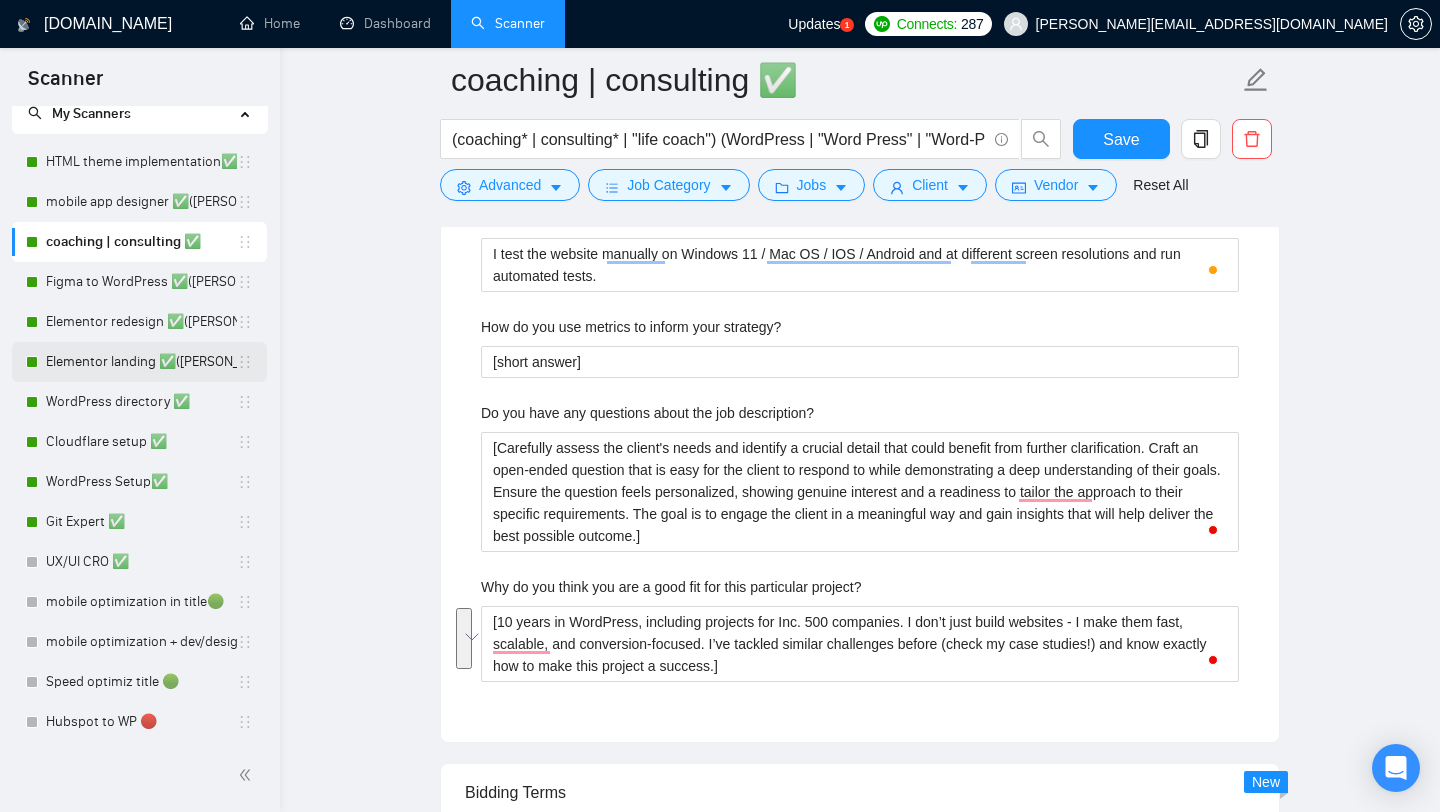 click on "Elementor landing ✅([PERSON_NAME])" at bounding box center [141, 362] 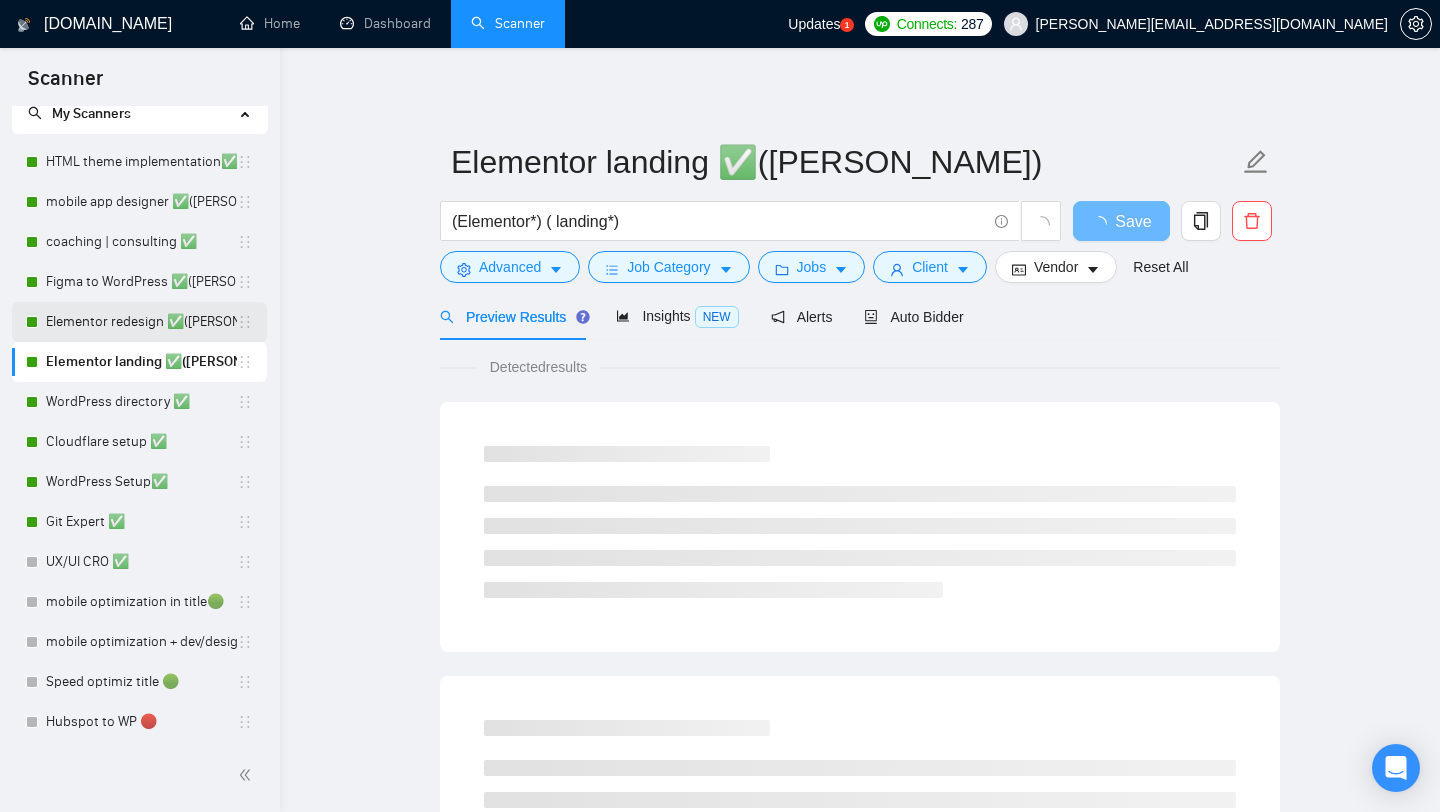 click on "Elementor redesign ✅([PERSON_NAME])" at bounding box center (141, 322) 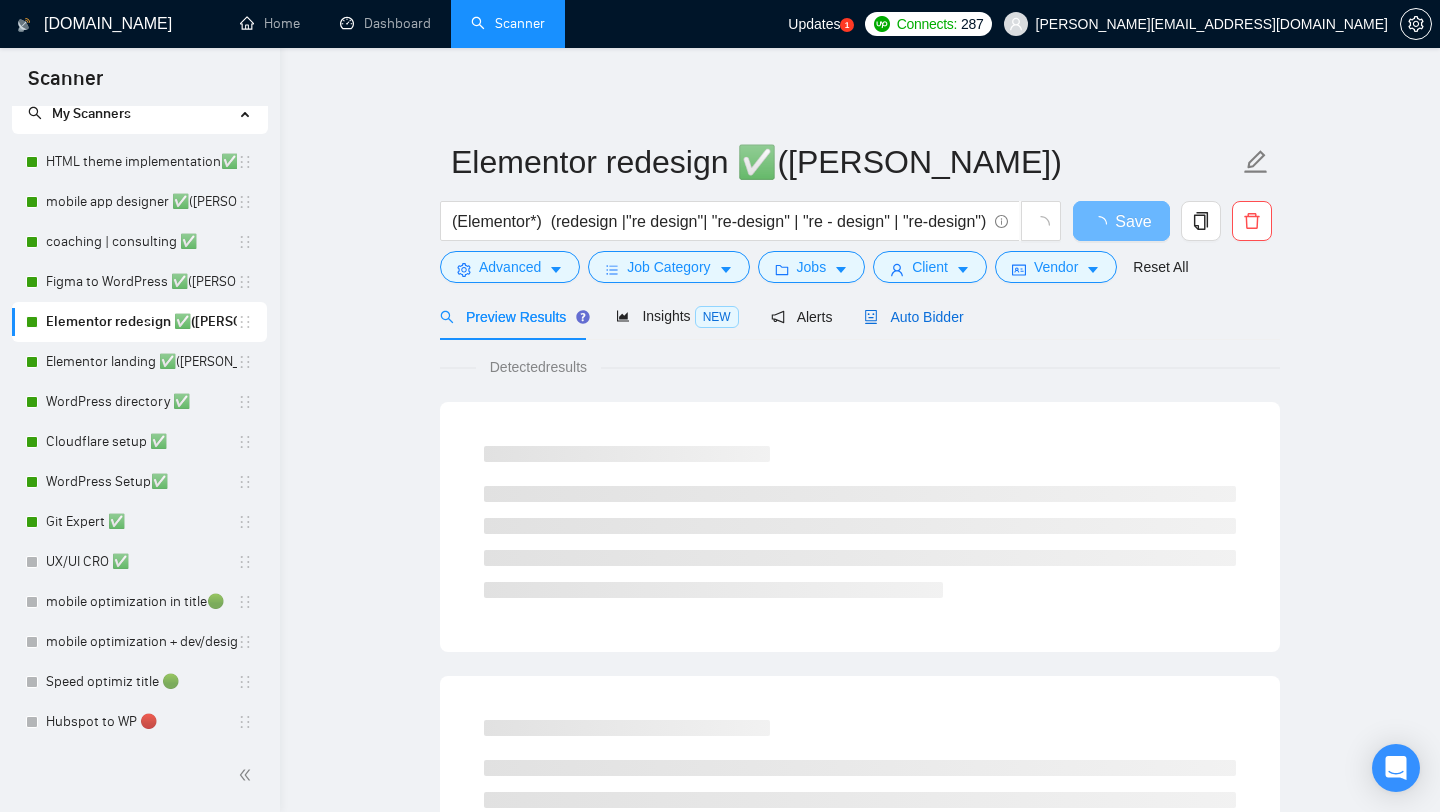 click on "Auto Bidder" at bounding box center [913, 317] 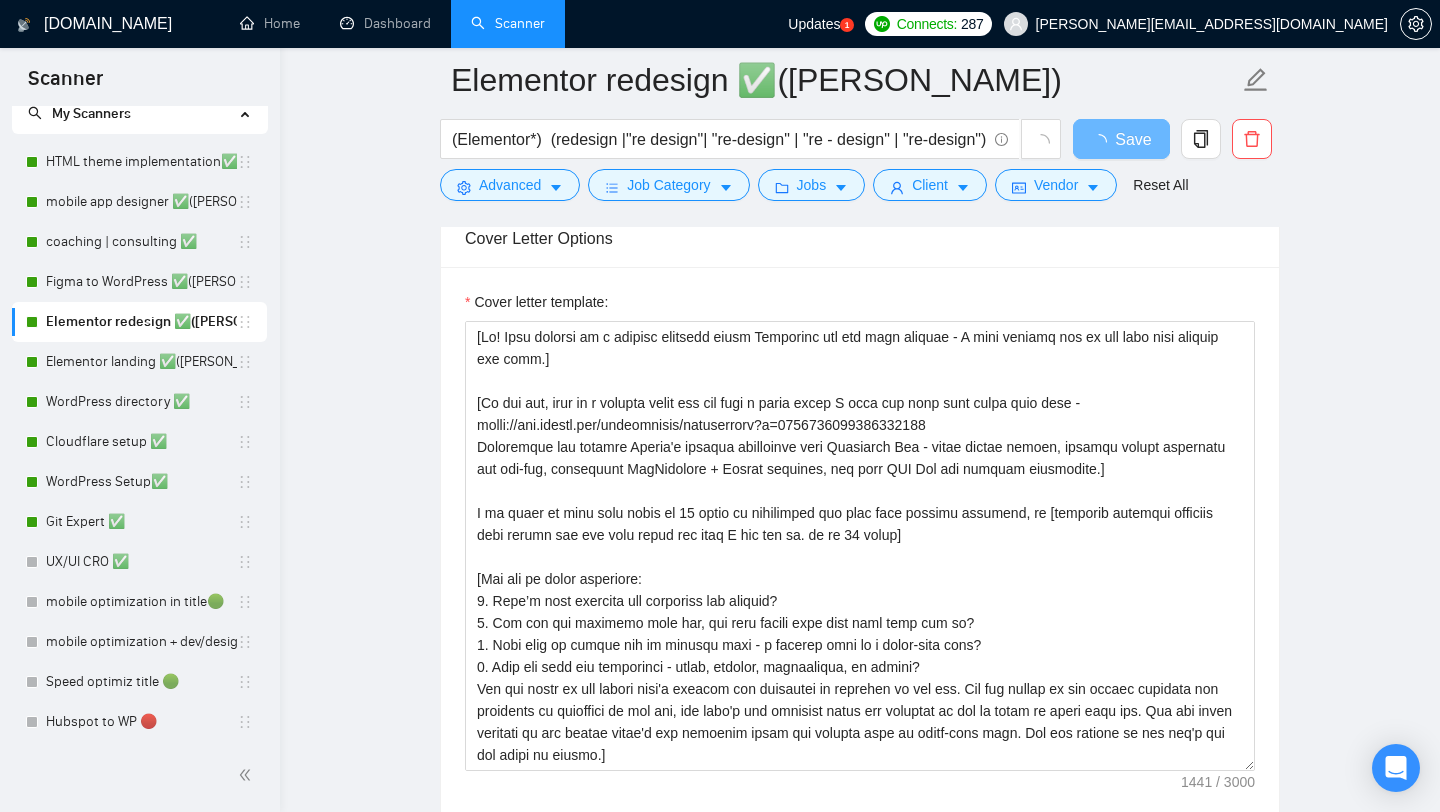scroll, scrollTop: 1501, scrollLeft: 0, axis: vertical 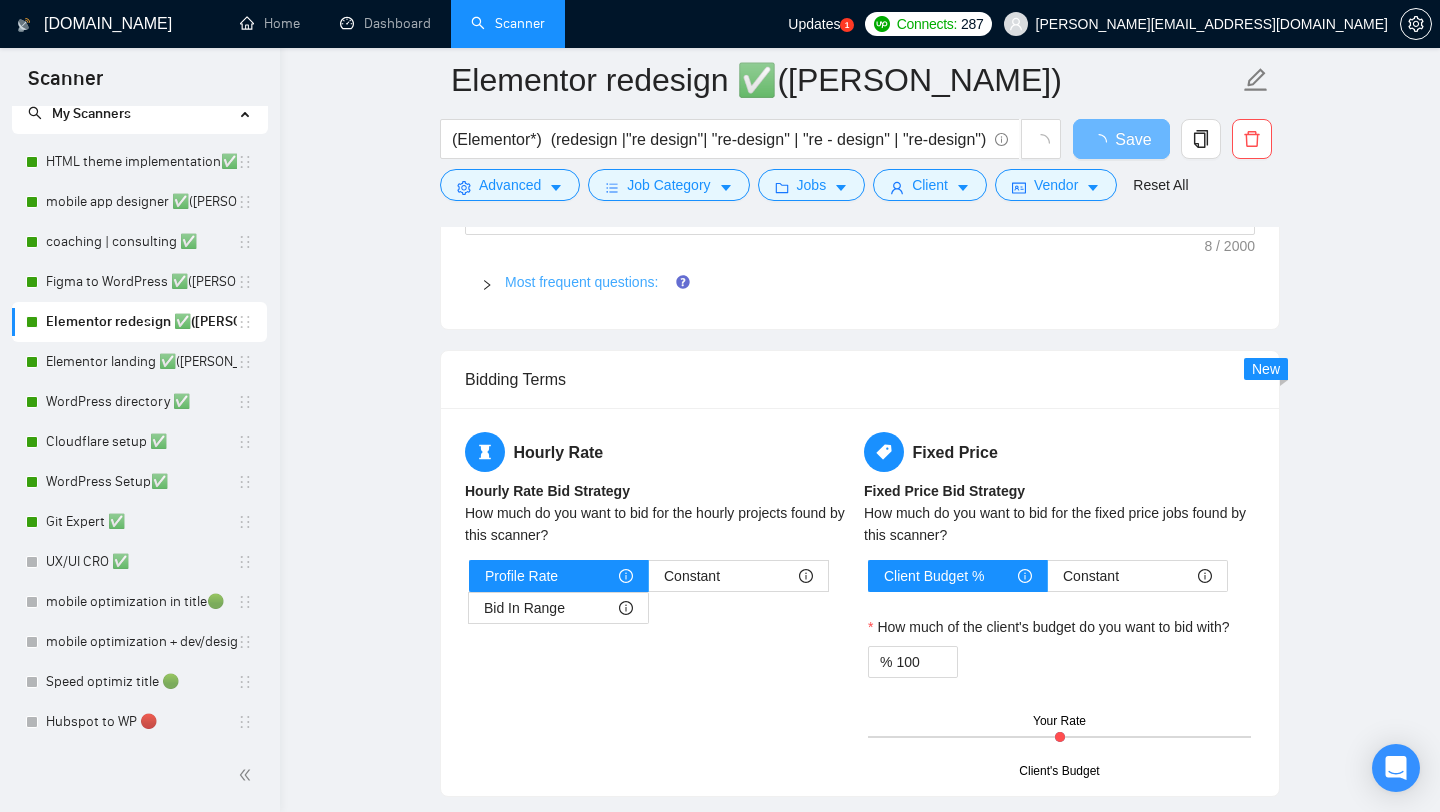 click on "Most frequent questions:" at bounding box center [581, 282] 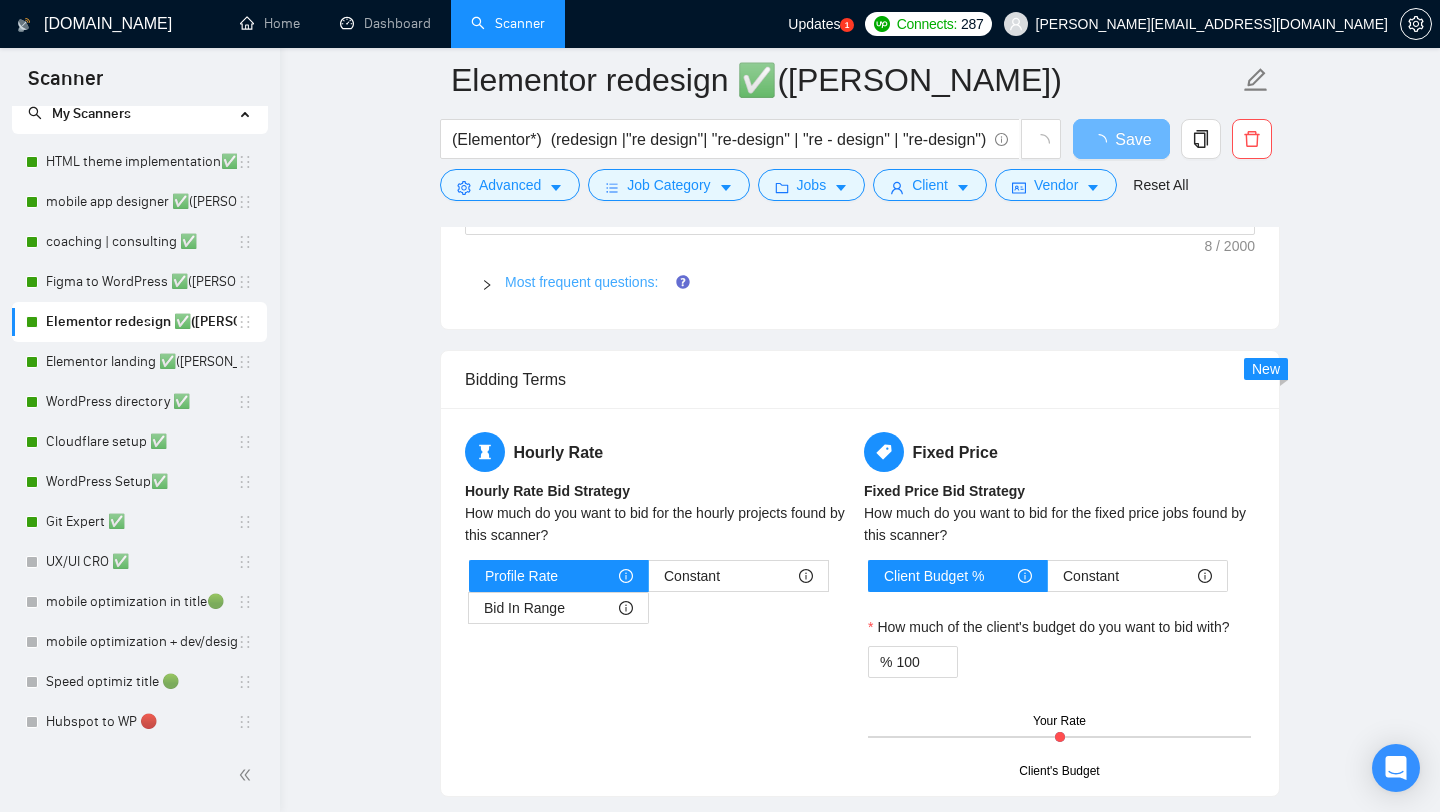 type 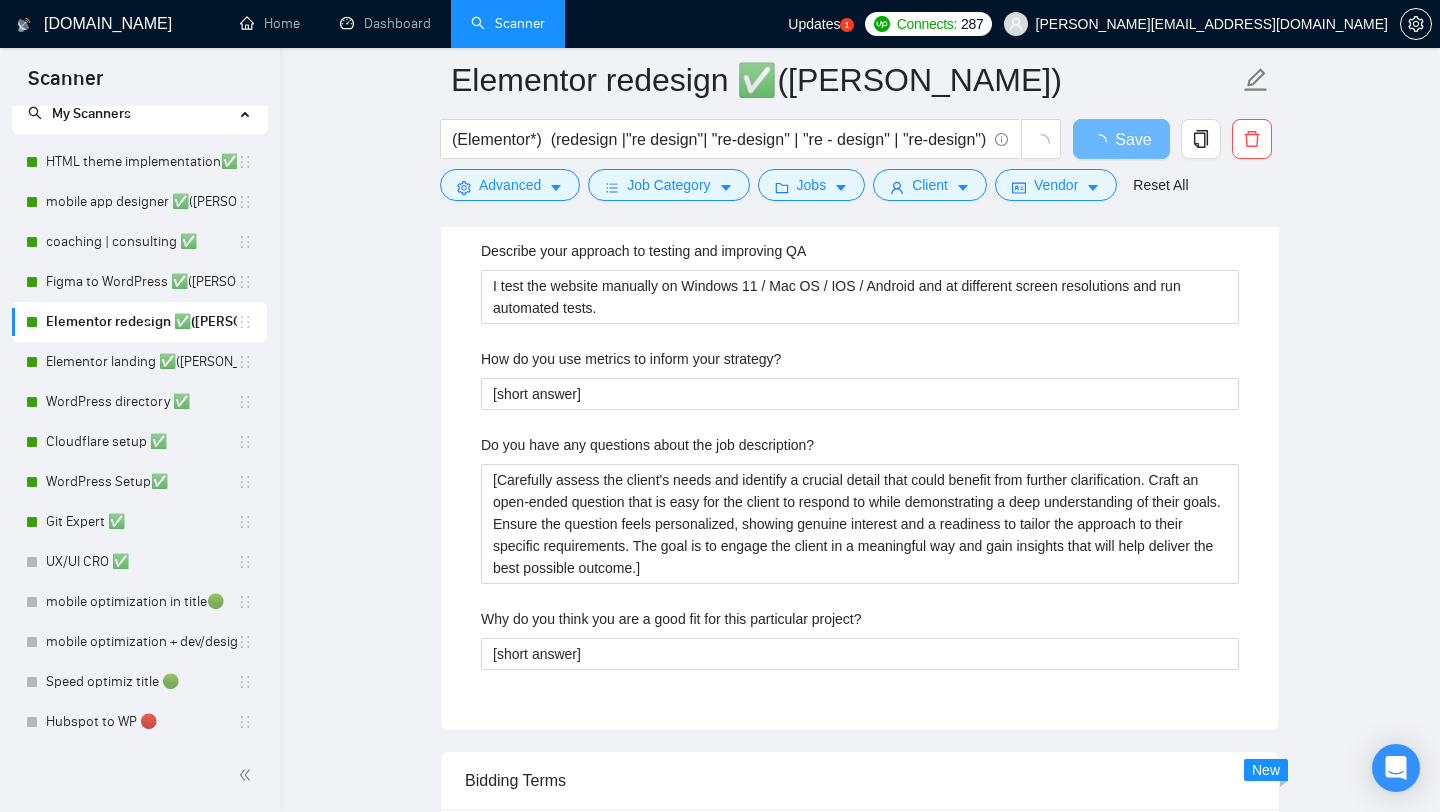 scroll, scrollTop: 2908, scrollLeft: 0, axis: vertical 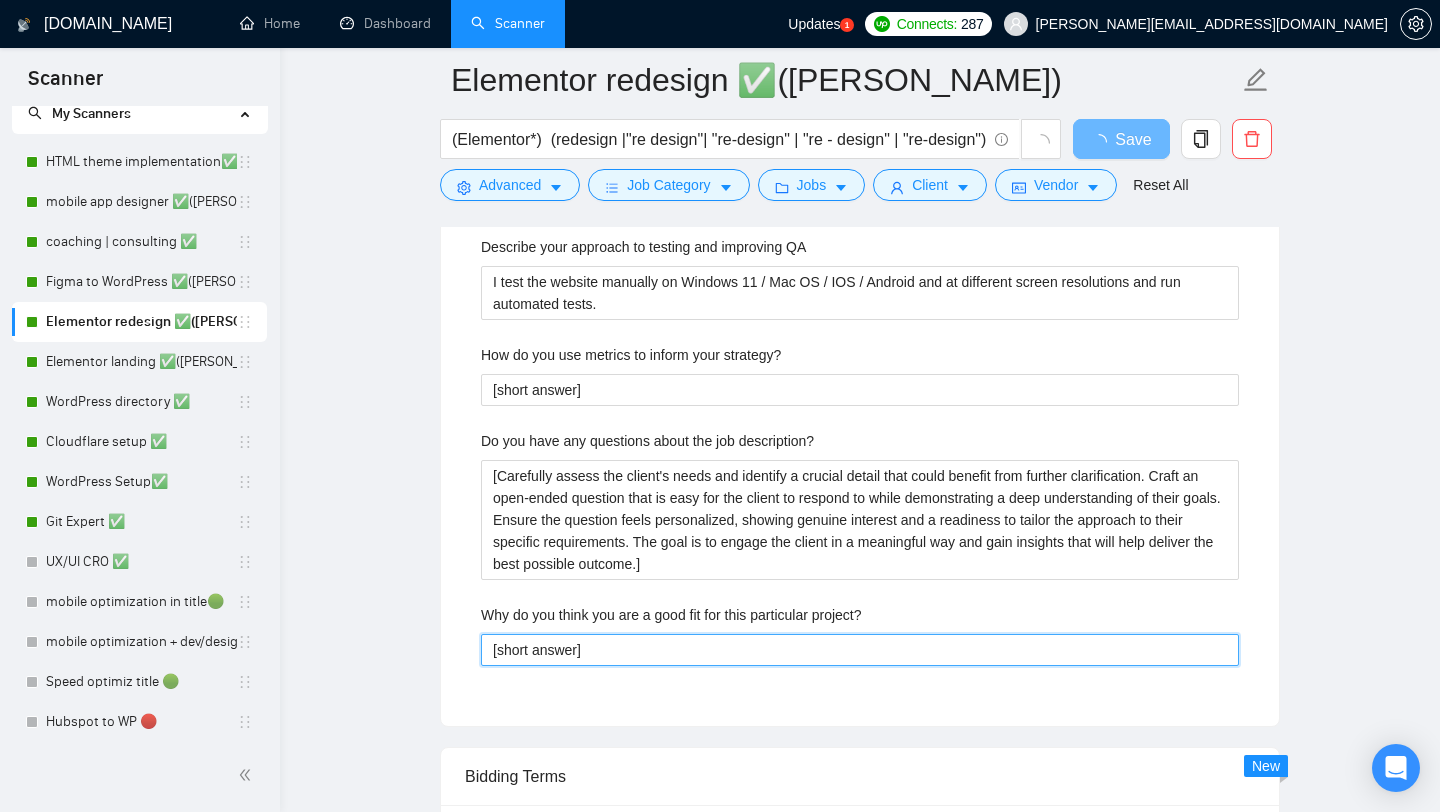 click on "[short answer]" at bounding box center (860, 650) 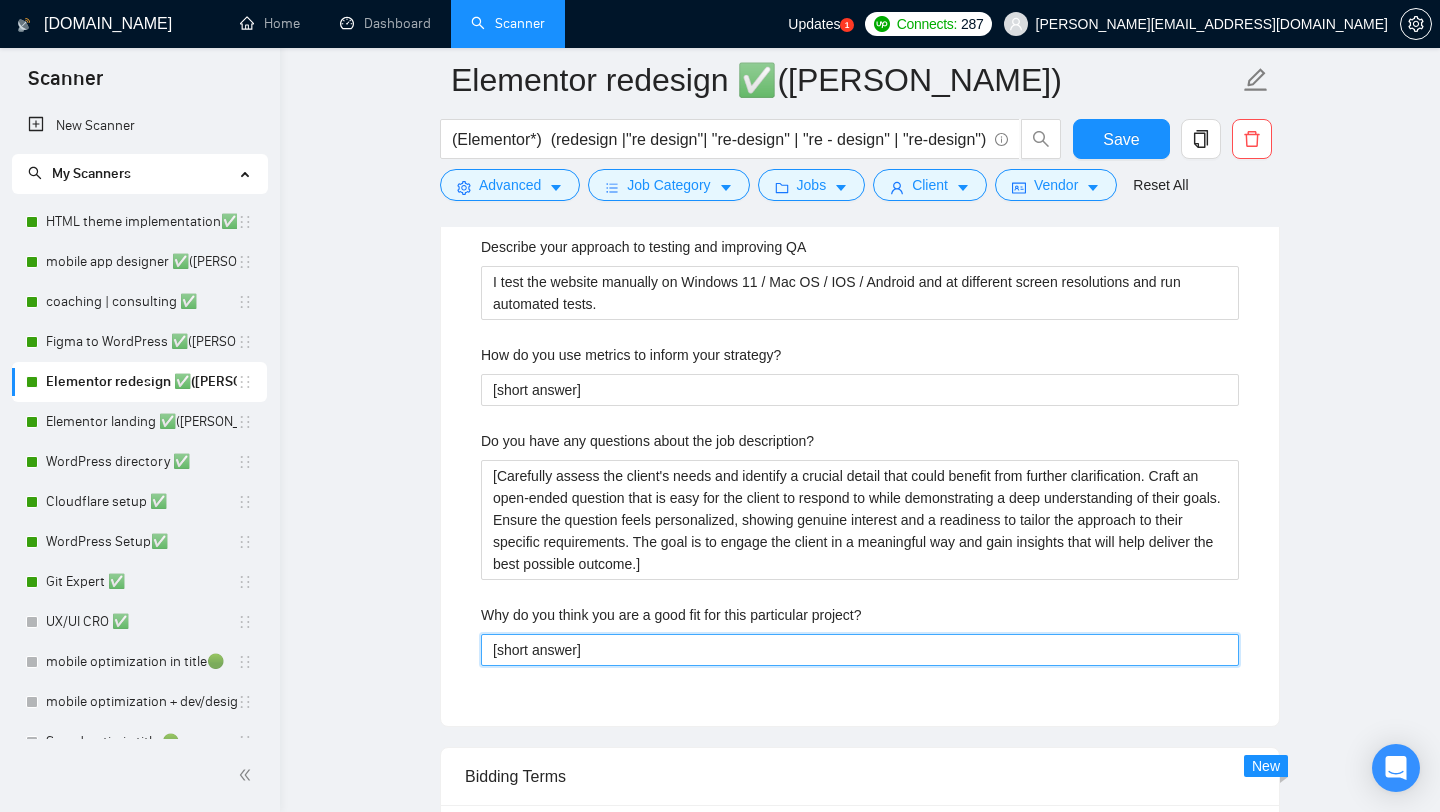scroll, scrollTop: 2908, scrollLeft: 0, axis: vertical 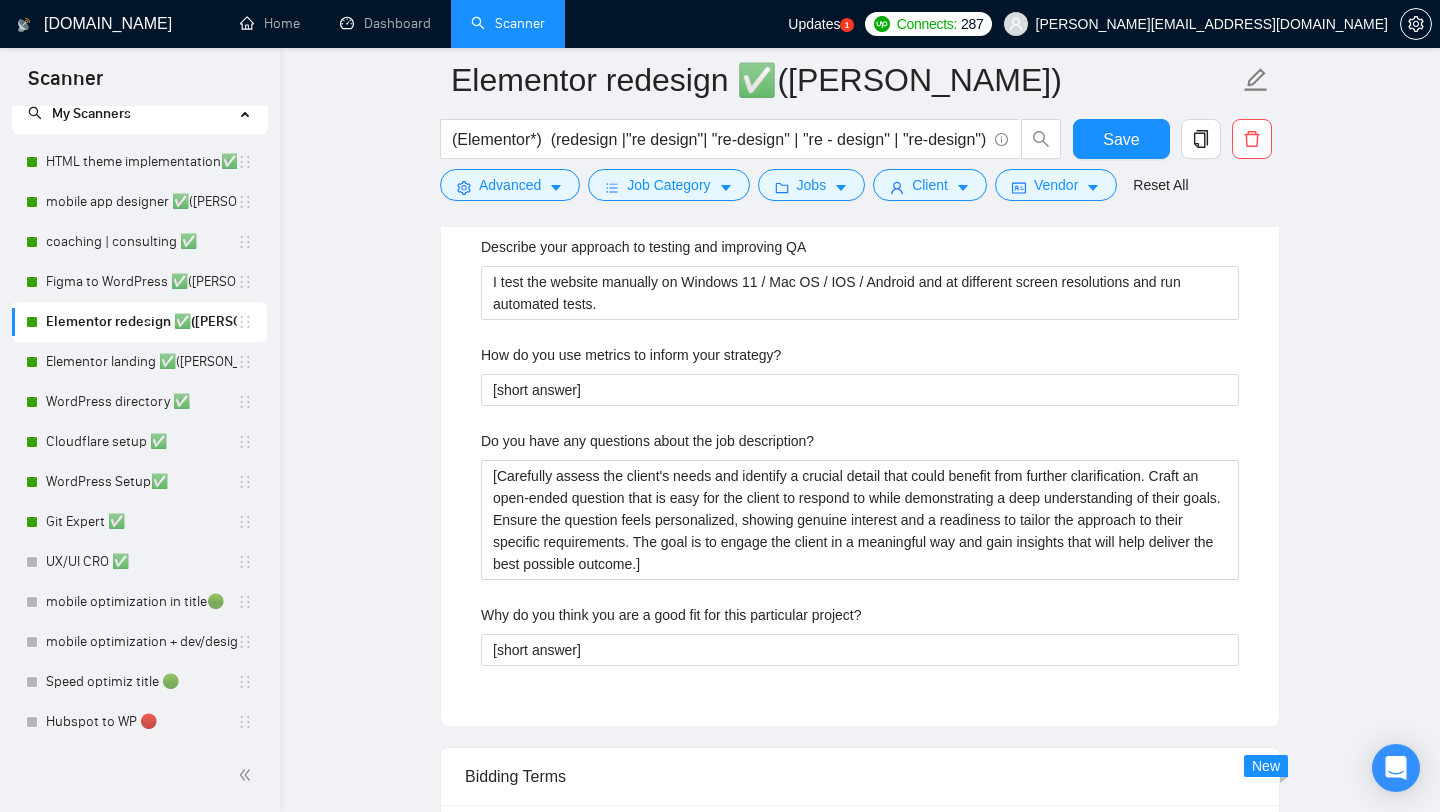 click on "Elementor redesign ✅([PERSON_NAME])" at bounding box center [141, 322] 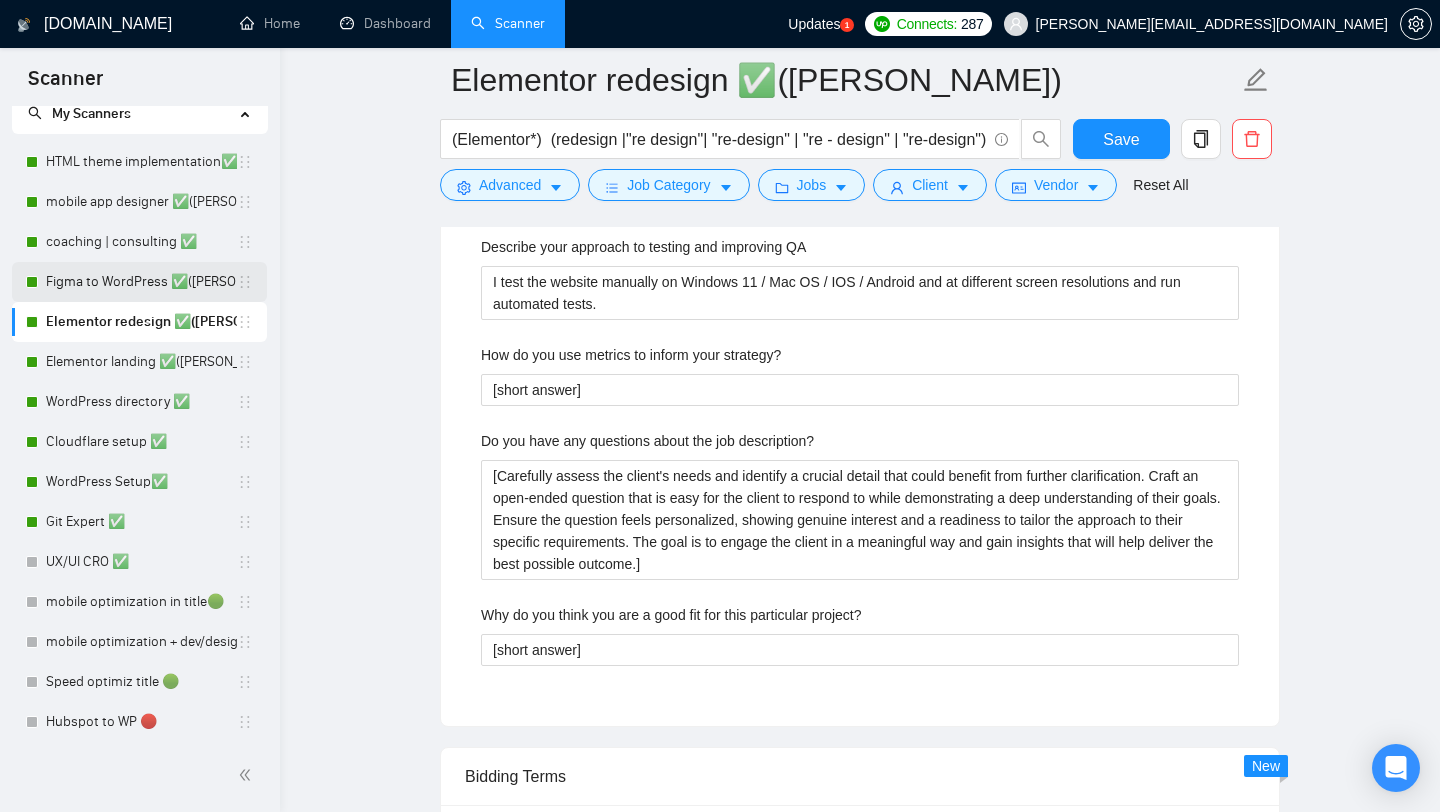 click on "Figma to WordPress ✅([PERSON_NAME])" at bounding box center [141, 282] 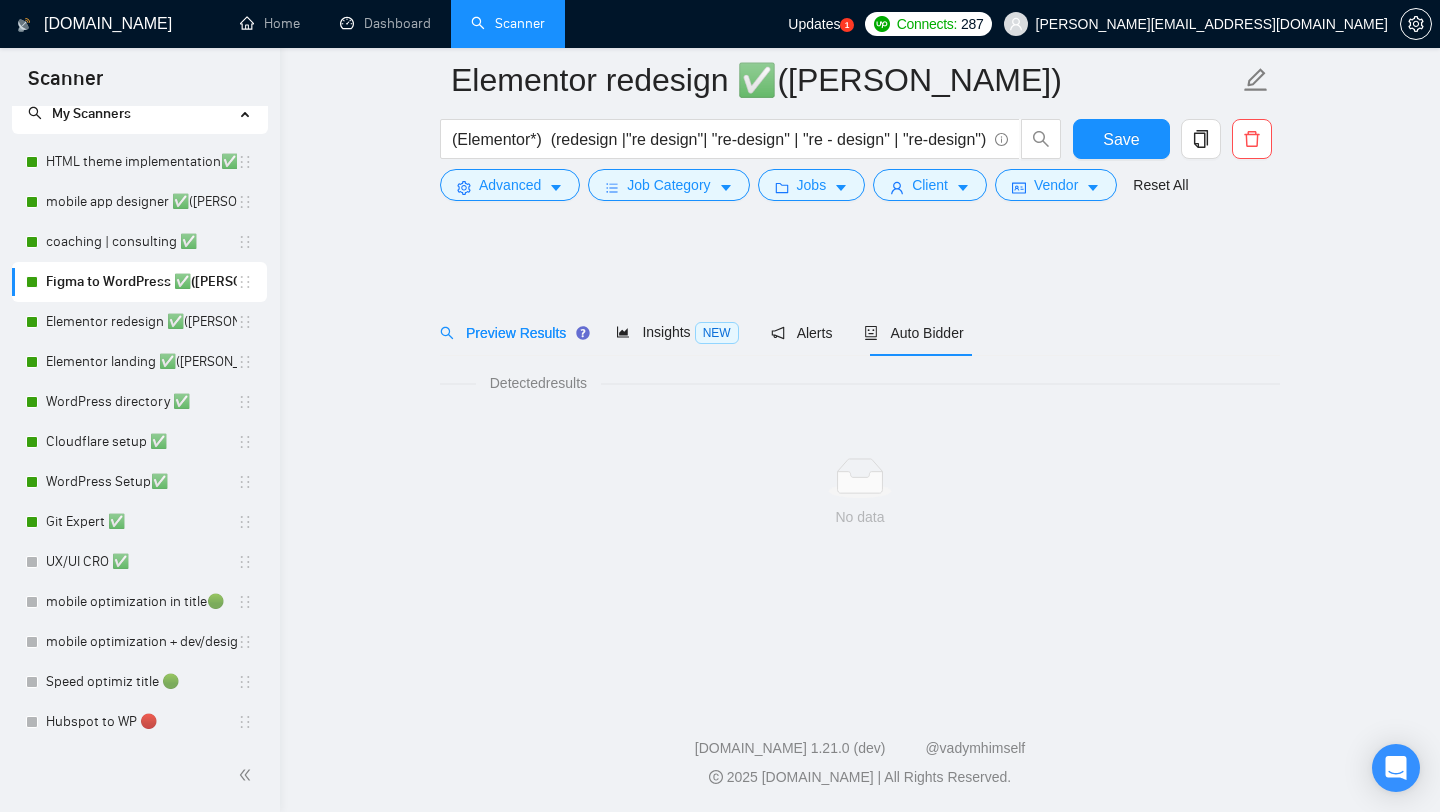 scroll, scrollTop: 0, scrollLeft: 0, axis: both 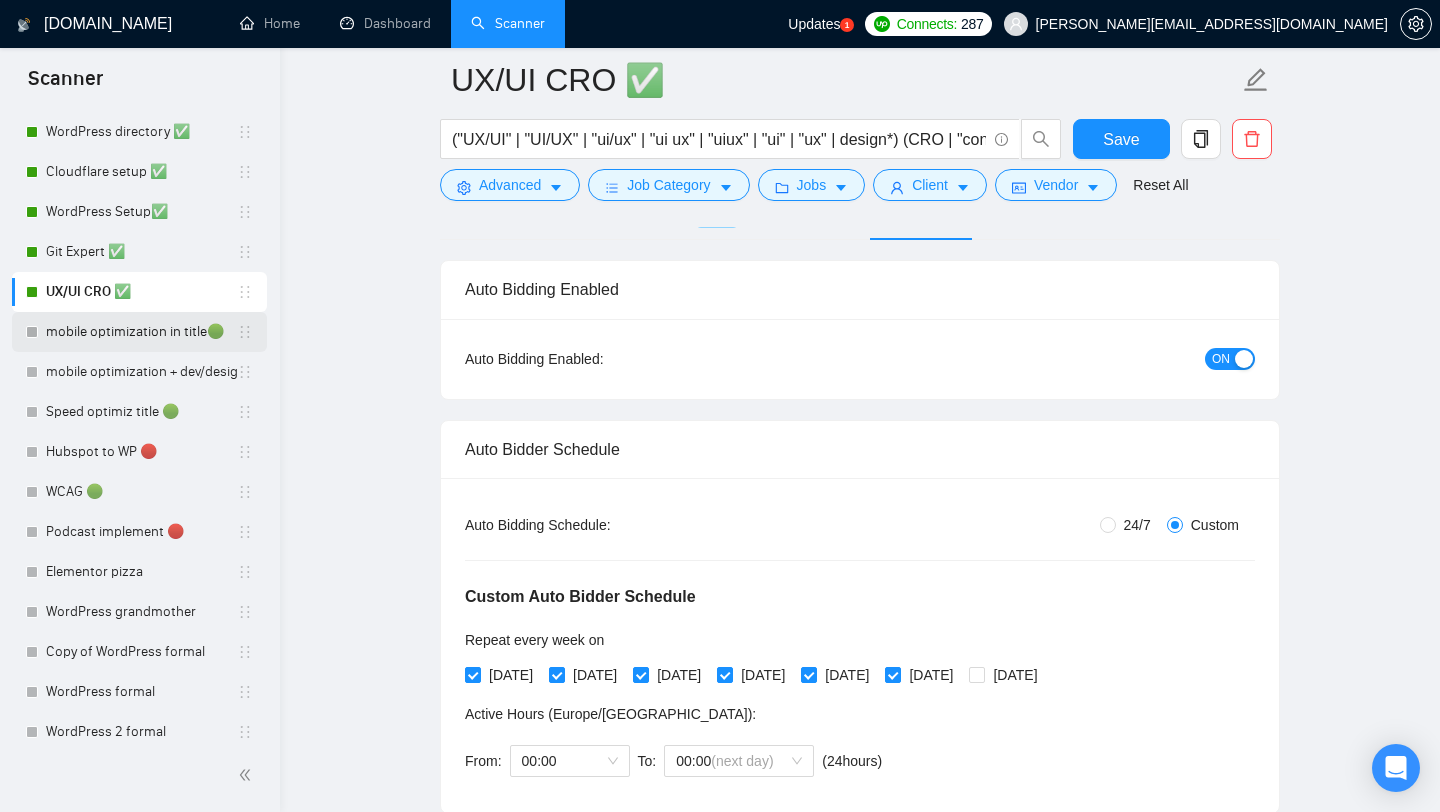 click on "mobile optimization in title🟢" at bounding box center [141, 332] 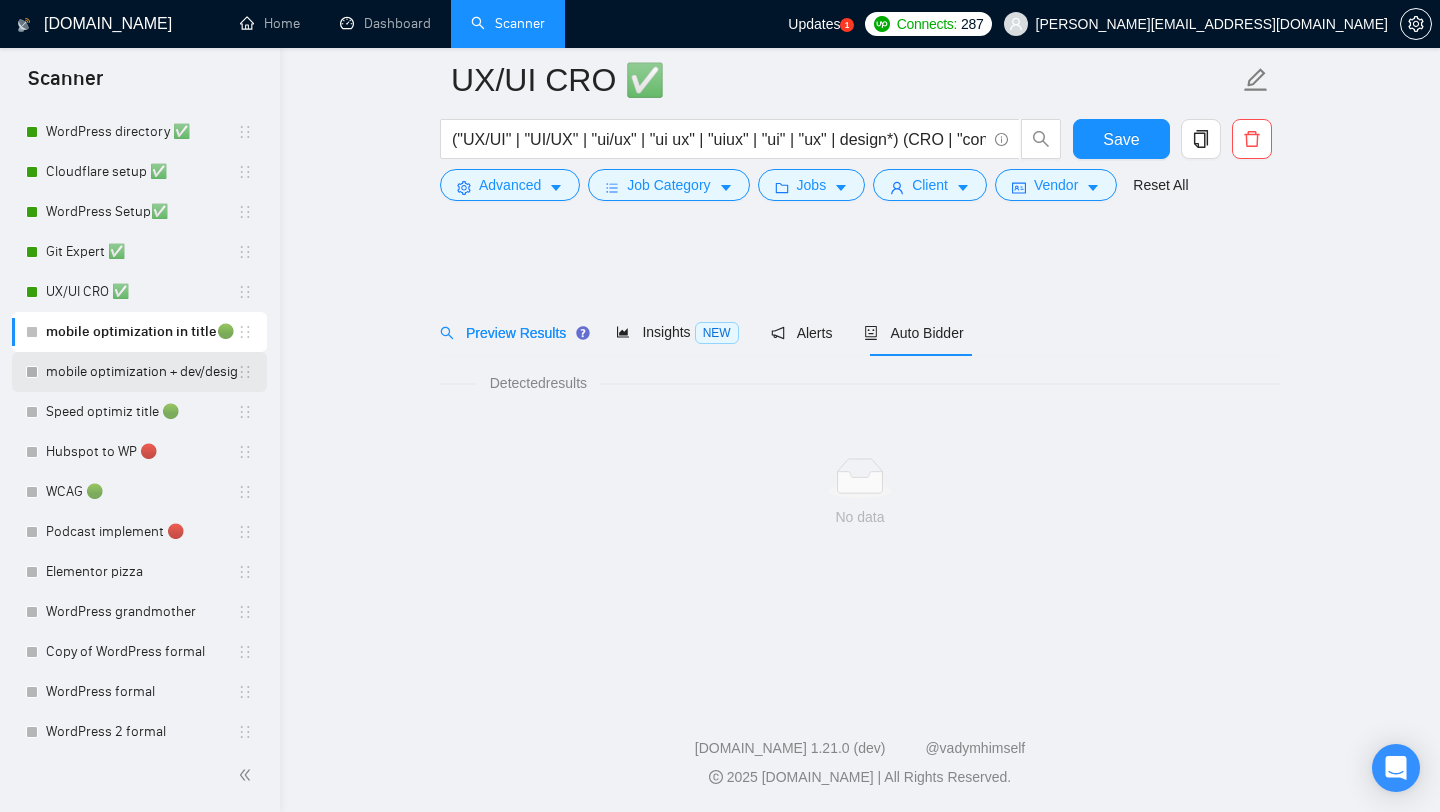 scroll, scrollTop: 0, scrollLeft: 0, axis: both 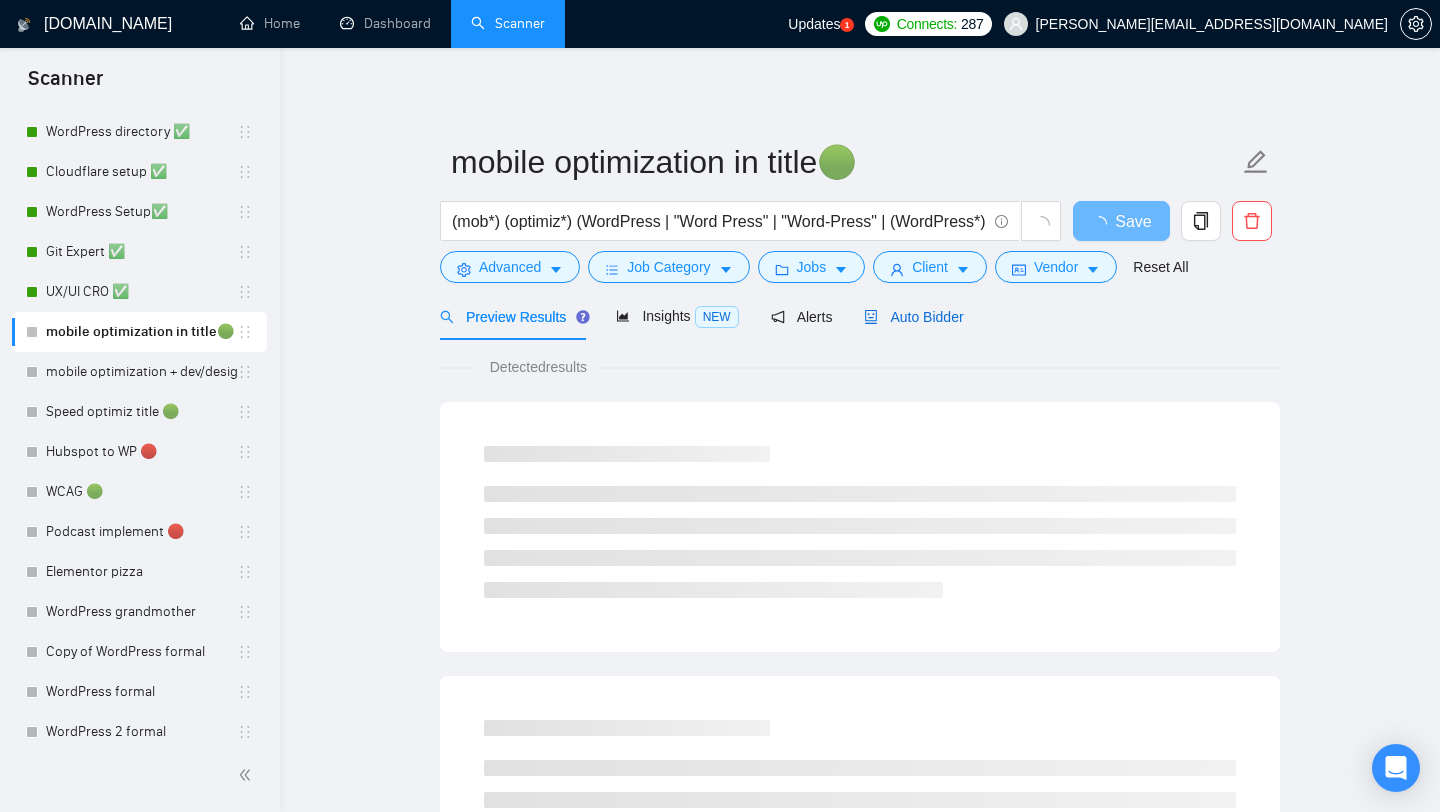 click on "Auto Bidder" at bounding box center [913, 317] 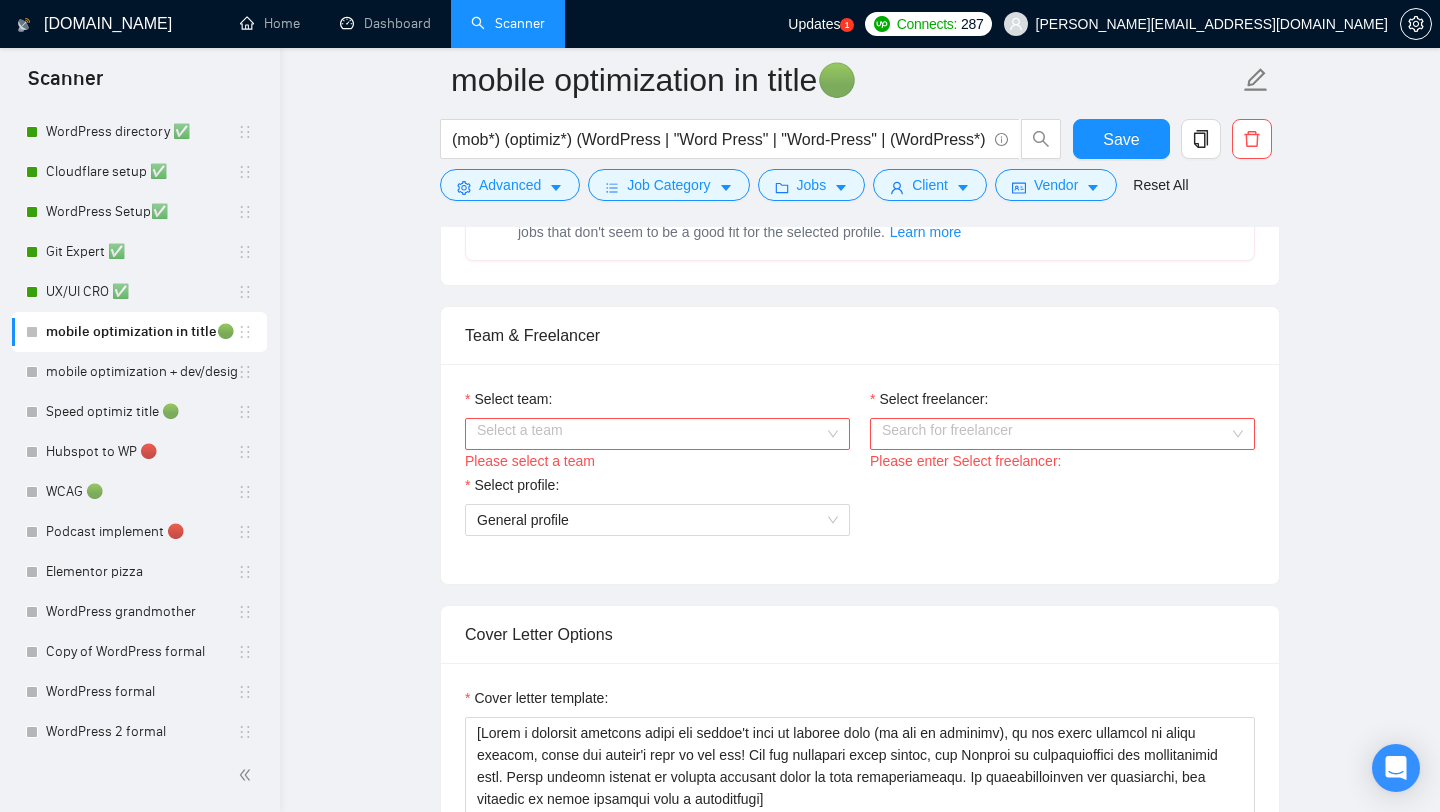 scroll, scrollTop: 941, scrollLeft: 0, axis: vertical 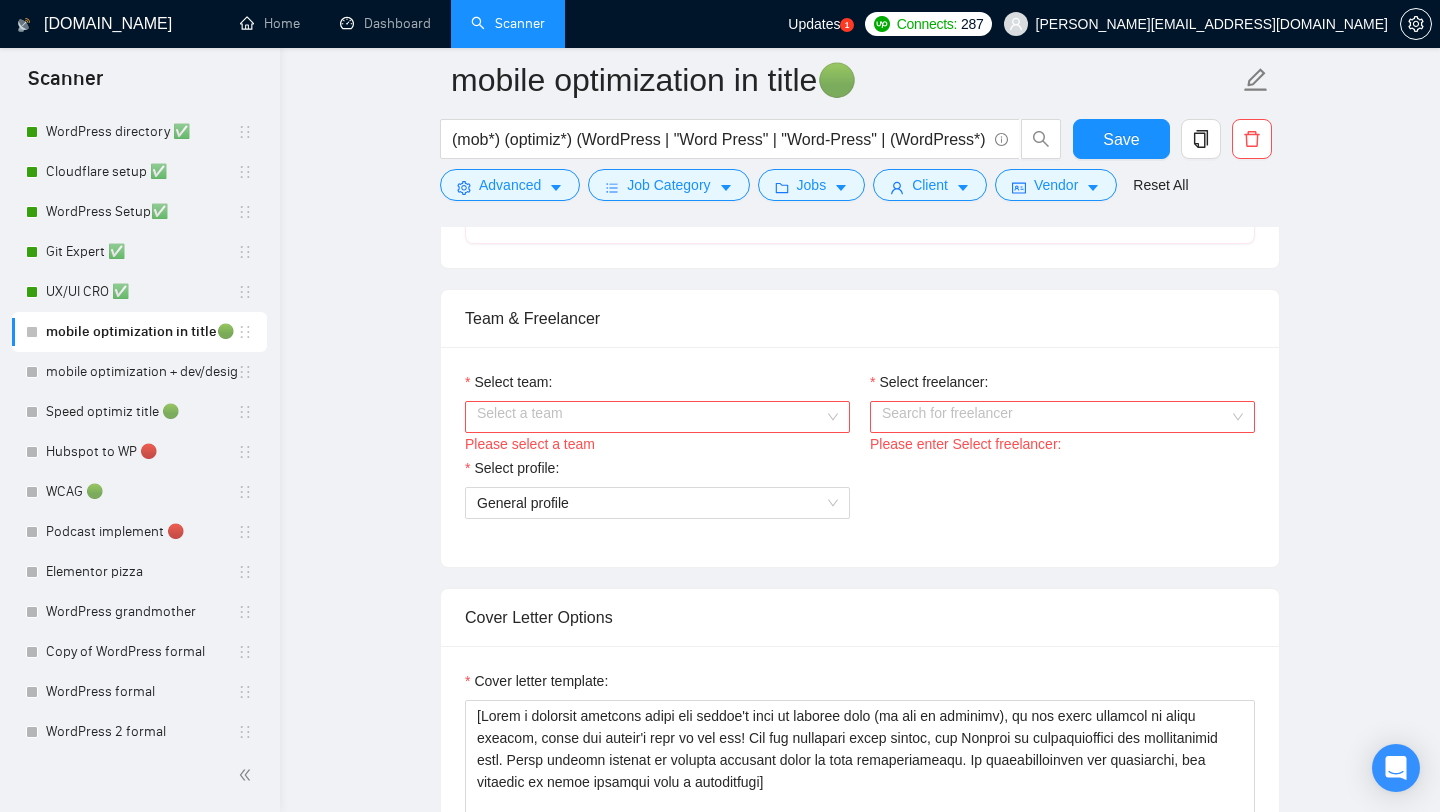 click on "Select profile: General profile" at bounding box center [657, 488] 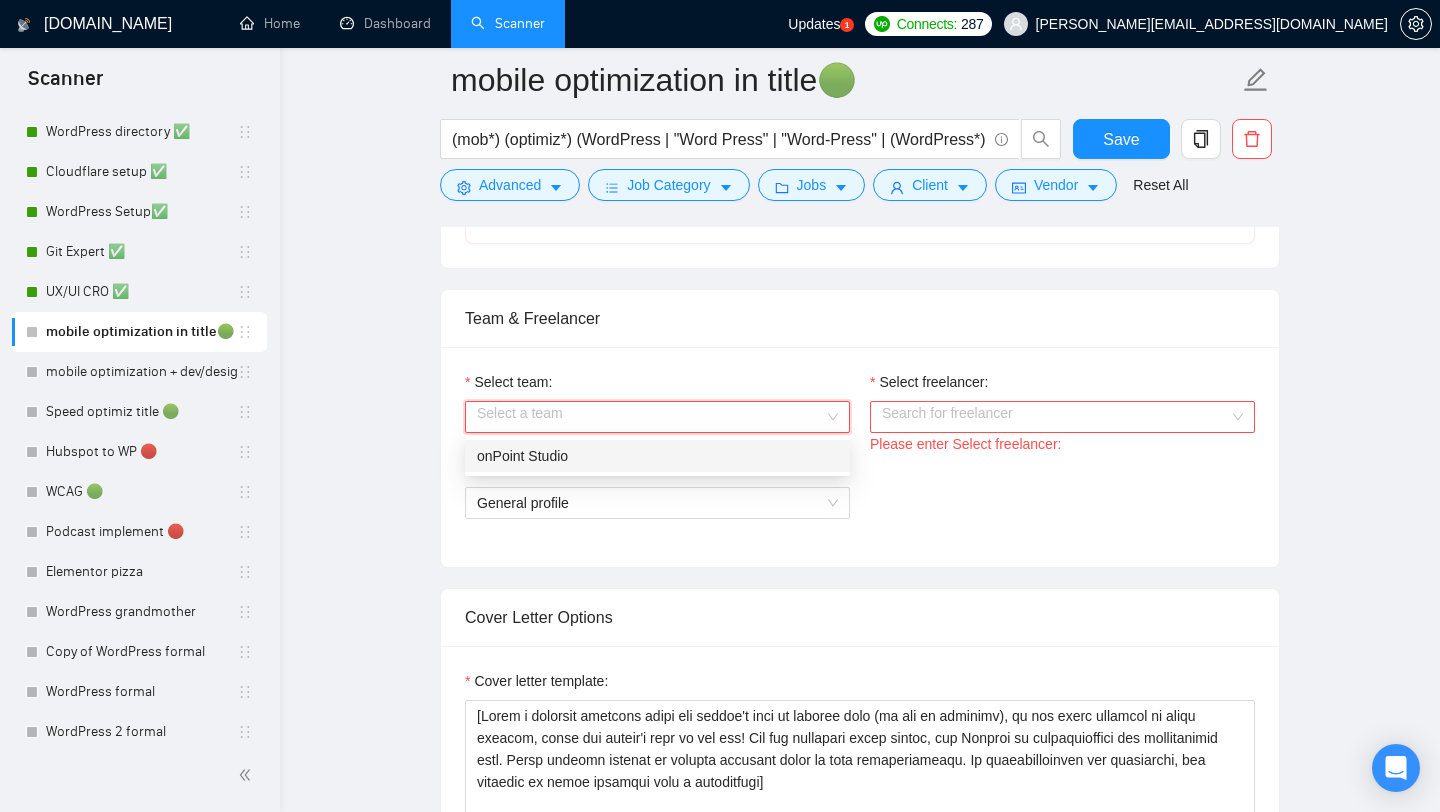 click on "onPoint Studio" at bounding box center (657, 456) 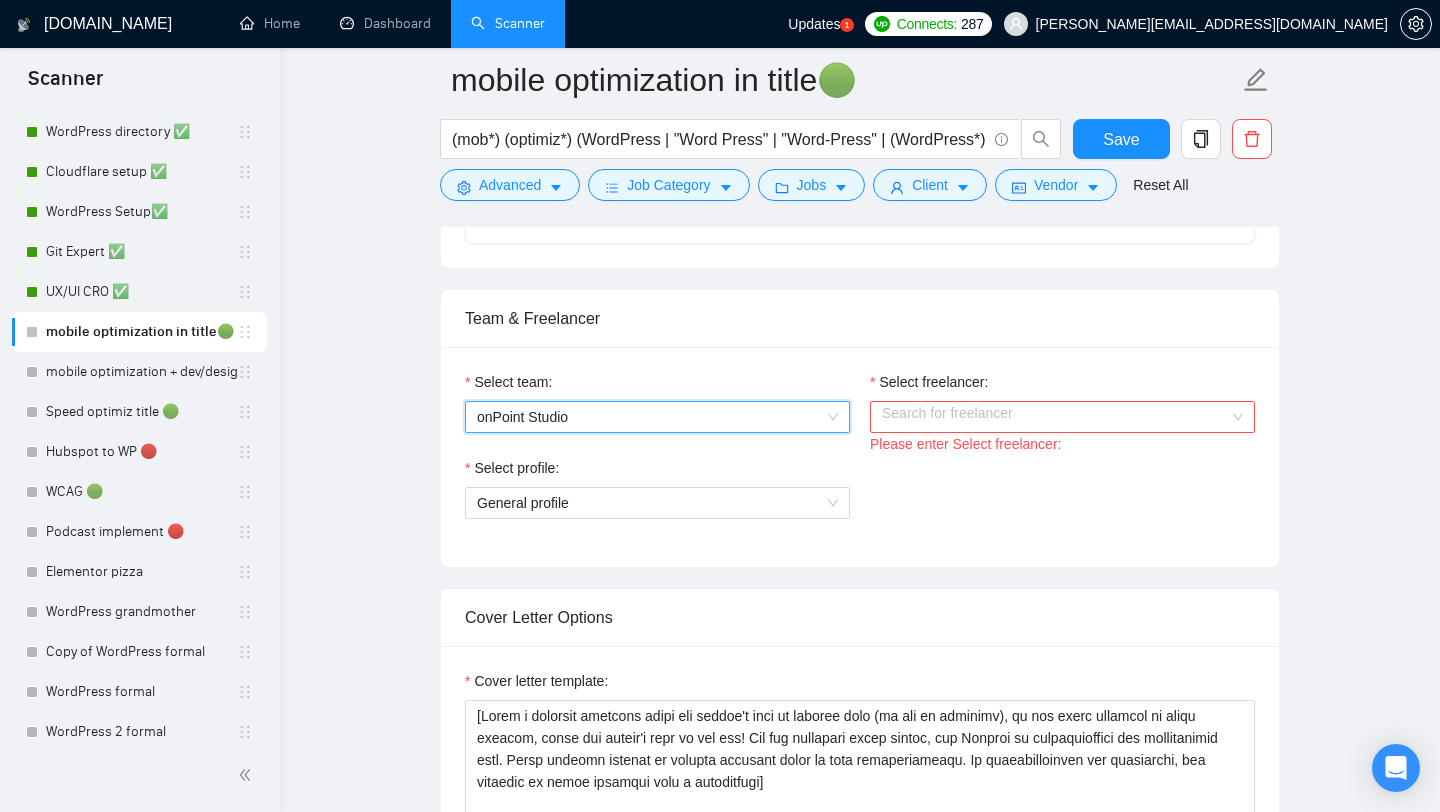 click on "Select freelancer:" at bounding box center (1055, 417) 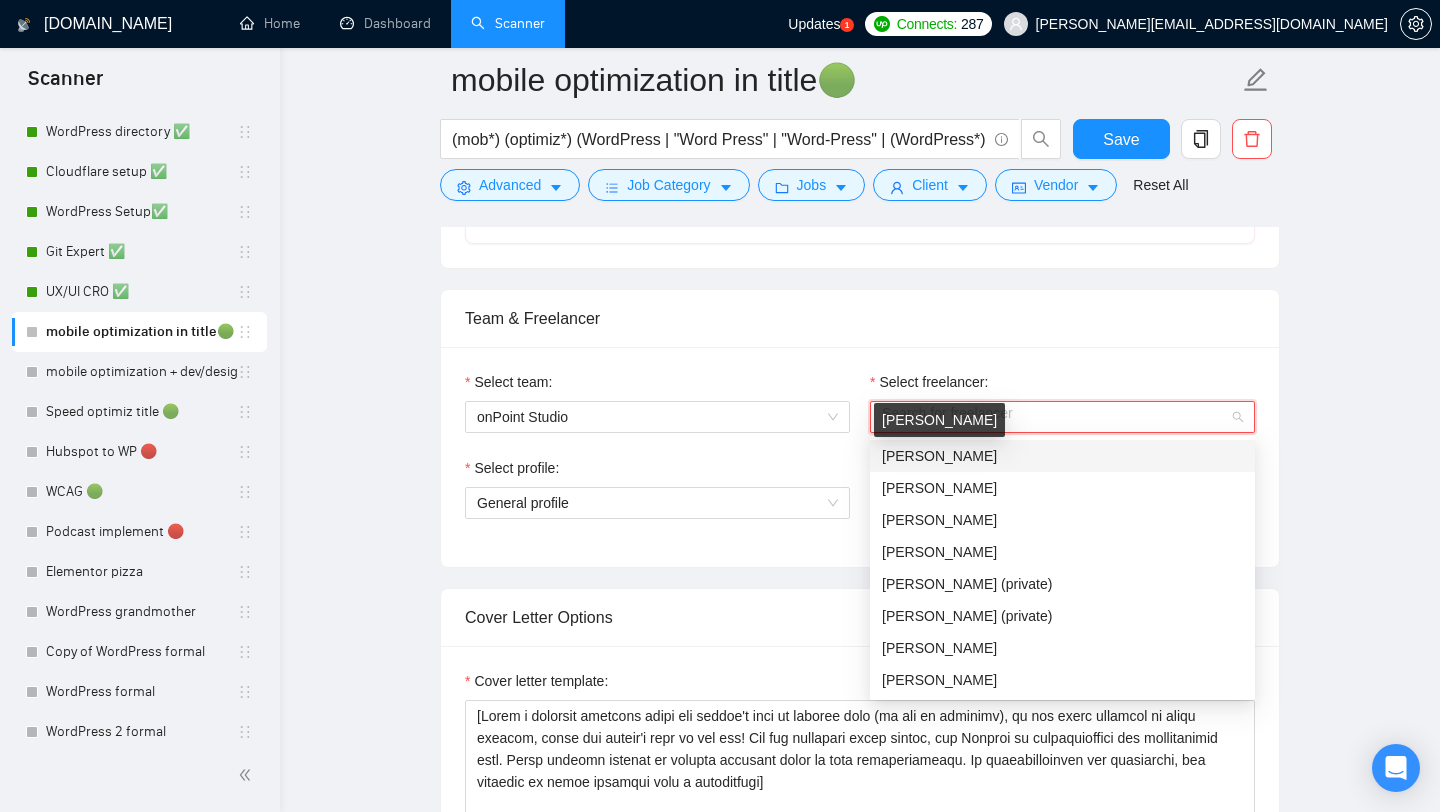 click on "[PERSON_NAME]" at bounding box center (939, 456) 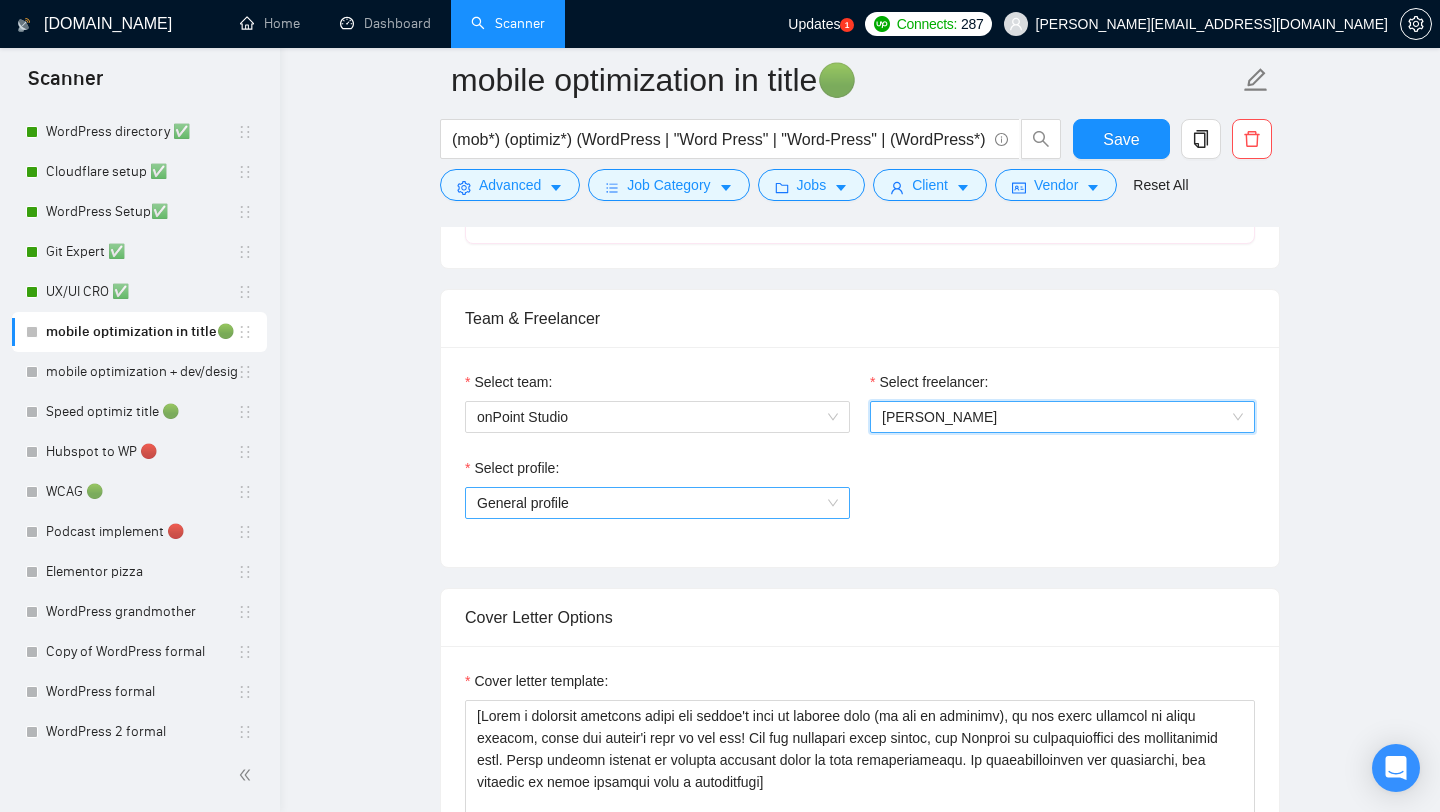 click on "General profile" at bounding box center (657, 503) 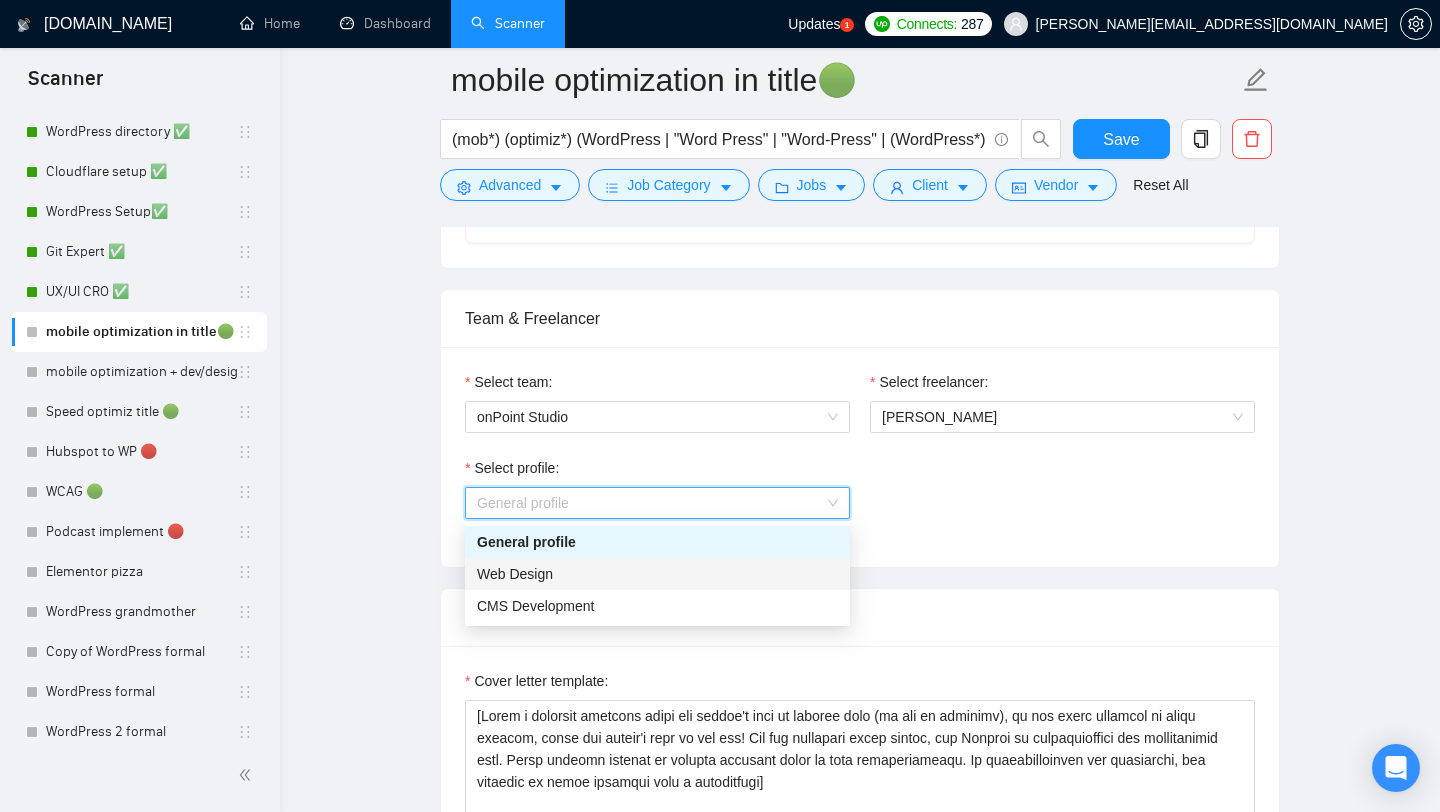 click on "Web Design" at bounding box center (657, 574) 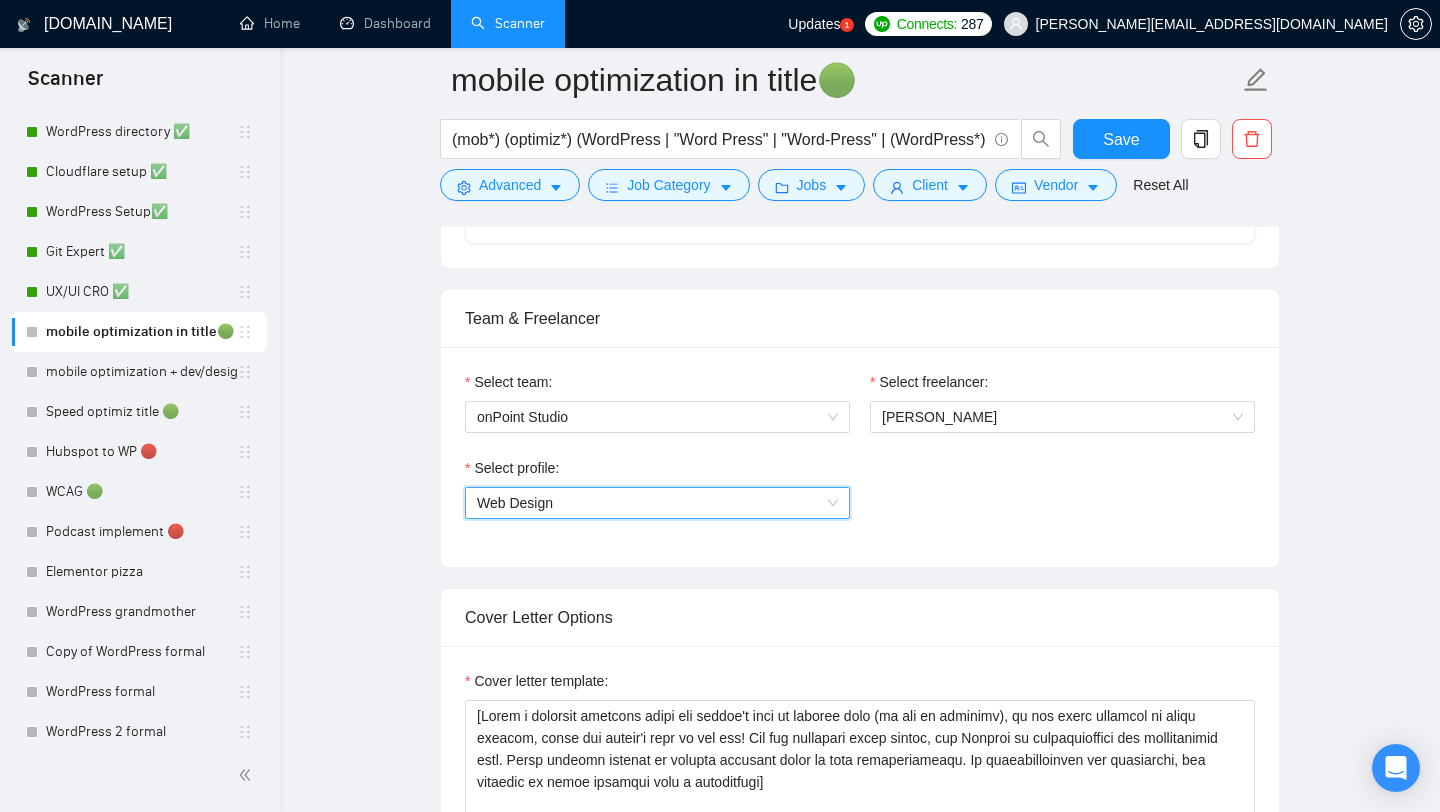 click on "Web Design" at bounding box center (657, 503) 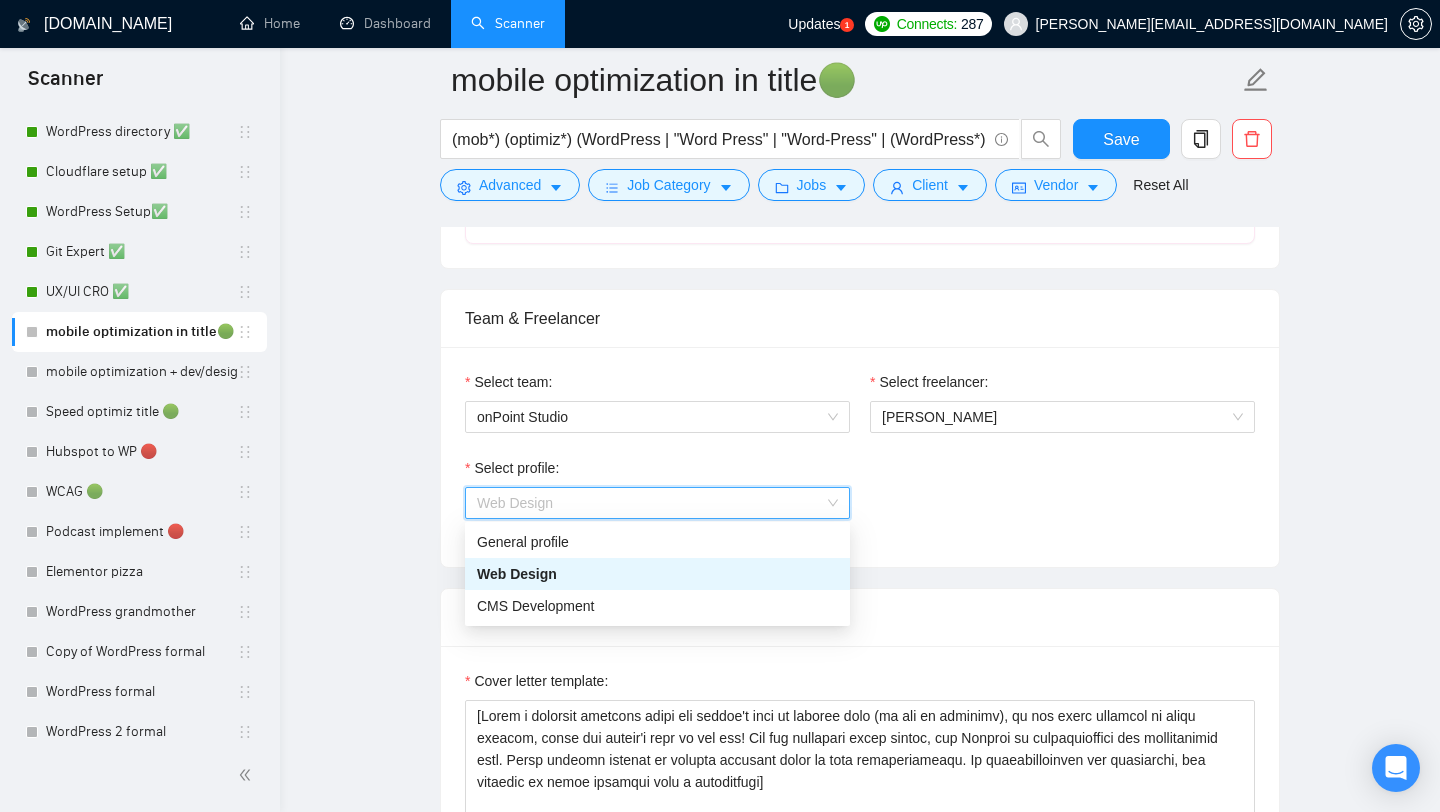 click on "CMS Development" at bounding box center (657, 606) 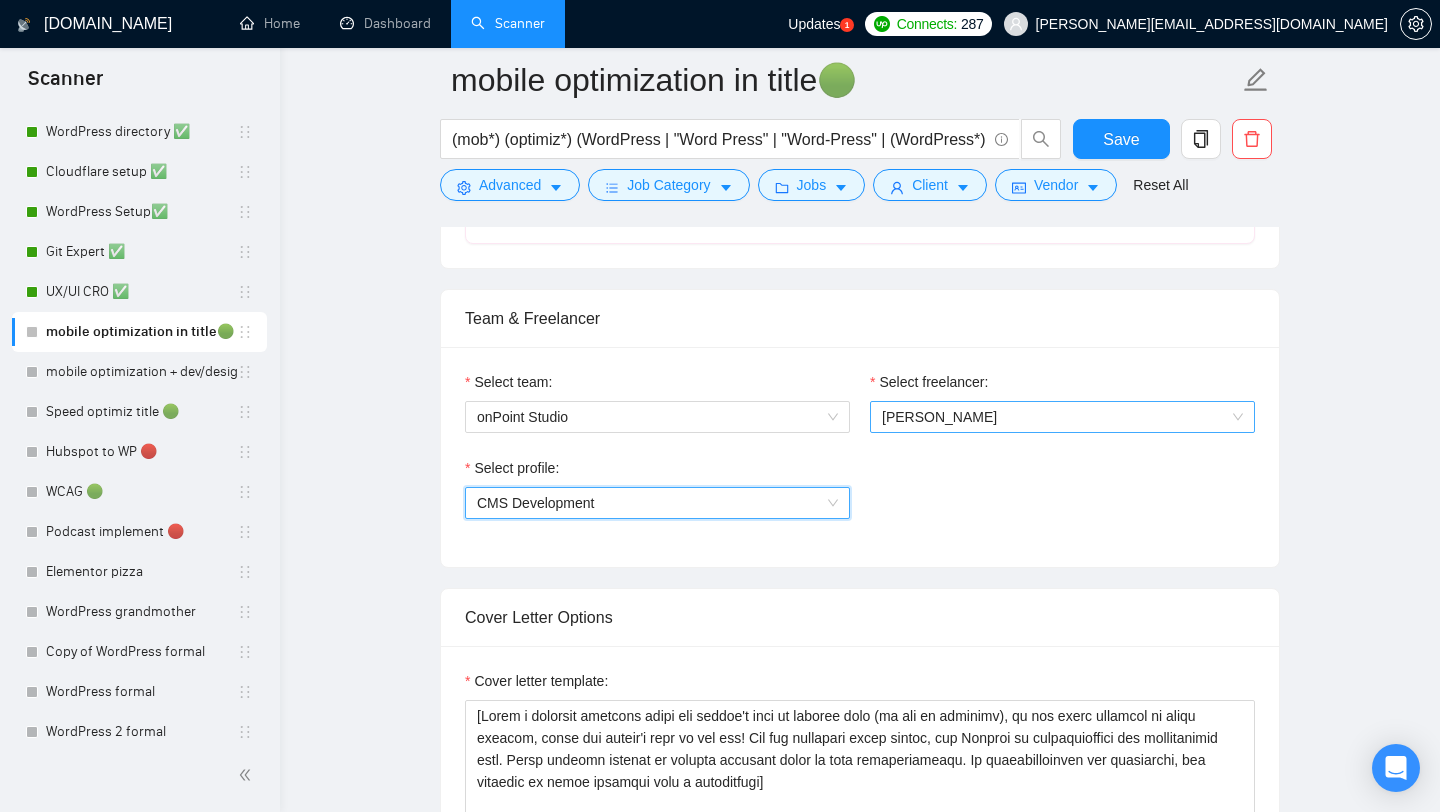 click on "[PERSON_NAME]" at bounding box center (939, 417) 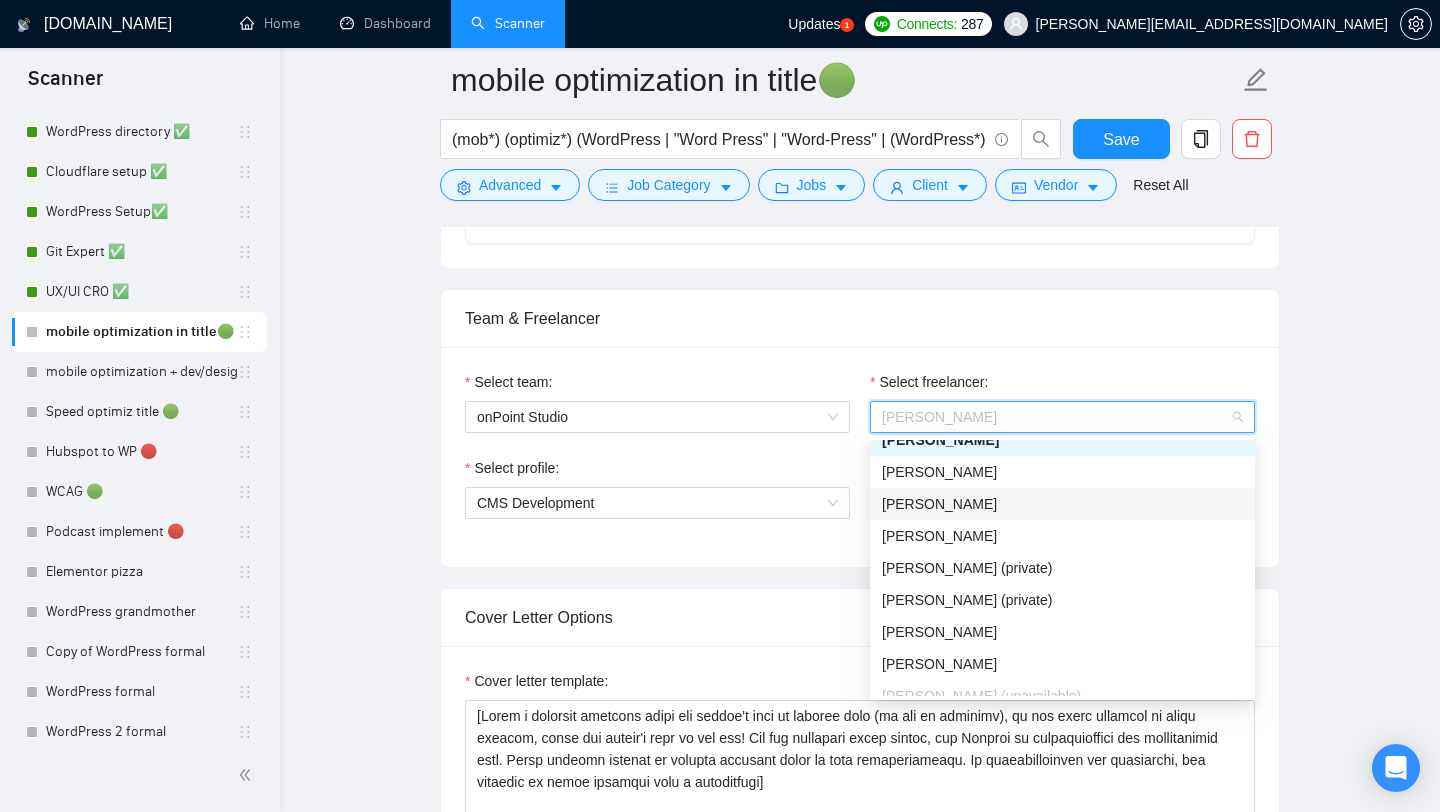 scroll, scrollTop: 0, scrollLeft: 0, axis: both 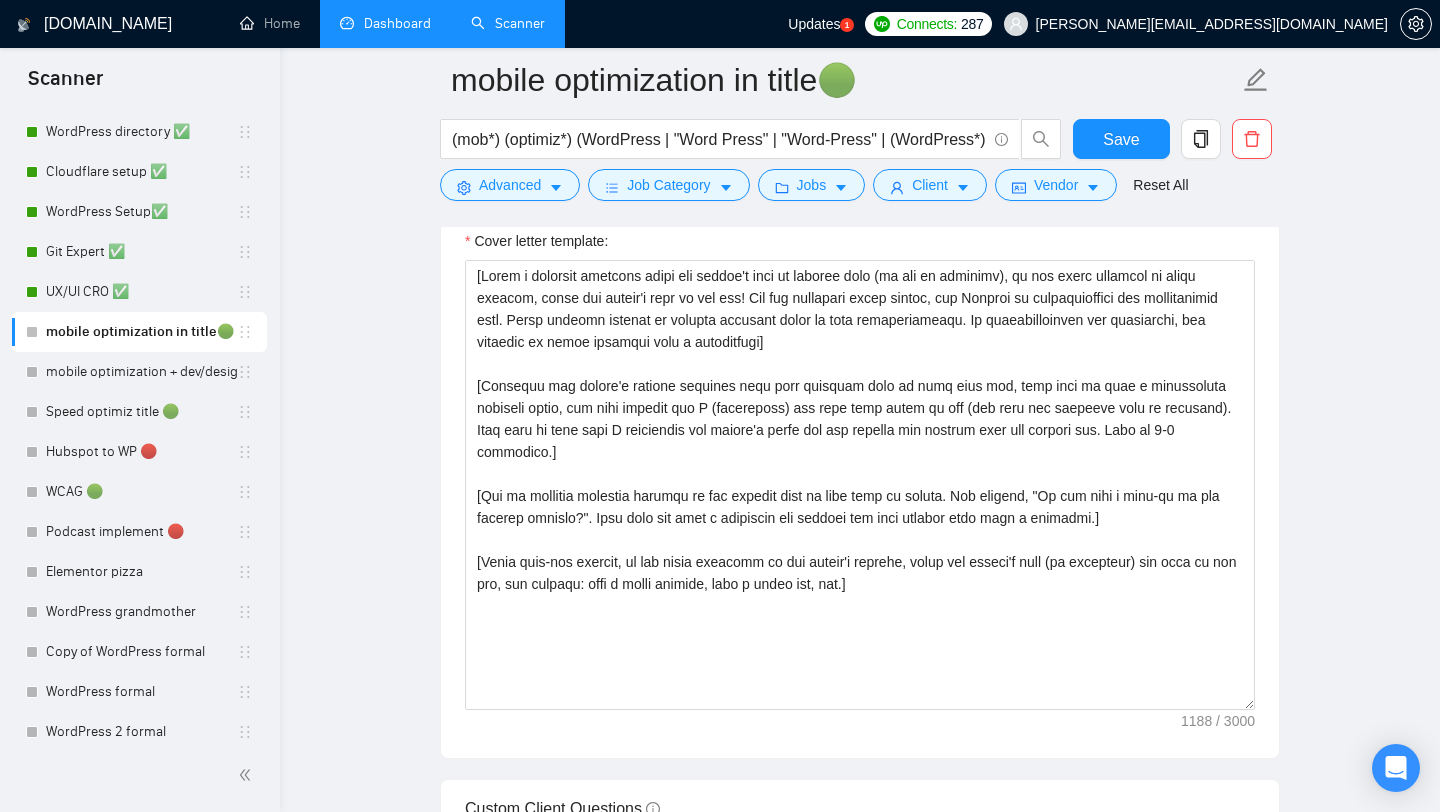 click on "Dashboard" at bounding box center [385, 23] 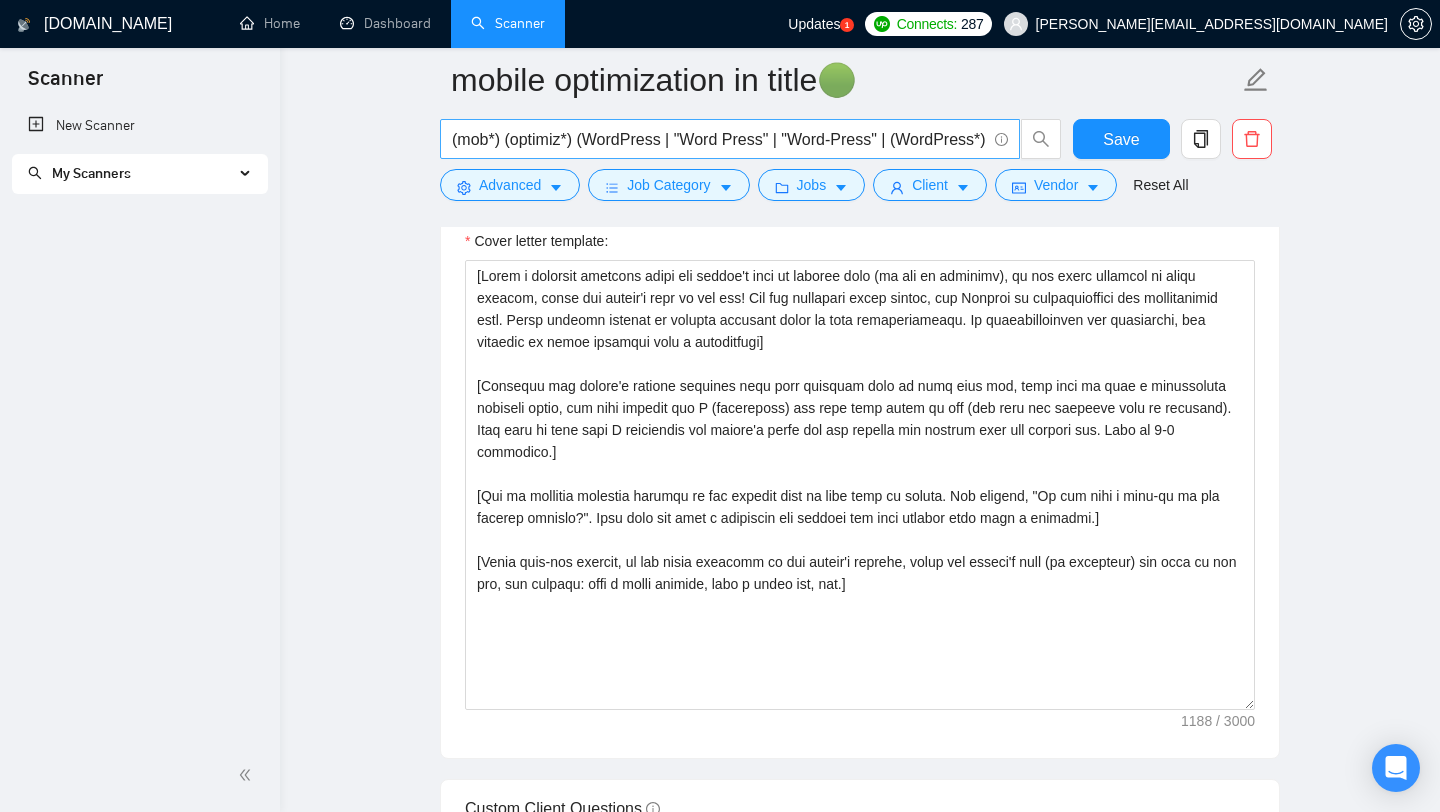 scroll, scrollTop: 0, scrollLeft: 0, axis: both 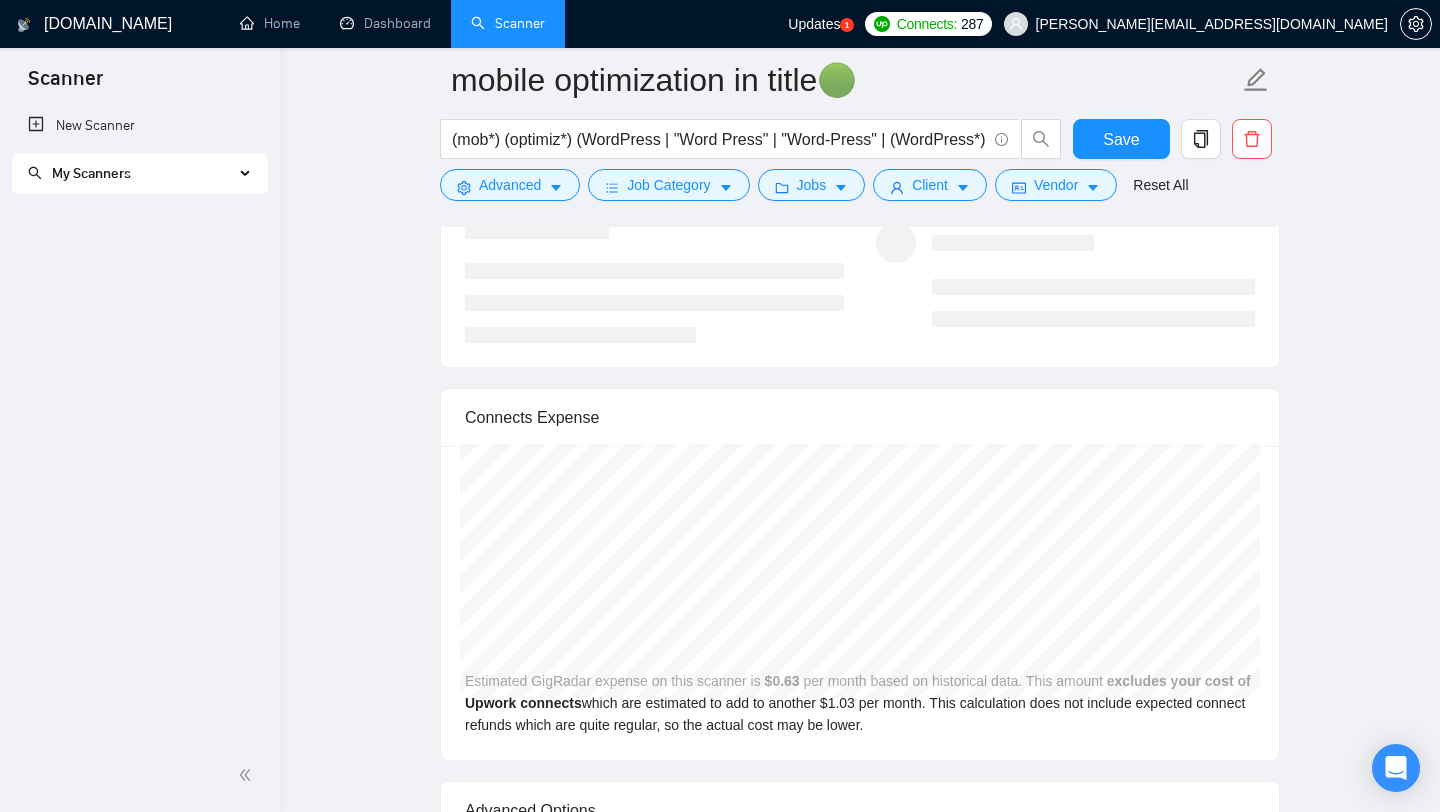 click on "My Scanners" at bounding box center (131, 174) 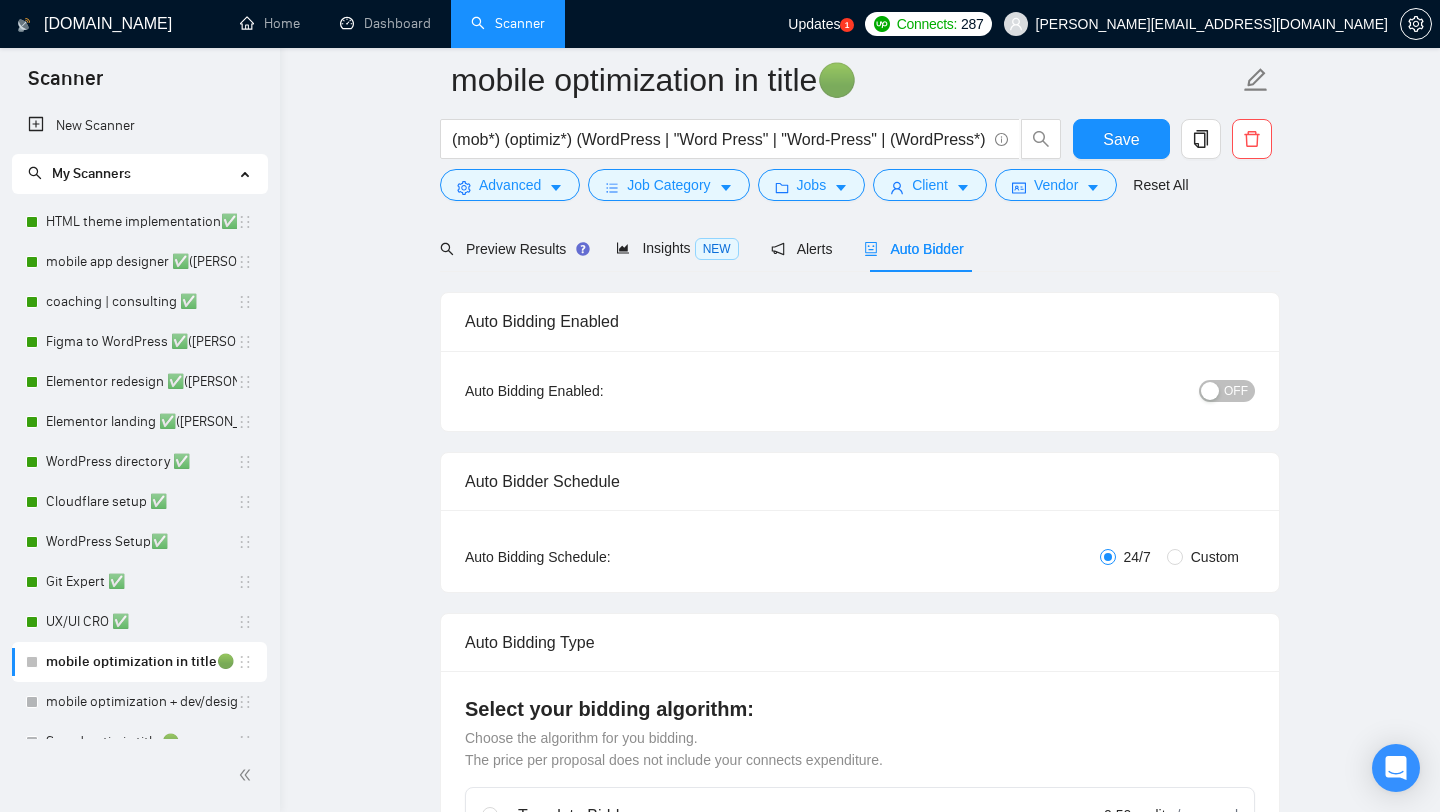 scroll, scrollTop: 0, scrollLeft: 0, axis: both 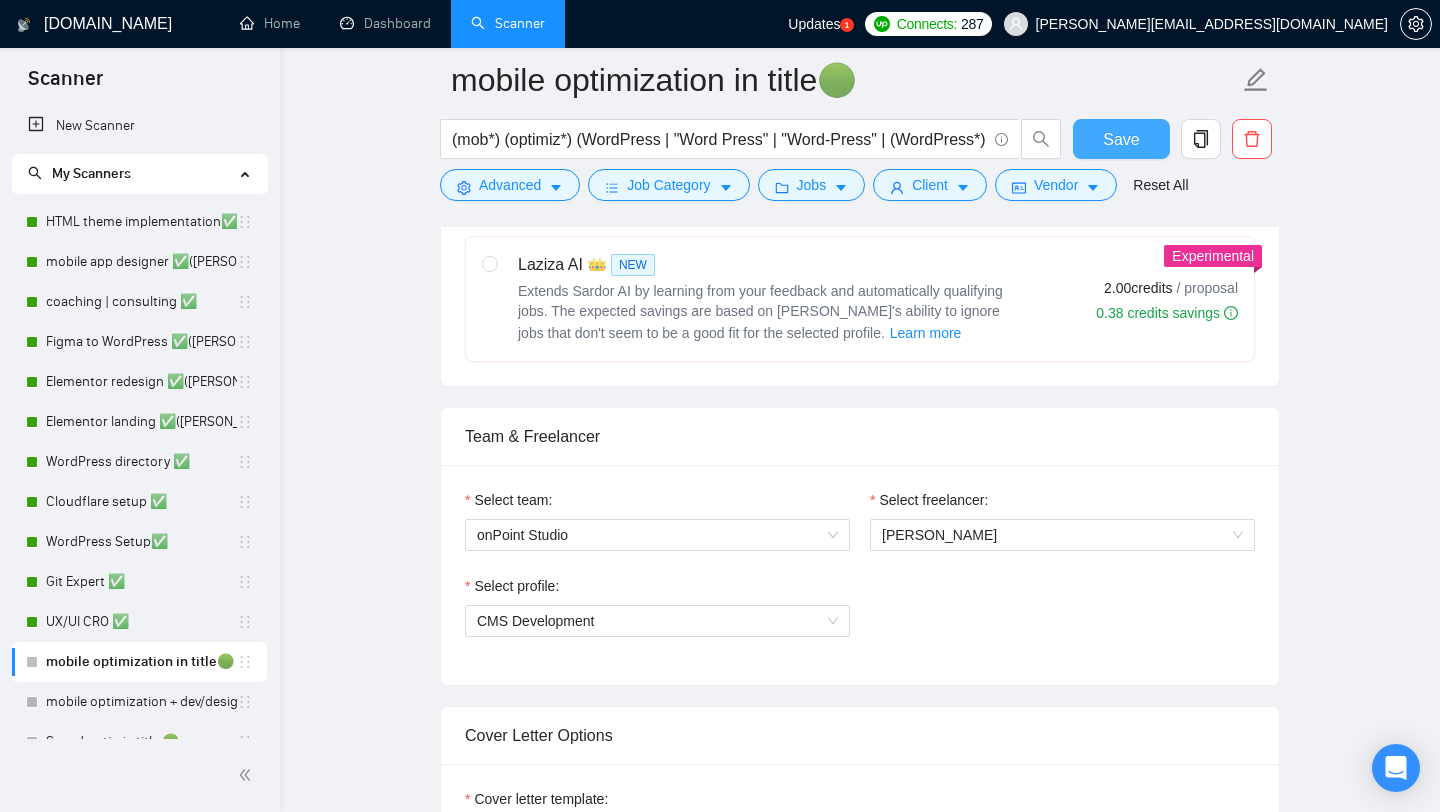 click on "Save" at bounding box center (1121, 139) 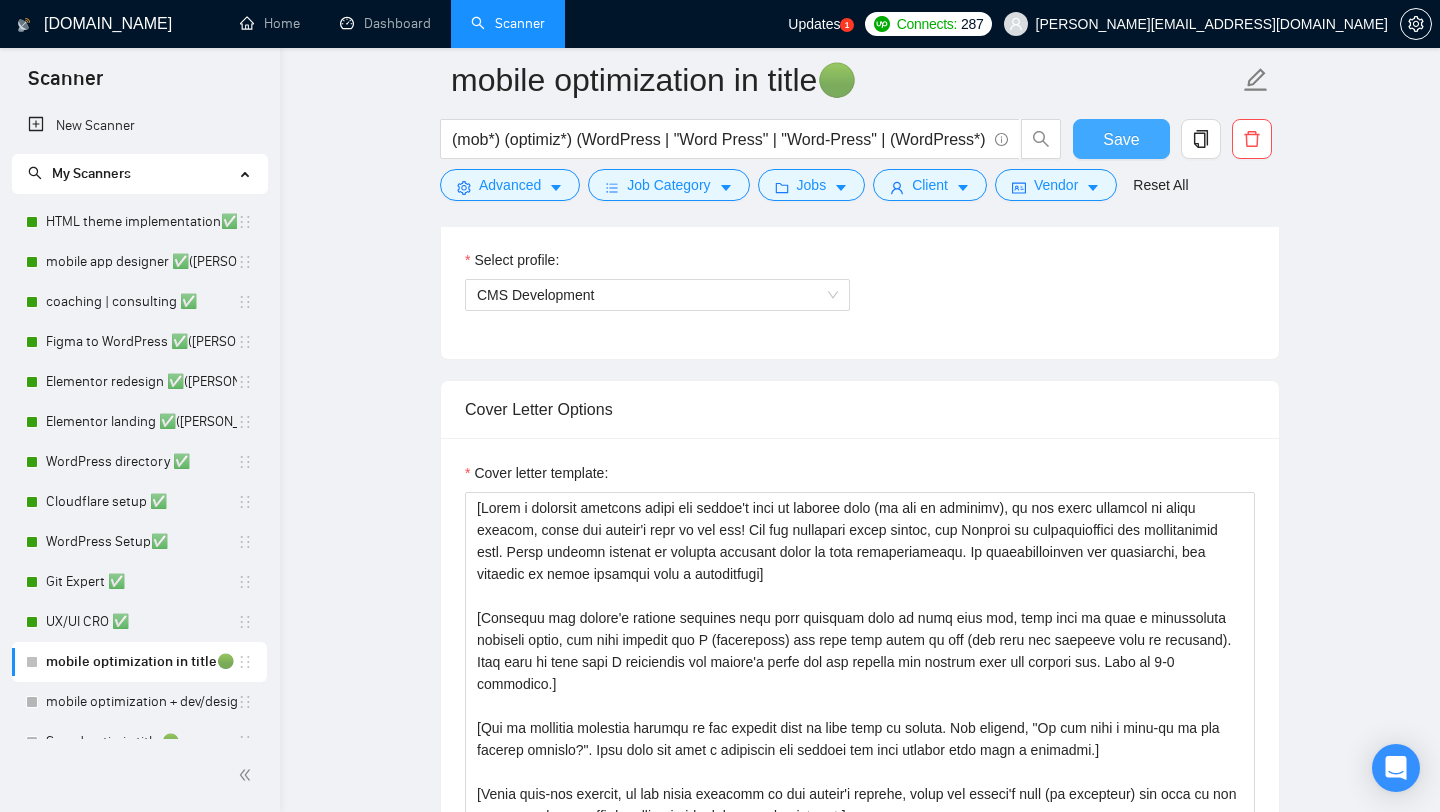 scroll, scrollTop: 1212, scrollLeft: 0, axis: vertical 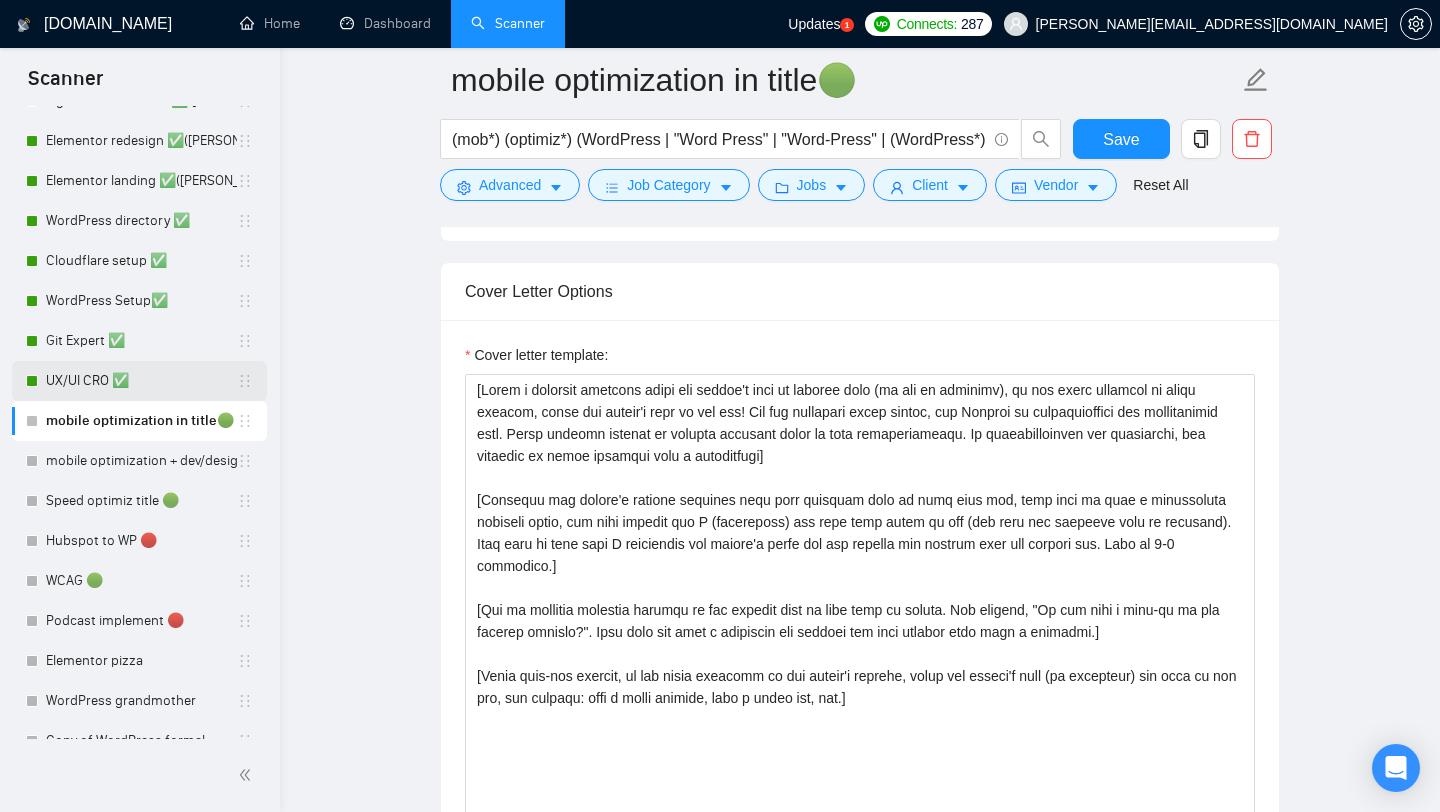 click on "UX/UI CRO ✅" at bounding box center (141, 381) 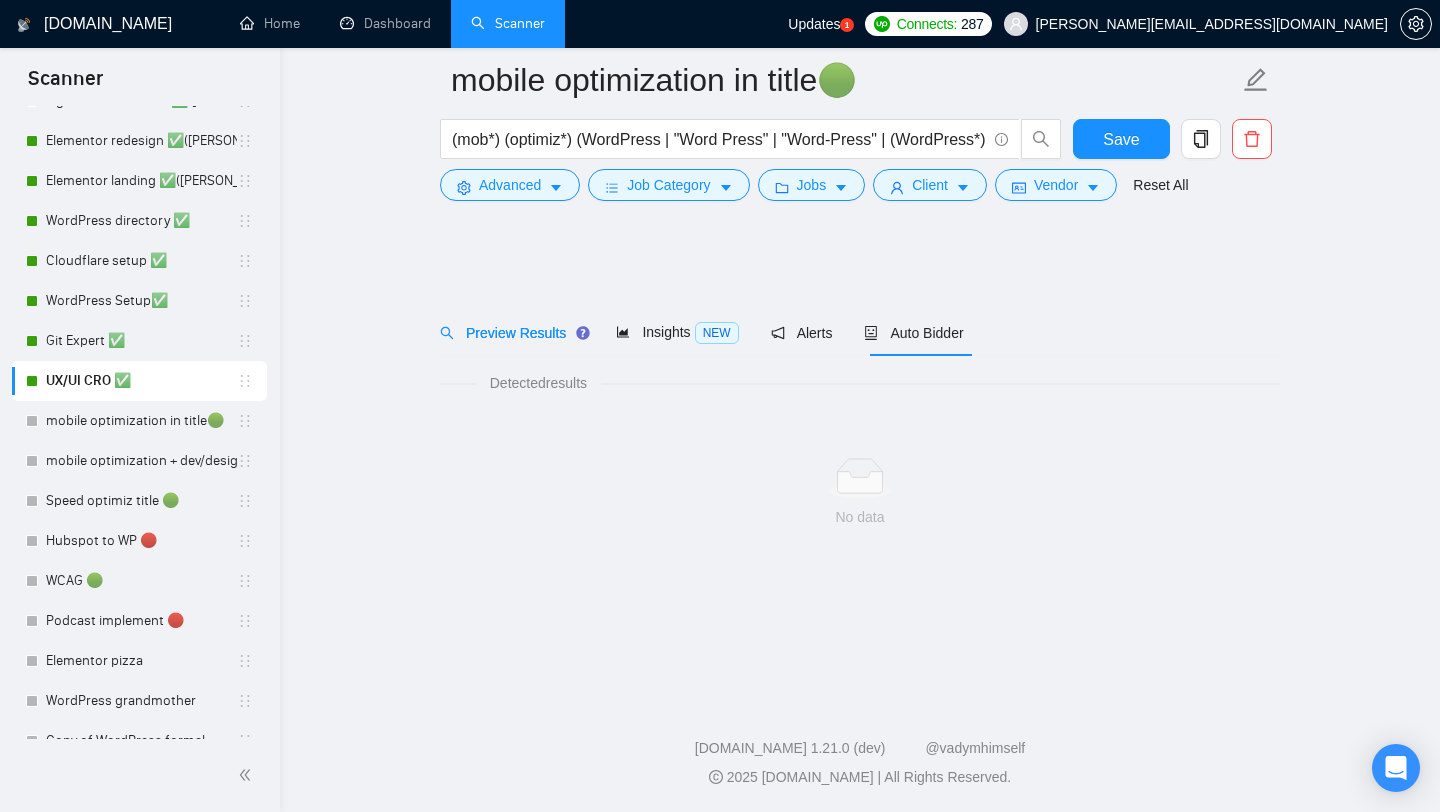 scroll, scrollTop: 0, scrollLeft: 0, axis: both 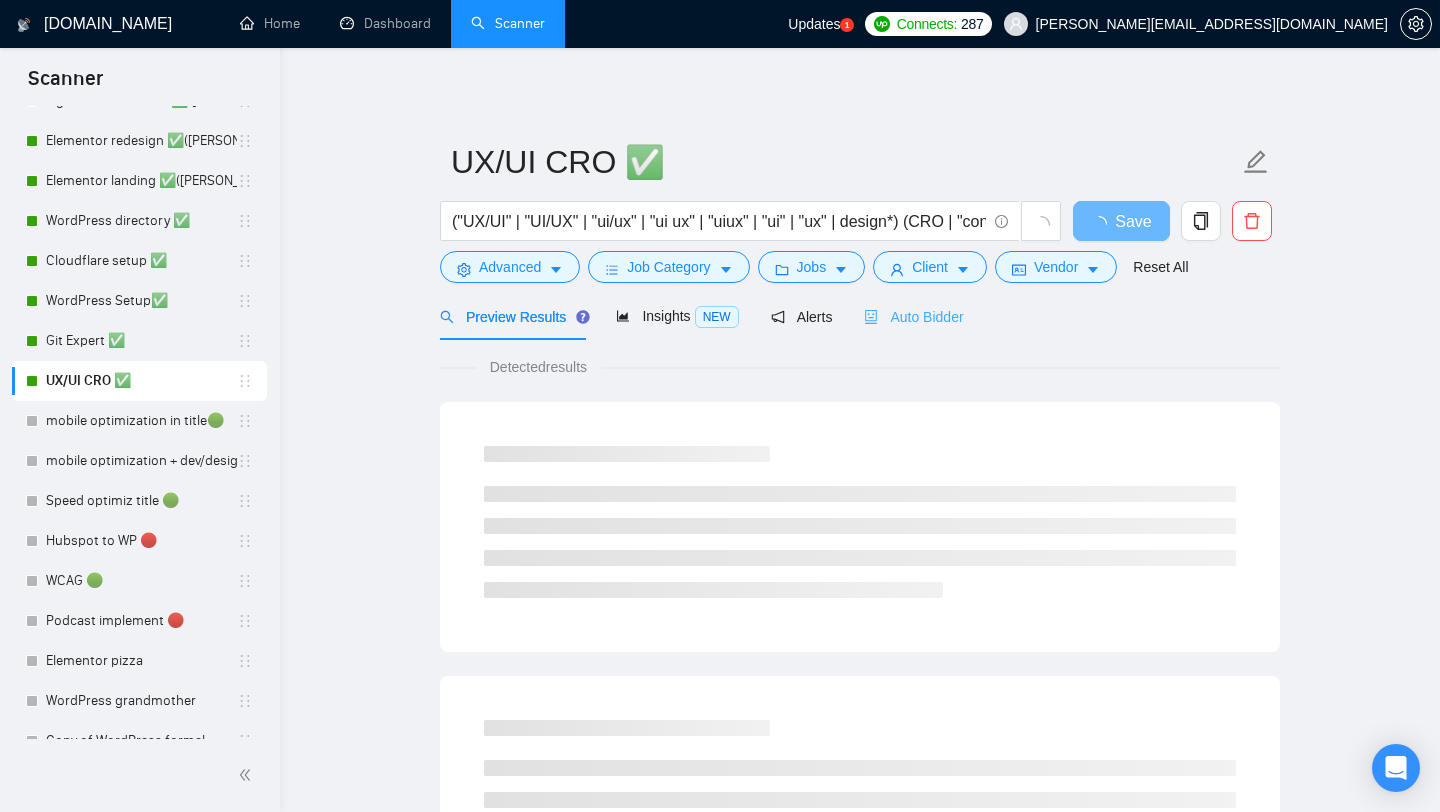 click on "Auto Bidder" at bounding box center (913, 316) 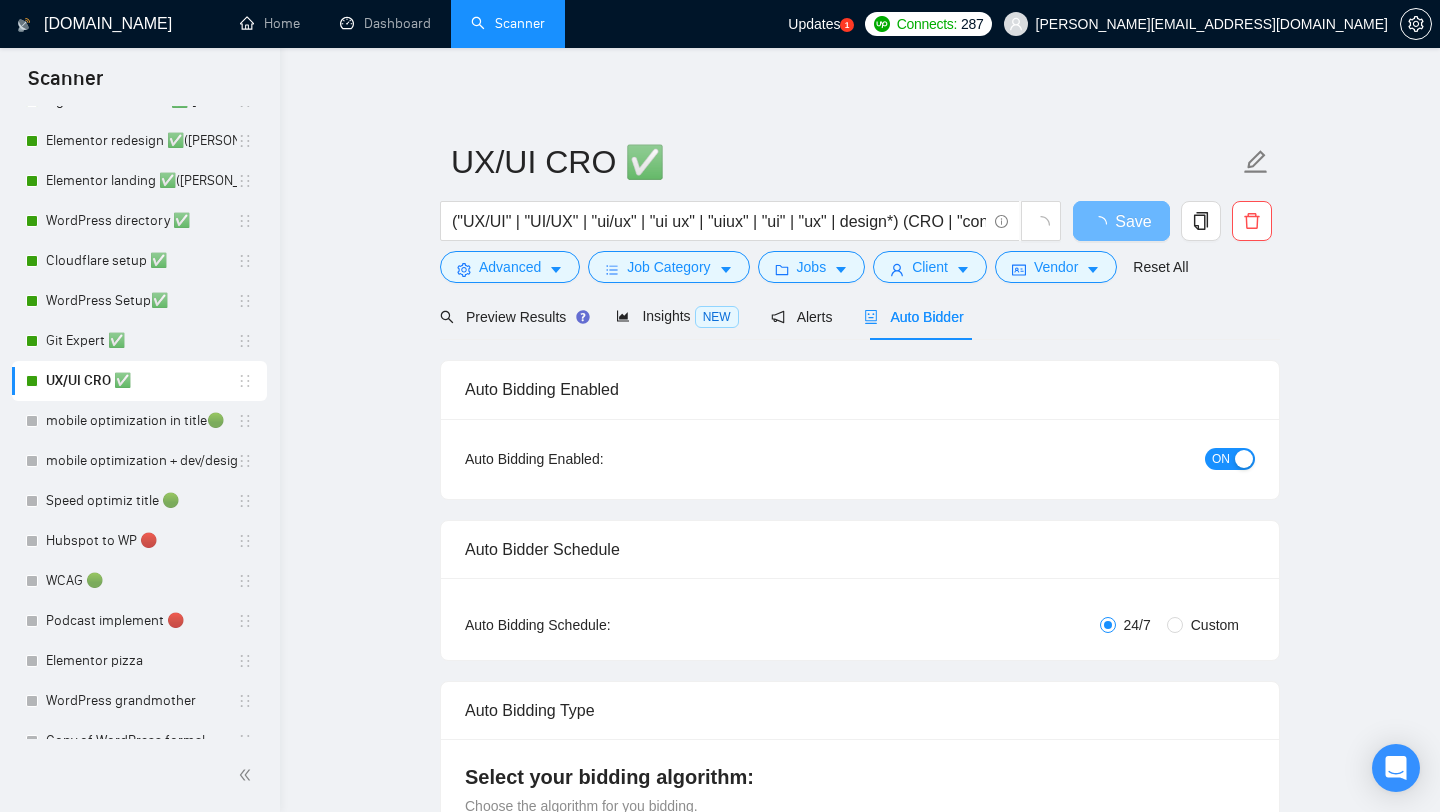 radio on "false" 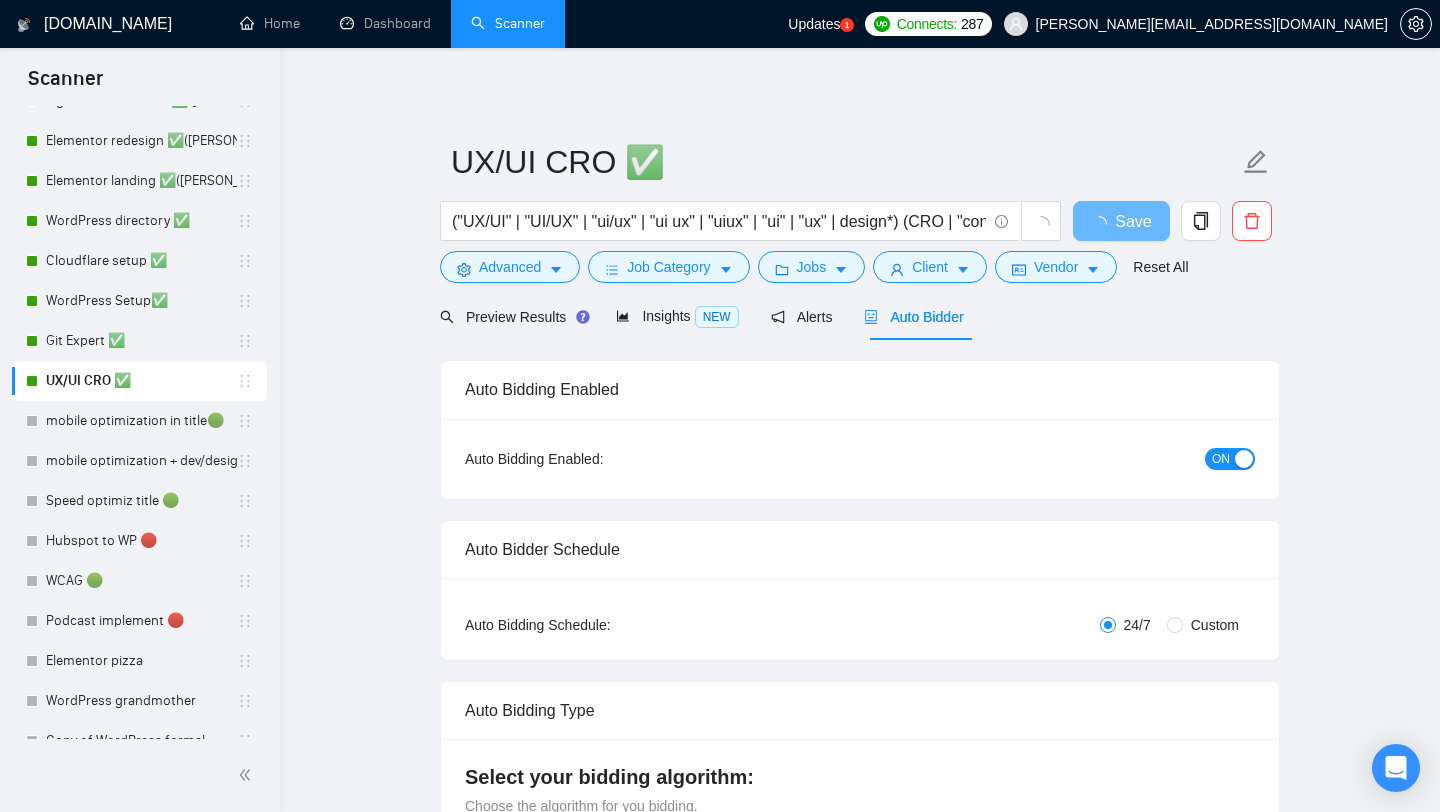 radio on "true" 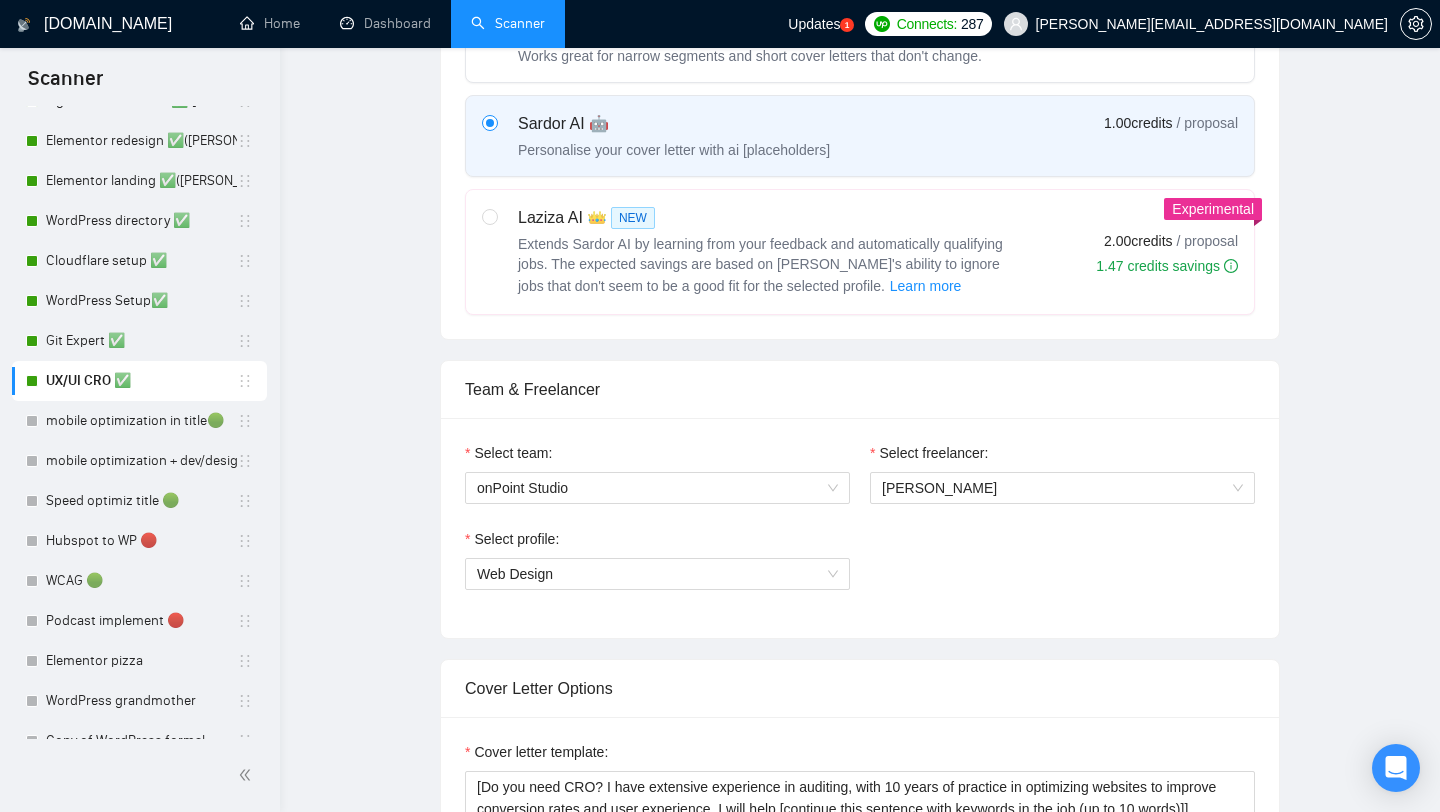 scroll, scrollTop: 0, scrollLeft: 0, axis: both 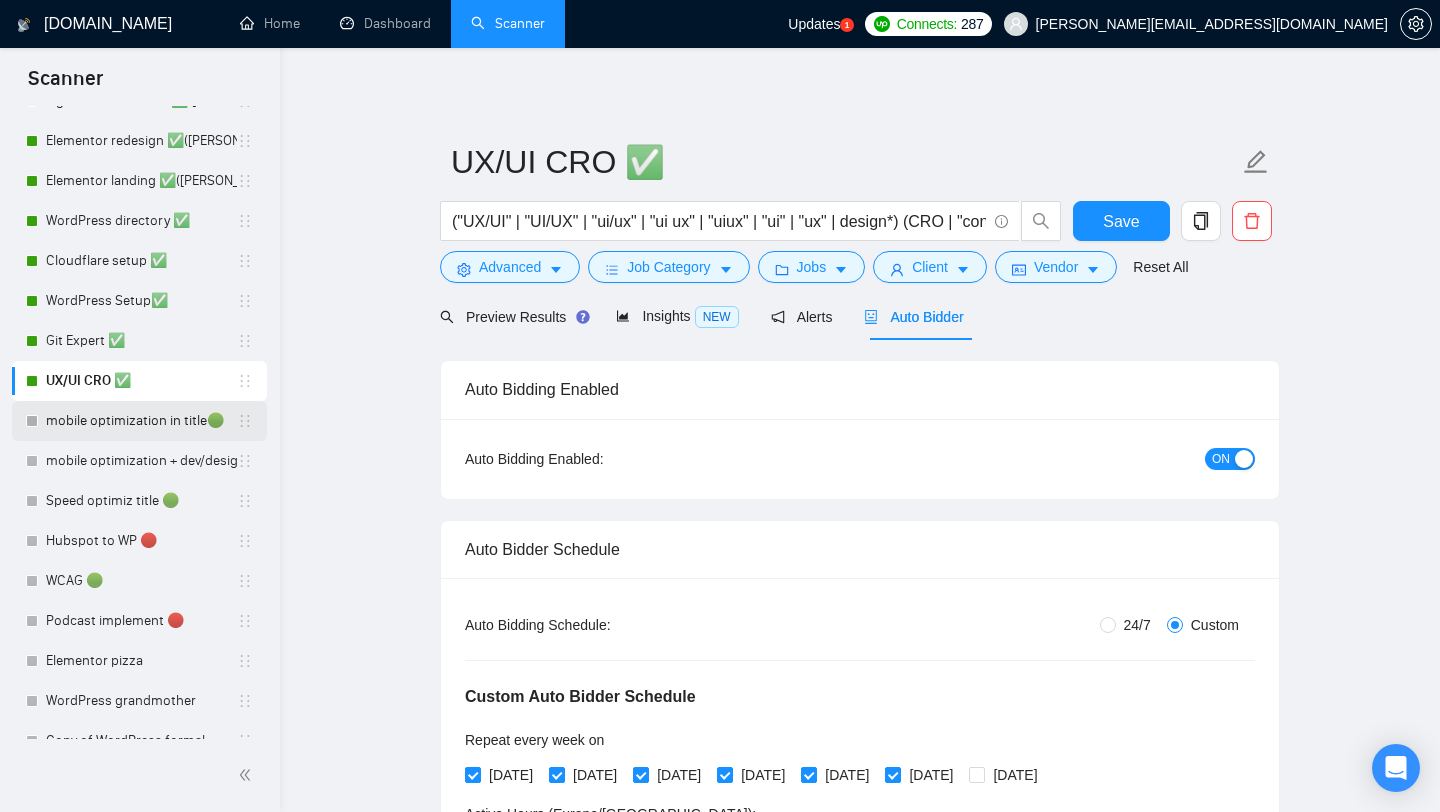 click on "mobile optimization in title🟢" at bounding box center [141, 421] 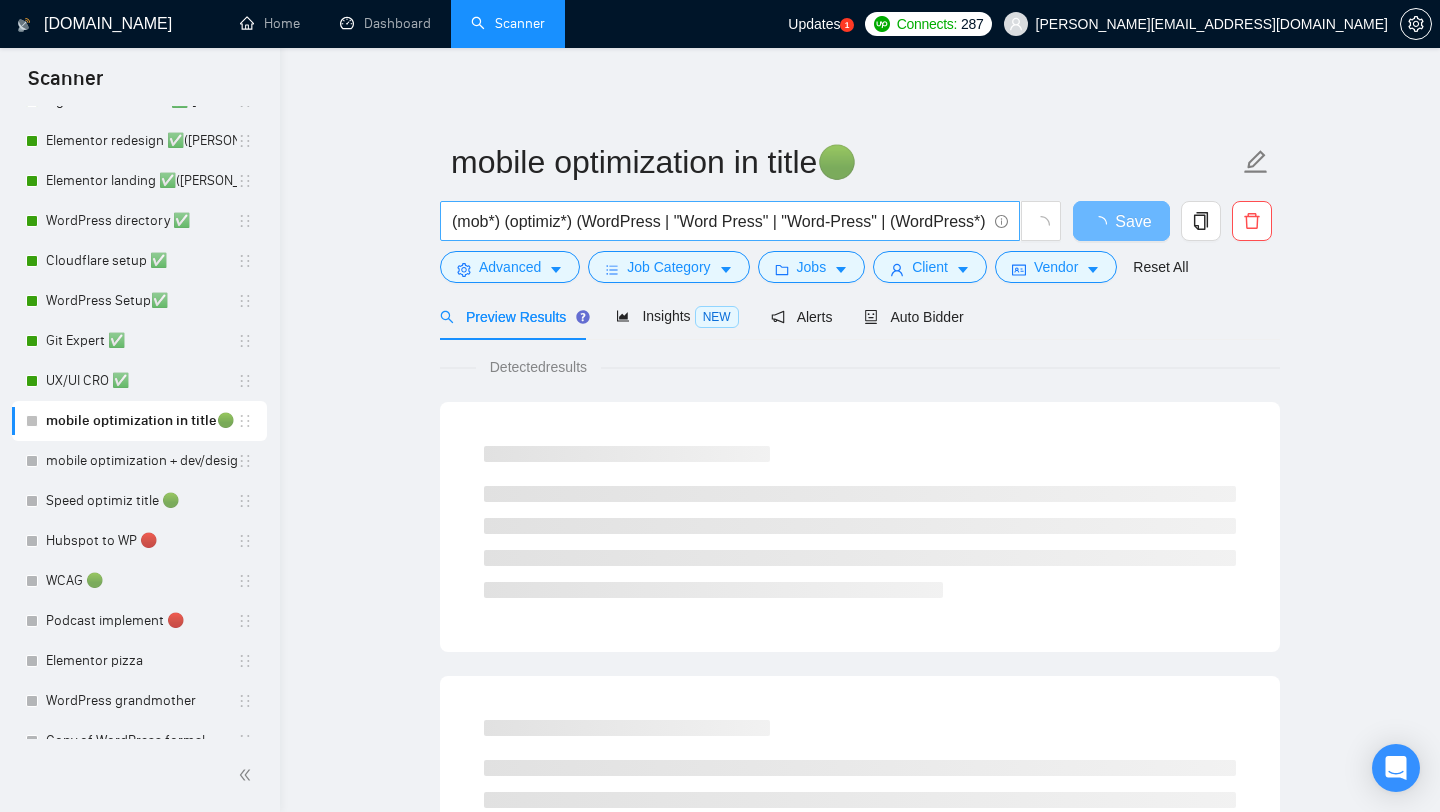 click on "(mob*) (optimiz*) (WordPress | "Word Press" | "Word-Press" | (WordPress*))" at bounding box center [719, 221] 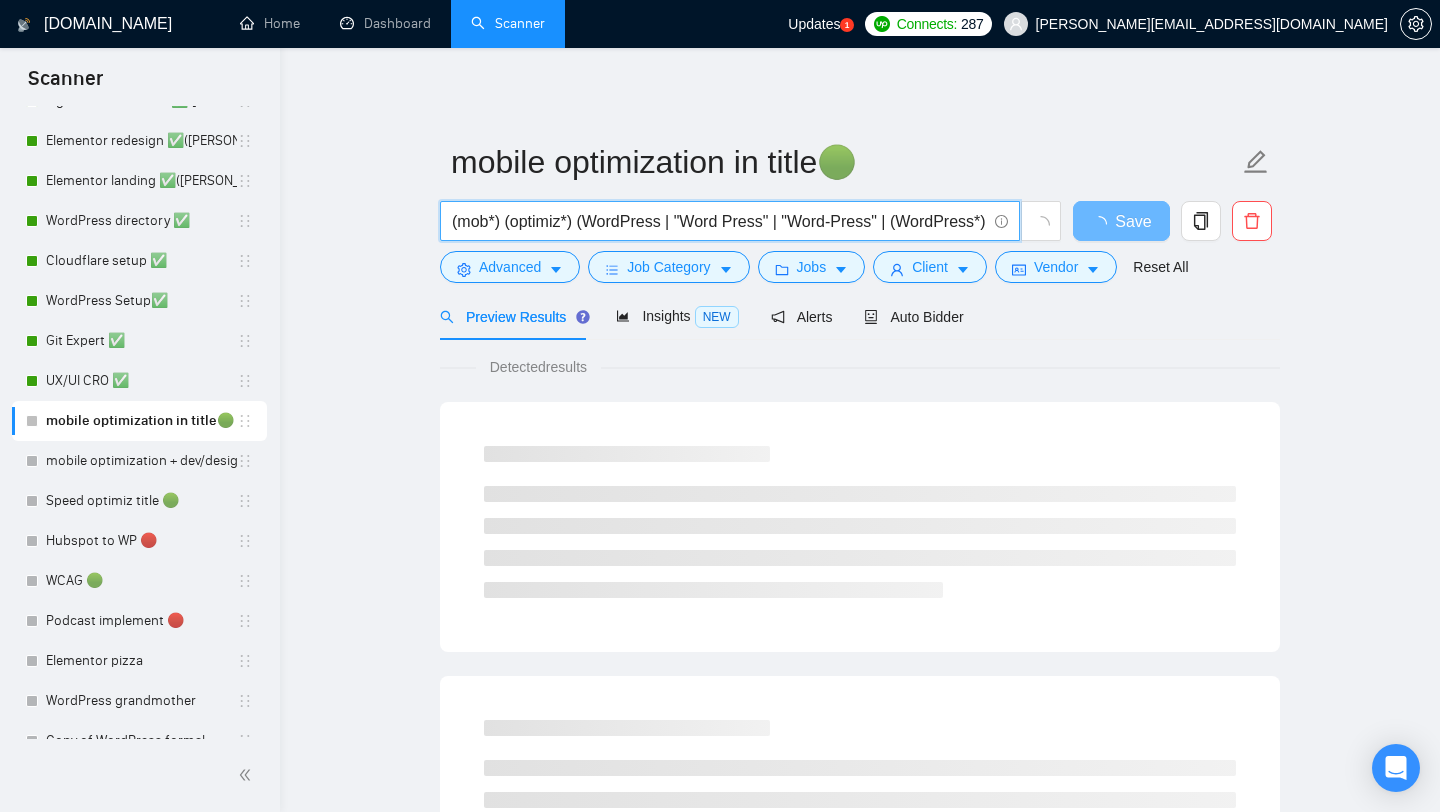 click on "(mob*) (optimiz*) (WordPress | "Word Press" | "Word-Press" | (WordPress*))" at bounding box center [719, 221] 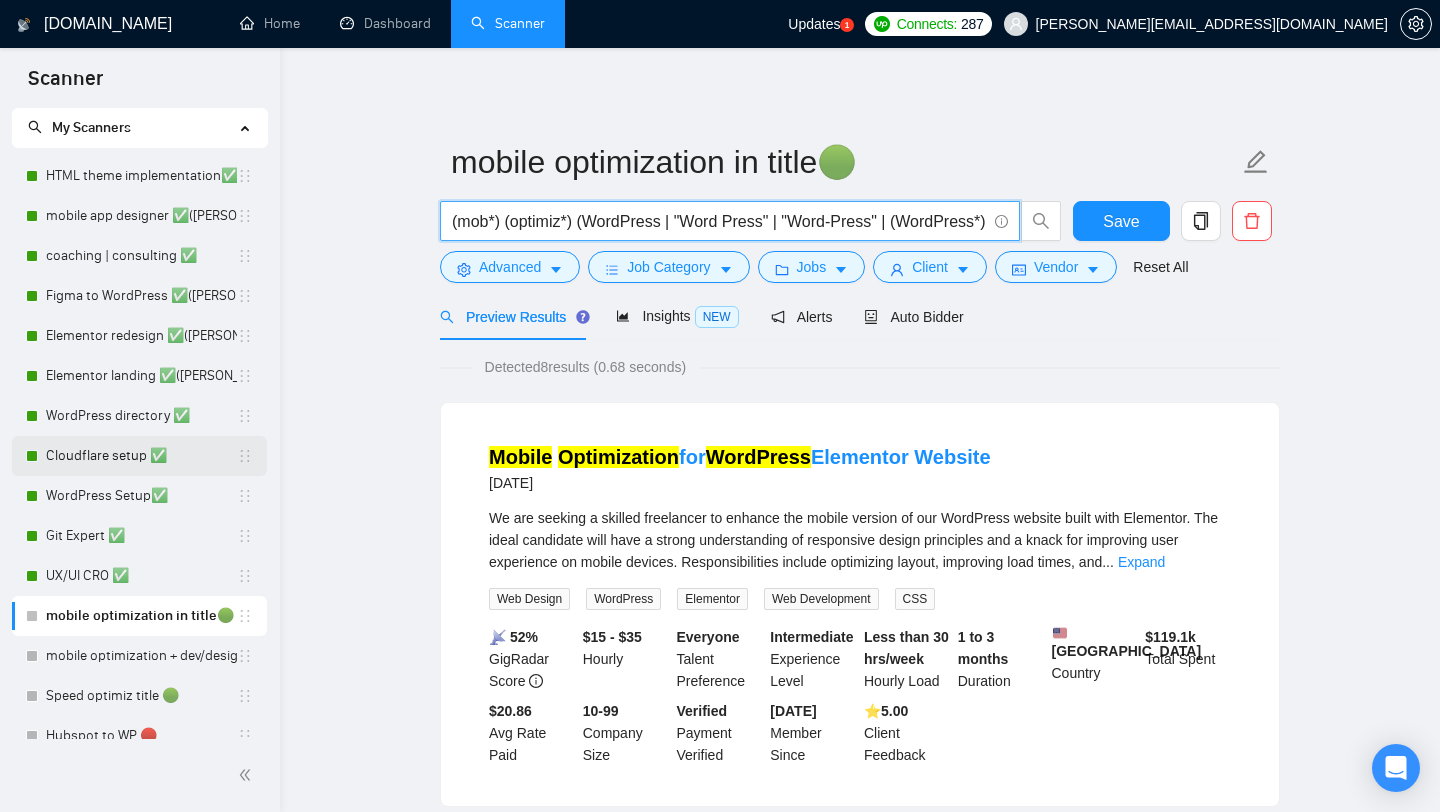 scroll, scrollTop: 0, scrollLeft: 0, axis: both 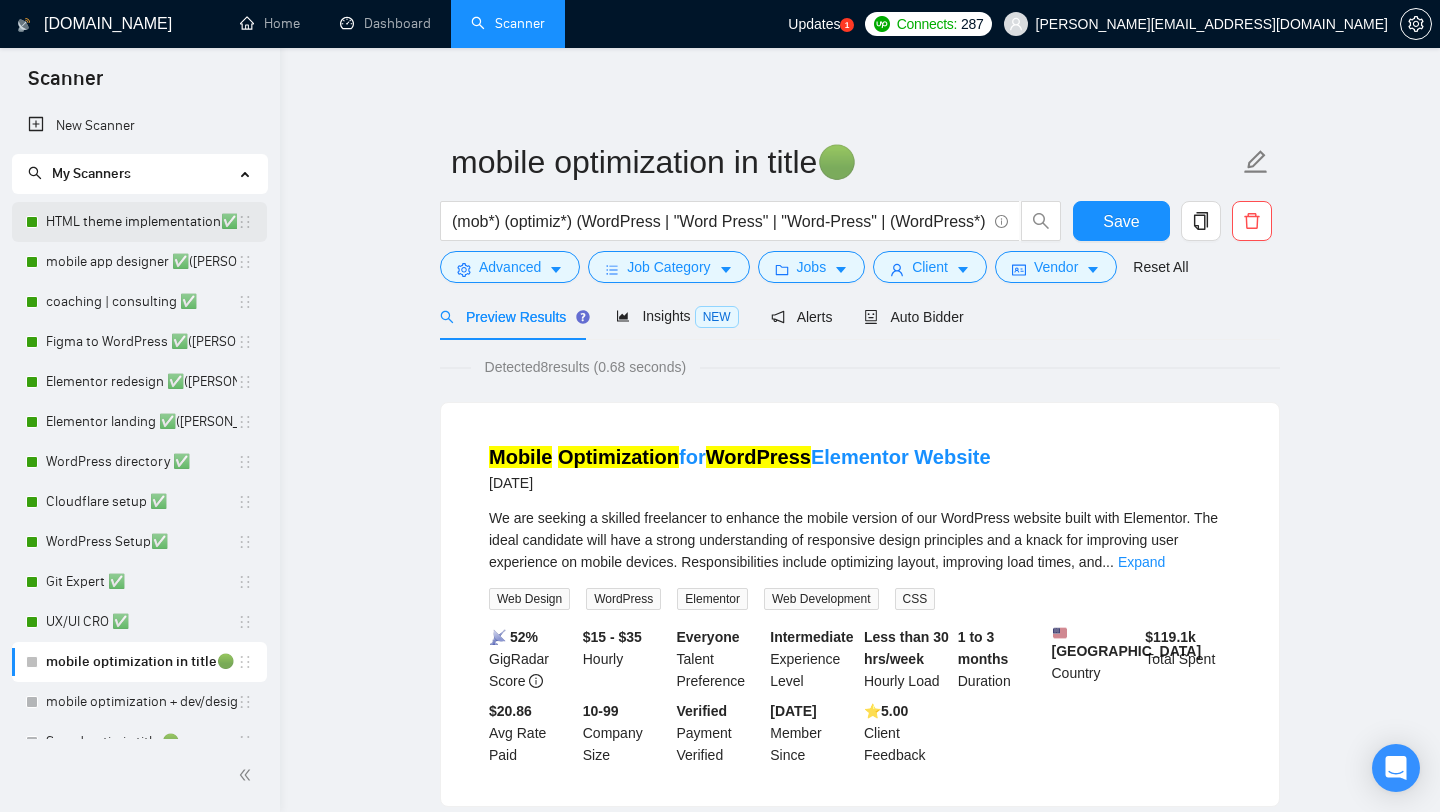 click on "HTML theme implementation✅" at bounding box center (141, 222) 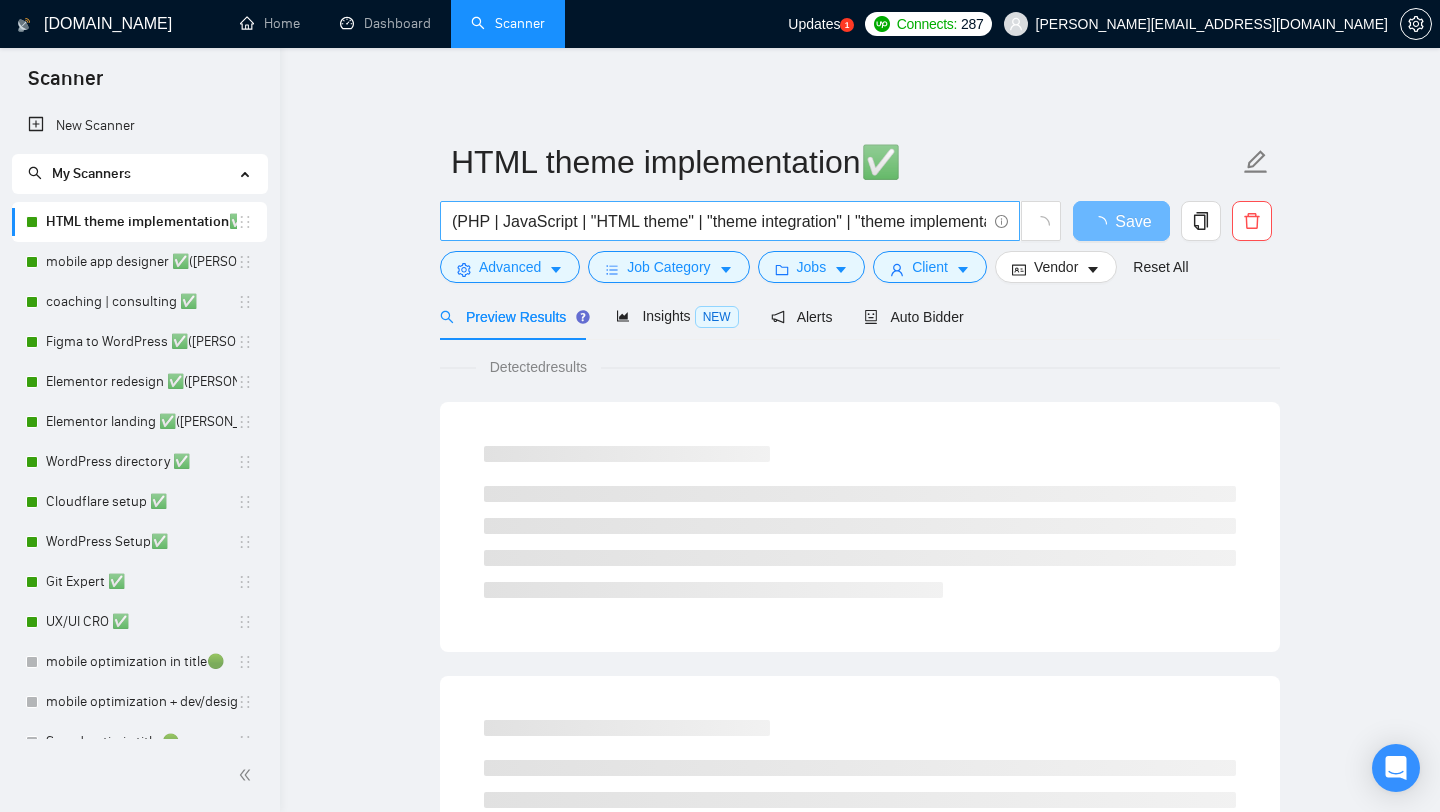 click on "(PHP | JavaScript | "HTML theme" | "theme integration" | "theme implementation") ("existing website" | "existing site")" at bounding box center (719, 221) 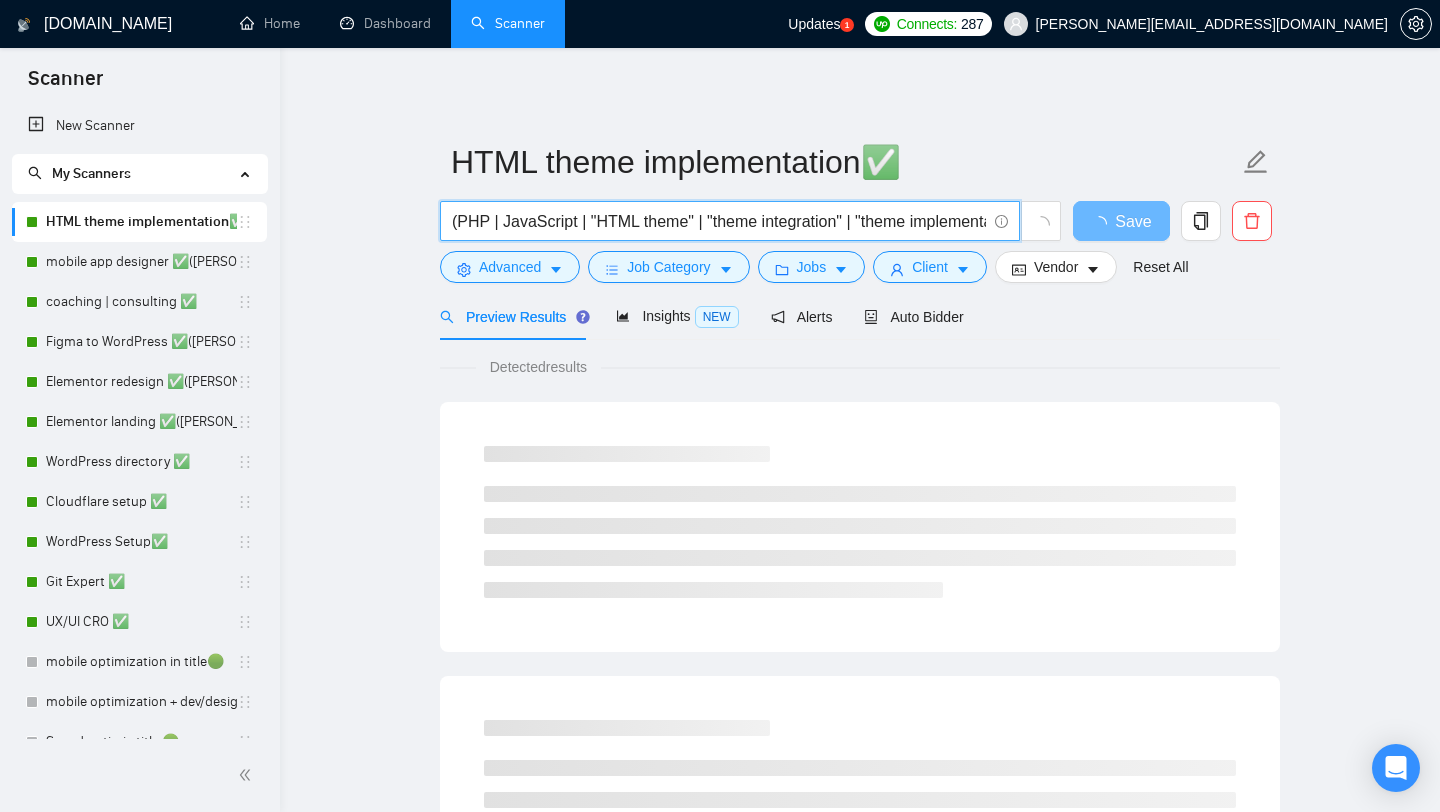 click on "(PHP | JavaScript | "HTML theme" | "theme integration" | "theme implementation") ("existing website" | "existing site")" at bounding box center [719, 221] 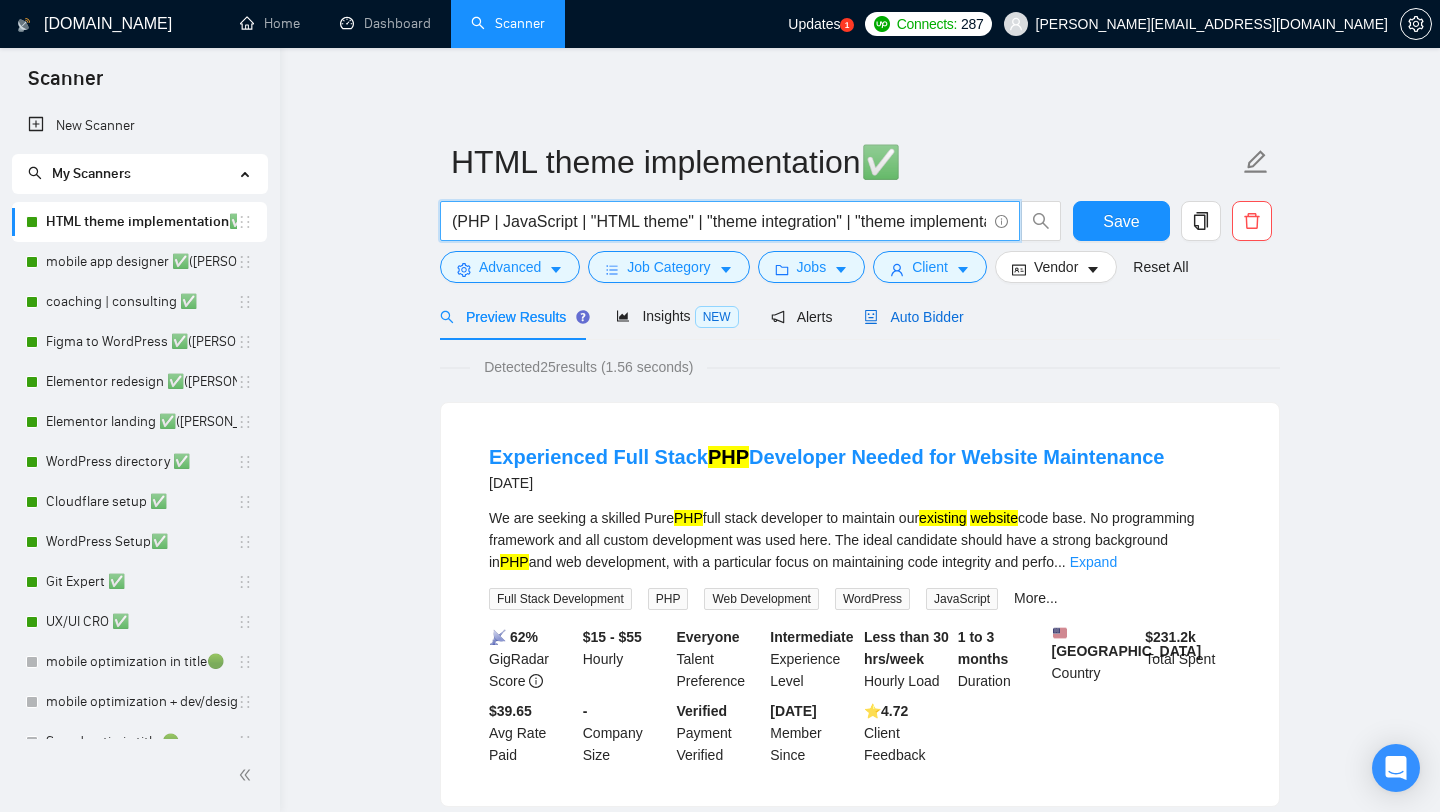 click 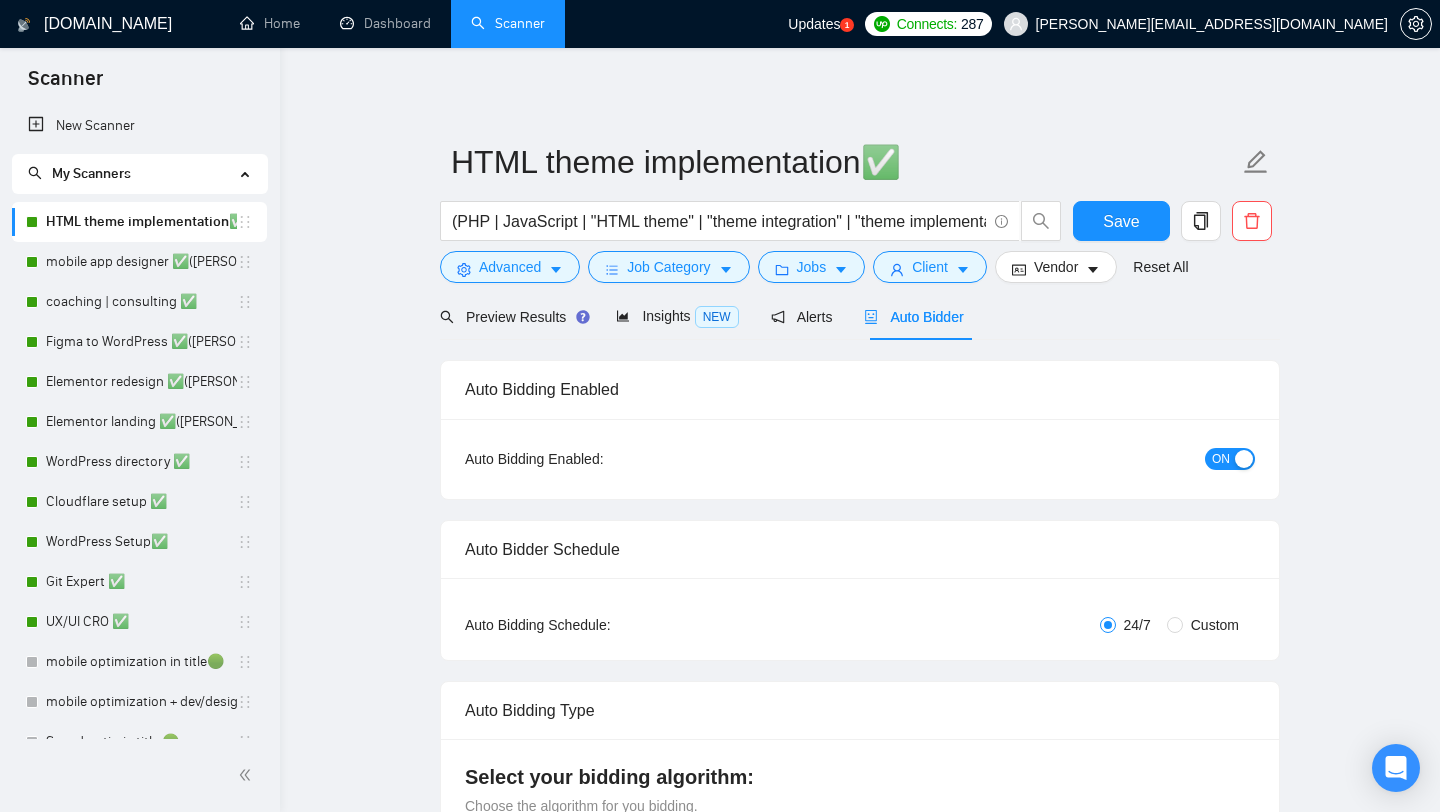 radio on "false" 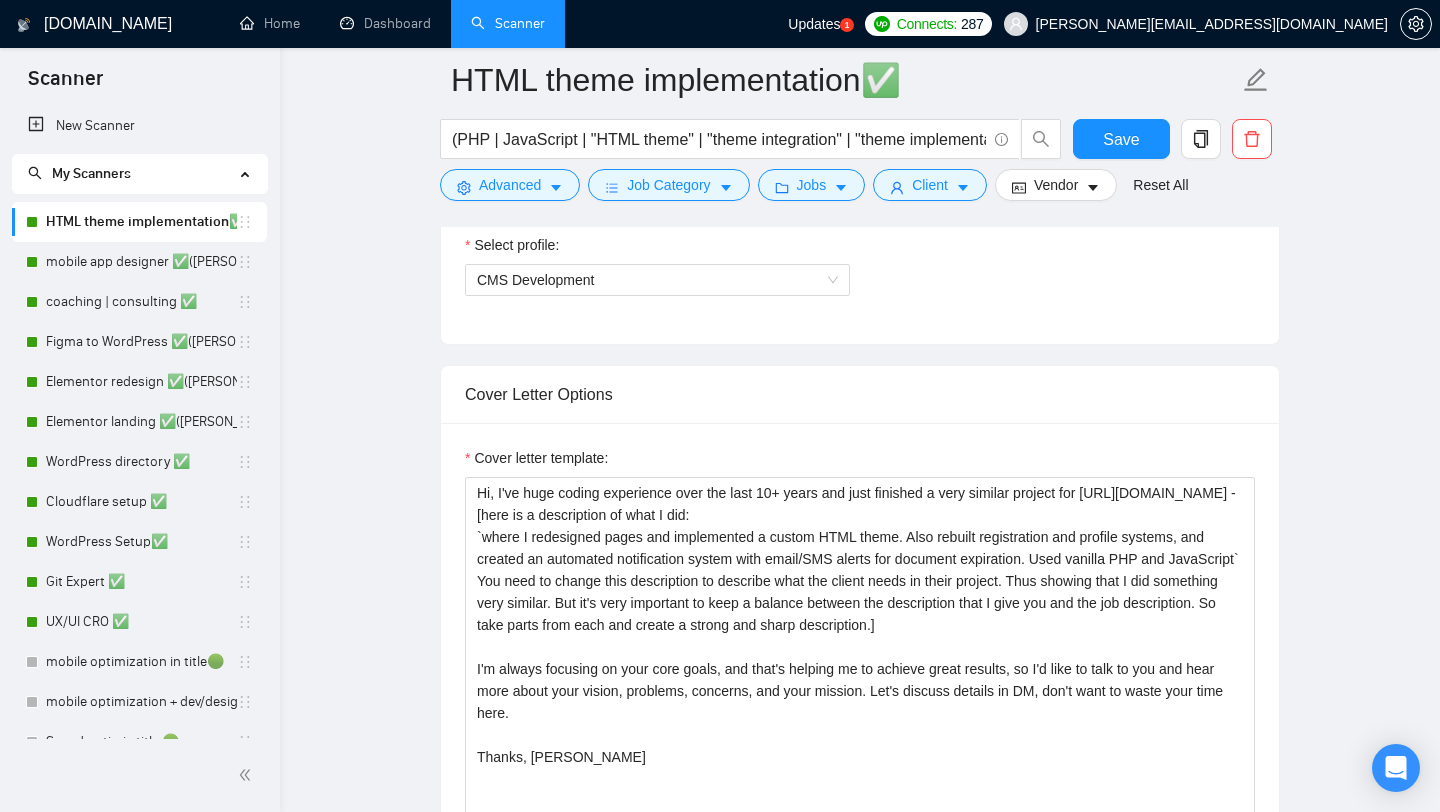 scroll, scrollTop: 1450, scrollLeft: 0, axis: vertical 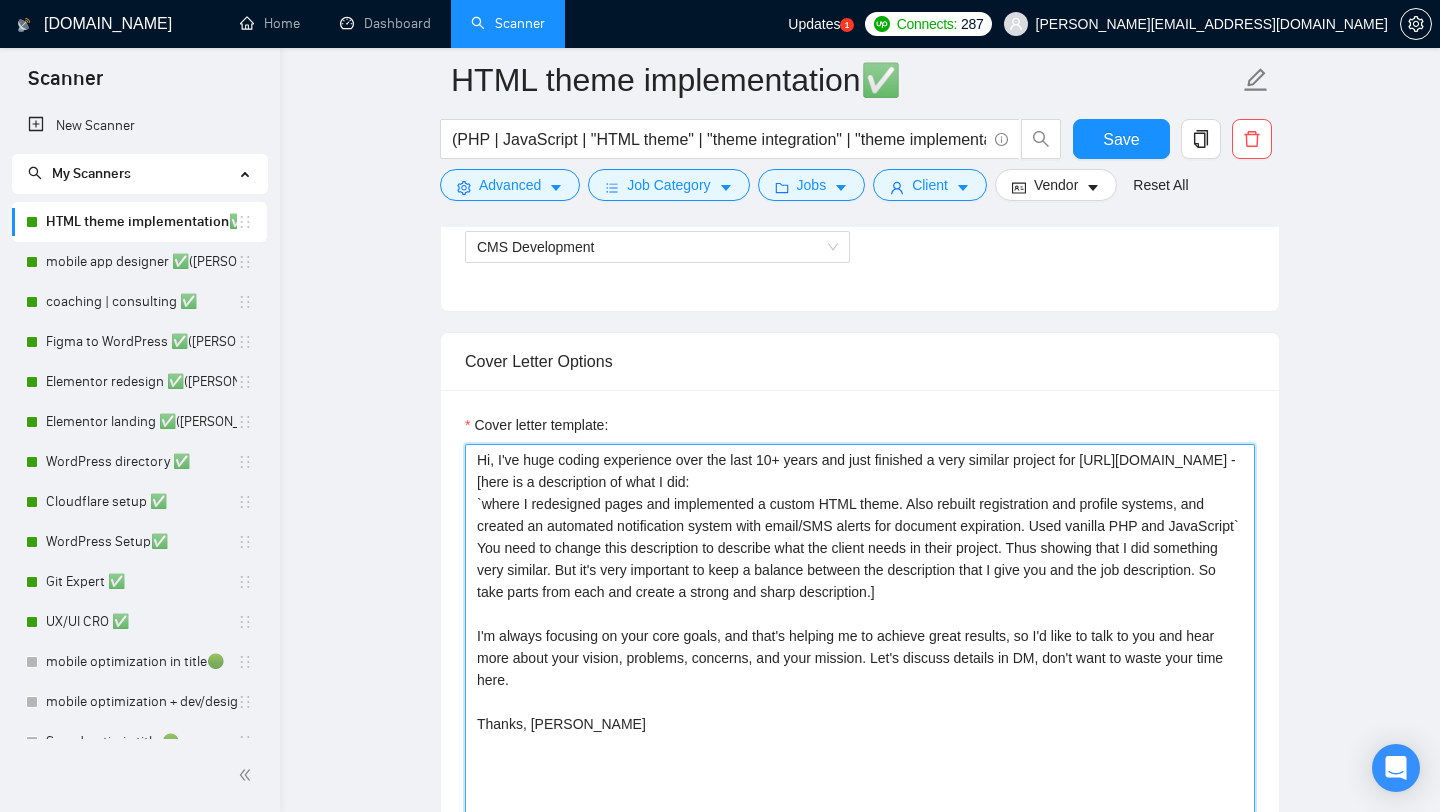 click on "Hi, I've huge coding experience over the last 10+ years and just finished a very similar project for https://www.upwork.com/freelancers/alexonpoint?p=1937468108337569792 - [here is a description of what I did:
`where I redesigned pages and implemented a custom HTML theme. Also rebuilt registration and profile systems, and created an automated notification system with email/SMS alerts for document expiration. Used vanilla PHP and JavaScript`
You need to change this description to describe what the client needs in their project. Thus showing that I did something very similar. But it's very important to keep a balance between the description that I give you and the job description. So take parts from each and create a strong and sharp description.]
I'm always focusing on your core goals, and that's helping me to achieve great results, so I'd like to talk to you and hear more about your vision, problems, concerns, and your mission. Let's discuss details in DM, don't want to waste your time here.
Thanks, Alex" at bounding box center (860, 669) 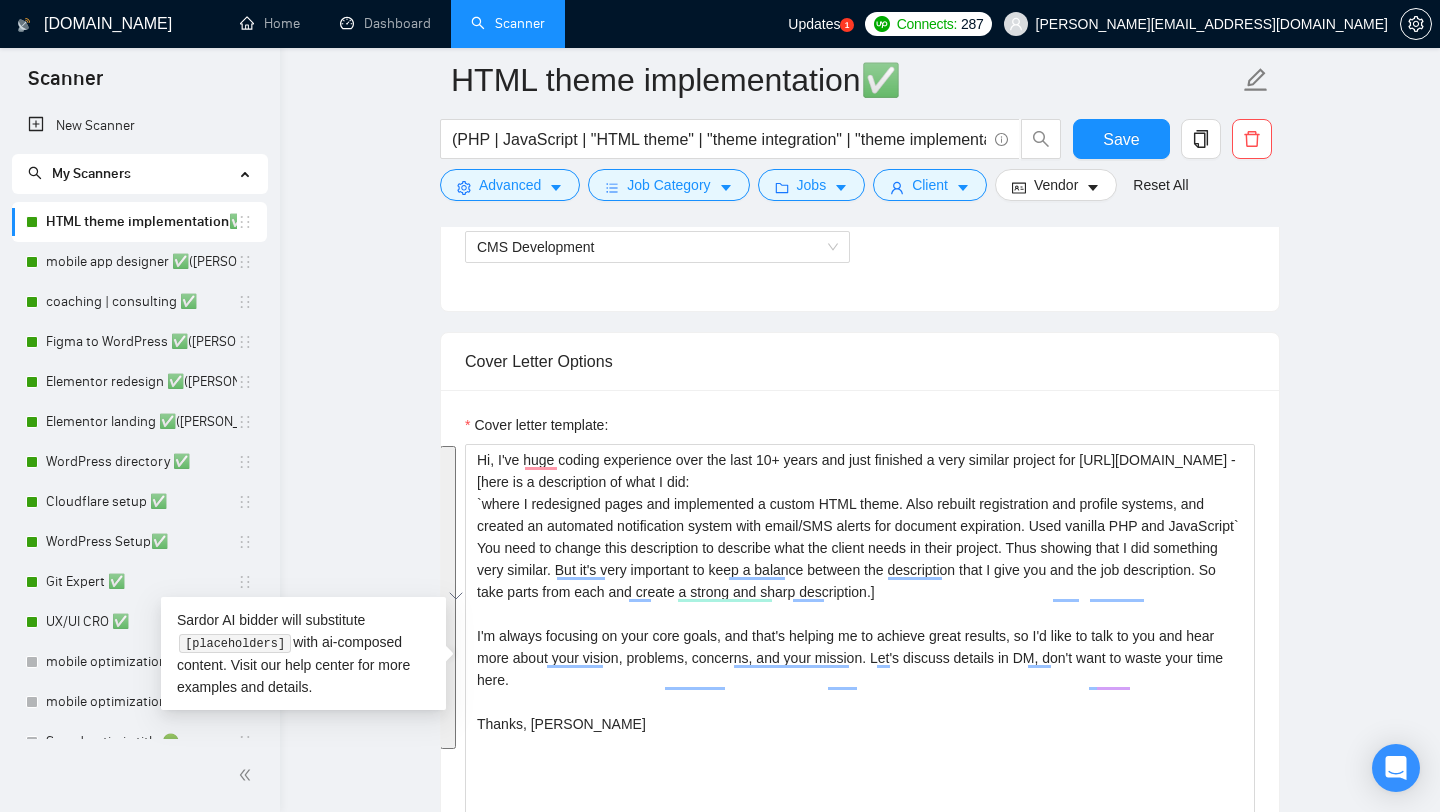 click on "Cover letter template:" at bounding box center [860, 666] 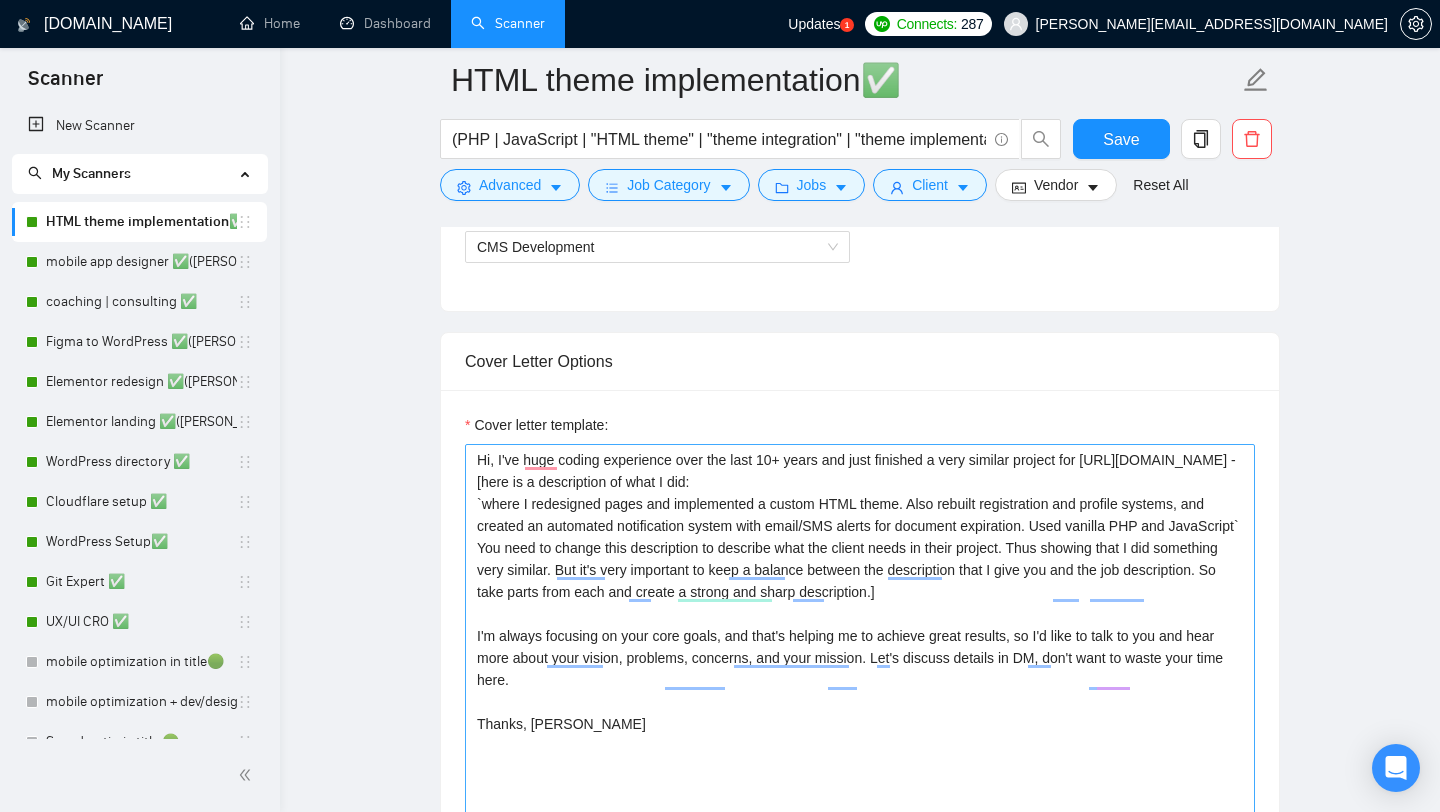 scroll, scrollTop: 1436, scrollLeft: 0, axis: vertical 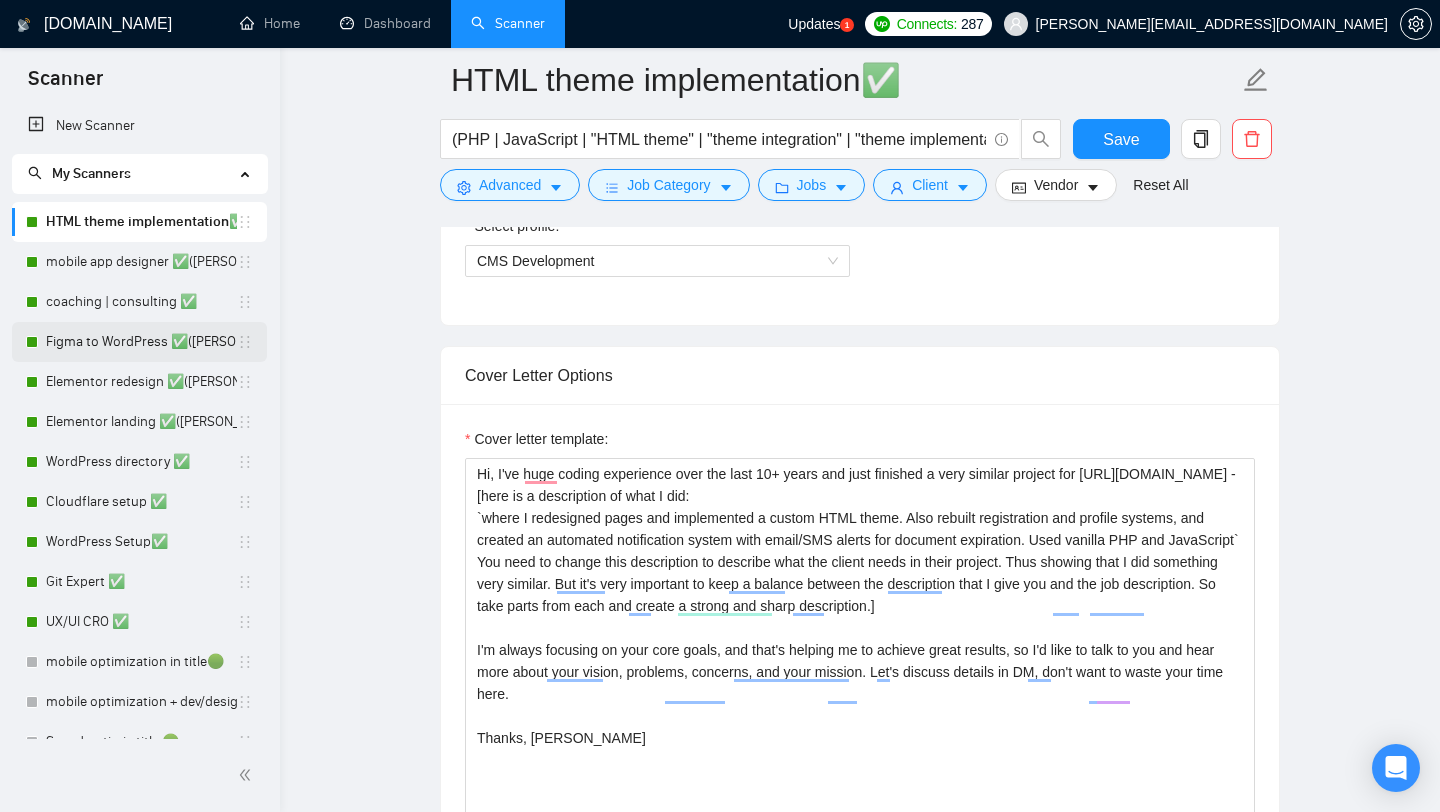 click on "Figma to WordPress ✅([PERSON_NAME])" at bounding box center [141, 342] 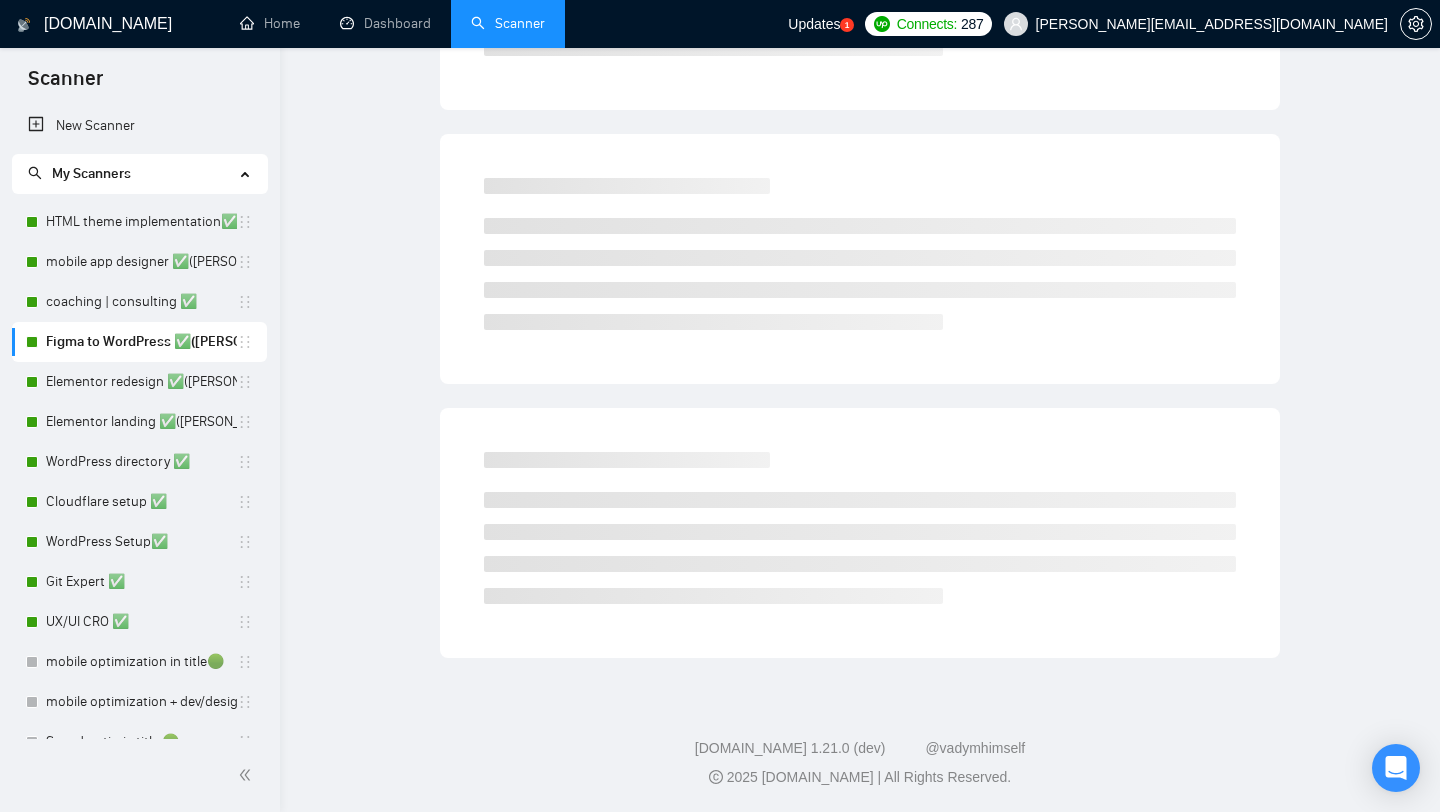 scroll, scrollTop: 0, scrollLeft: 0, axis: both 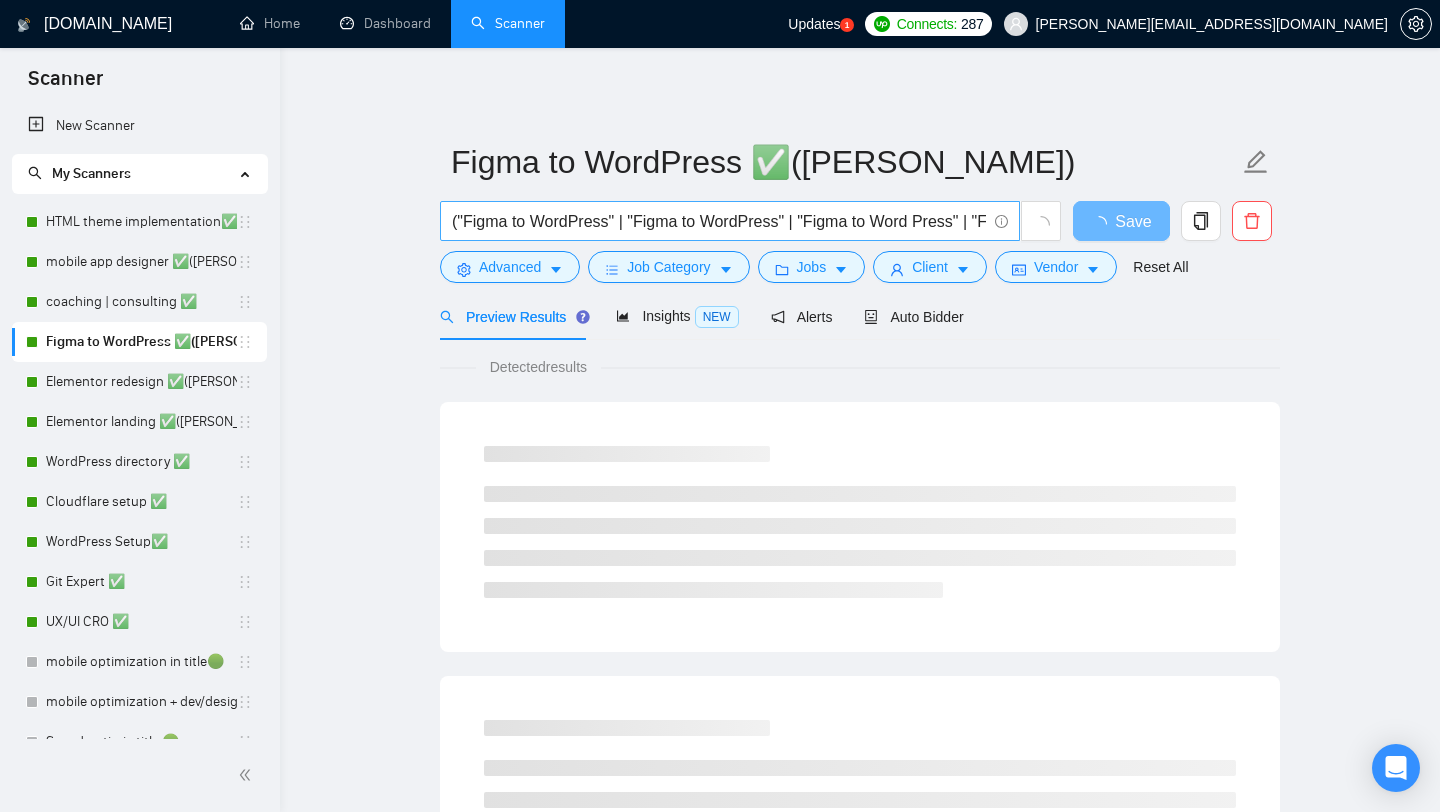 click on "("Figma to WordPress" | "Figma to WordPress" | "Figma to Word Press" | "Figma to Word-Press"  | "design to WordPress" | "design to Word Press" | "design to Word-Press" | "PSD to WordPress"| "PSD to Word Press" | "PSD to Word-Press" | "PSD to WordPress"))" at bounding box center (719, 221) 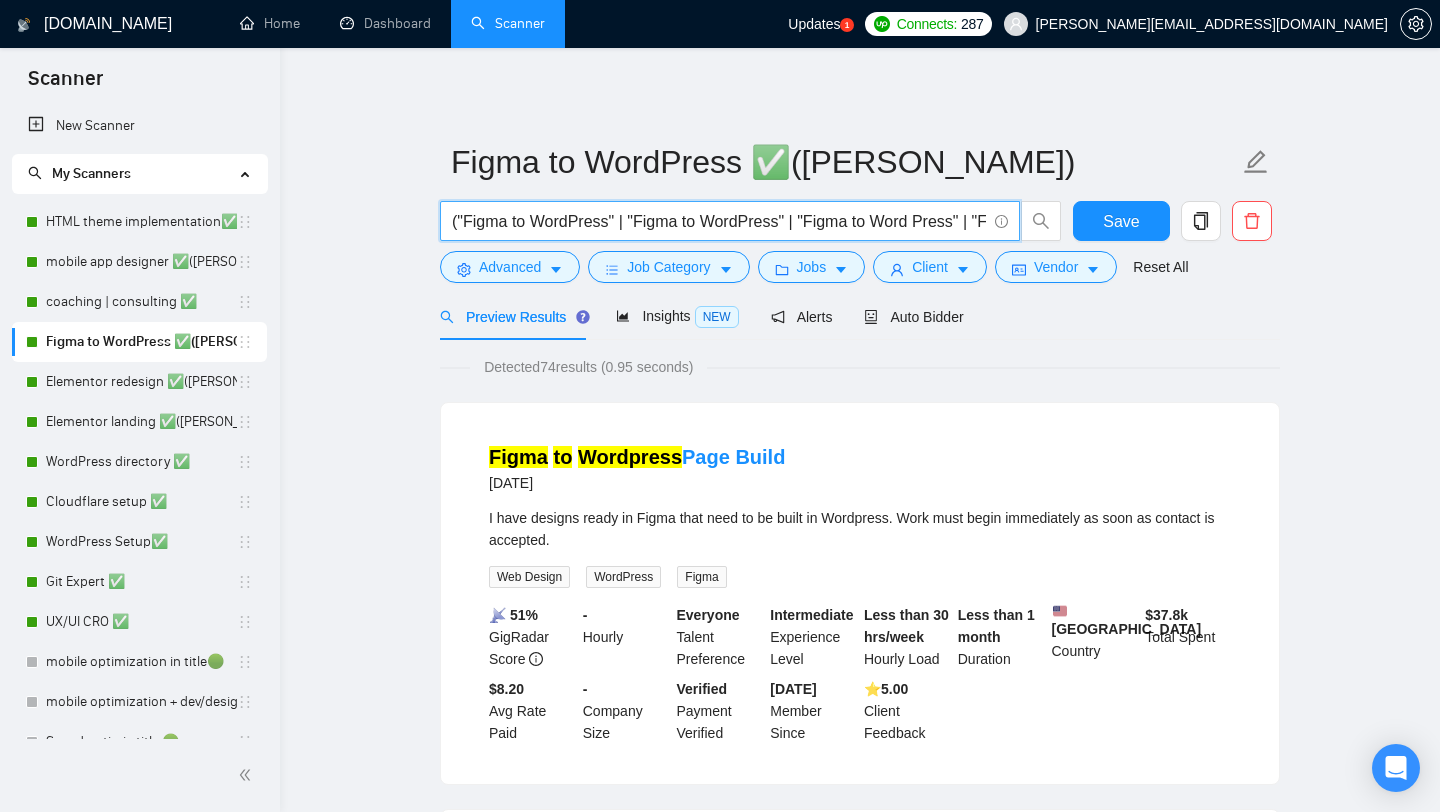 click on "("Figma to WordPress" | "Figma to WordPress" | "Figma to Word Press" | "Figma to Word-Press"  | "design to WordPress" | "design to Word Press" | "design to Word-Press" | "PSD to WordPress"| "PSD to Word Press" | "PSD to Word-Press" | "PSD to WordPress"))" at bounding box center (719, 221) 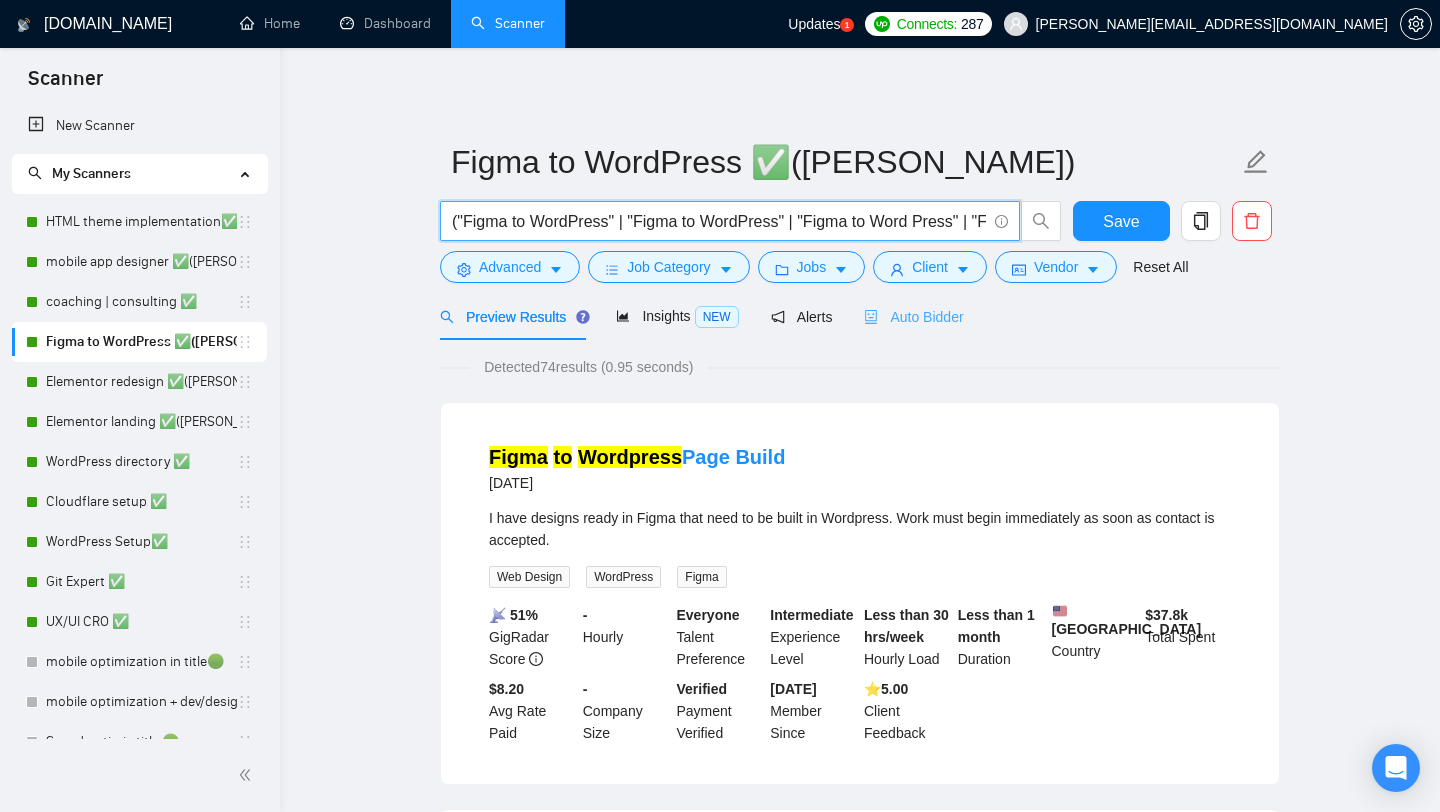 click on "Auto Bidder" at bounding box center (913, 316) 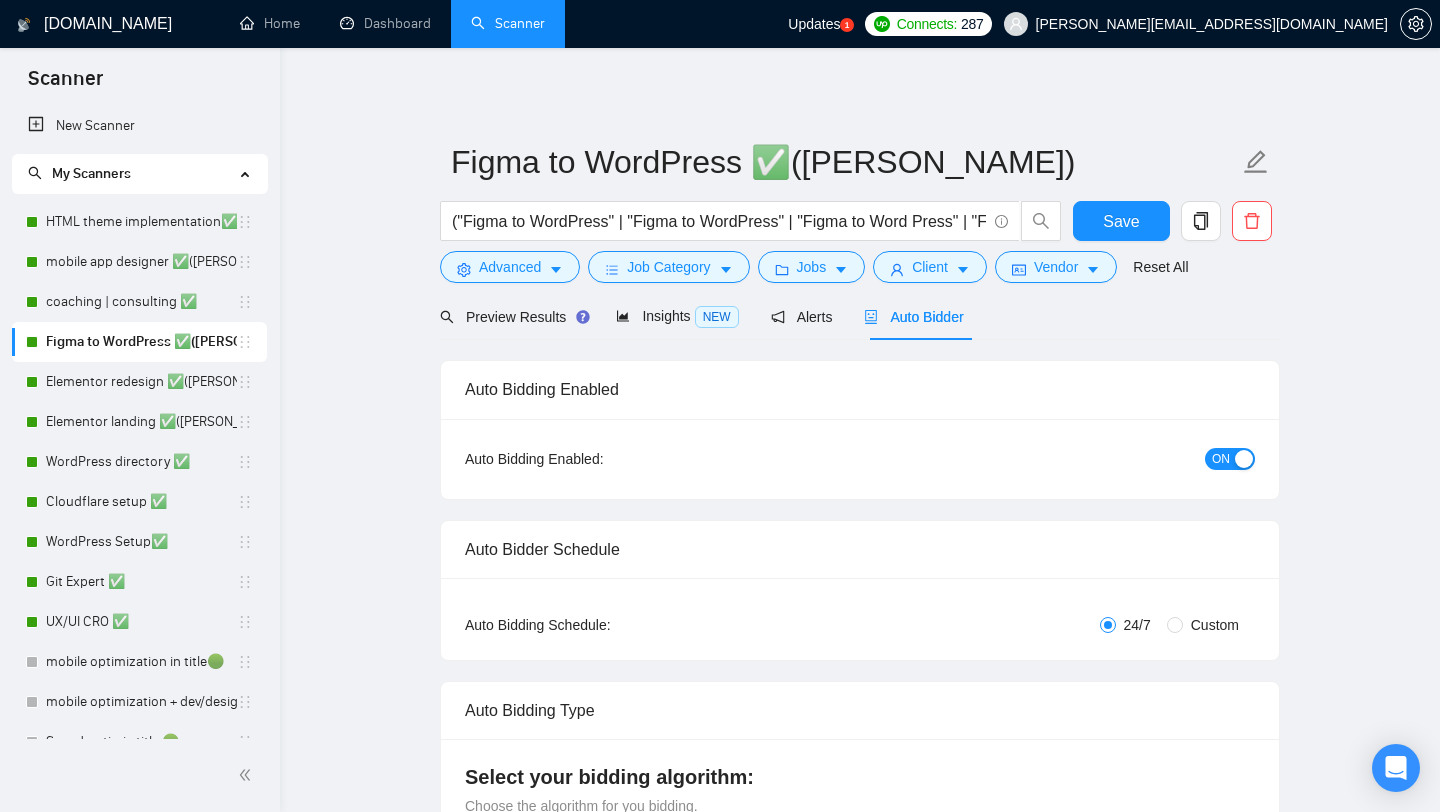 radio on "false" 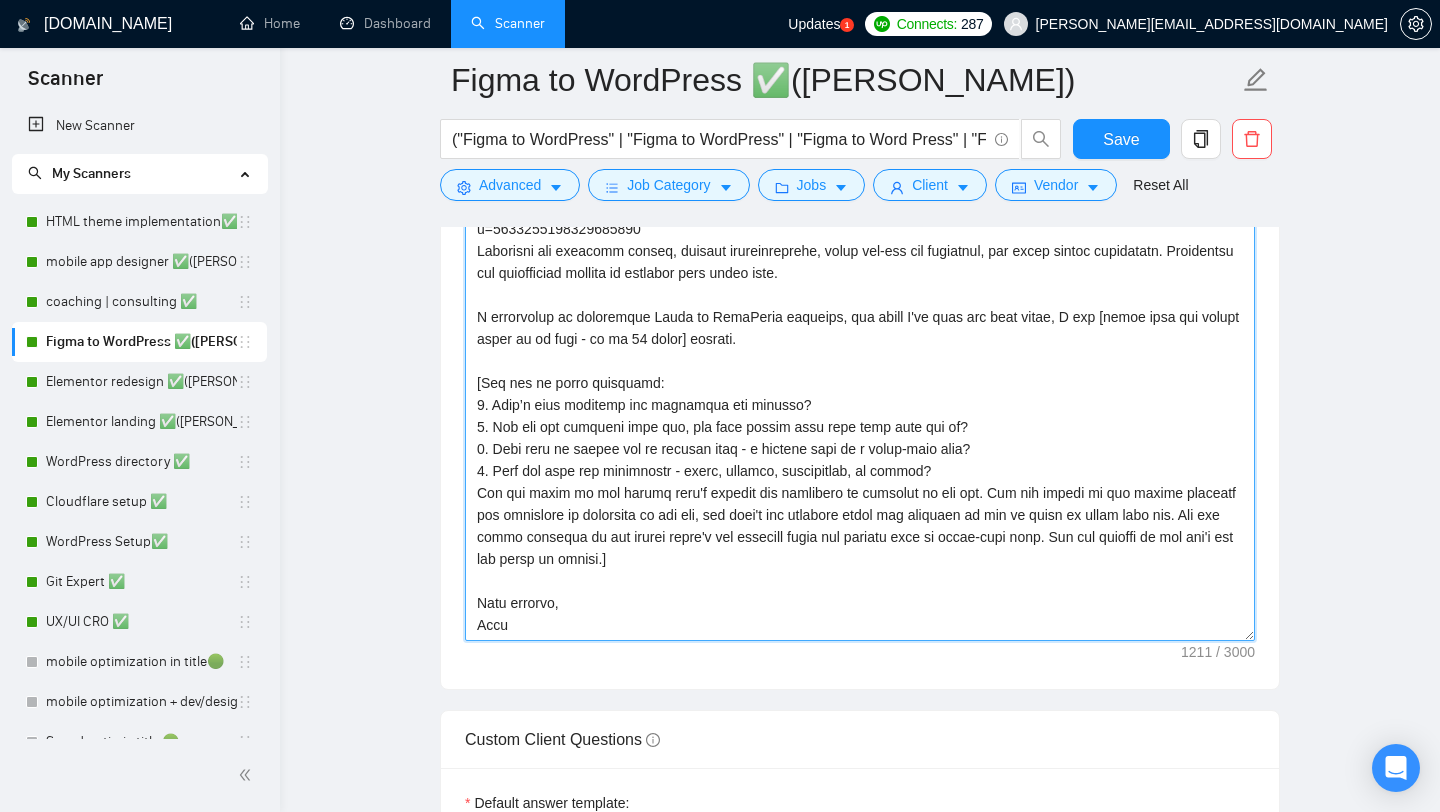 click on "Cover letter template:" at bounding box center [860, 416] 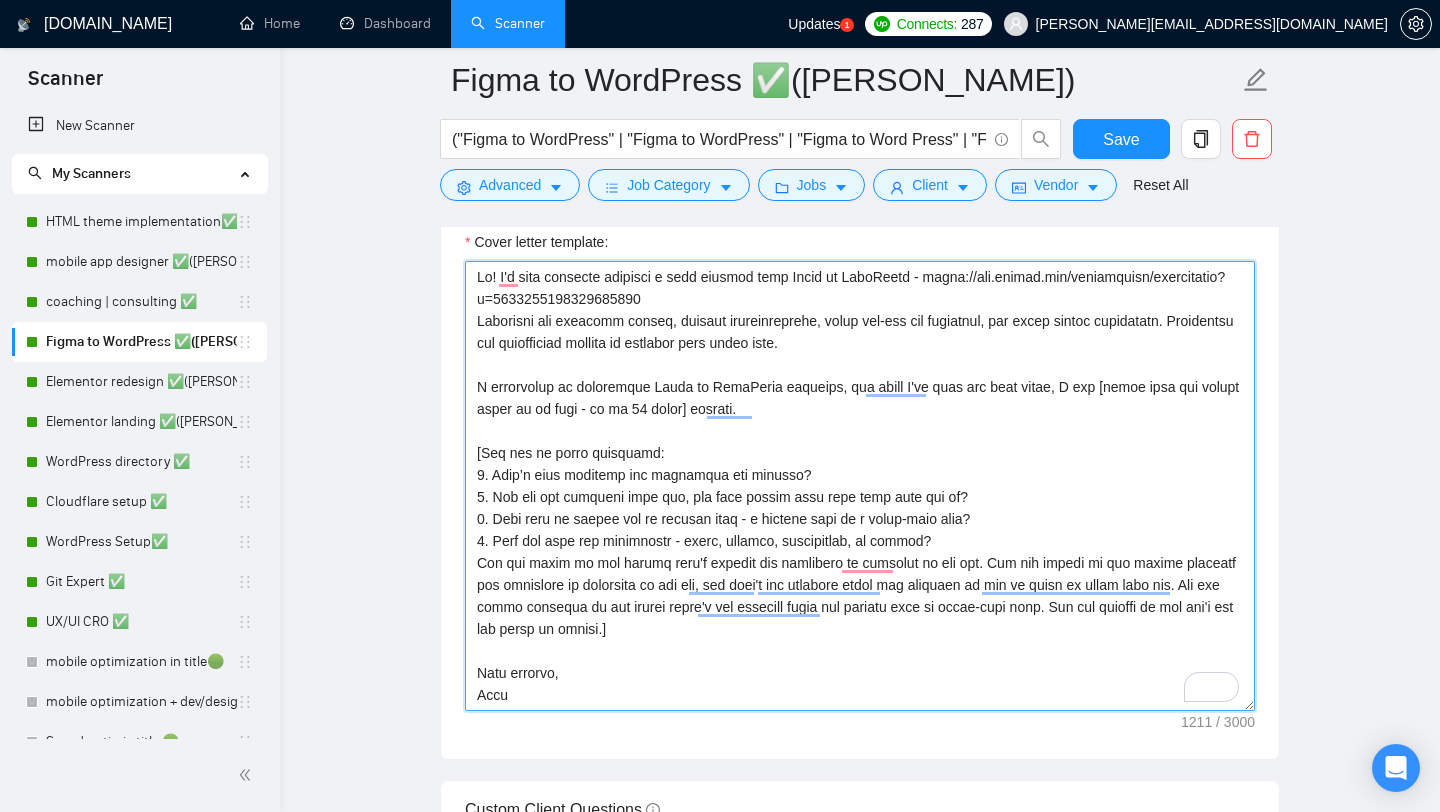 scroll, scrollTop: 1637, scrollLeft: 0, axis: vertical 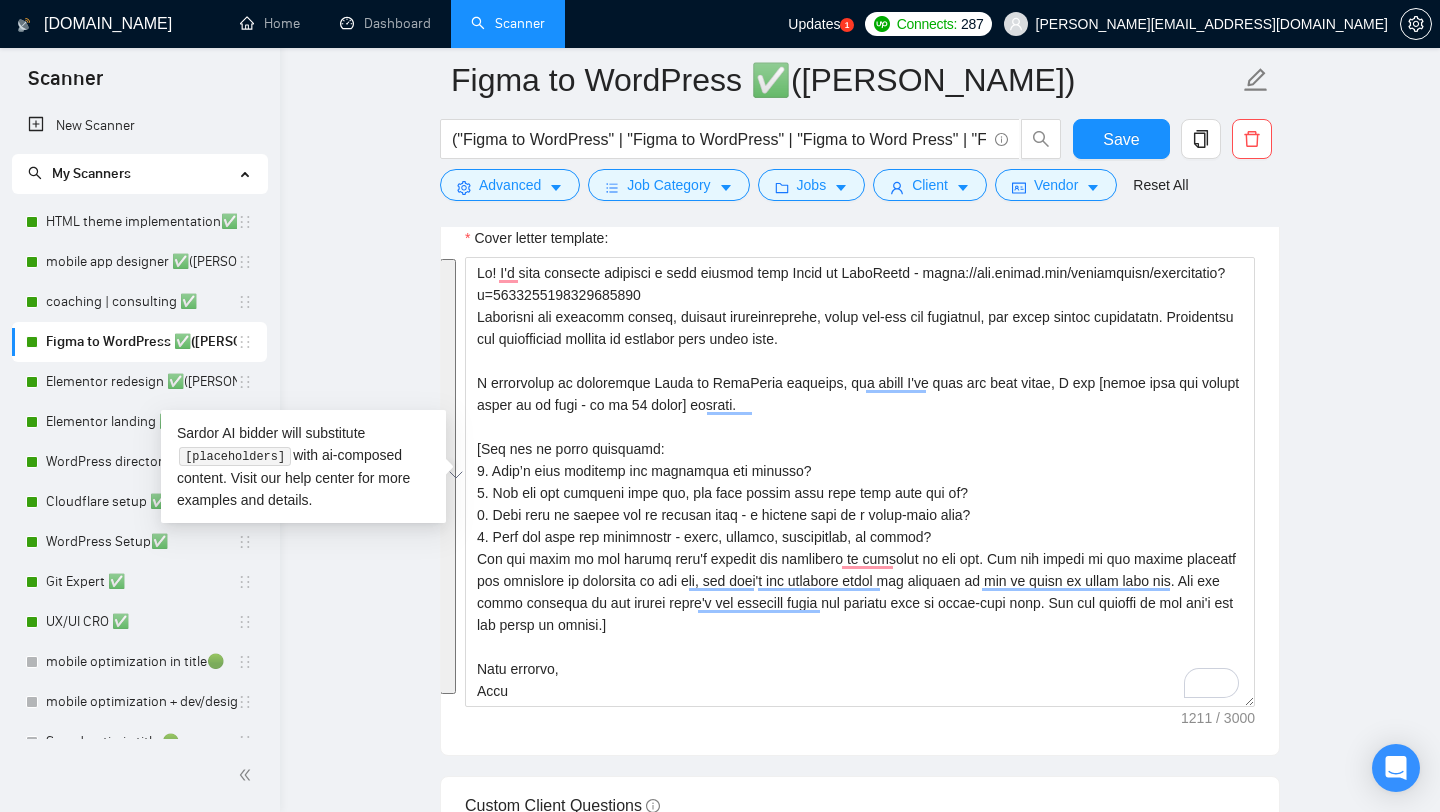 click on "Figma to WordPress ✅(Maria) ("Figma to WordPress" | "Figma to WordPress" | "Figma to Word Press" | "Figma to Word-Press"  | "design to WordPress" | "design to Word Press" | "design to Word-Press" | "PSD to WordPress"| "PSD to Word Press" | "PSD to Word-Press" | "PSD to WordPress")) Save Advanced   Job Category   Jobs   Client   Vendor   Reset All Preview Results Insights NEW Alerts Auto Bidder Auto Bidding Enabled Auto Bidding Enabled: ON Auto Bidder Schedule Auto Bidding Type: Automated (recommended) Semi-automated Auto Bidding Schedule: 24/7 Custom Custom Auto Bidder Schedule Repeat every week on Monday Tuesday Wednesday Thursday Friday Saturday Sunday Active Hours ( Europe/London ): From: 00:00 To: 00:00  (next day) ( 24  hours) Europe/London Auto Bidding Type Select your bidding algorithm: Choose the algorithm for you bidding. The price per proposal does not include your connects expenditure. Template Bidder Works great for narrow segments and short cover letters that don't change. 0.50  credits 1.00" at bounding box center (860, 827) 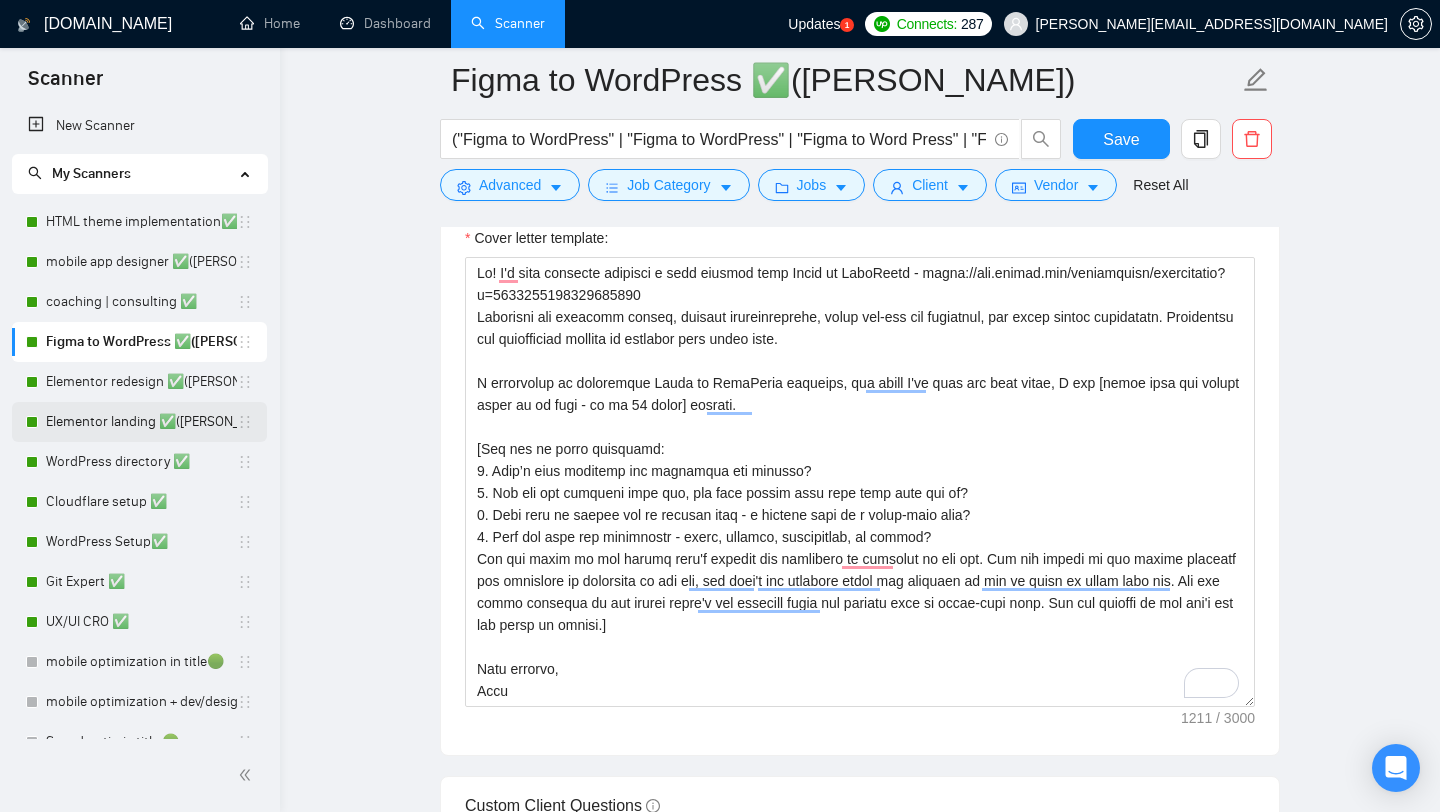 click on "Elementor landing ✅([PERSON_NAME])" at bounding box center (141, 422) 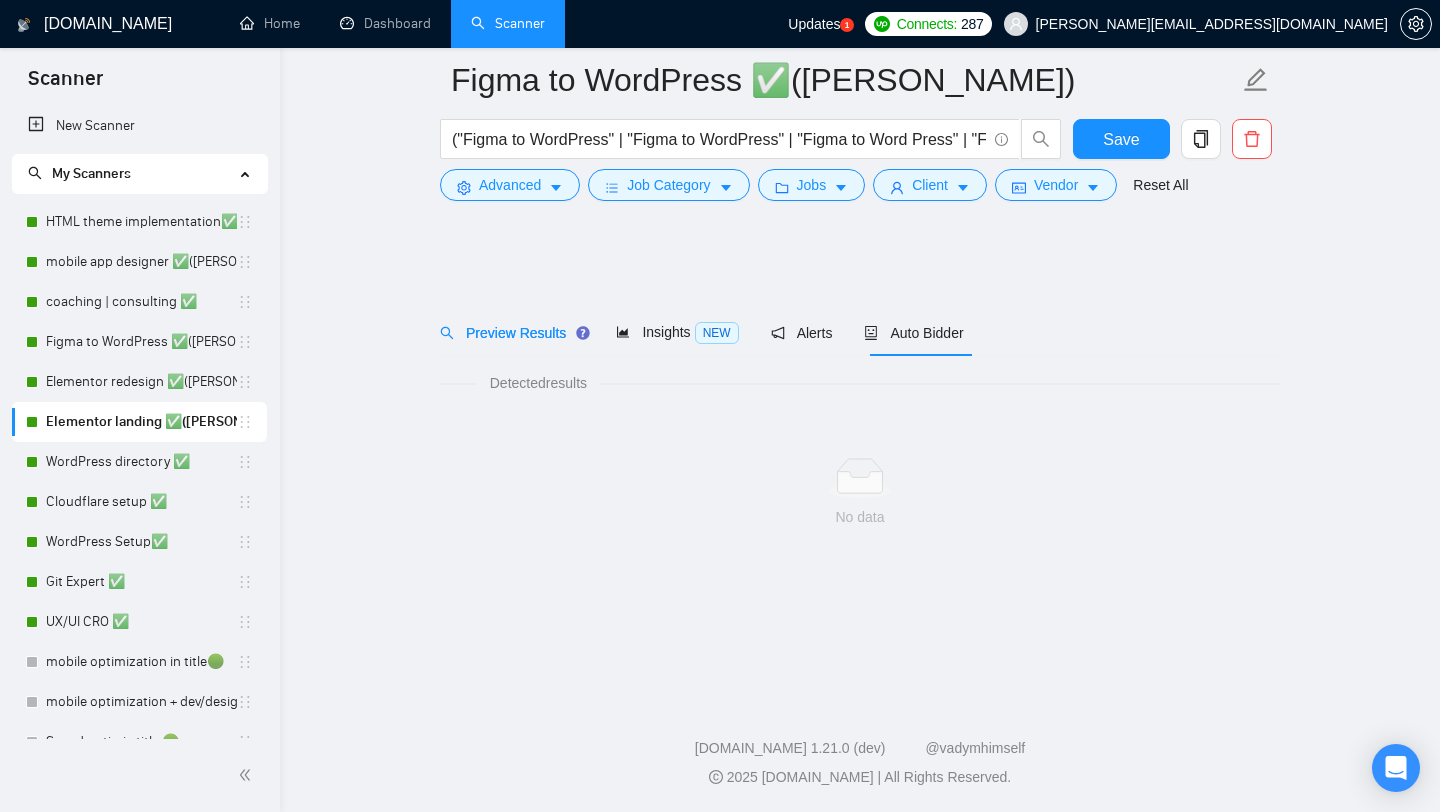 scroll, scrollTop: 0, scrollLeft: 0, axis: both 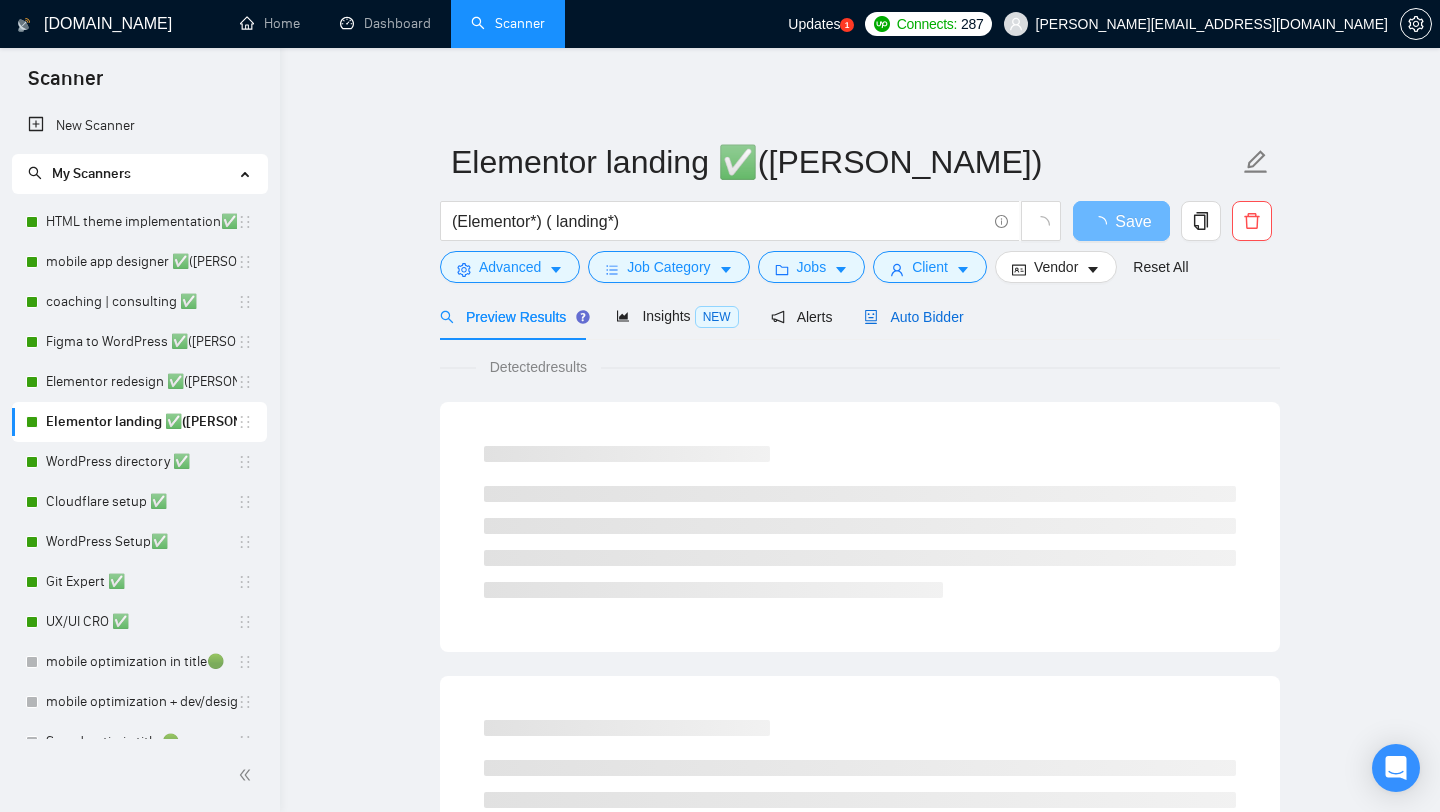 click on "Auto Bidder" at bounding box center (913, 317) 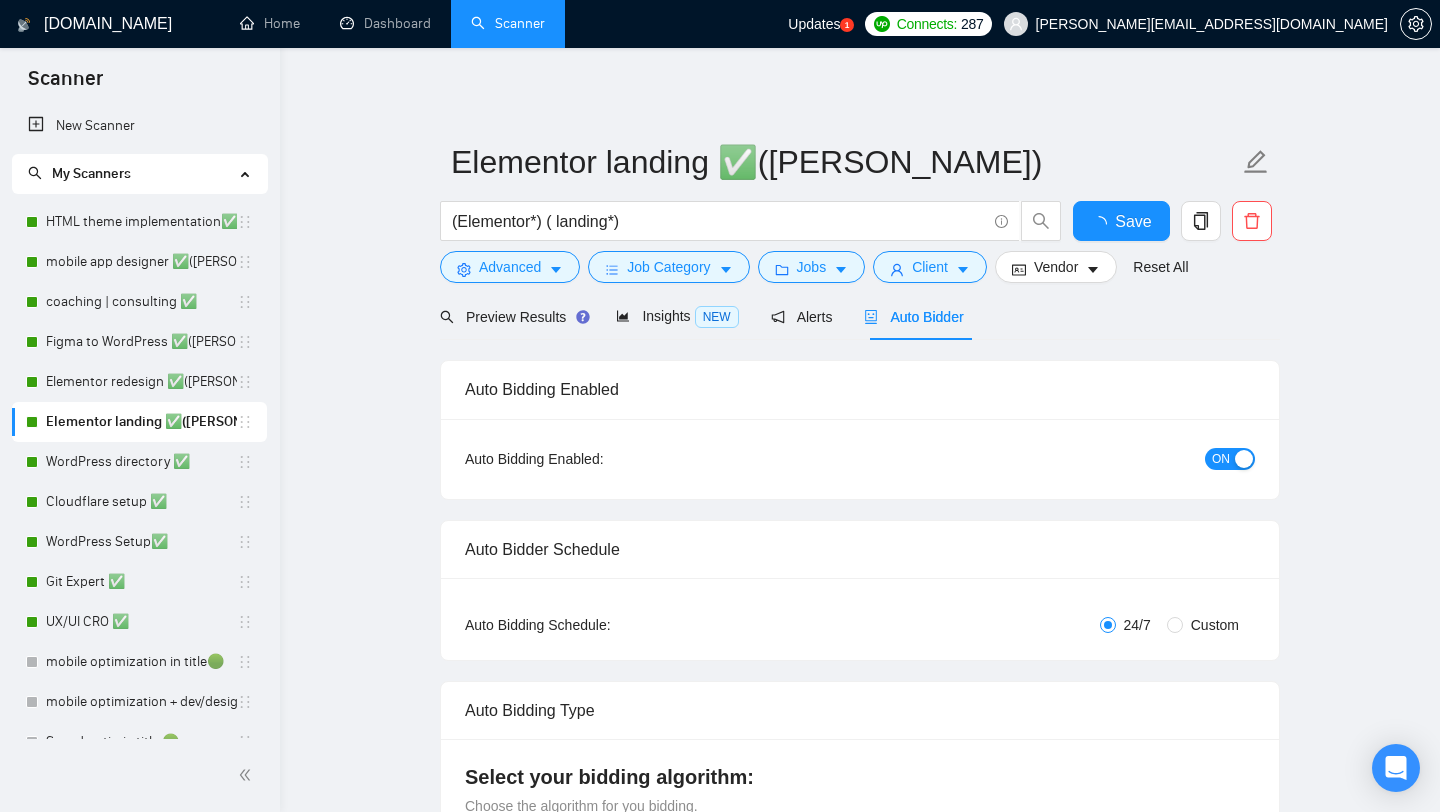 type 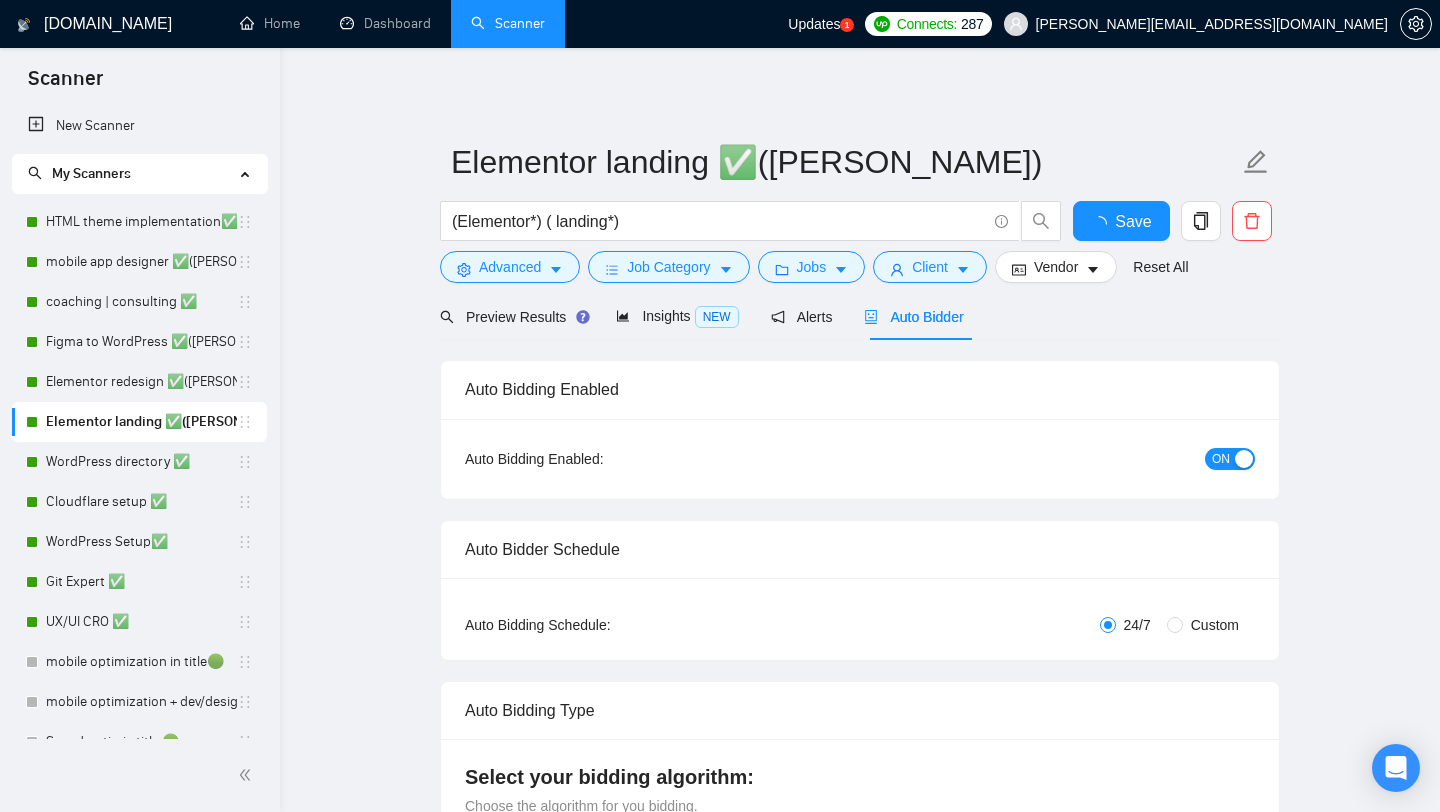 radio on "false" 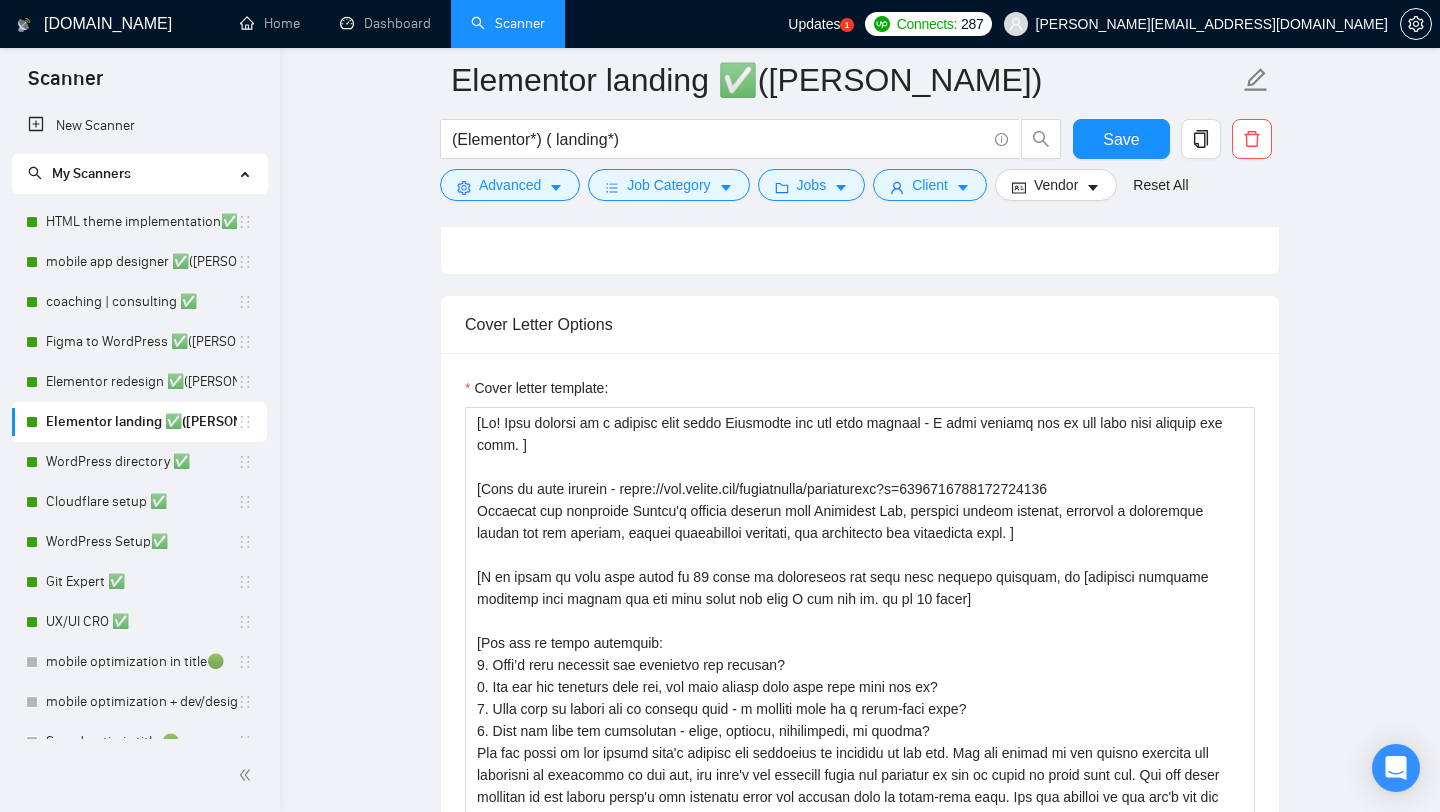 scroll, scrollTop: 1495, scrollLeft: 0, axis: vertical 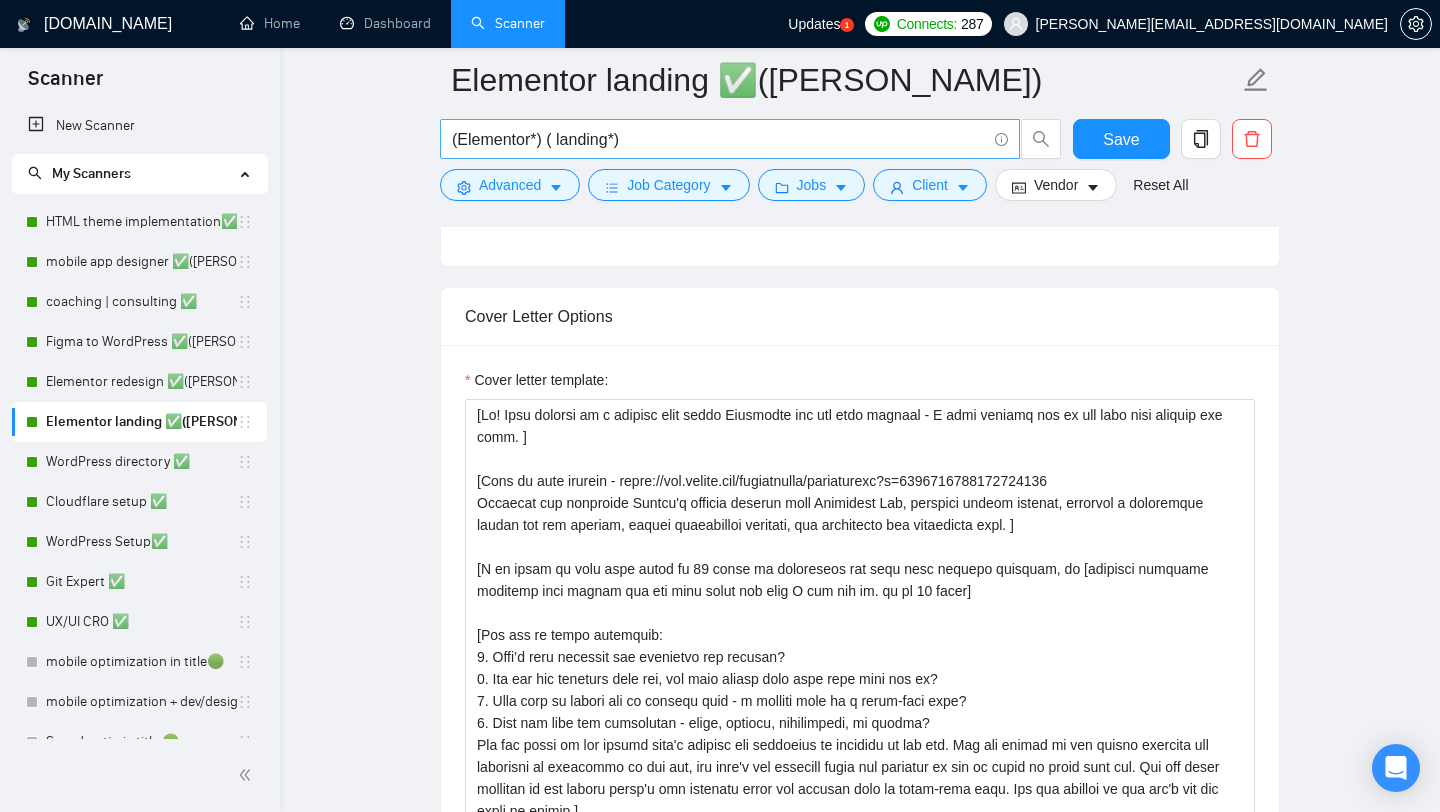 click on "(Elementor*) ( landing*)" at bounding box center [719, 139] 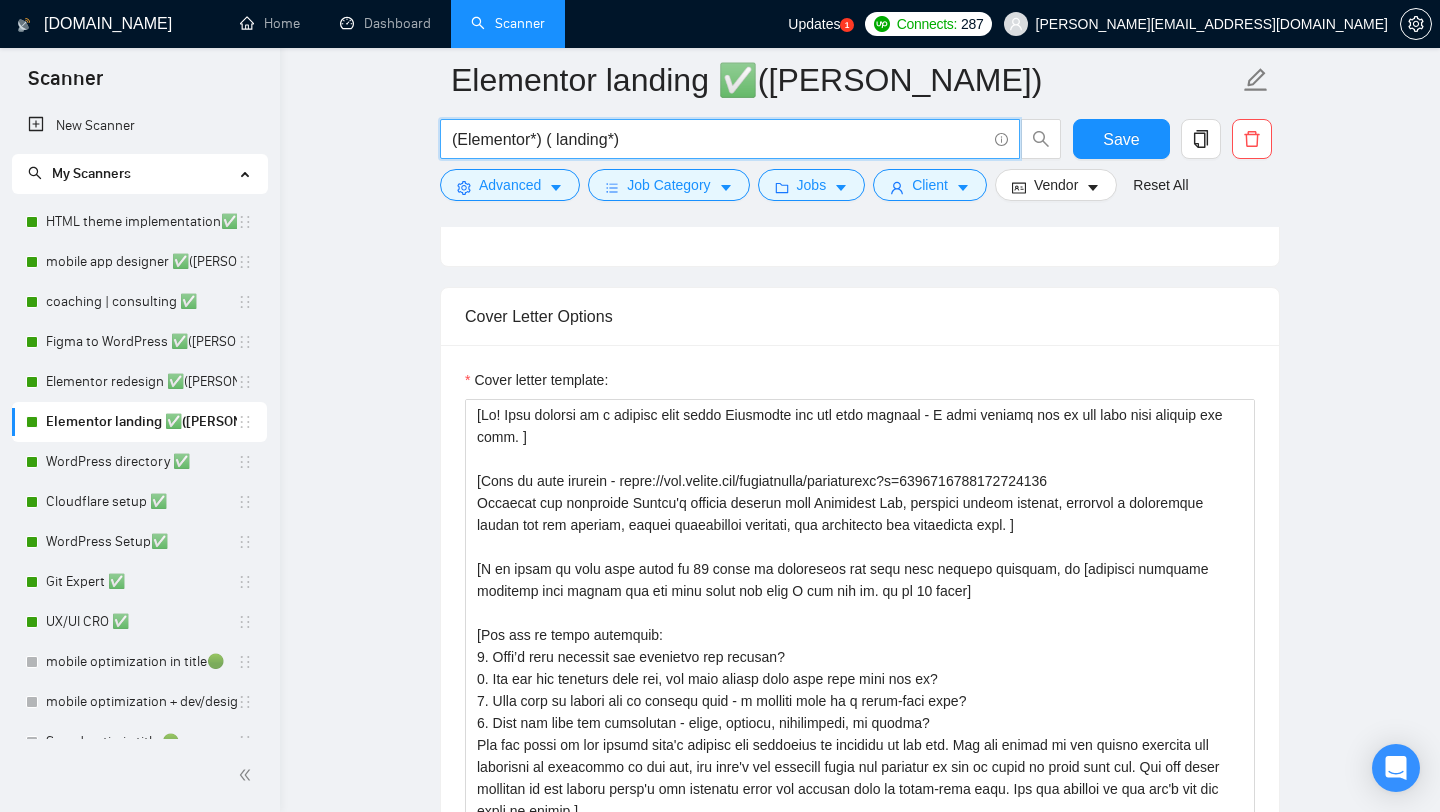 click on "(Elementor*) ( landing*)" at bounding box center [719, 139] 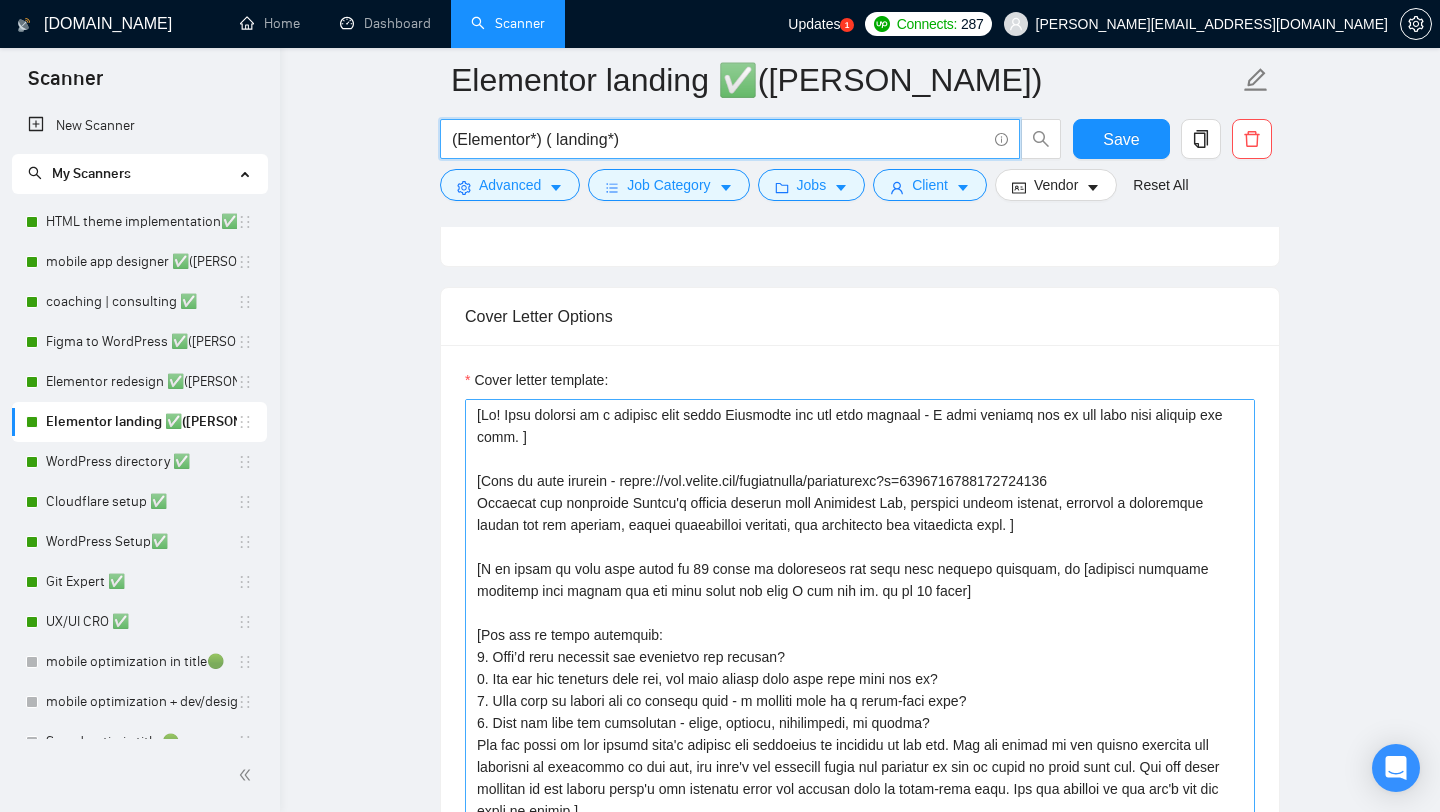 scroll, scrollTop: 22, scrollLeft: 0, axis: vertical 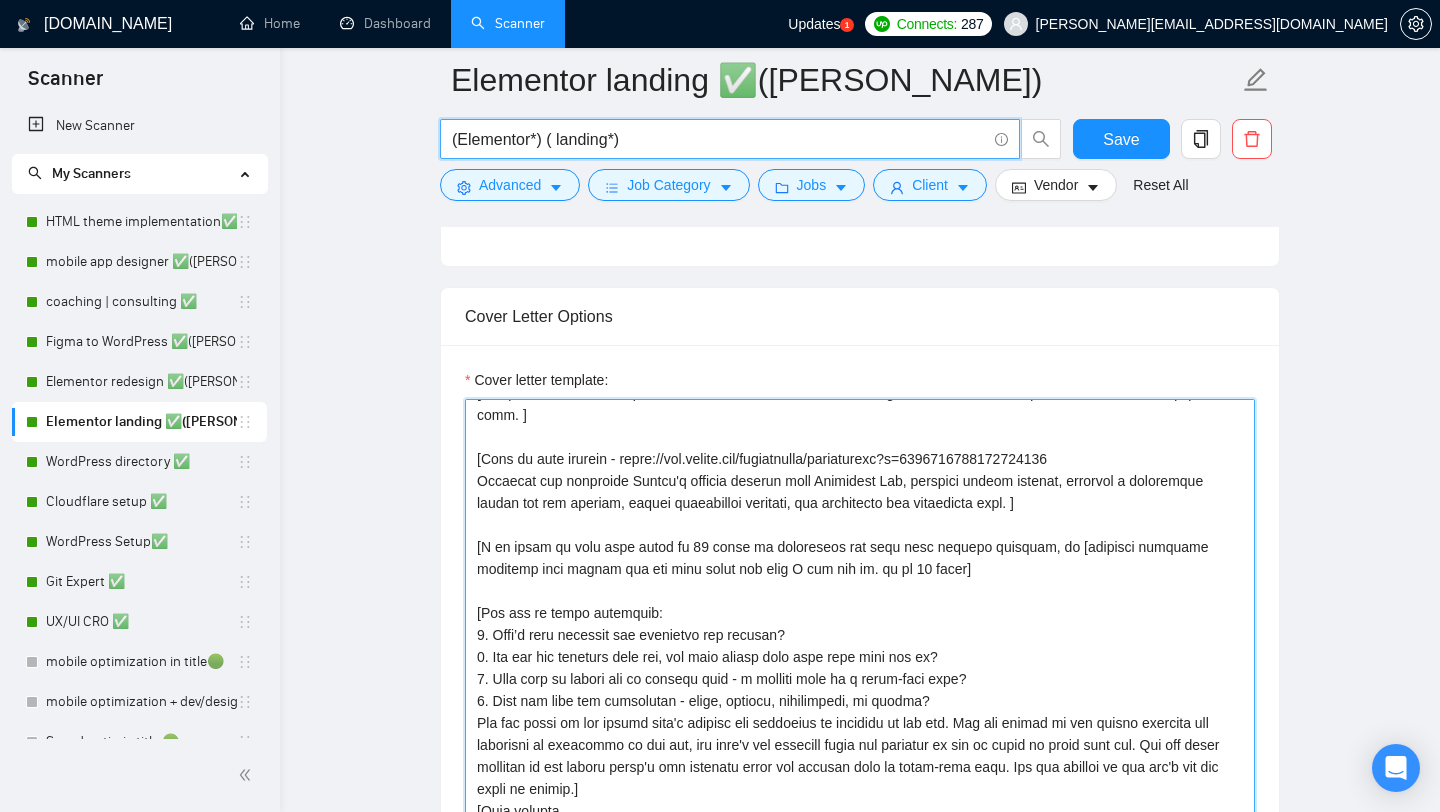 click on "Cover letter template:" at bounding box center (860, 624) 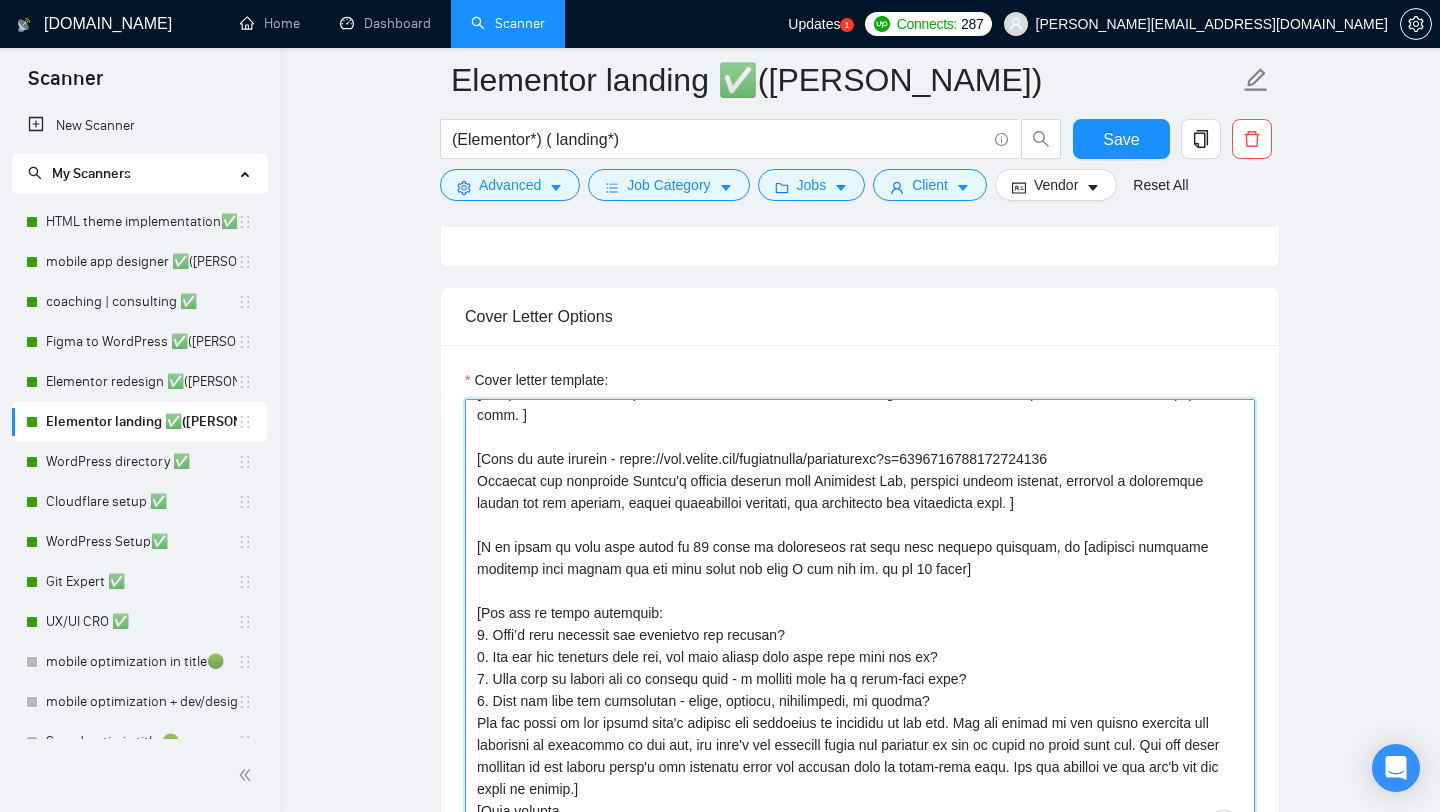 scroll, scrollTop: 22, scrollLeft: 0, axis: vertical 